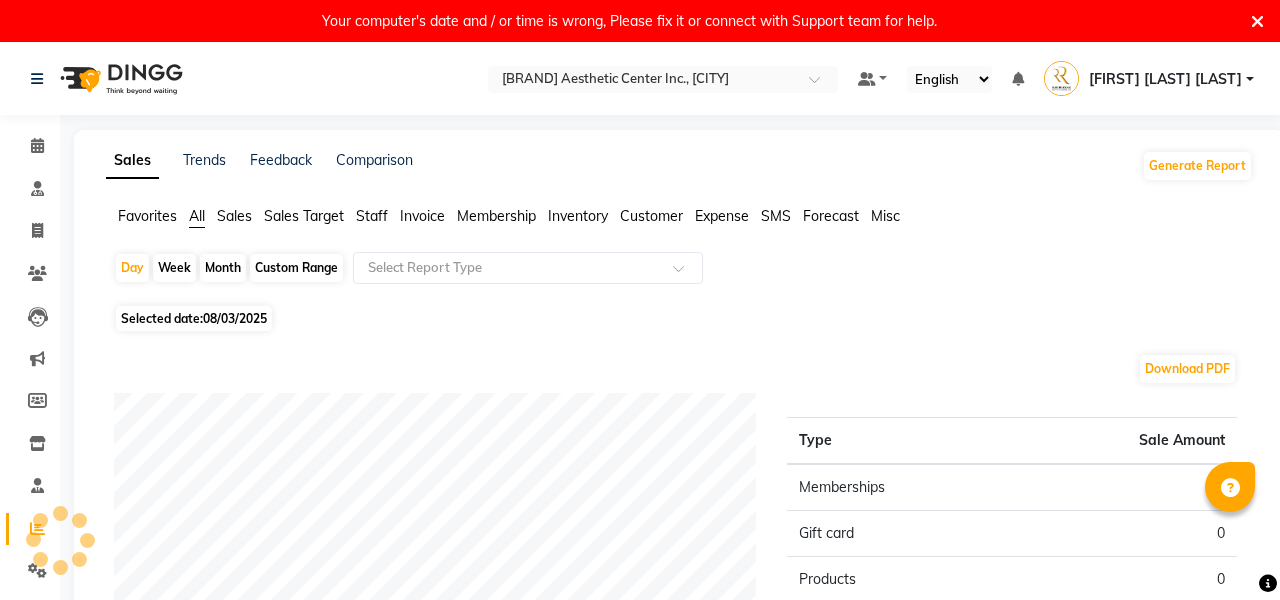 scroll, scrollTop: 0, scrollLeft: 0, axis: both 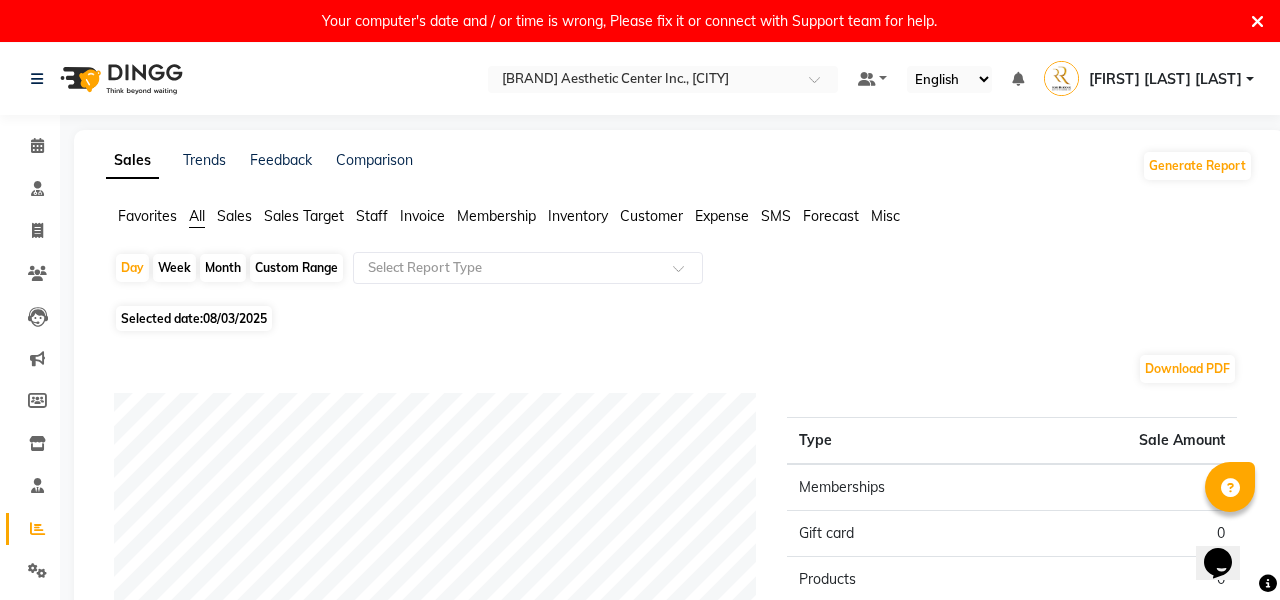 click at bounding box center (1257, 22) 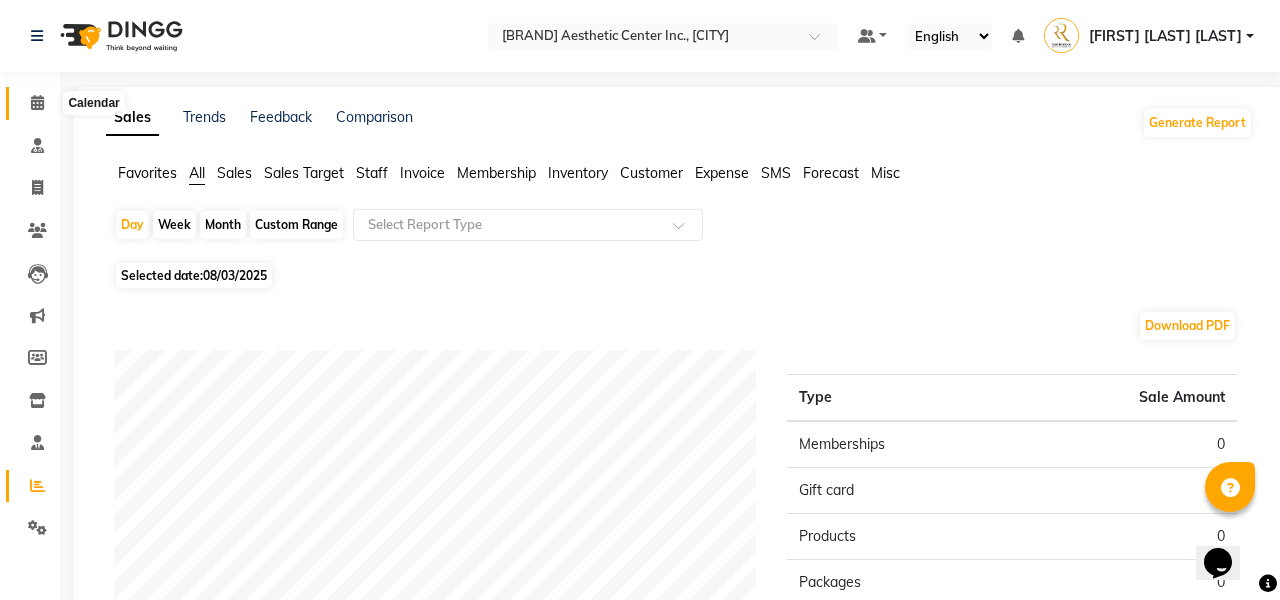 click 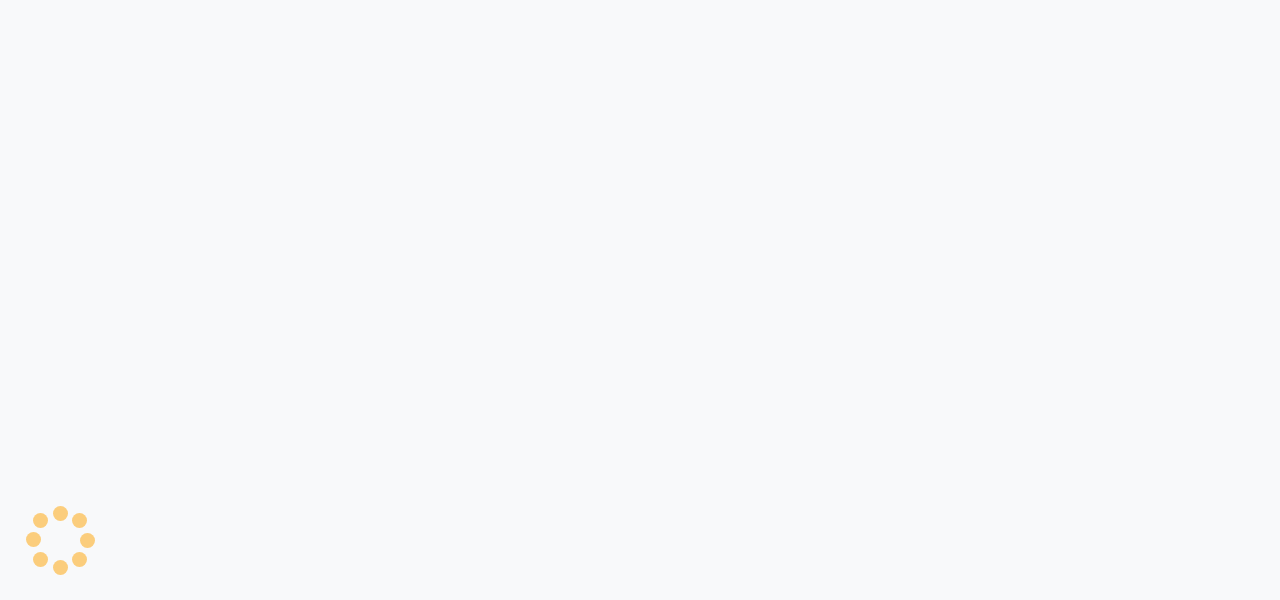 scroll, scrollTop: 0, scrollLeft: 0, axis: both 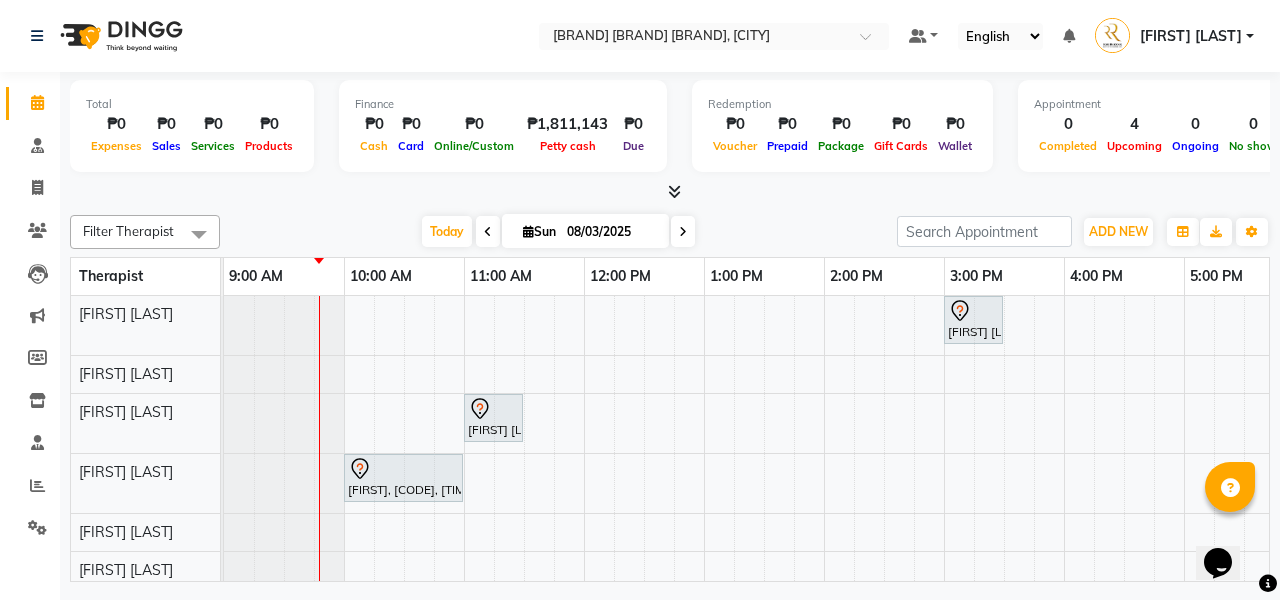 click at bounding box center (488, 231) 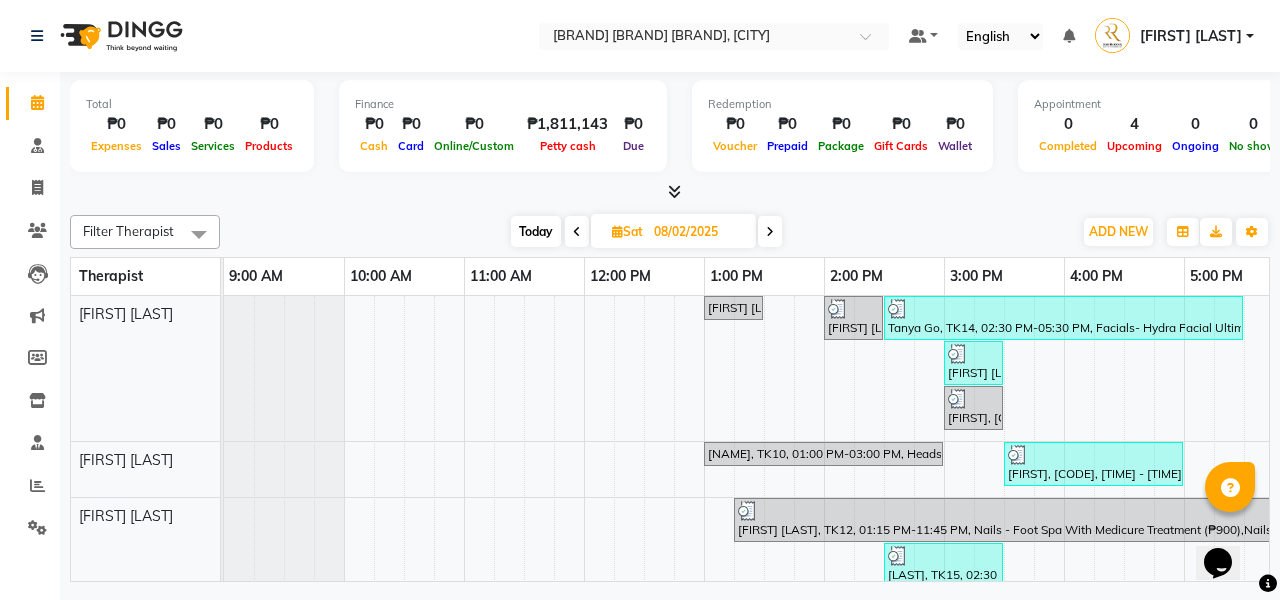 scroll, scrollTop: 109, scrollLeft: 0, axis: vertical 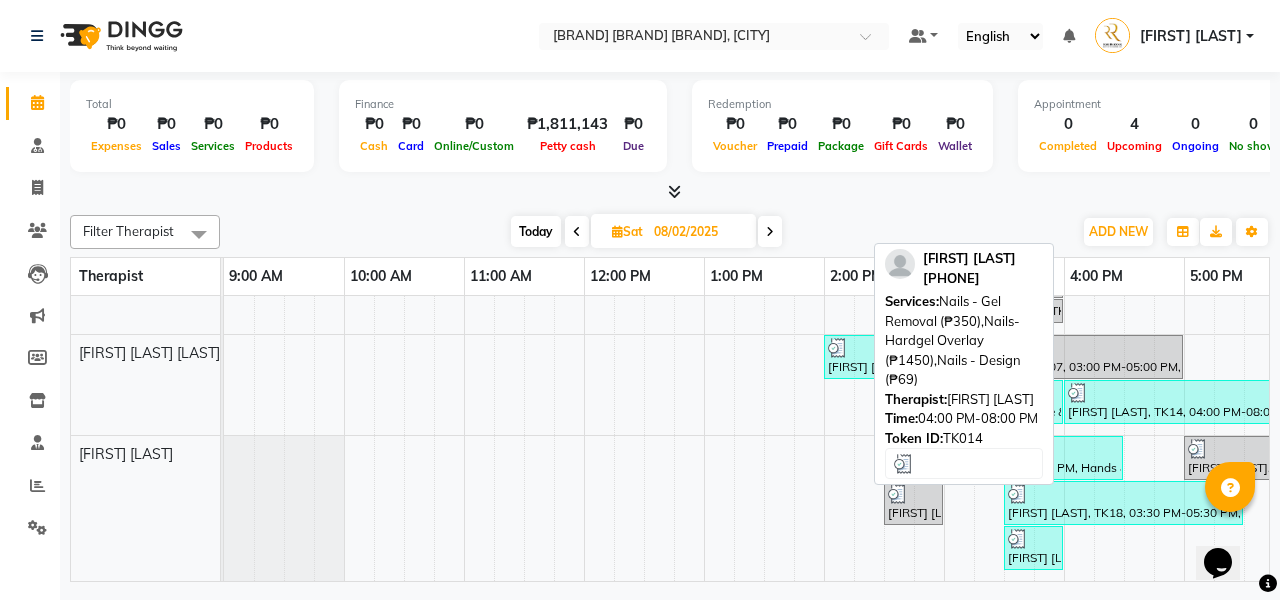 click on "[FIRST] [LAST], TK14, 04:00 PM-08:00 PM, Nails - Gel Removal (₱350),Nails- Hardgel Overlay  (₱1450),Nails - Design  (₱69)" at bounding box center [1303, 402] 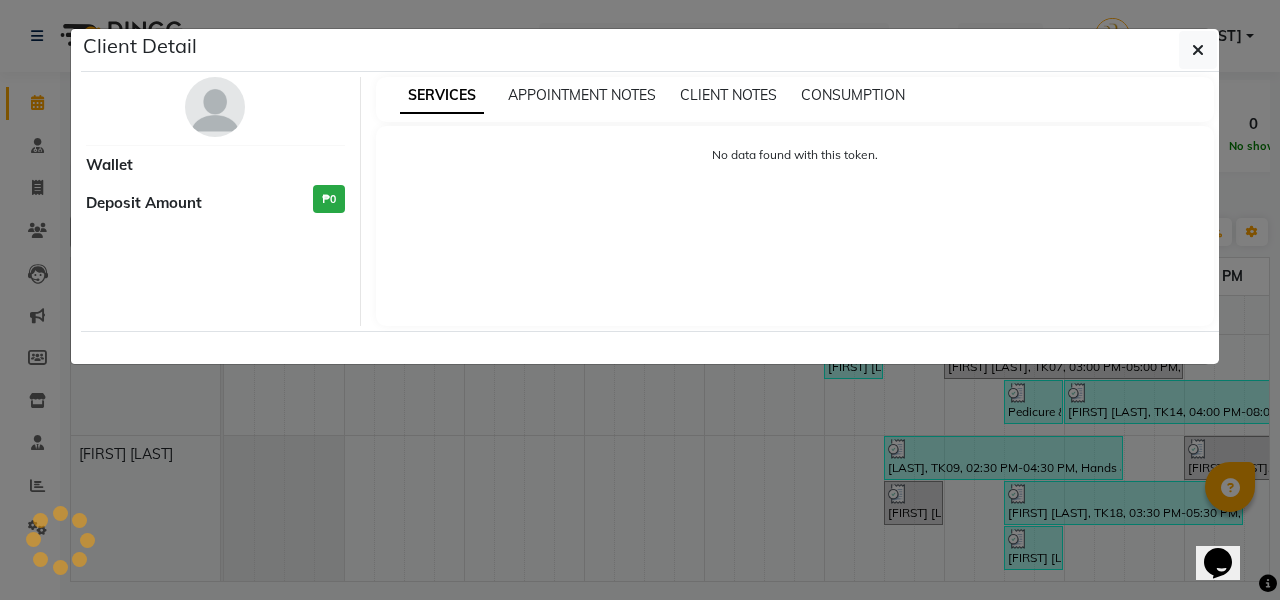 select on "3" 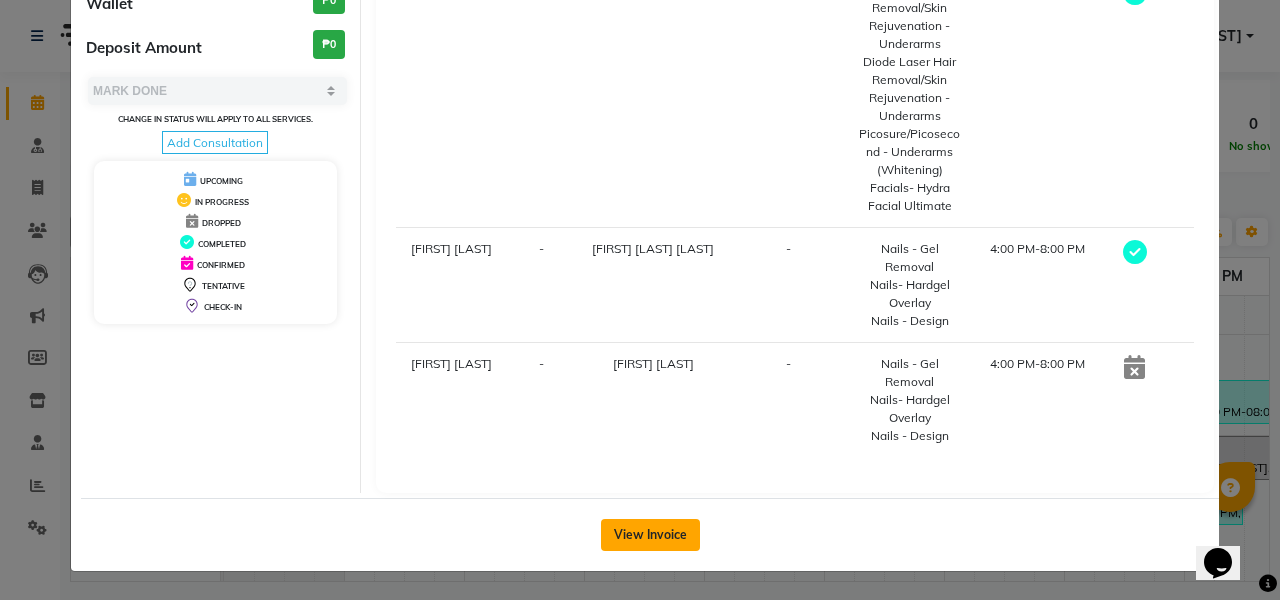 click on "View Invoice" 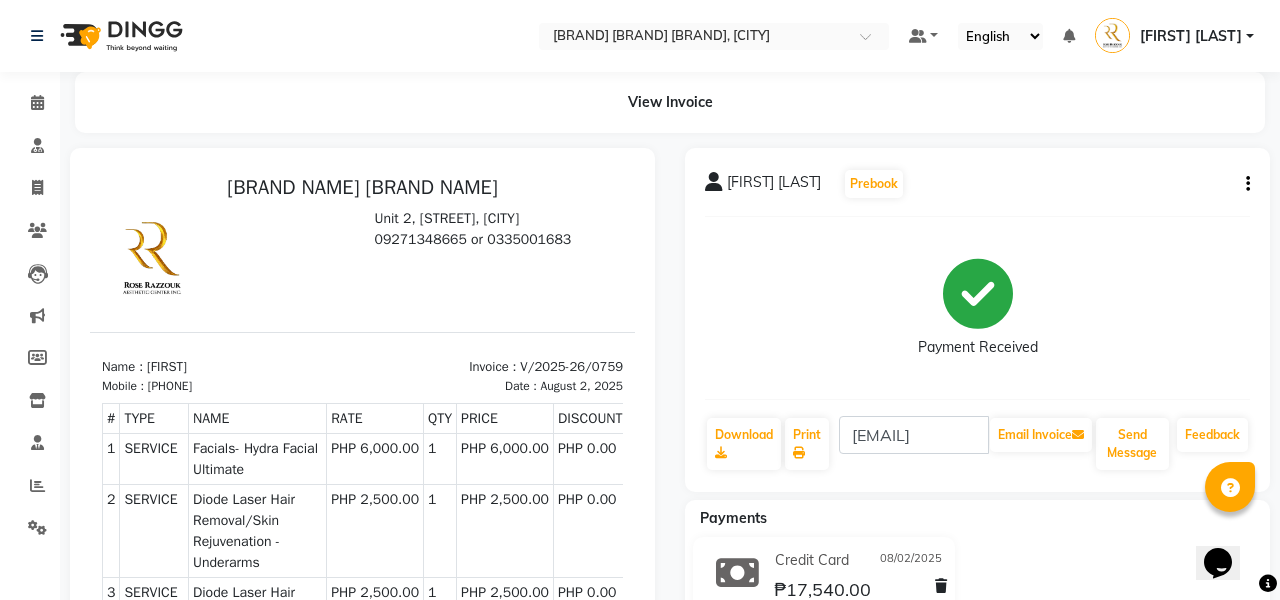 click 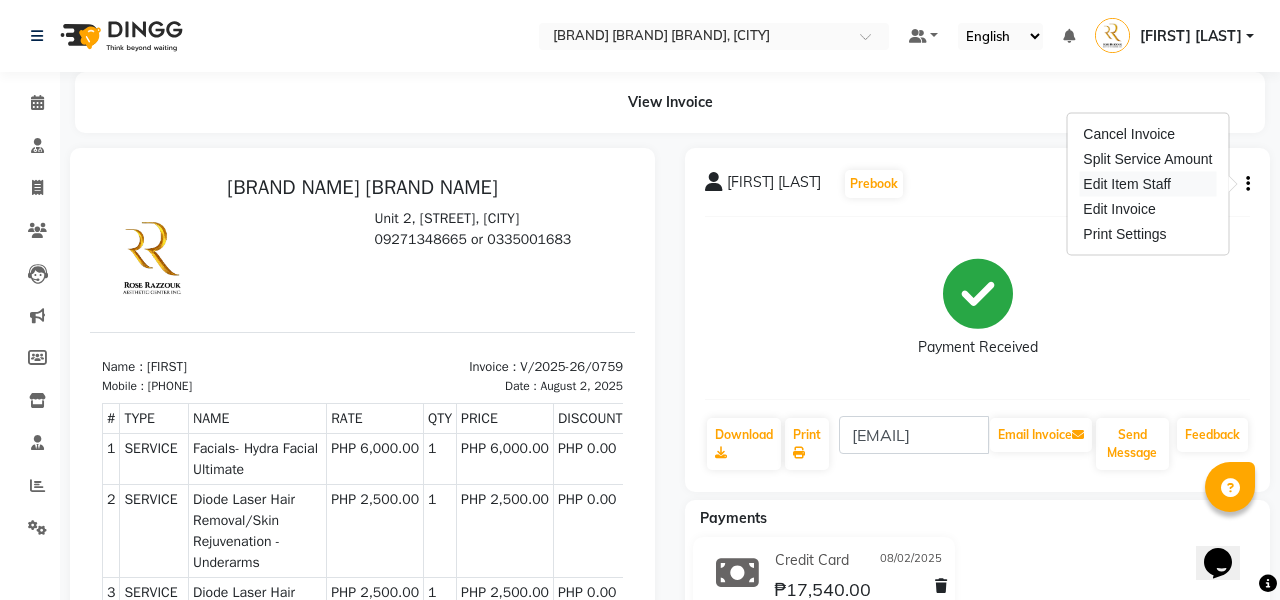 click on "Edit Item Staff" at bounding box center [1147, 184] 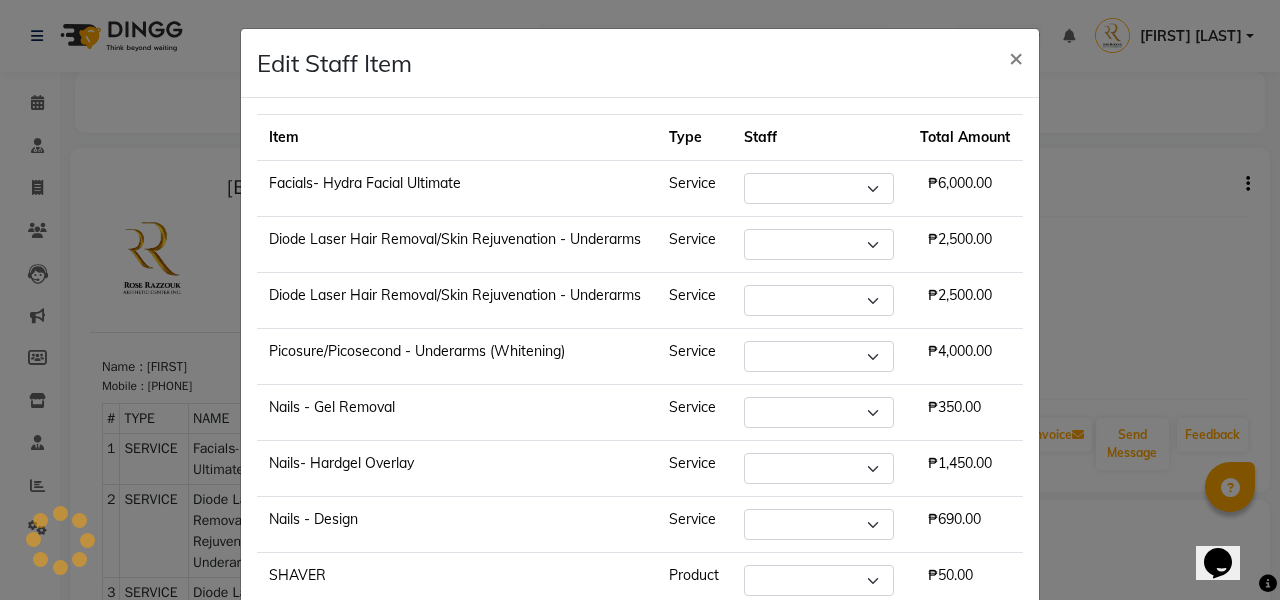 select on "46220" 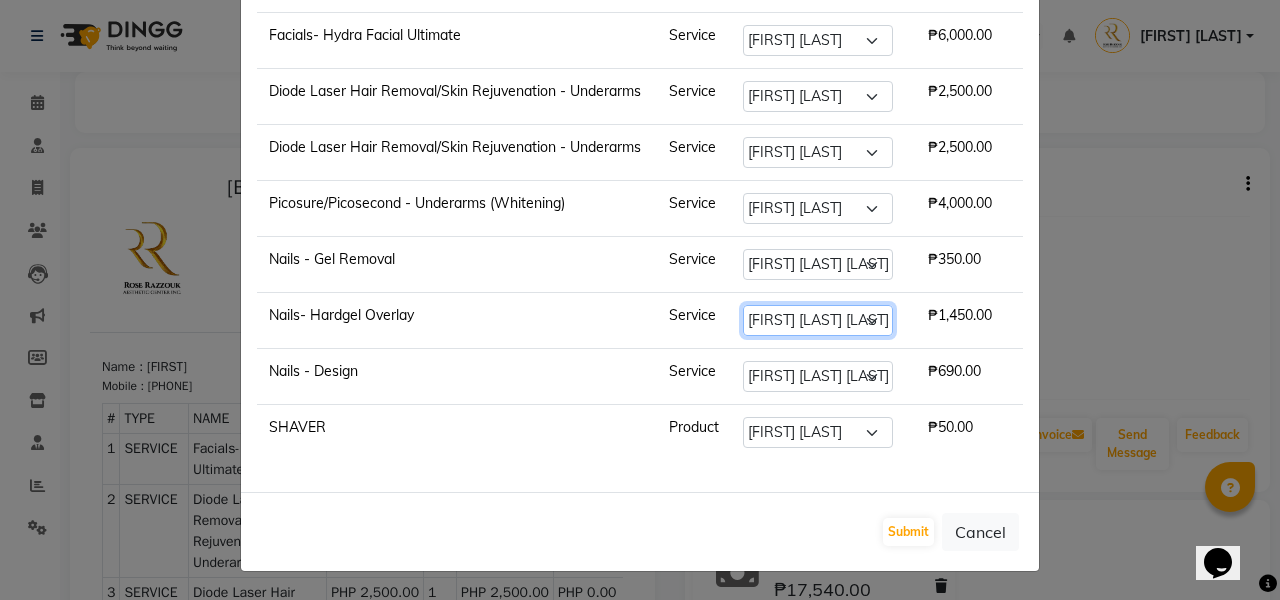select on "46410" 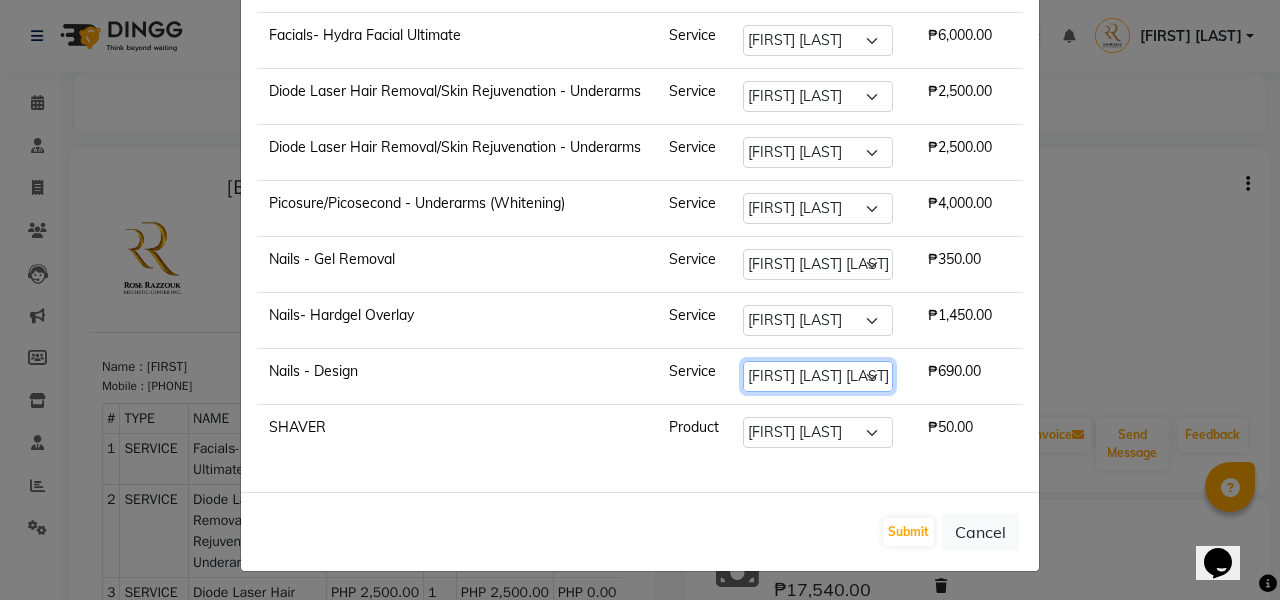 select on "46410" 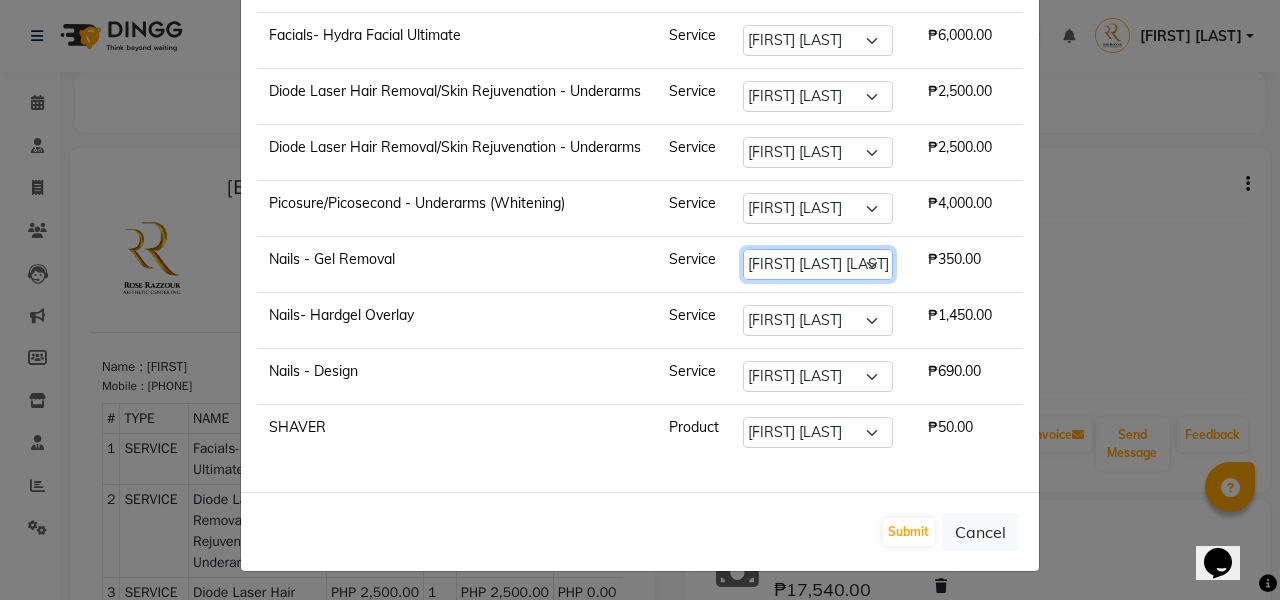select on "46410" 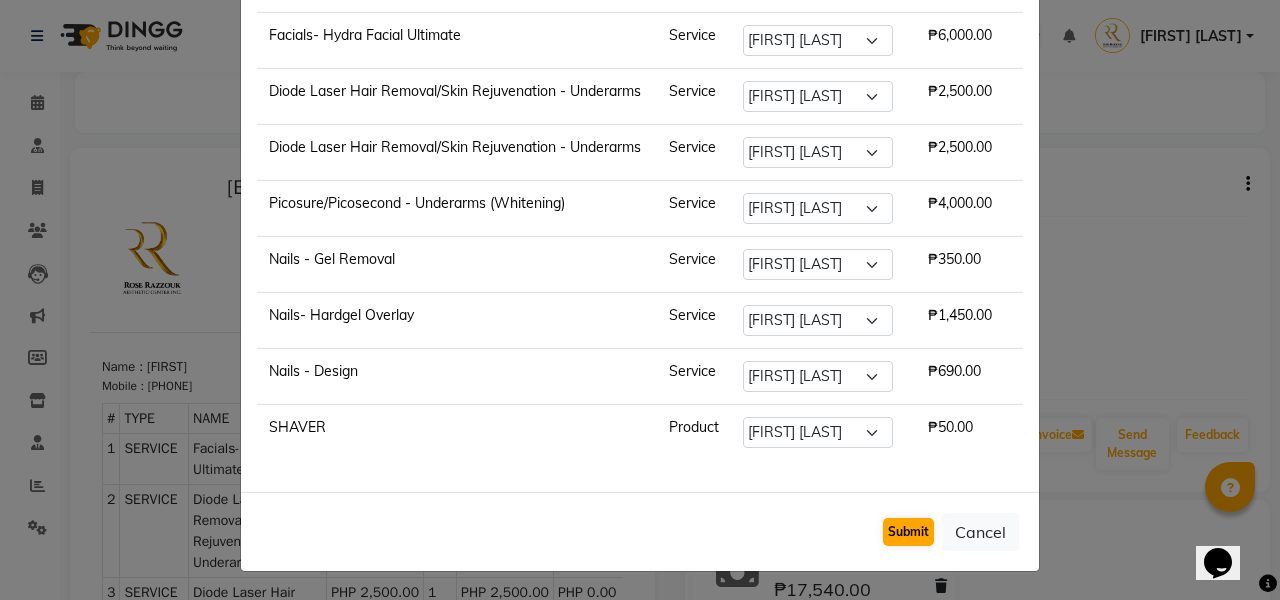 click on "Submit" 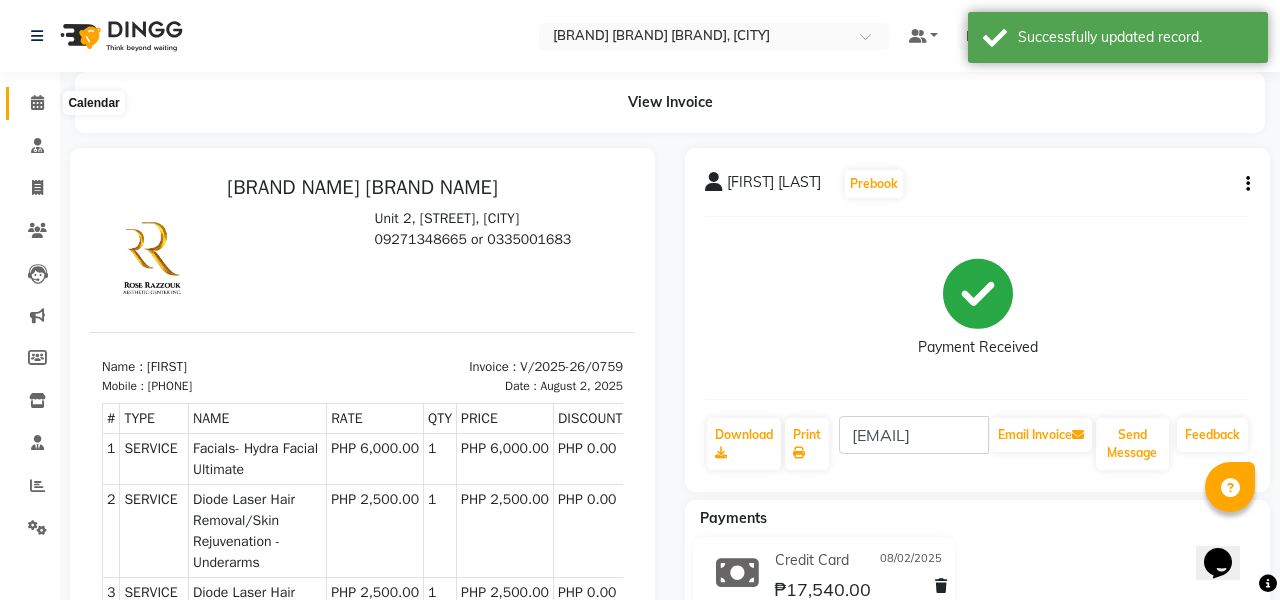 click 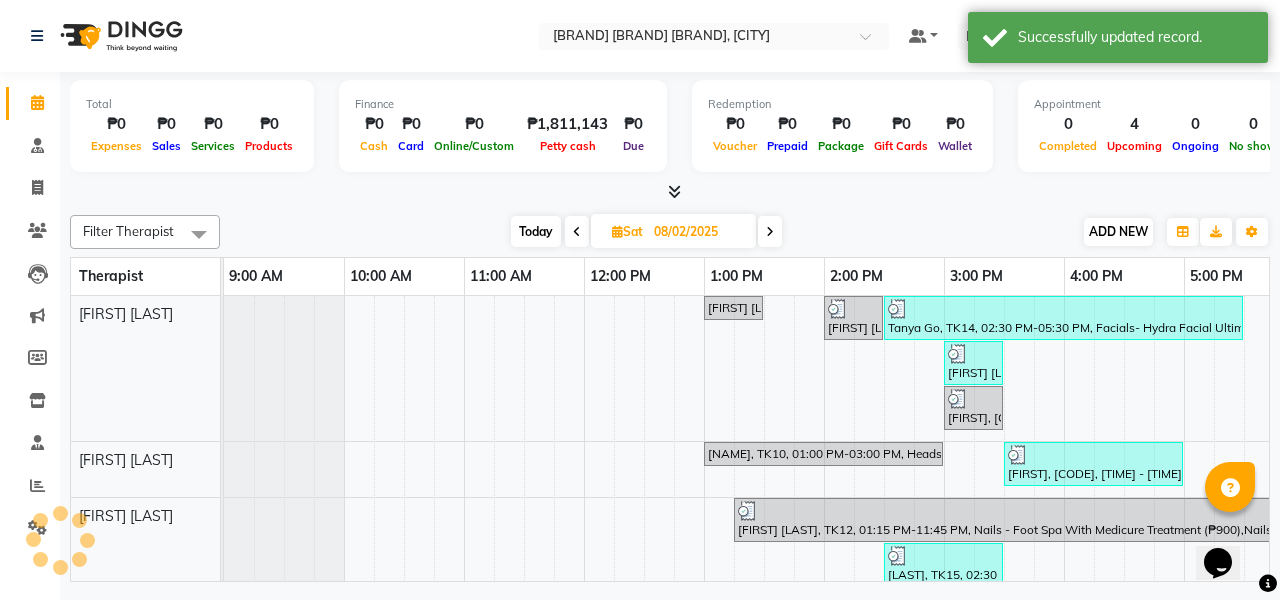 click on "ADD NEW" at bounding box center [1118, 231] 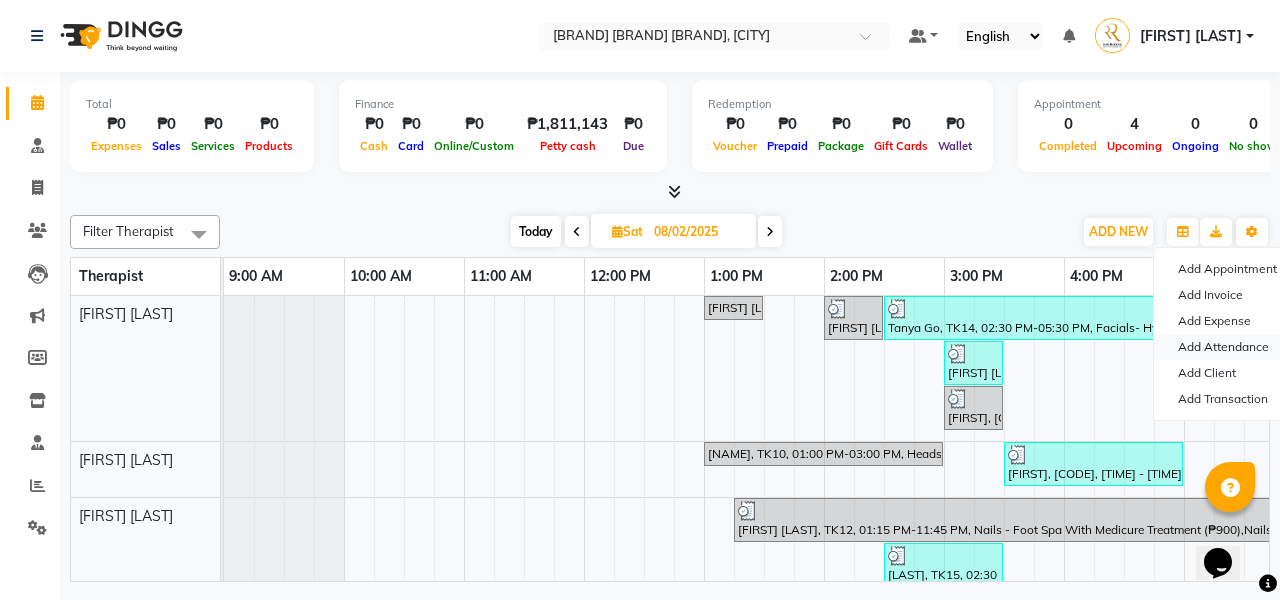 click on "Add Attendance" at bounding box center [1233, 347] 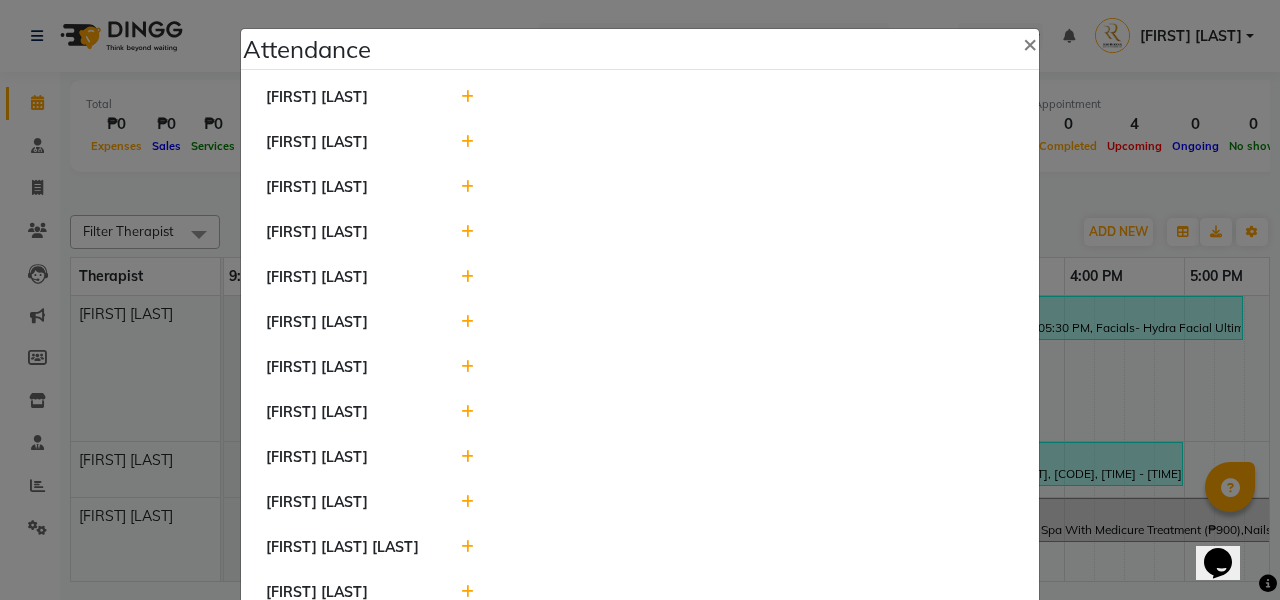 click 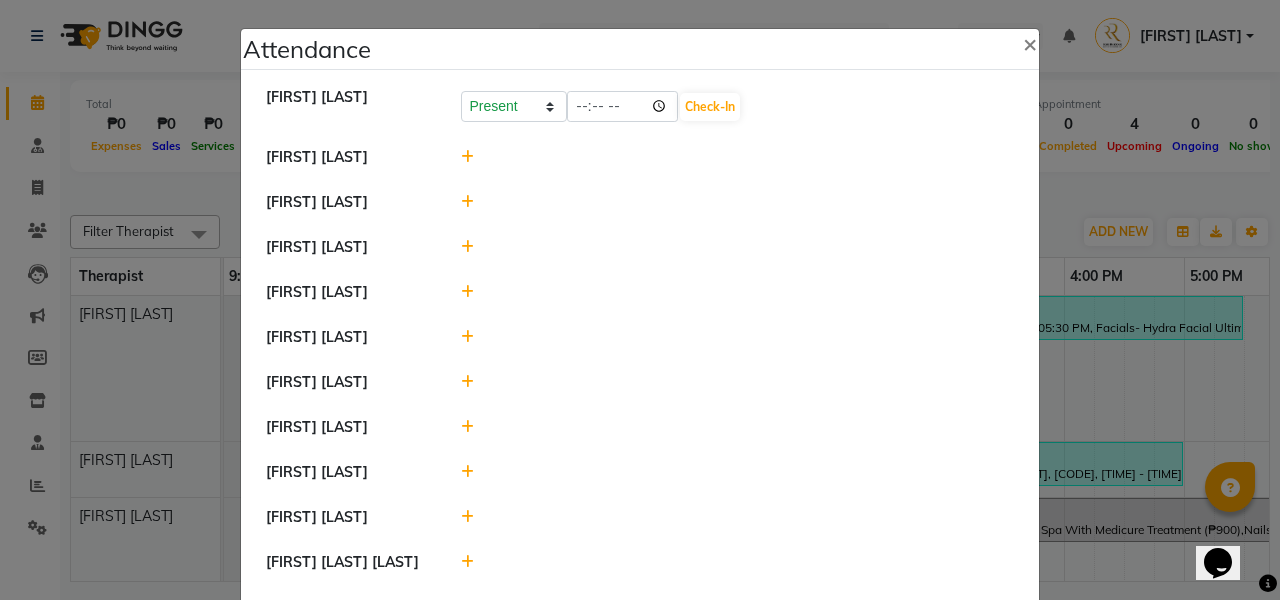 click on "Check-In" 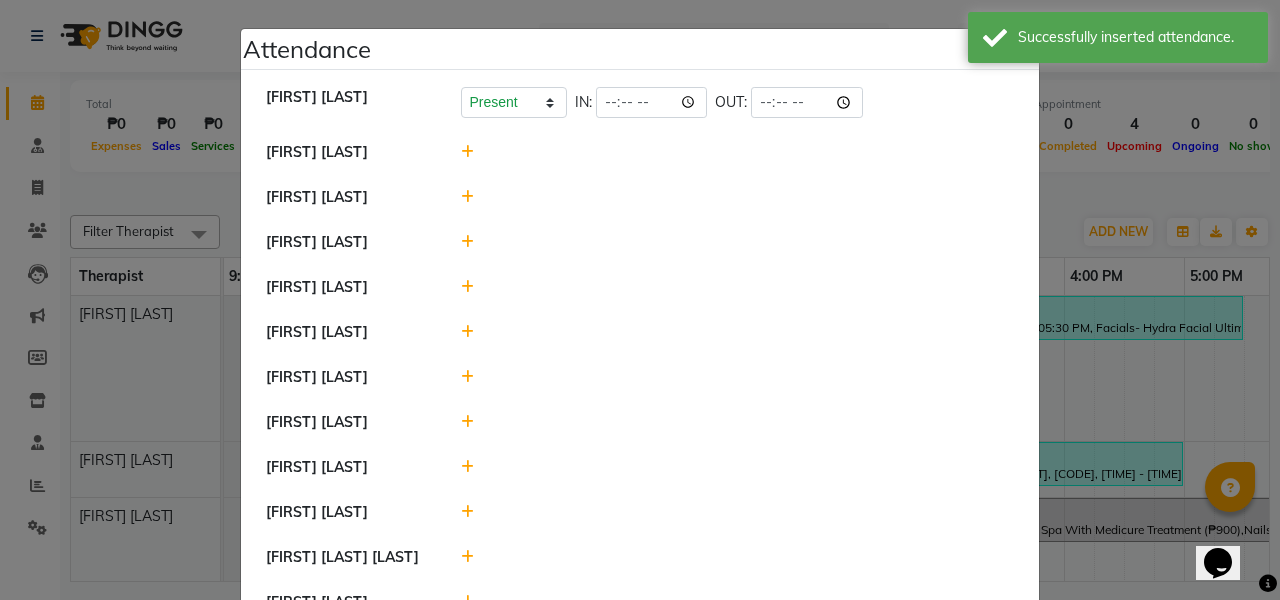 click 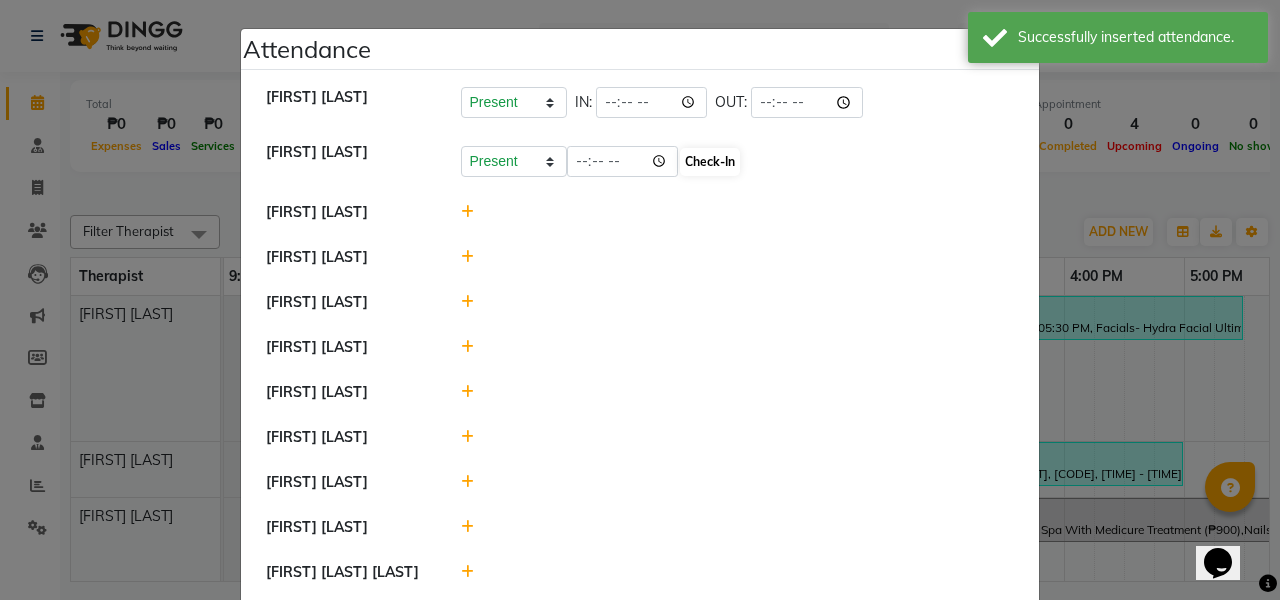 click on "Check-In" 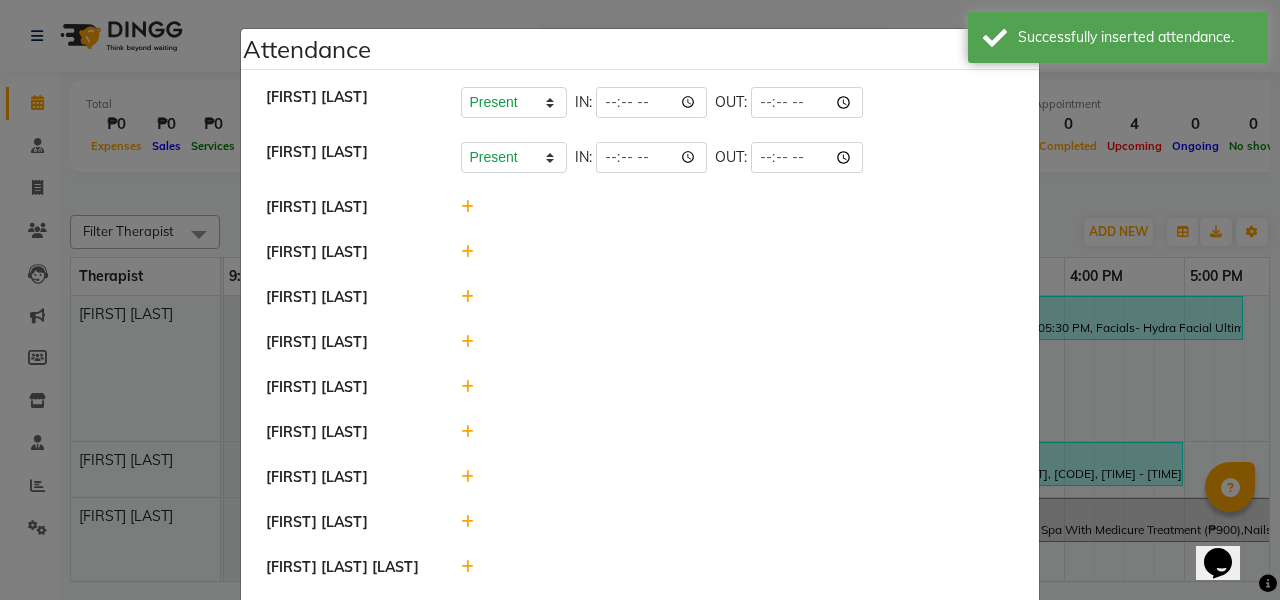 click 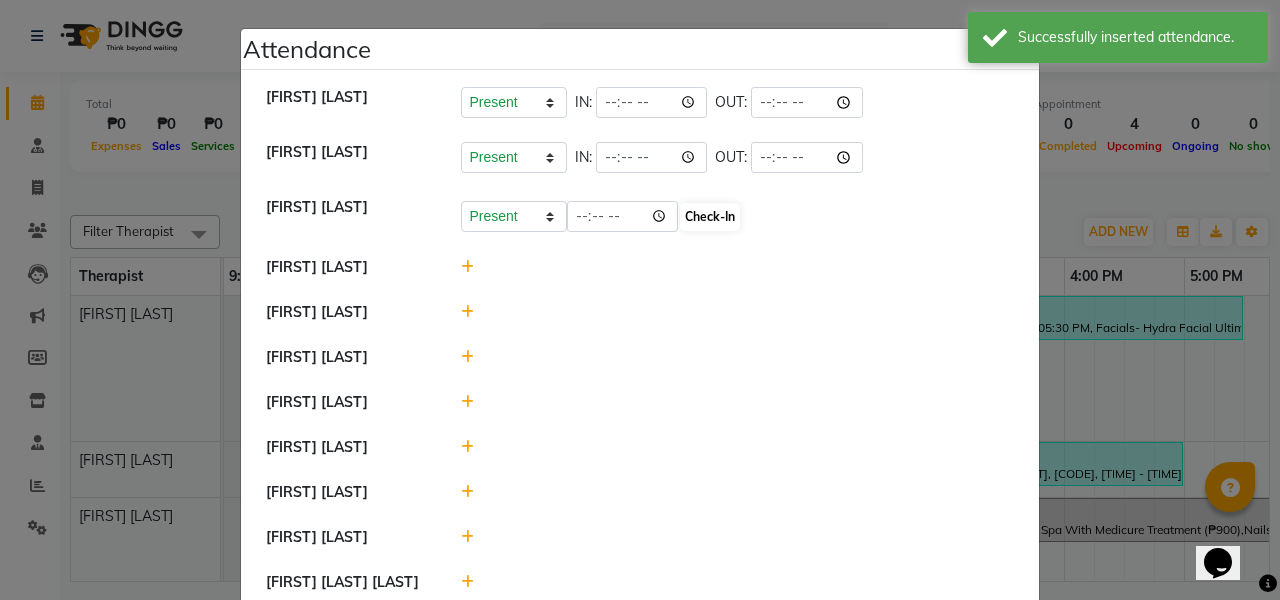 click on "Check-In" 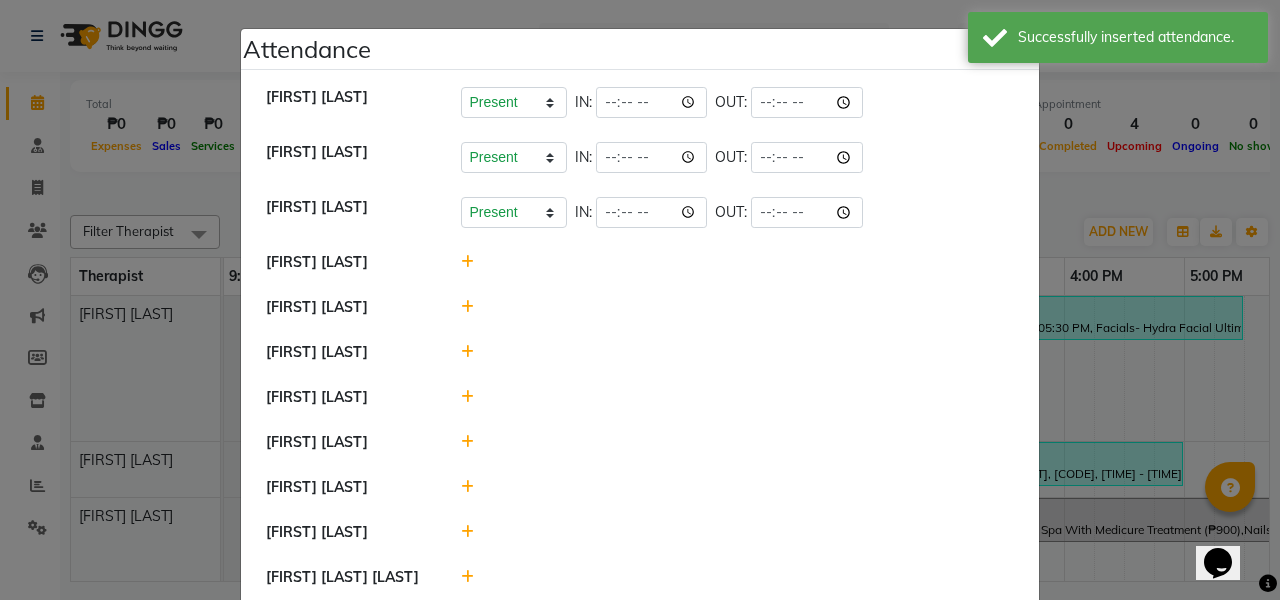 click 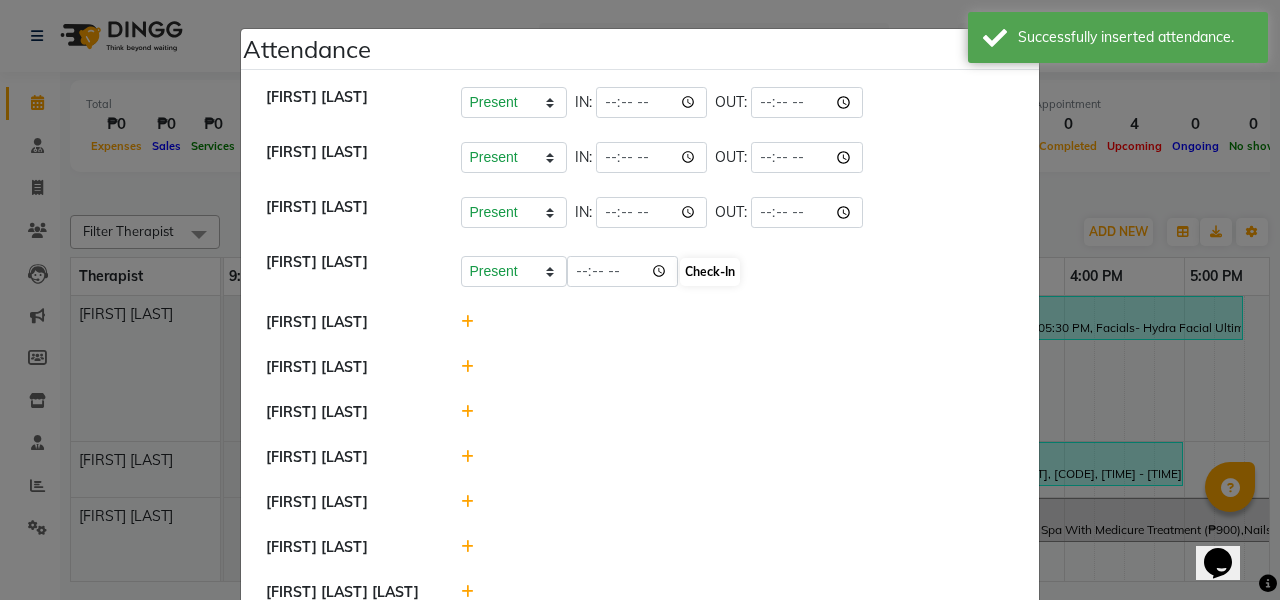 click on "Check-In" 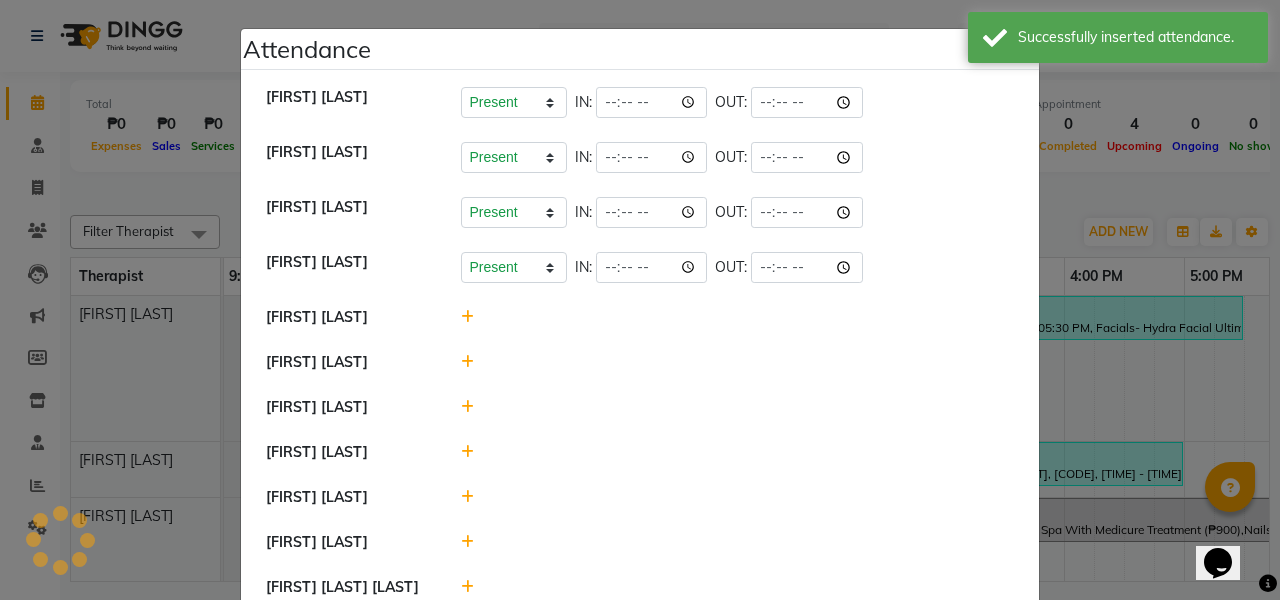 scroll, scrollTop: 57, scrollLeft: 0, axis: vertical 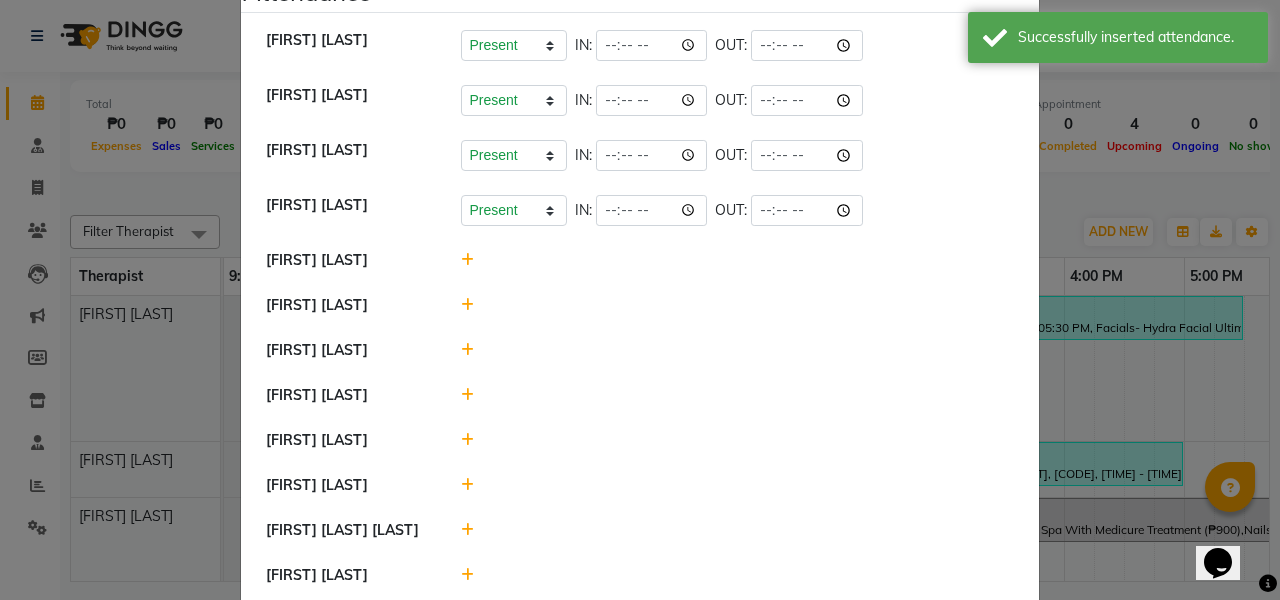 click 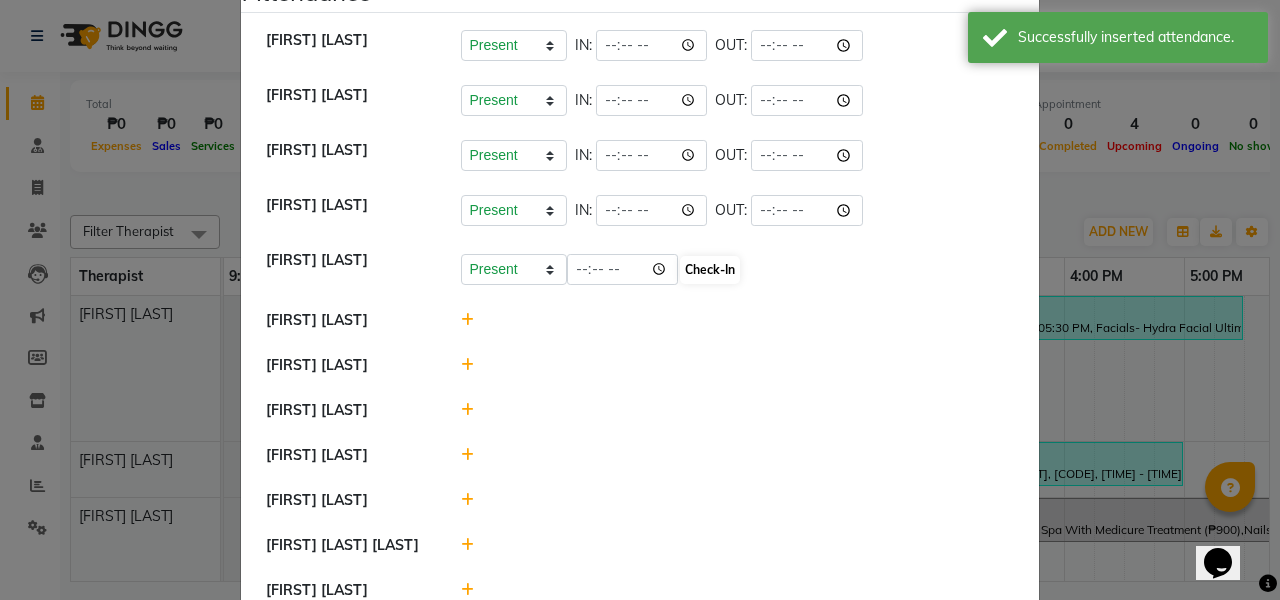 click on "Check-In" 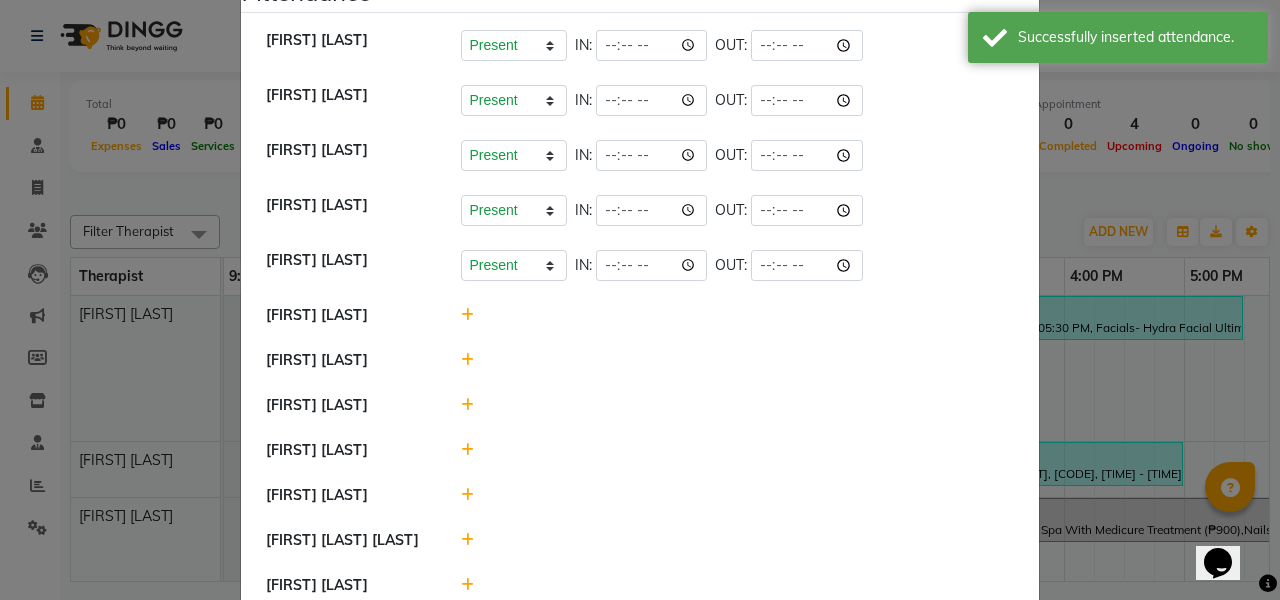 click 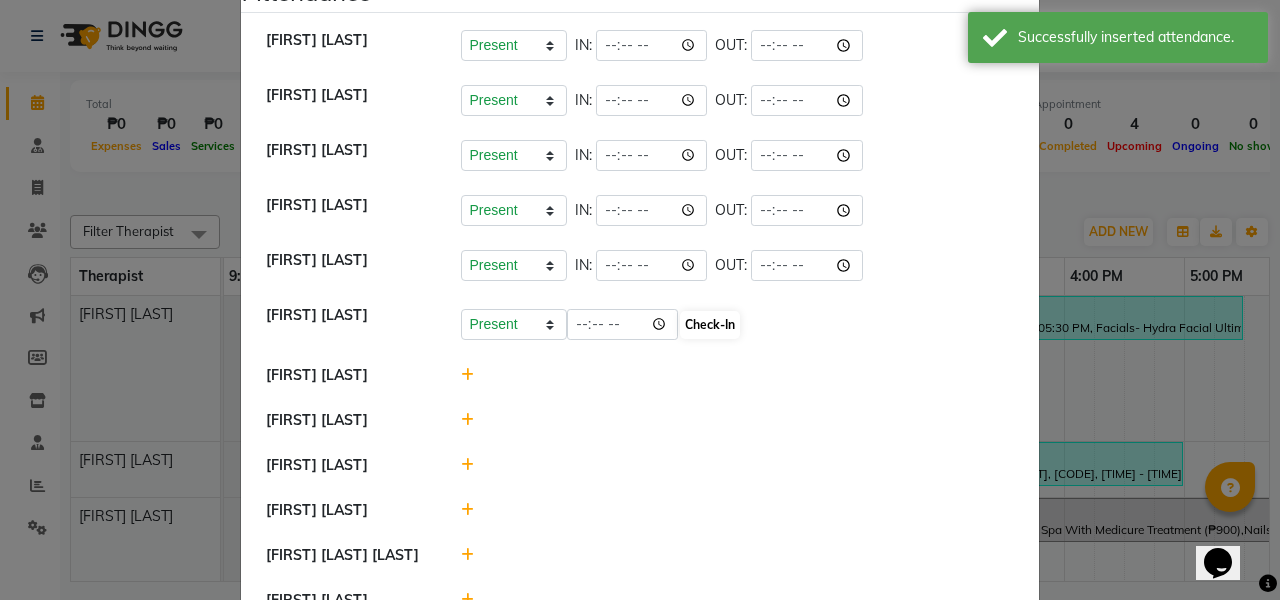 click on "Check-In" 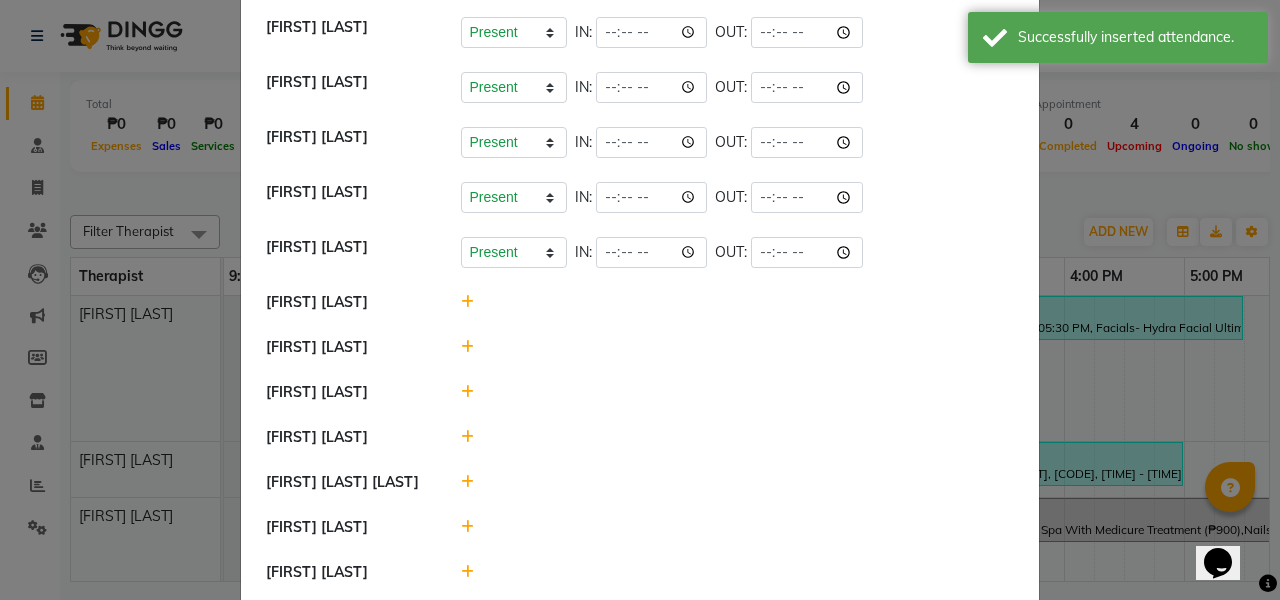 scroll, scrollTop: 161, scrollLeft: 0, axis: vertical 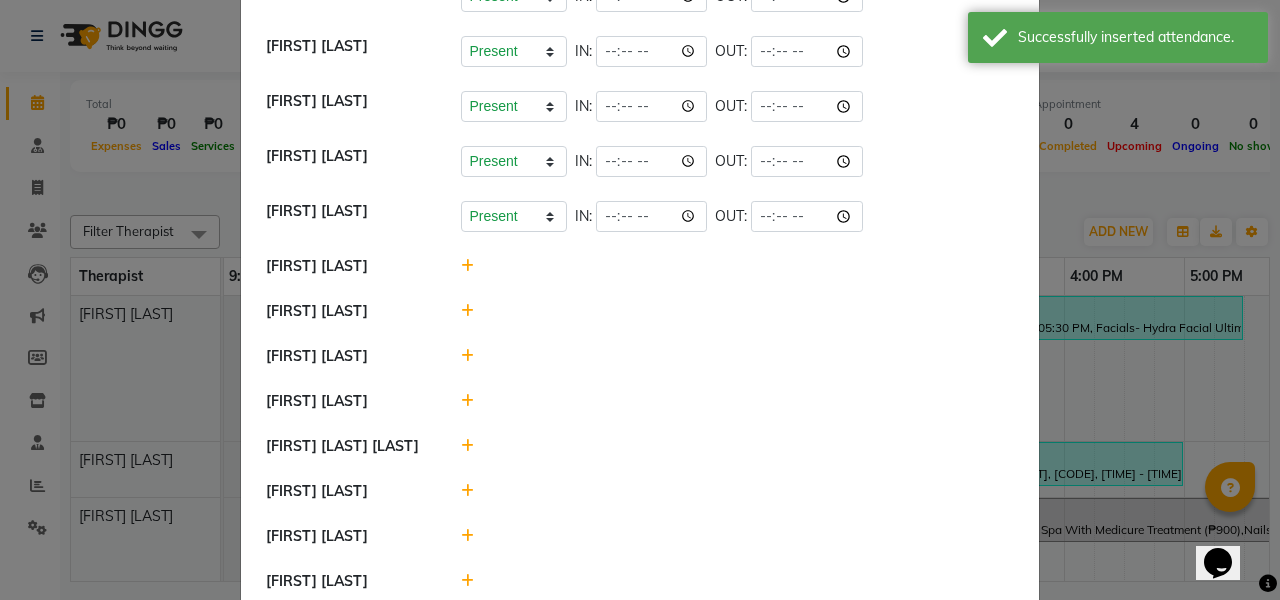click 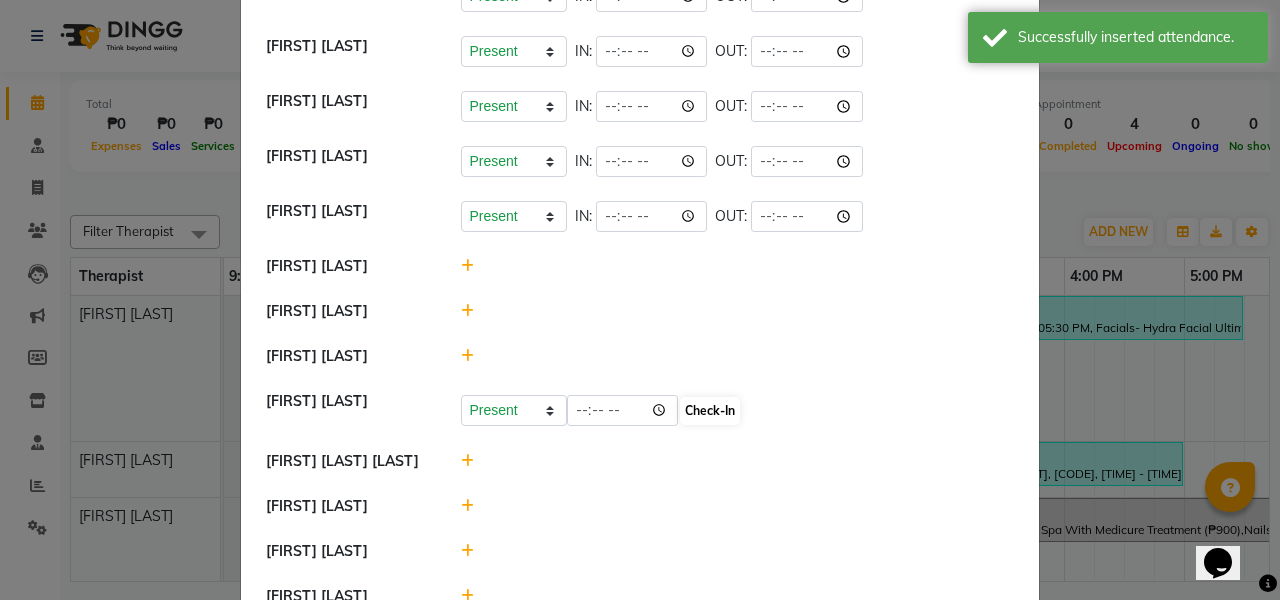 click on "Check-In" 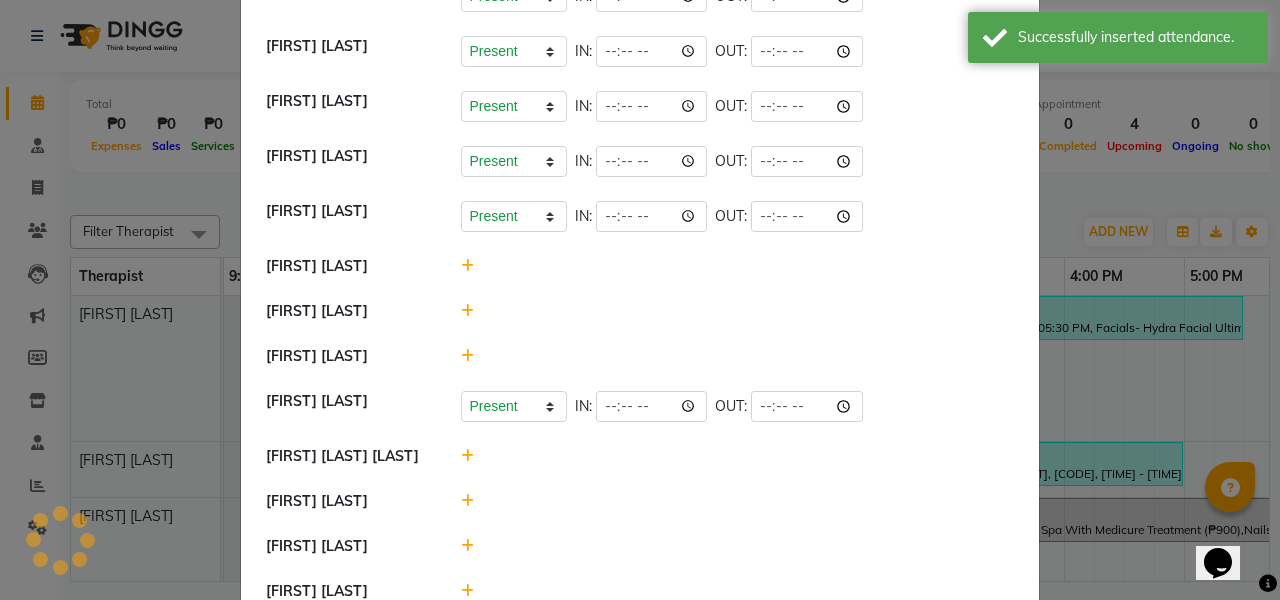 click 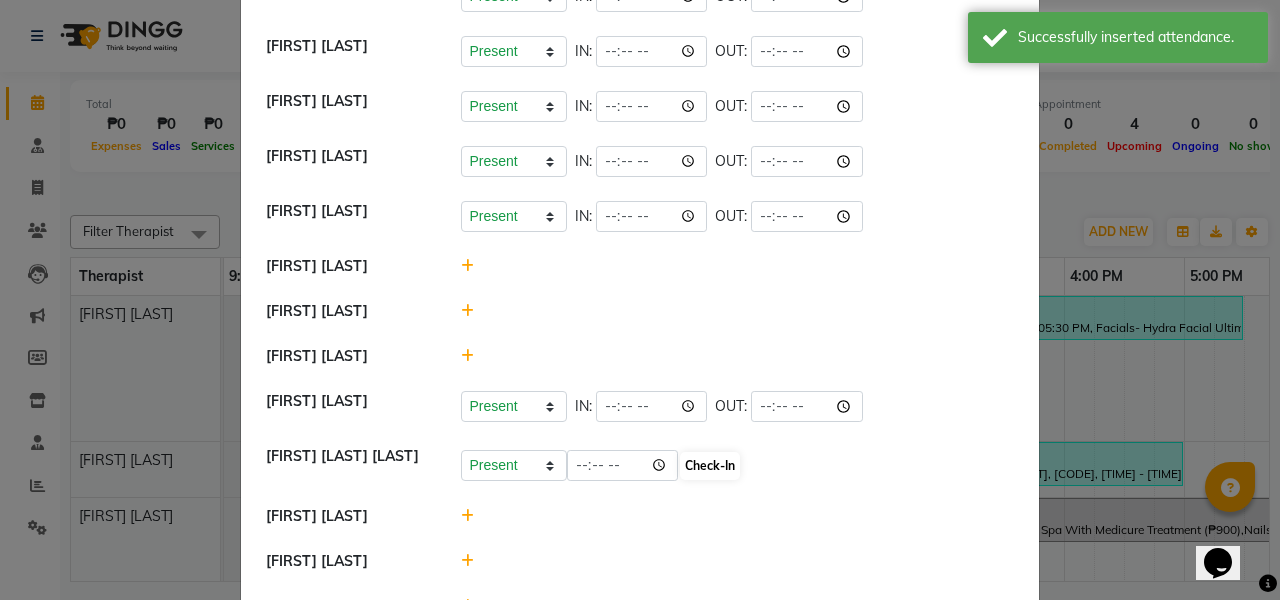 click on "Check-In" 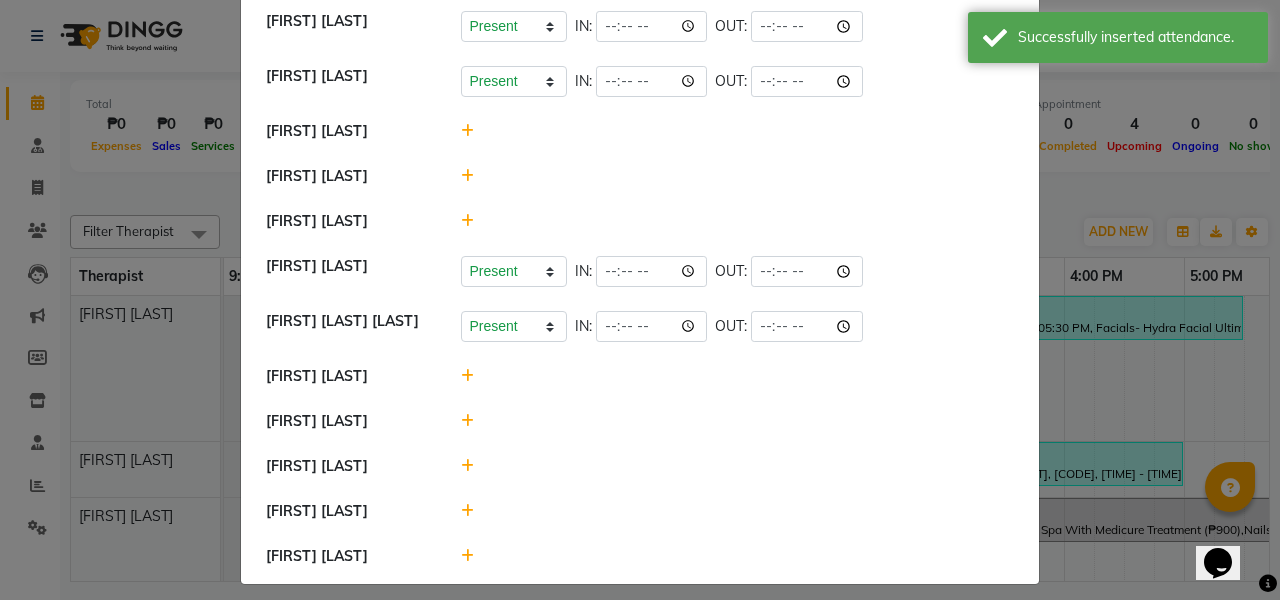 scroll, scrollTop: 301, scrollLeft: 0, axis: vertical 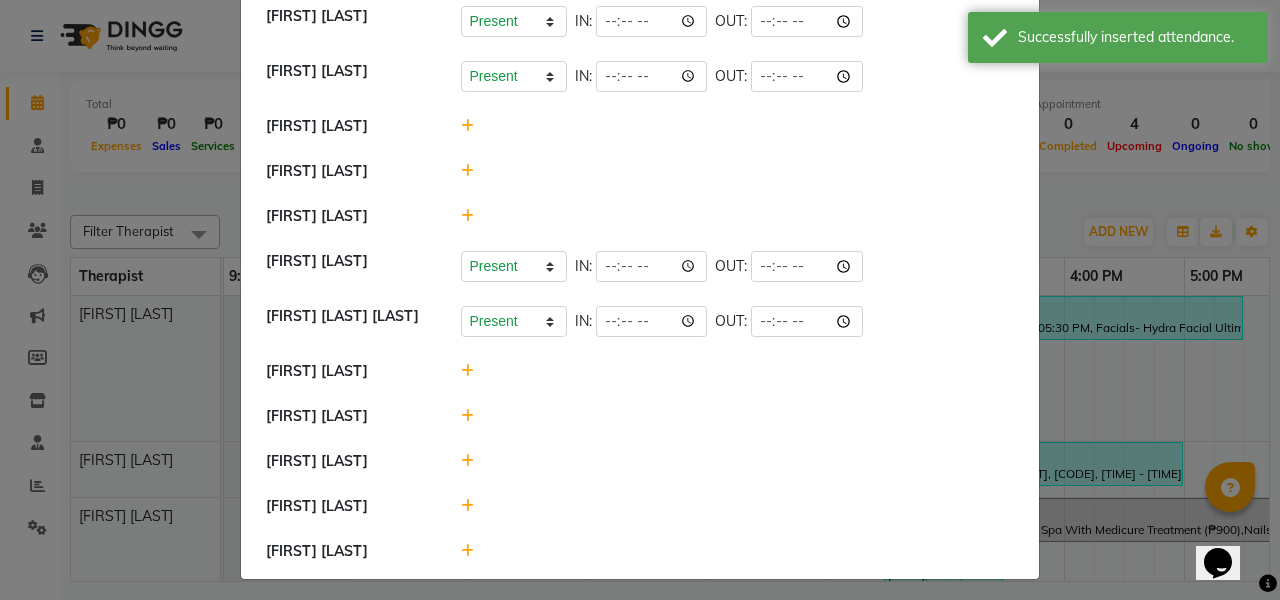 click 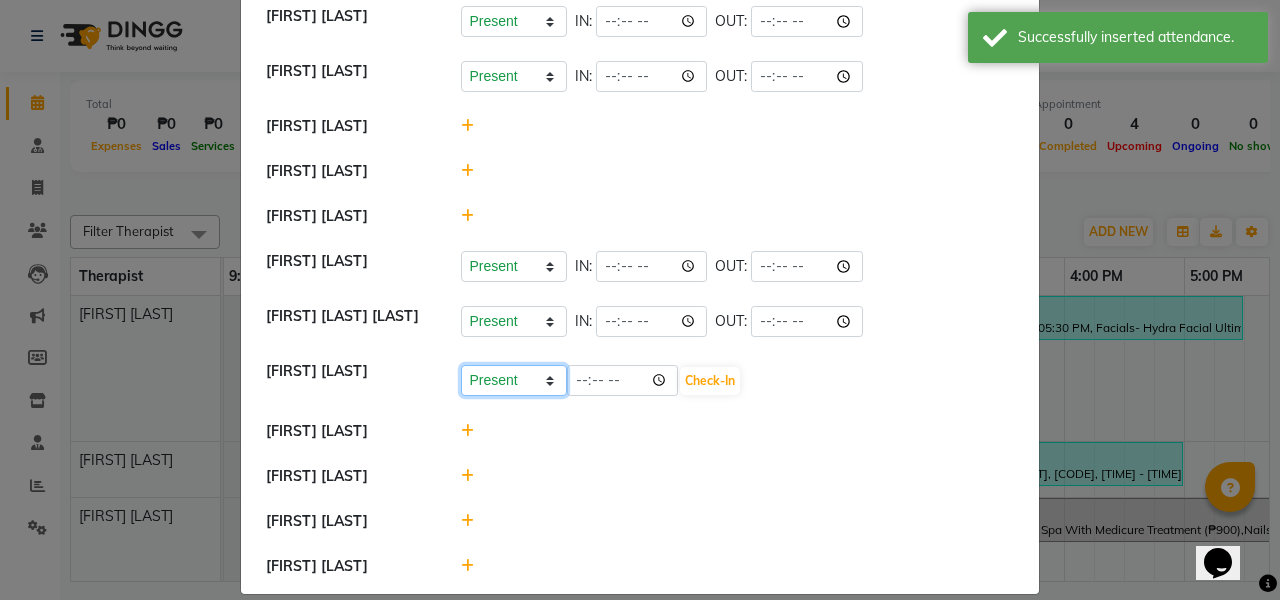 select on "A" 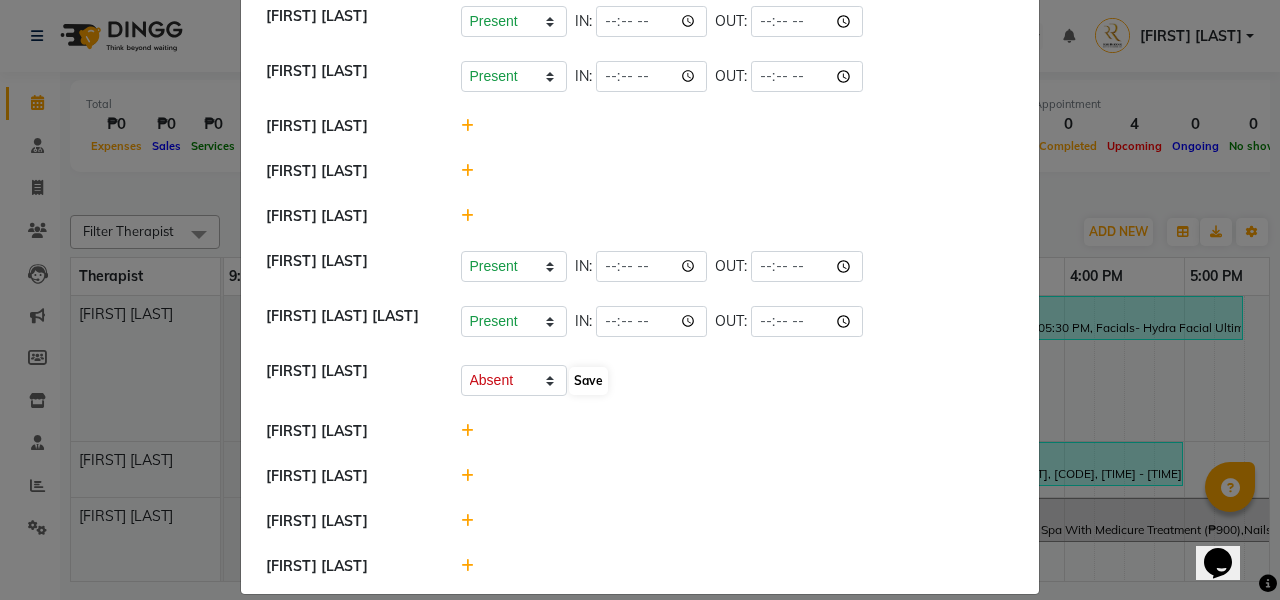click on "Save" 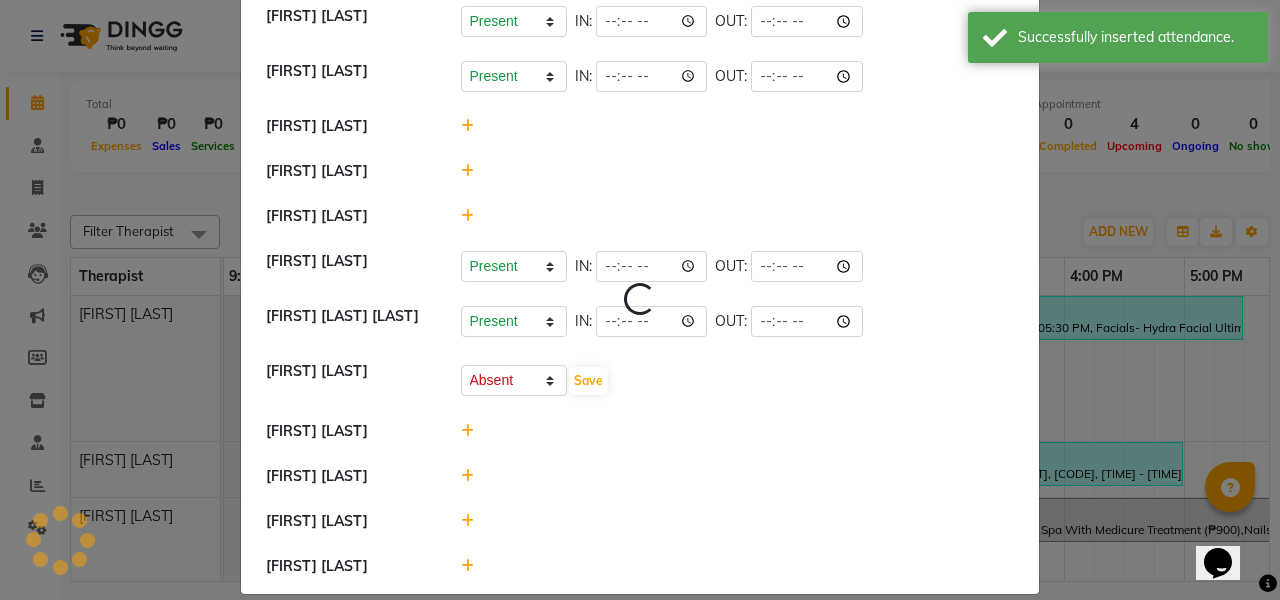 select on "A" 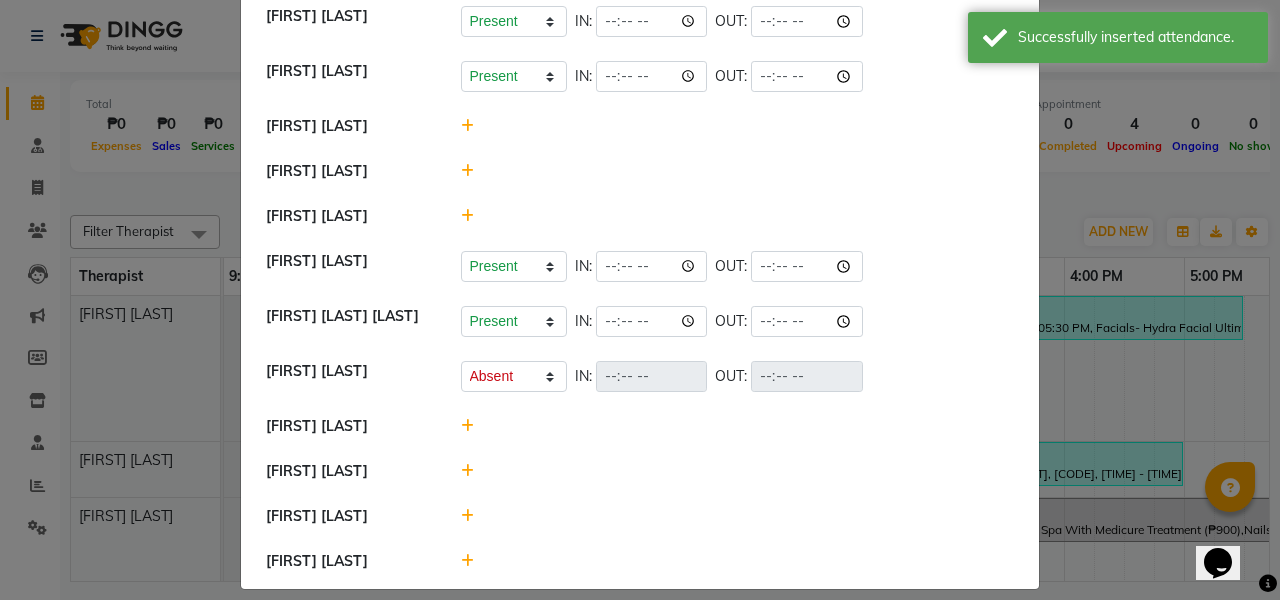 scroll, scrollTop: 362, scrollLeft: 0, axis: vertical 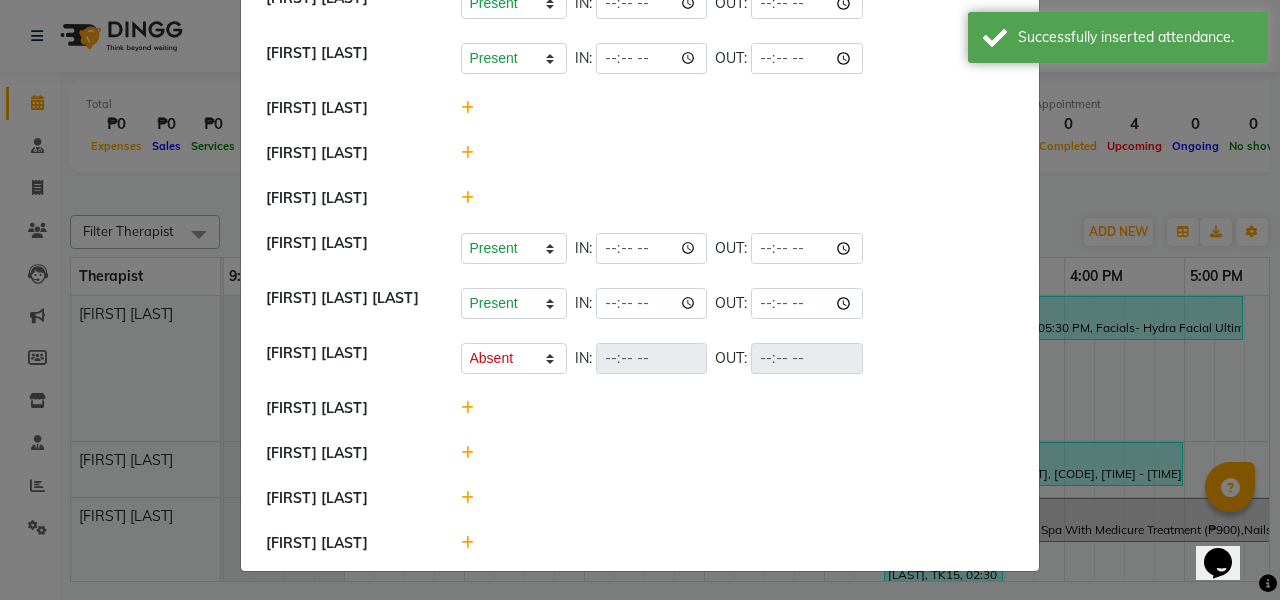 click 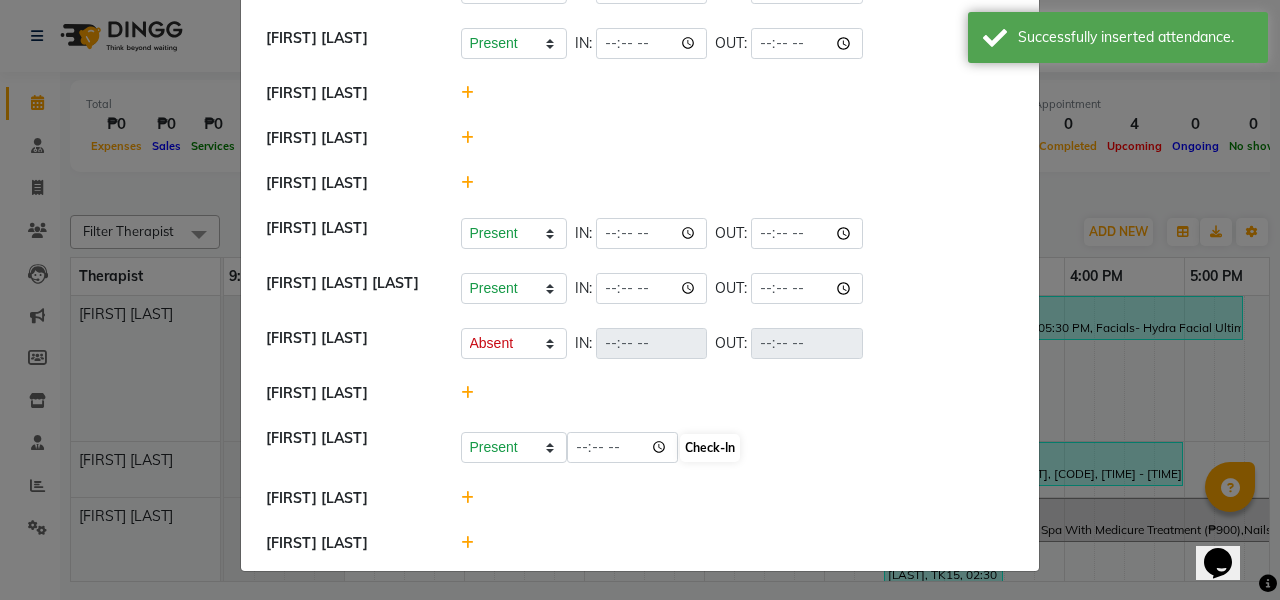 click on "Check-In" 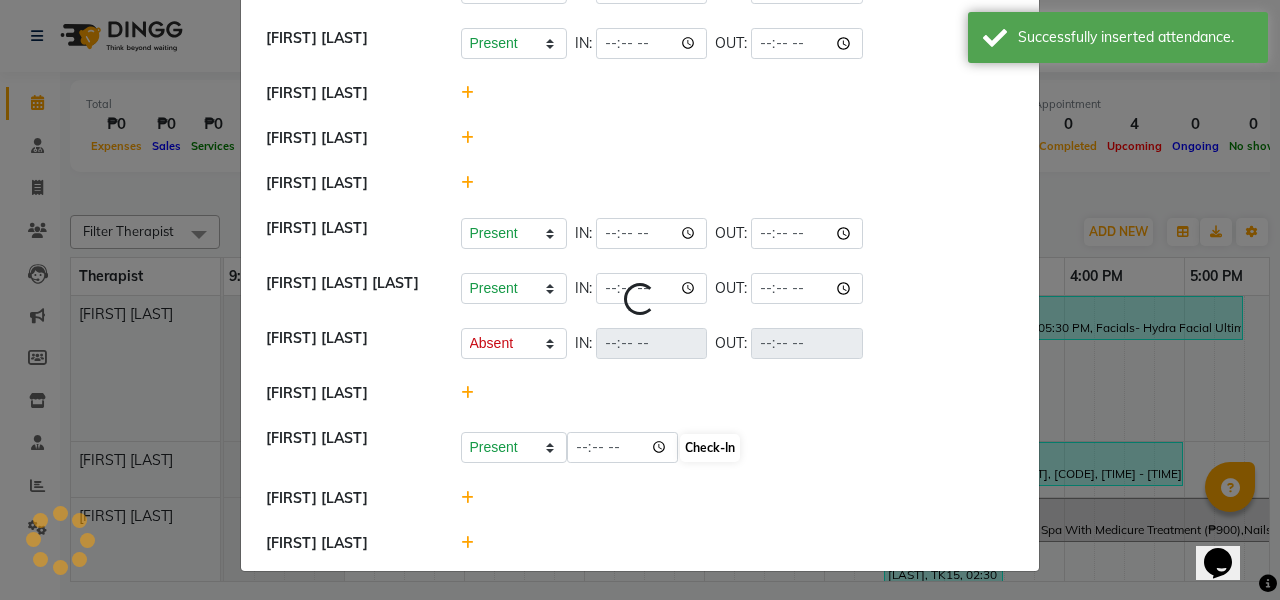 select on "A" 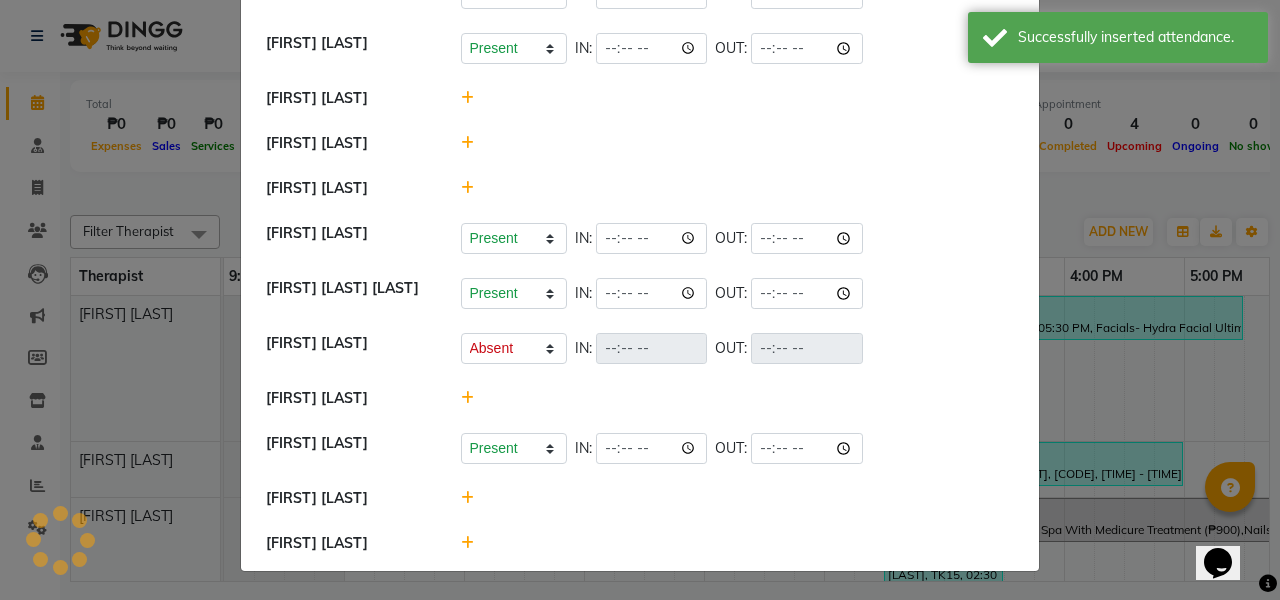 click 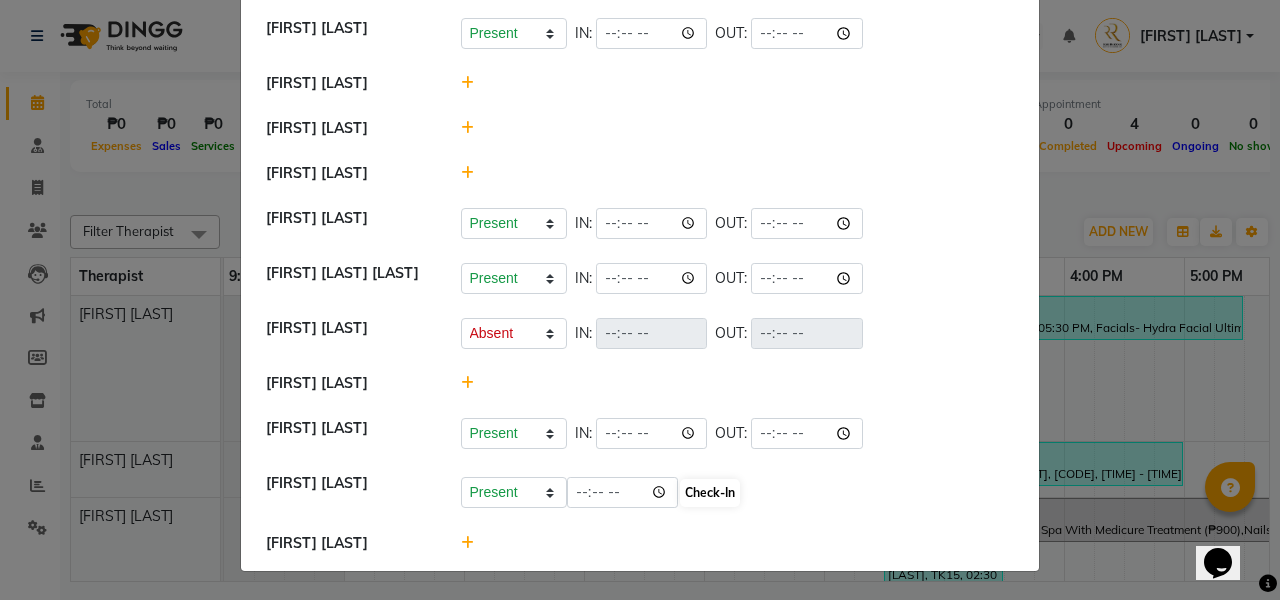 click on "Check-In" 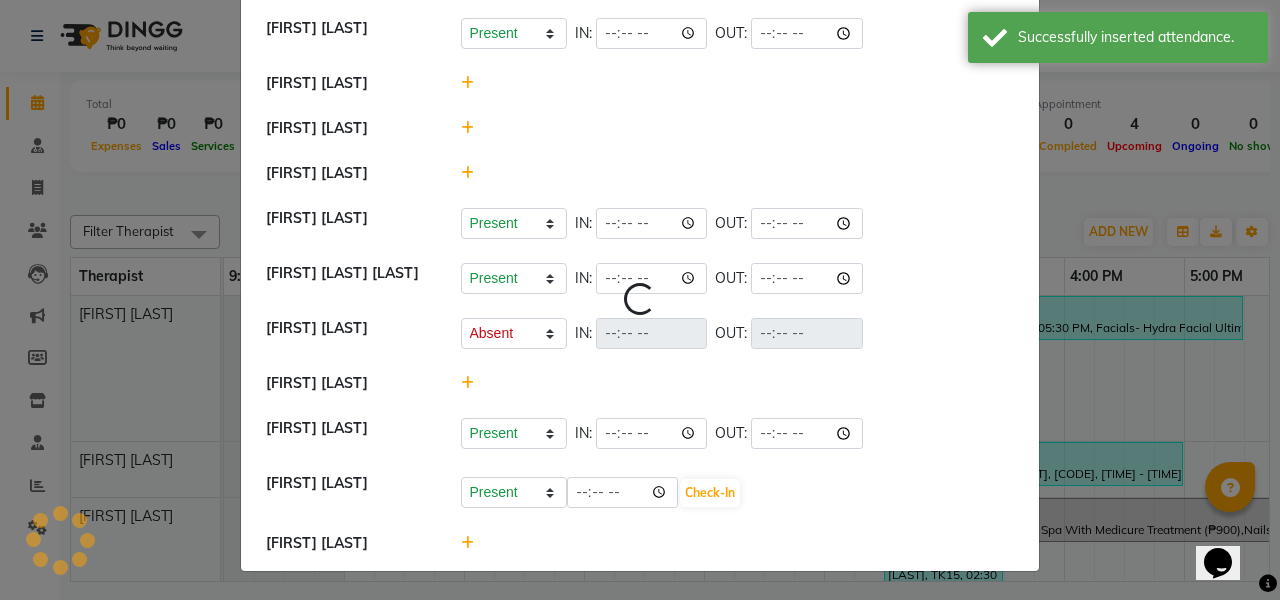select on "A" 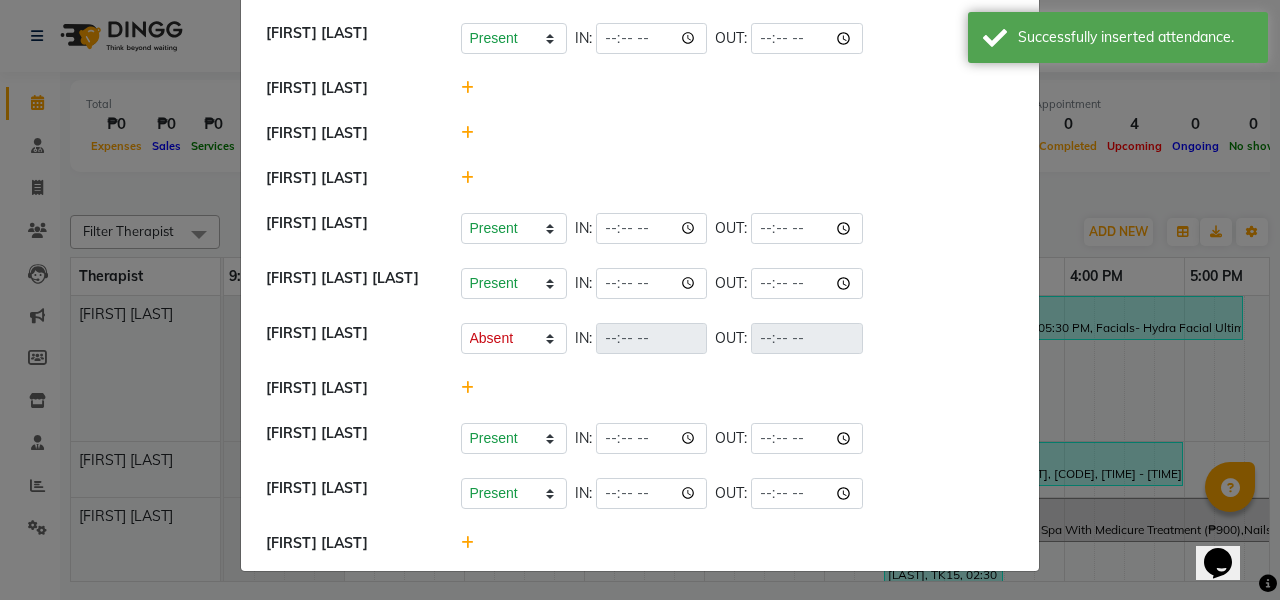 click 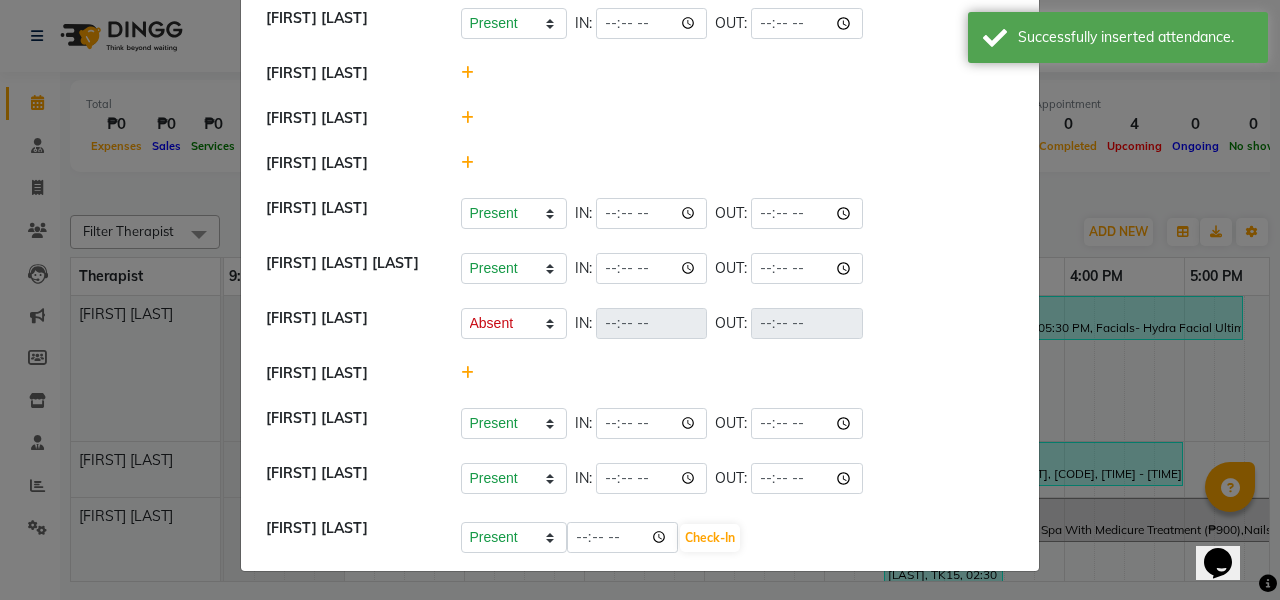 click on "Check-In" 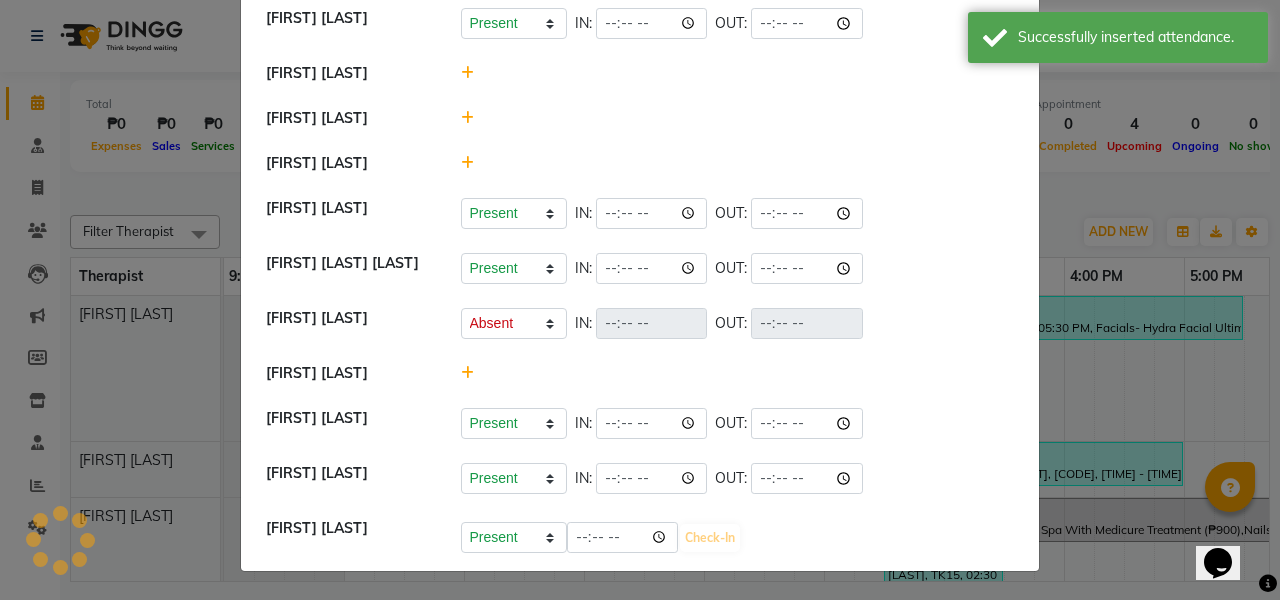 select on "A" 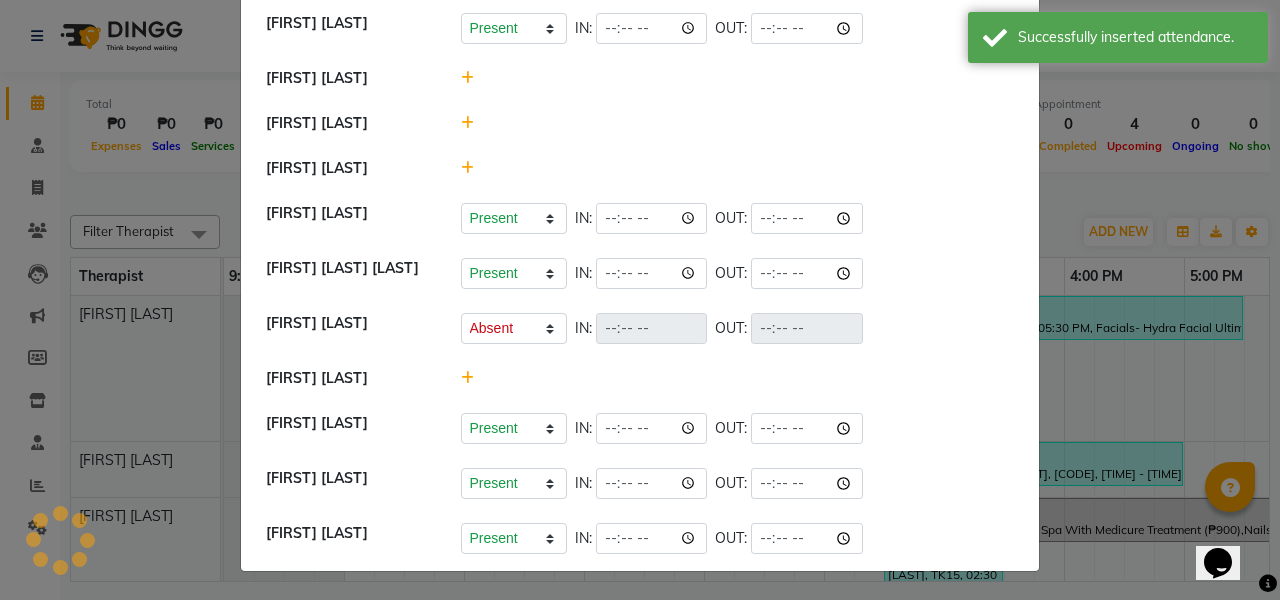 scroll, scrollTop: 382, scrollLeft: 0, axis: vertical 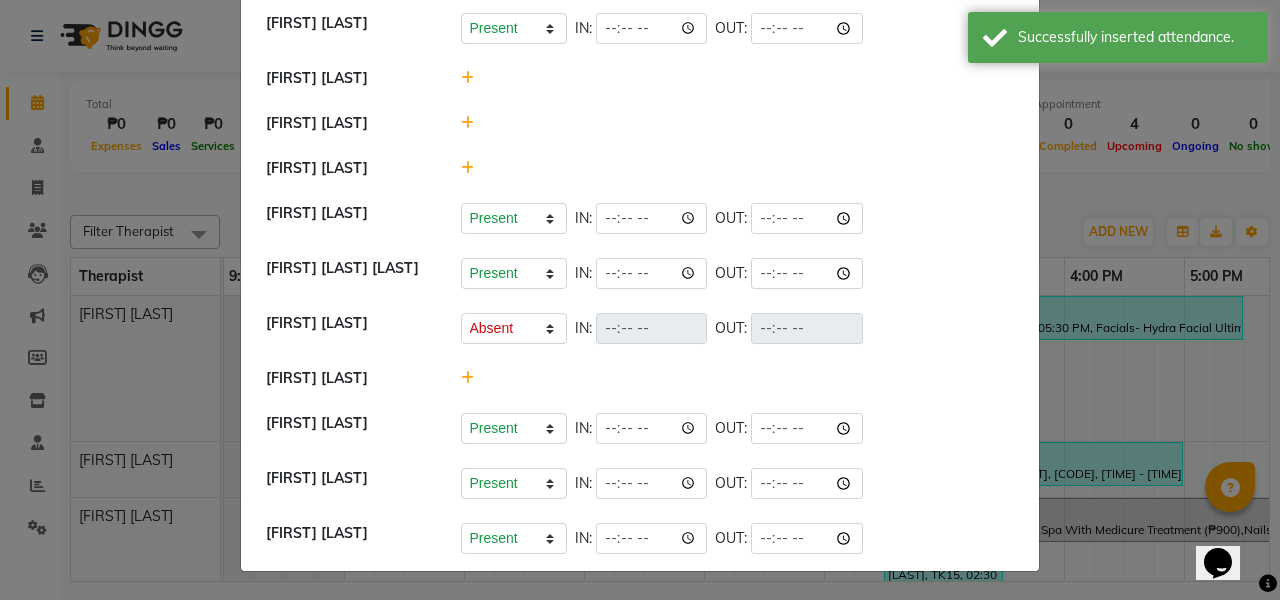 click on "Attendance × [FIRST] [LAST] Present Absent Late Half Day Weekly Off IN: 09:49 OUT: MOREEN JOY CASTOR Present Absent Late Half Day Weekly Off IN: 09:49 OUT: CIARA SHAYNE FLORES Present Absent Late Half Day Weekly Off IN: 09:49 OUT: MA. FAITH NICANOR Present Absent Late Half Day Weekly Off IN: 09:49 OUT: RETCHEL MUYA Present Absent Late Half Day Weekly Off IN: 09:49 OUT: PRINCESS KATE ALARIN Present Absent Late Half Day Weekly Off IN: 09:49 OUT: Rose Ann Dee Razzouk MARY GRACE DORIN Oscar Razzouk MABELL DELA PENA Present Absent Late Half Day Weekly Off IN: 09:49 OUT: LIEZL GAROTE OPOLENCIA Present Absent Late Half Day Weekly Off IN: 09:49 OUT: Rj Isabelle Reyes Present Absent Late Half Day Weekly Off IN: OUT: EZRA JOHN MILIESSA KIRSTIE ESCANLAR Present Absent Late Half Day Weekly Off IN: 09:49 OUT: APRIL JOY GUILLERMO Present Absent Late Half Day IN:" 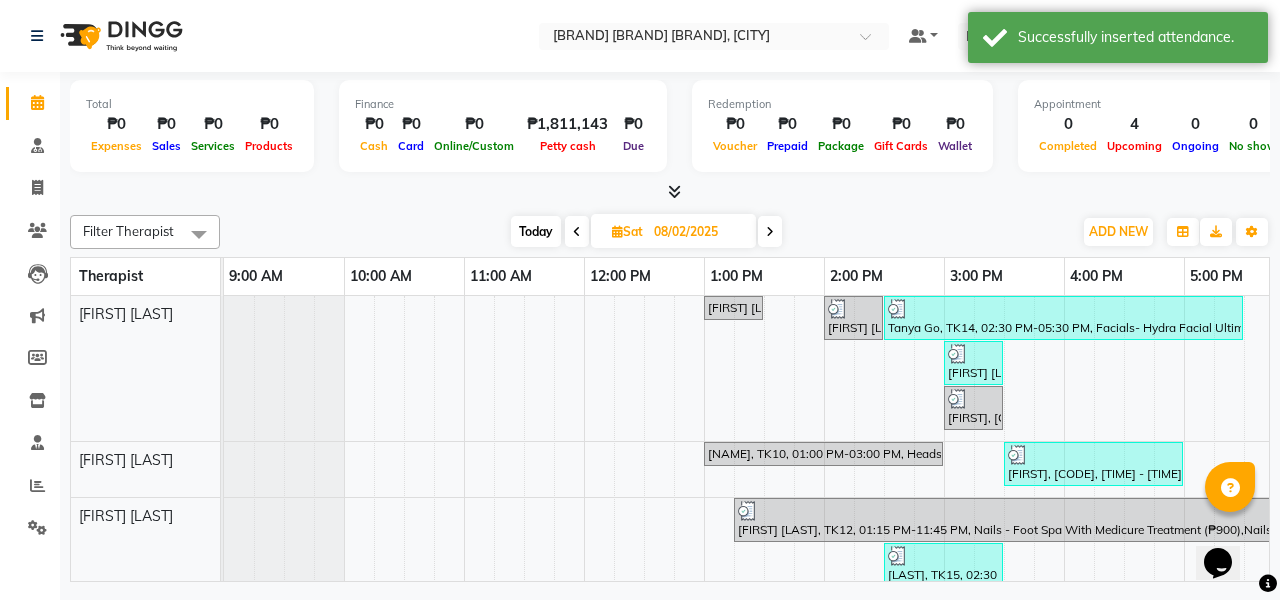 scroll, scrollTop: 647, scrollLeft: 0, axis: vertical 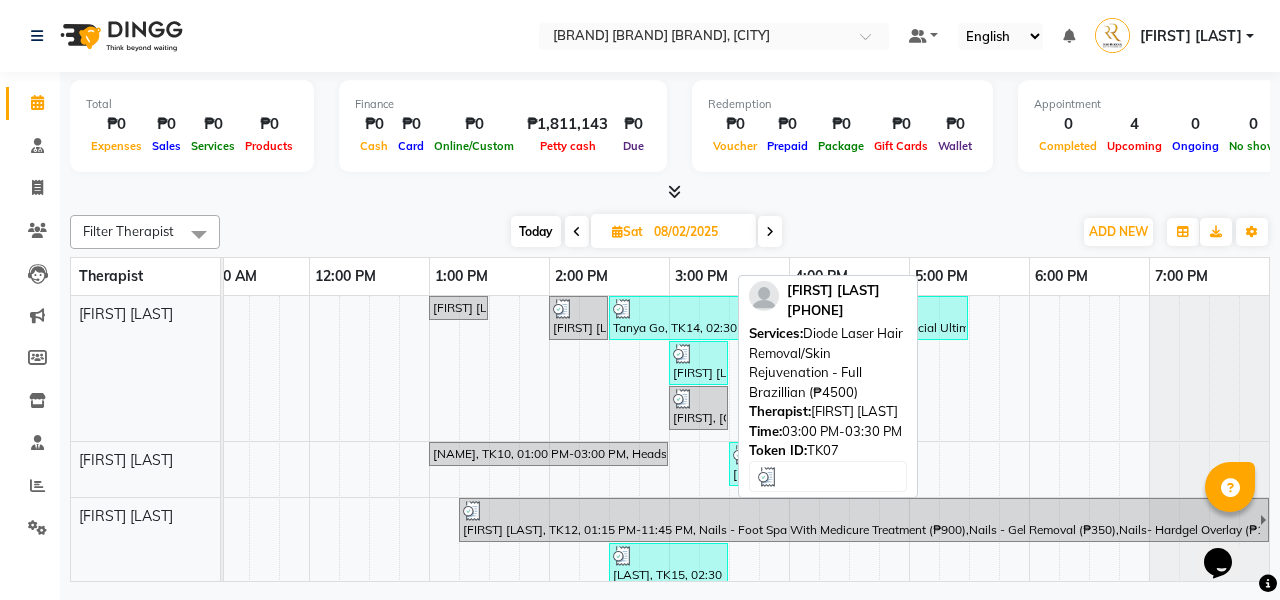 click on "[FIRST] [LAST], TK07, 03:00 PM-03:30 PM, Diode Laser Hair Removal/Skin Rejuvenation  - Full Brazillian (₱4500)" at bounding box center (698, 363) 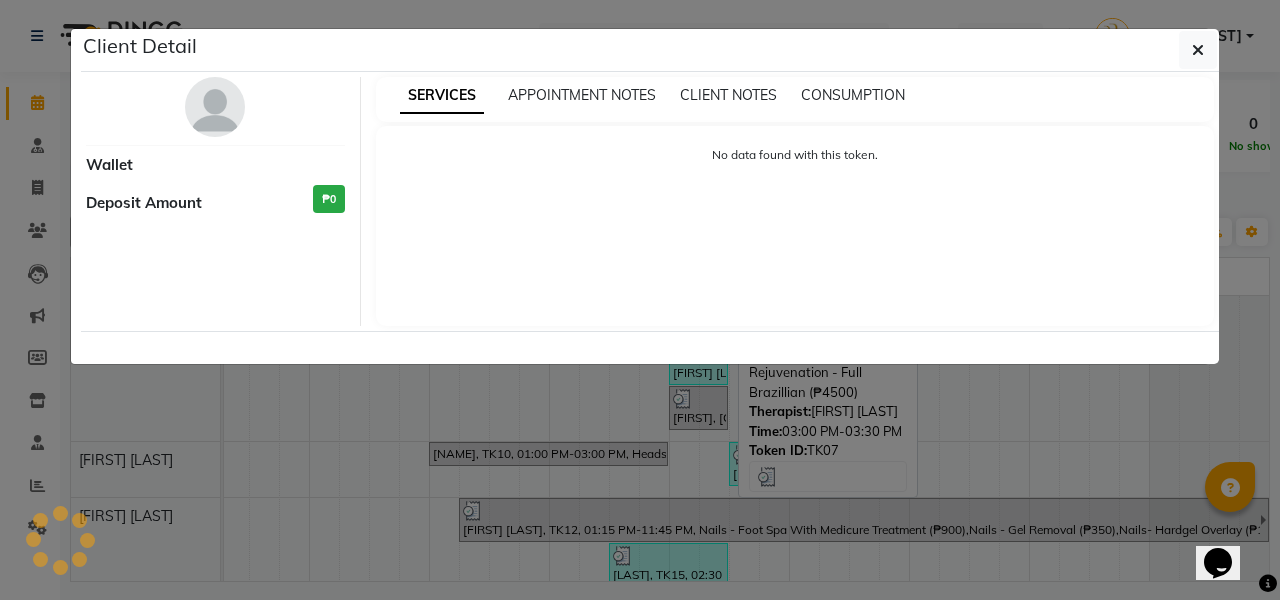select on "3" 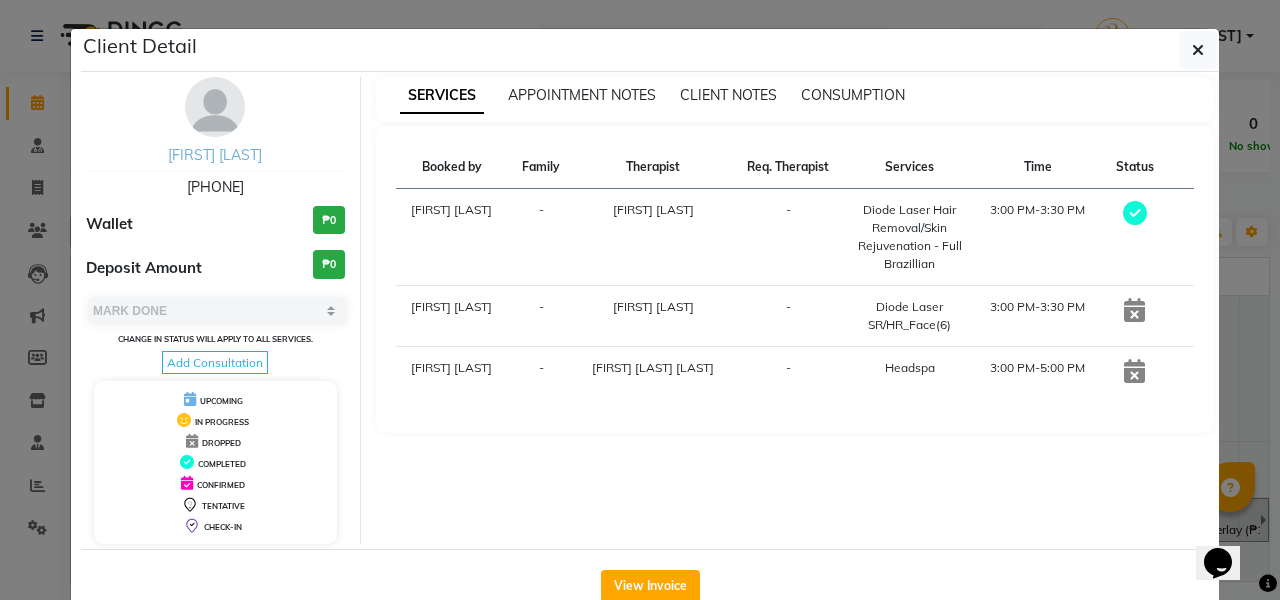click on "[FIRST] [LAST]" at bounding box center (215, 155) 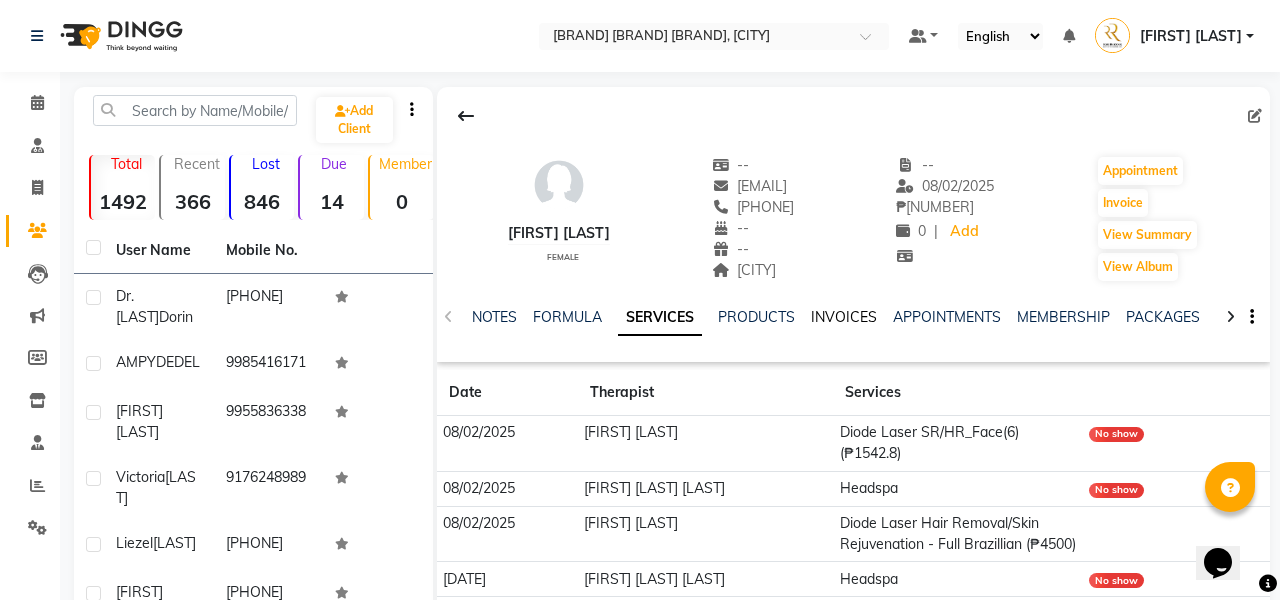click on "INVOICES" 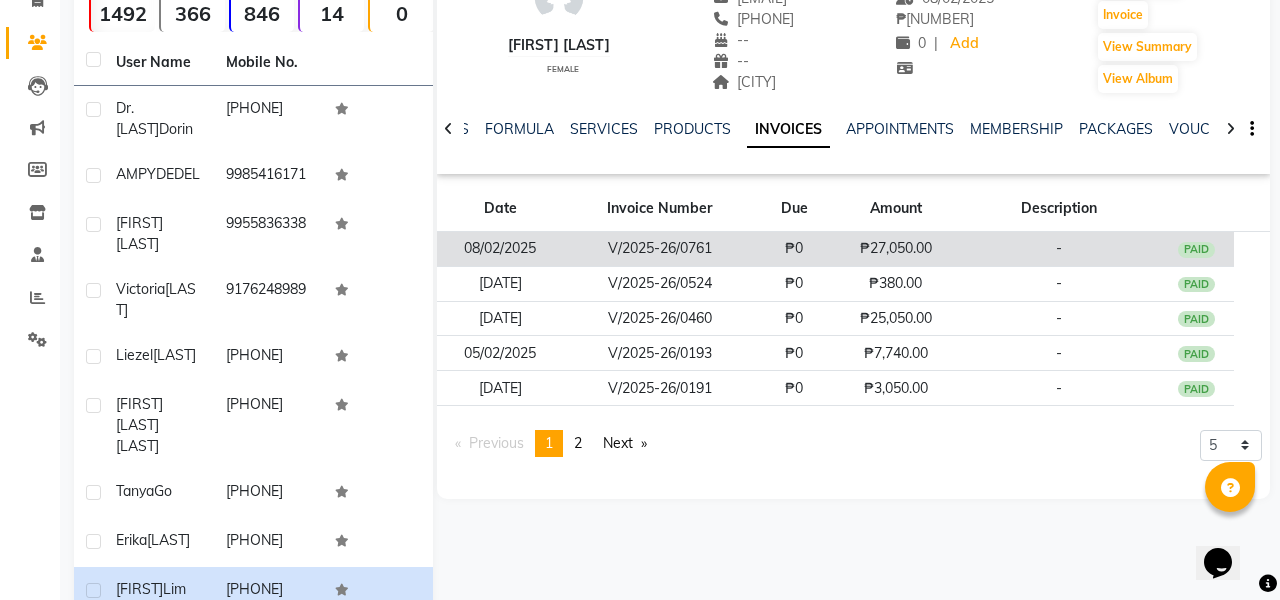 click on "-" 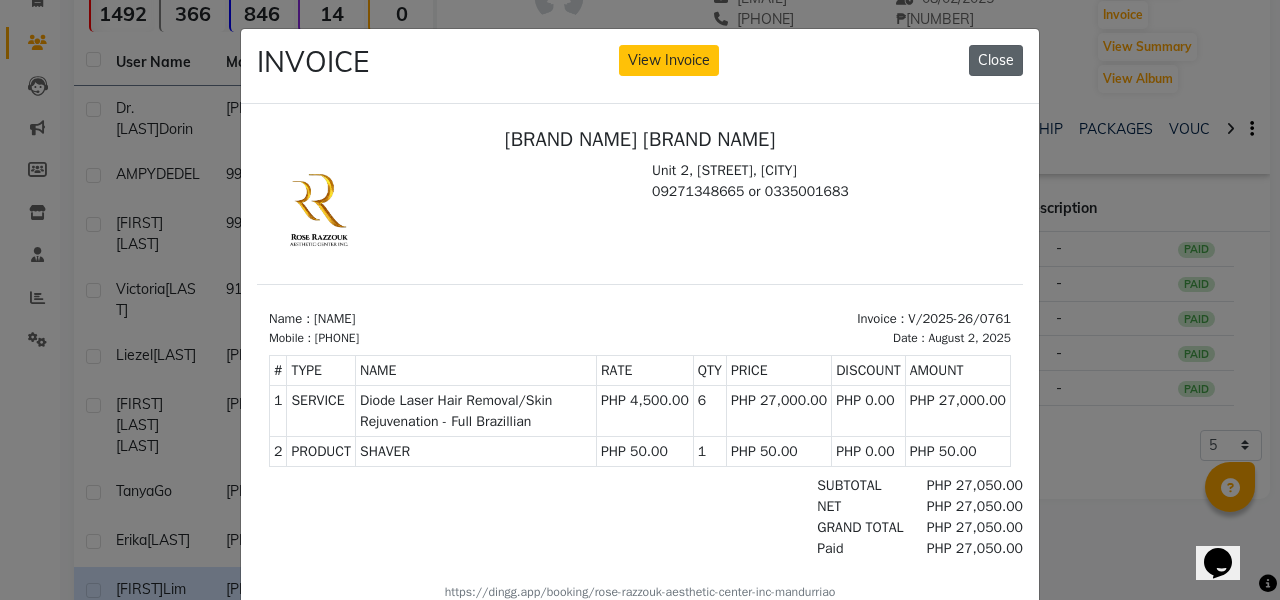 click on "Close" 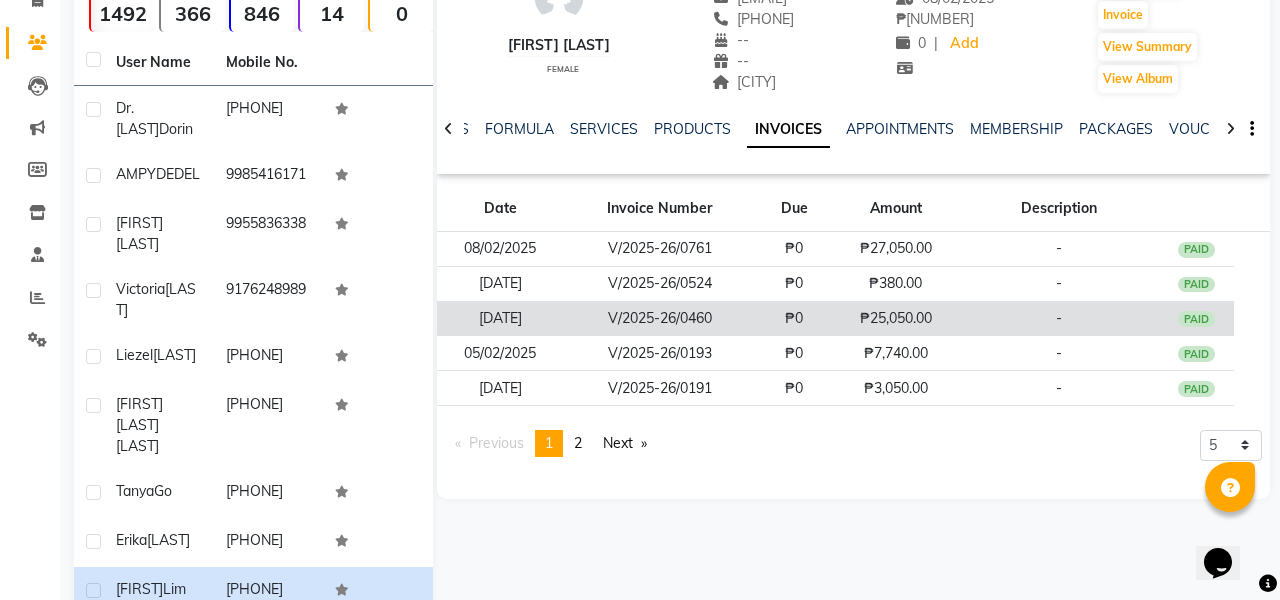 click on "PAID" 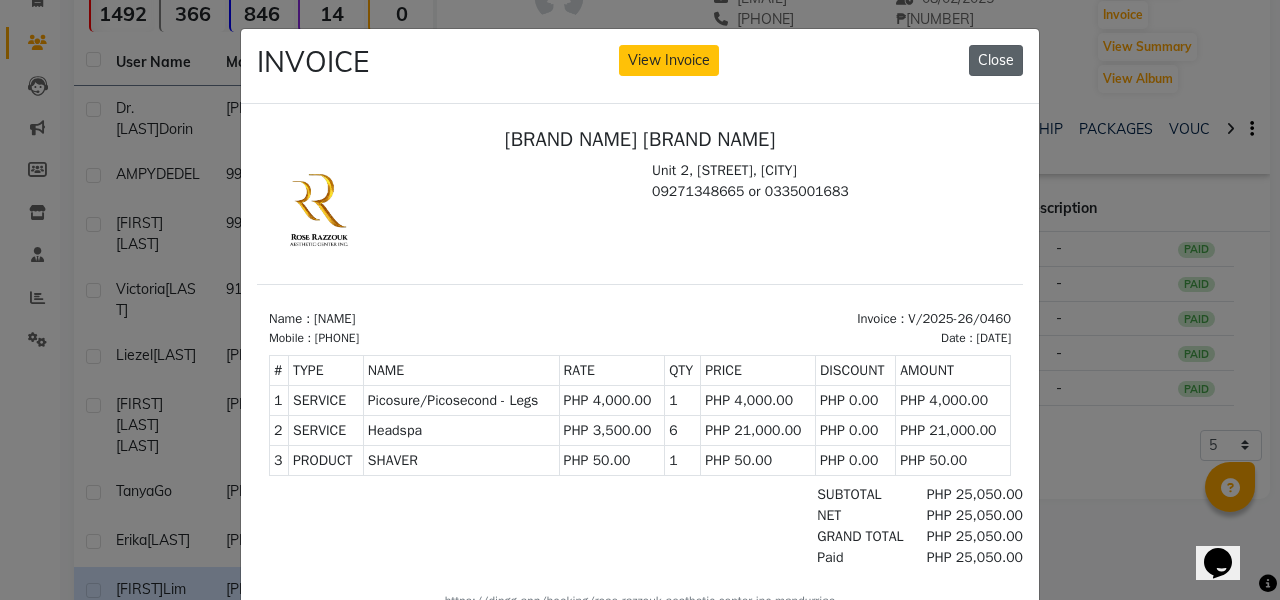 click on "Close" 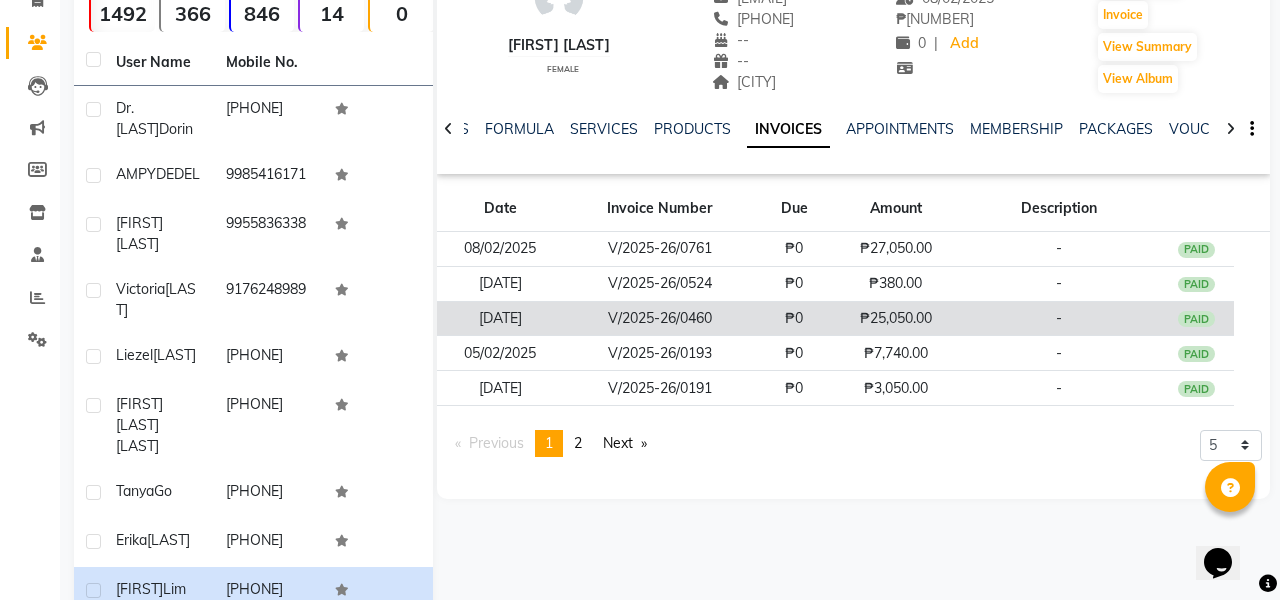 click on "-" 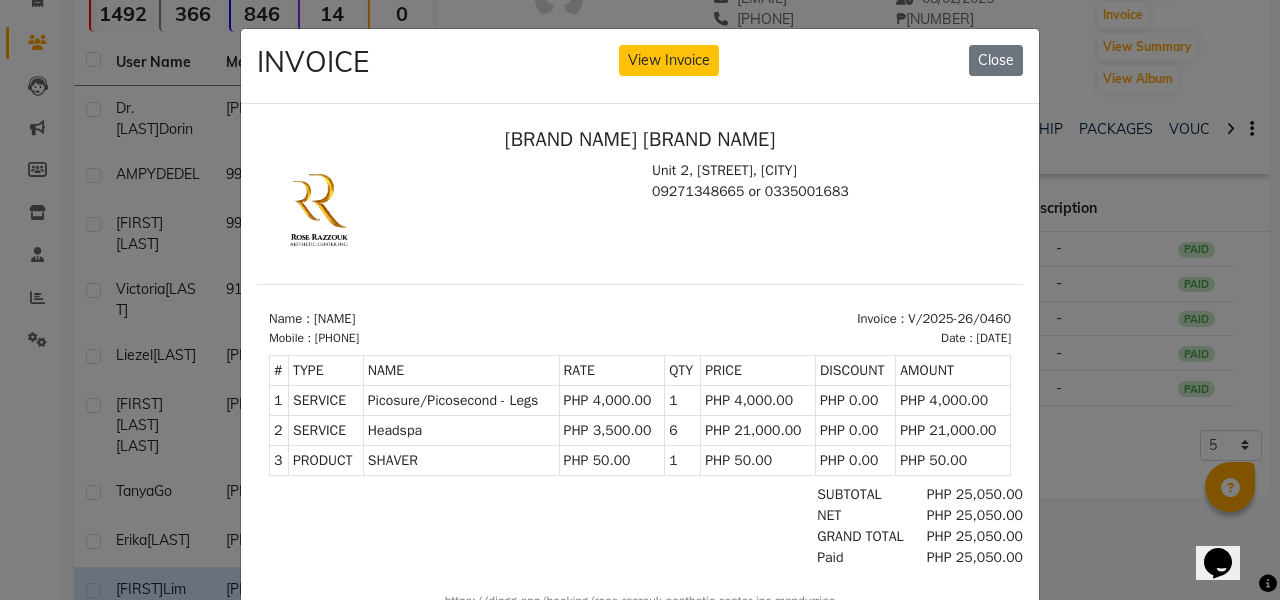 scroll, scrollTop: 0, scrollLeft: 0, axis: both 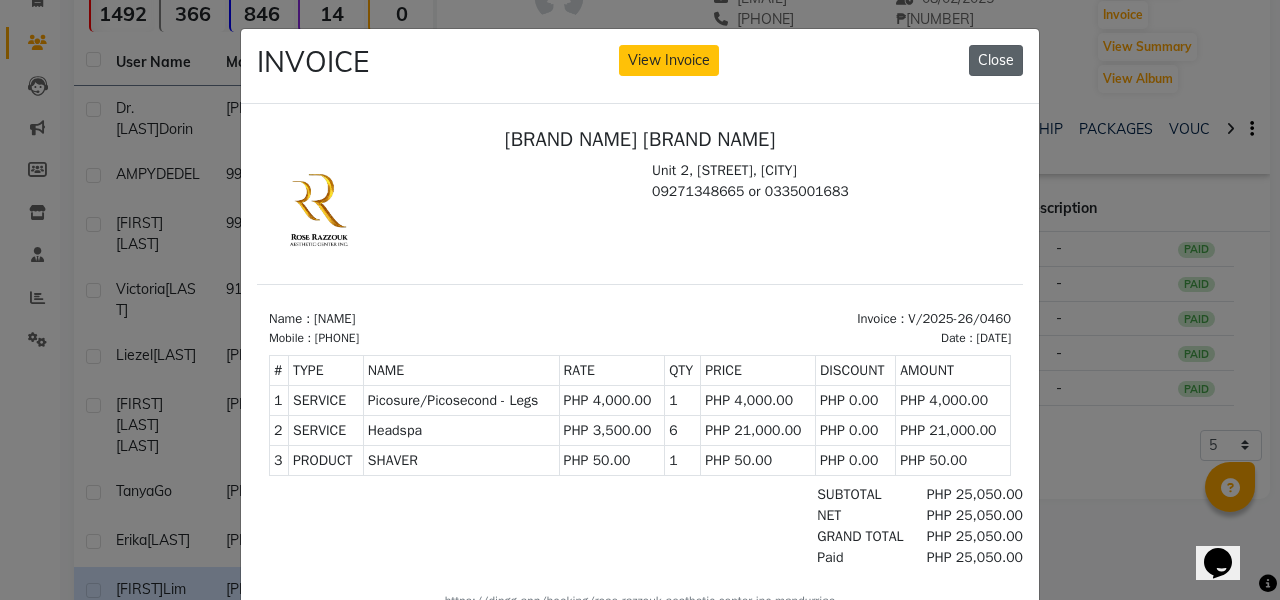 click on "Close" 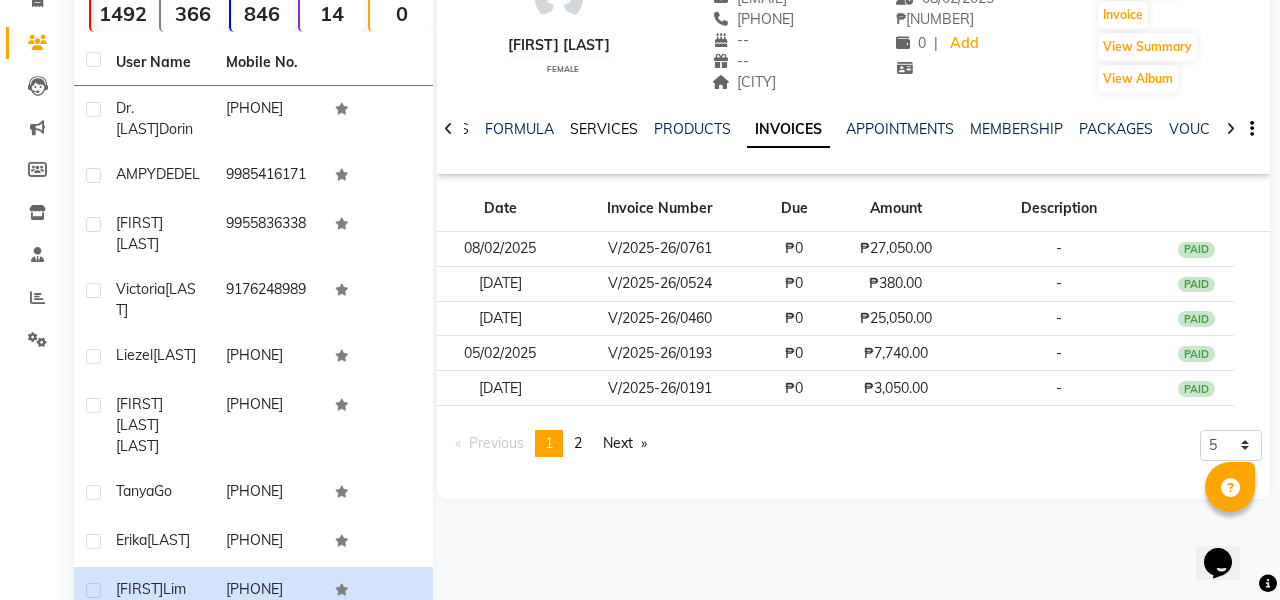 click on "SERVICES" 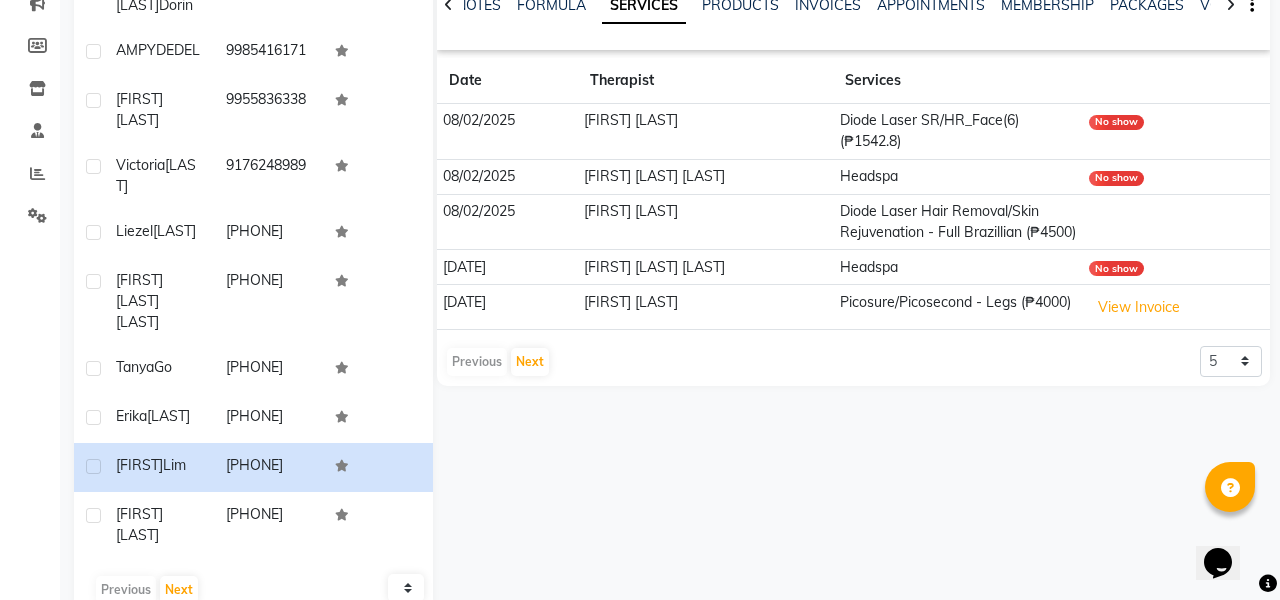 scroll, scrollTop: 312, scrollLeft: 0, axis: vertical 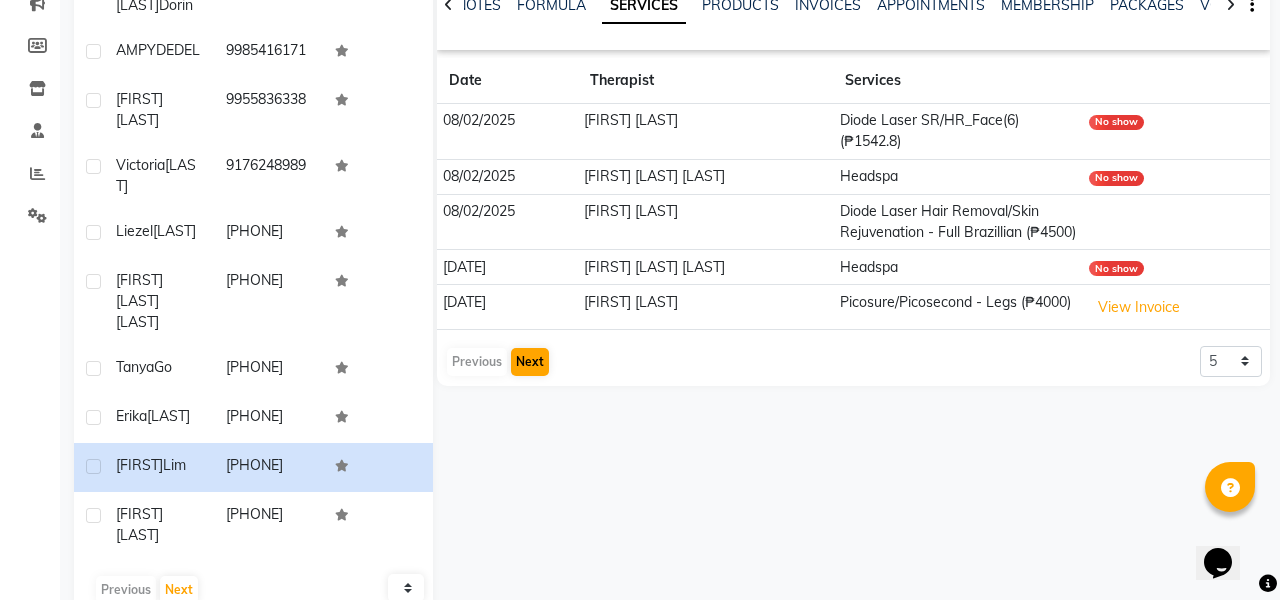 click on "Next" 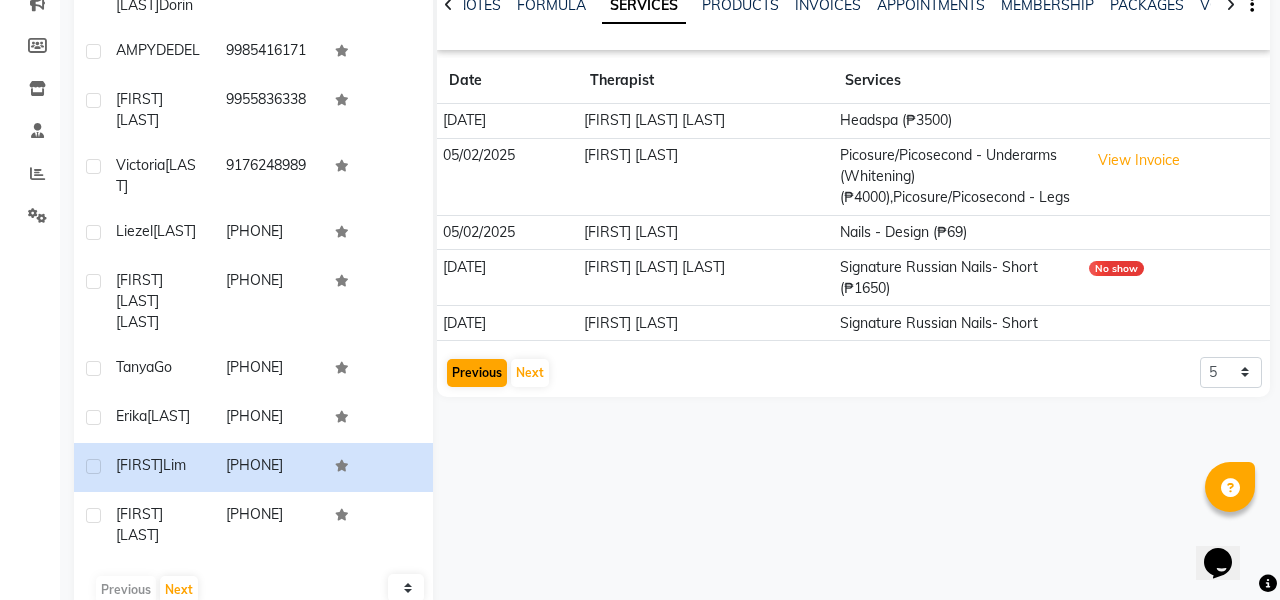 click on "Previous" 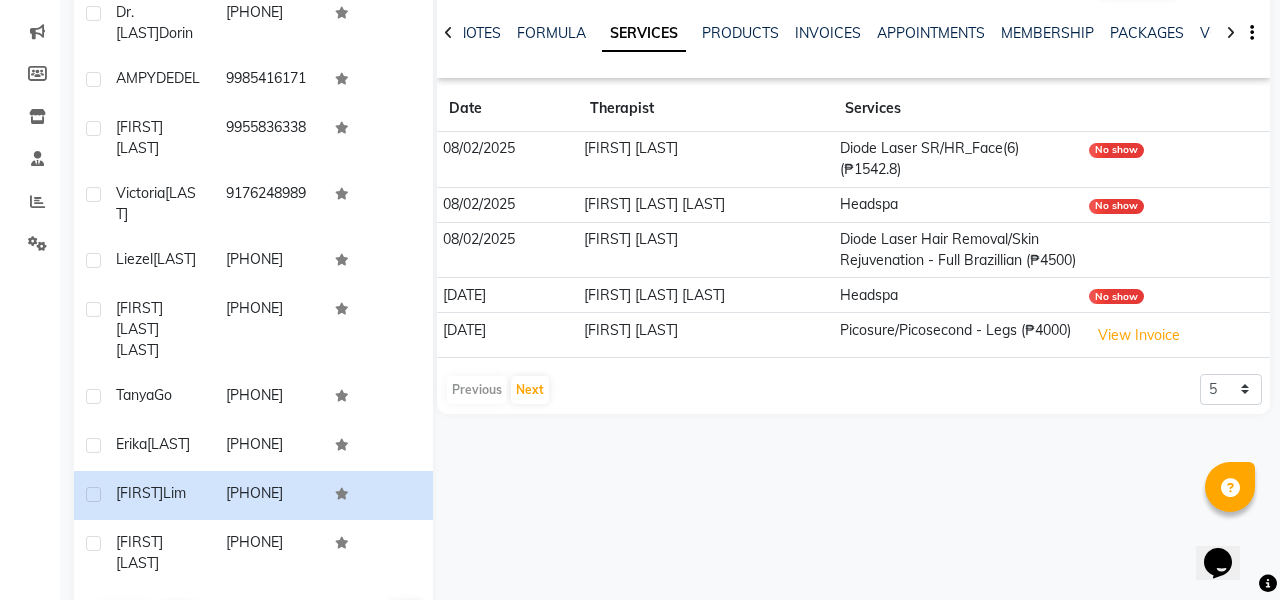scroll, scrollTop: 281, scrollLeft: 0, axis: vertical 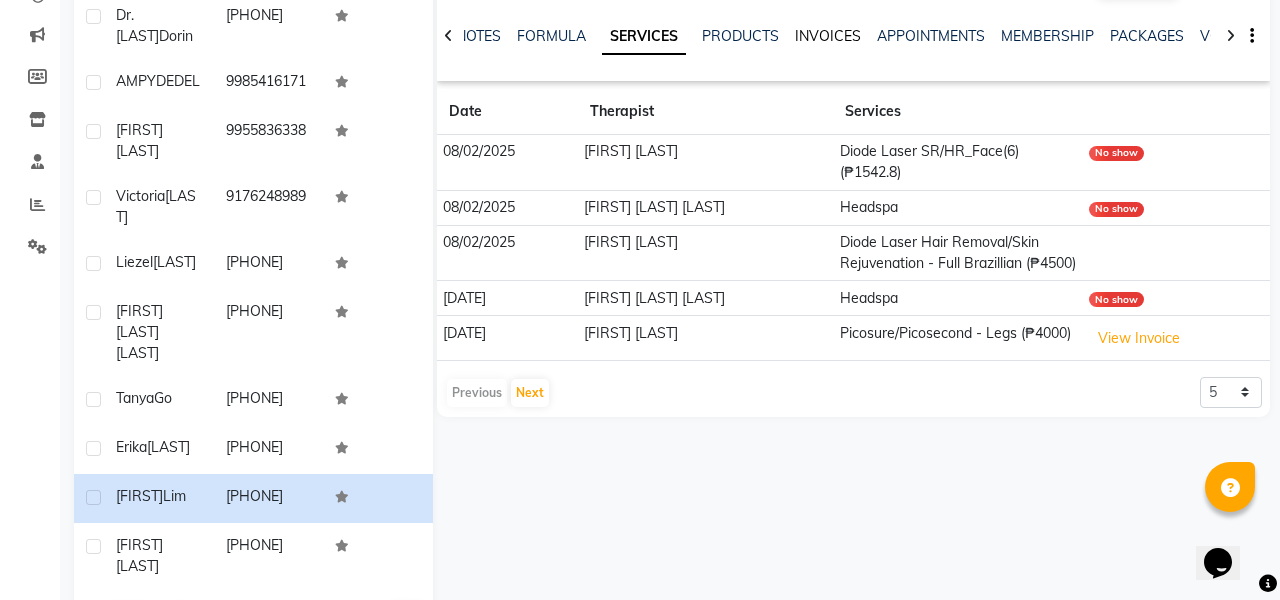 click on "INVOICES" 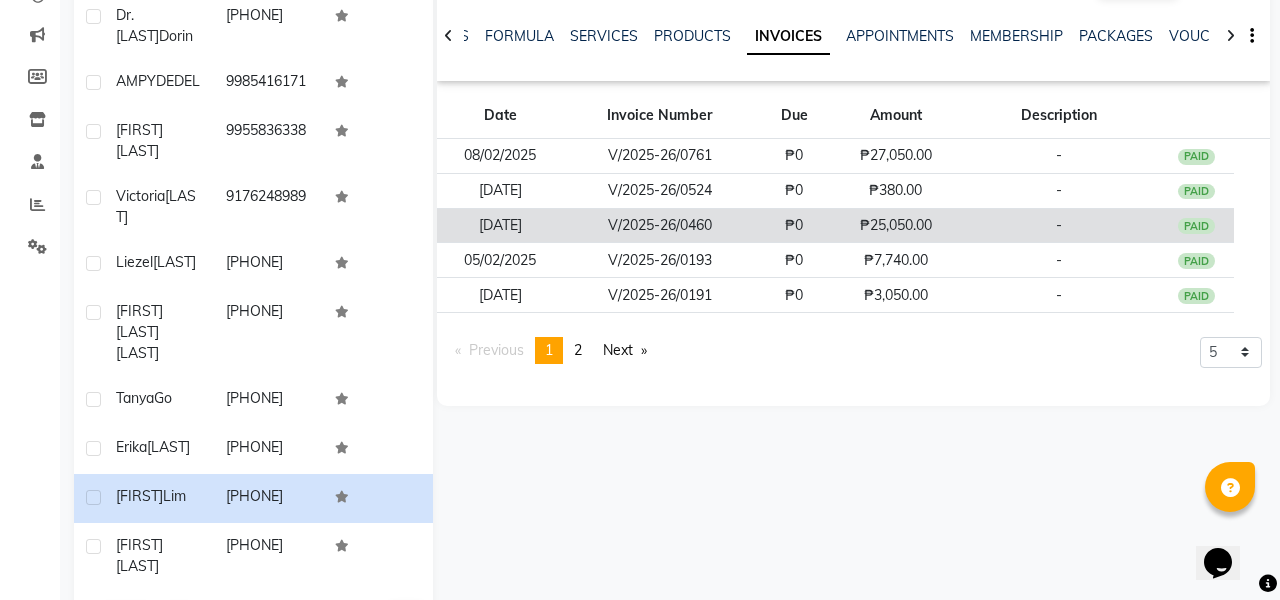 click on "PAID" 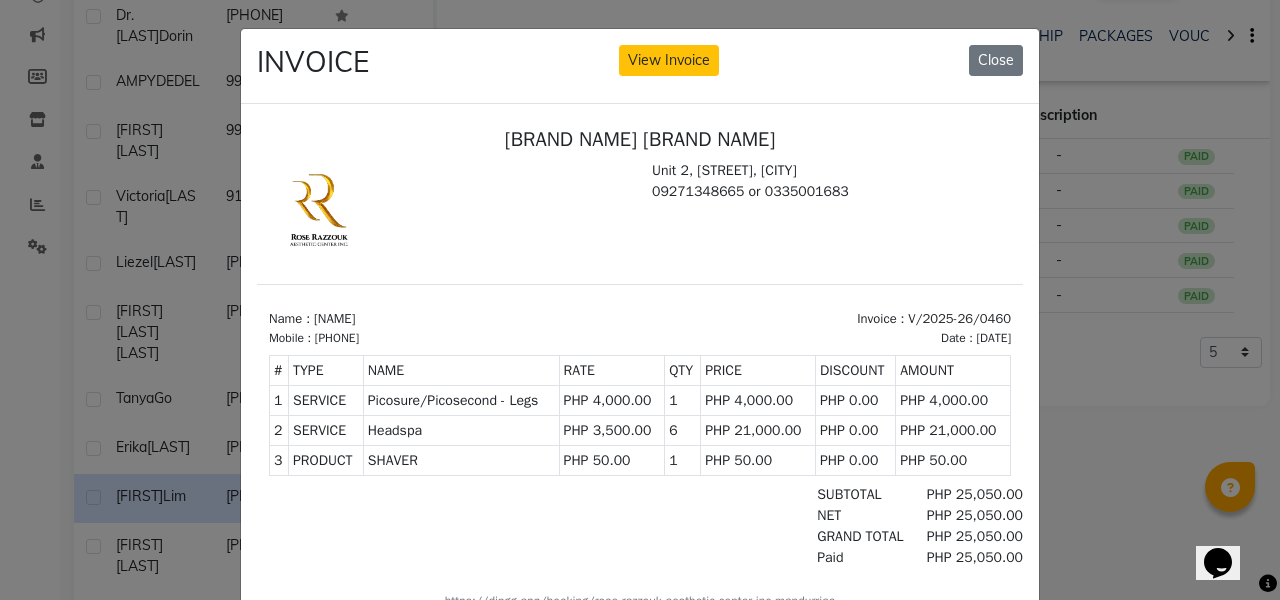 scroll, scrollTop: 0, scrollLeft: 0, axis: both 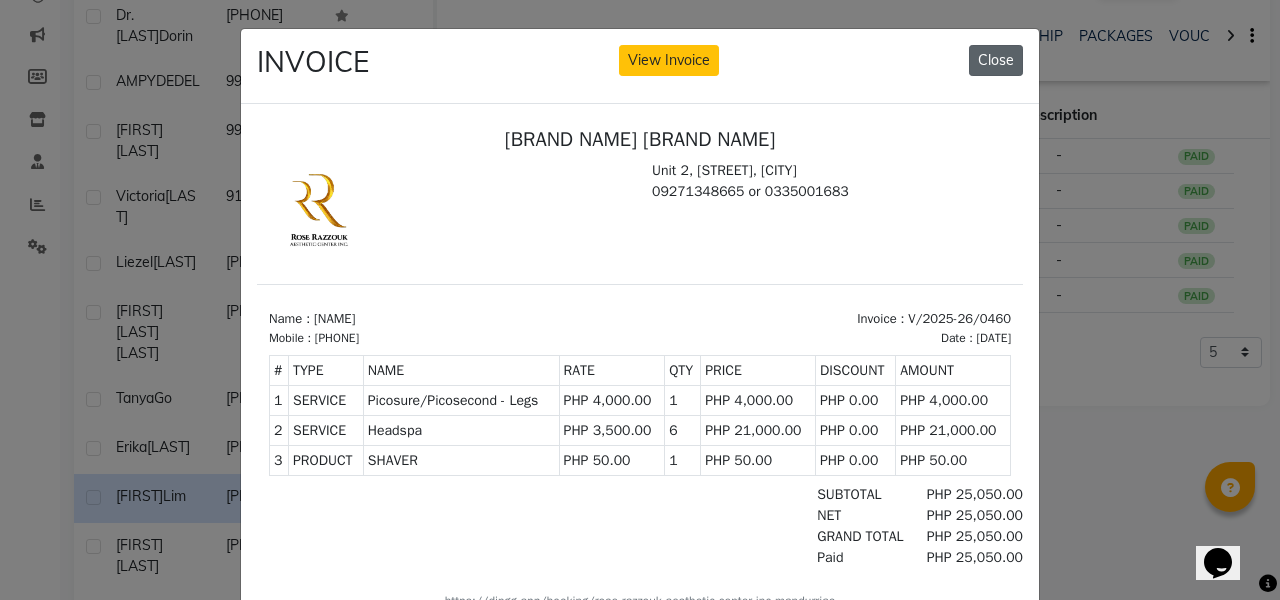 click on "Close" 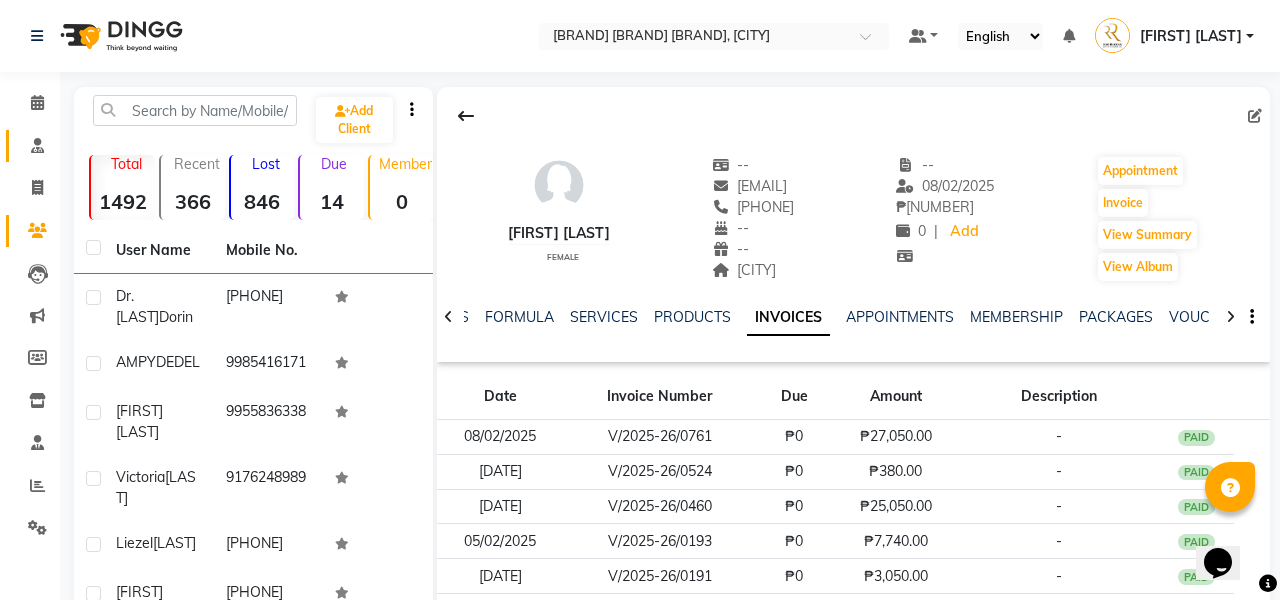 scroll, scrollTop: 0, scrollLeft: 0, axis: both 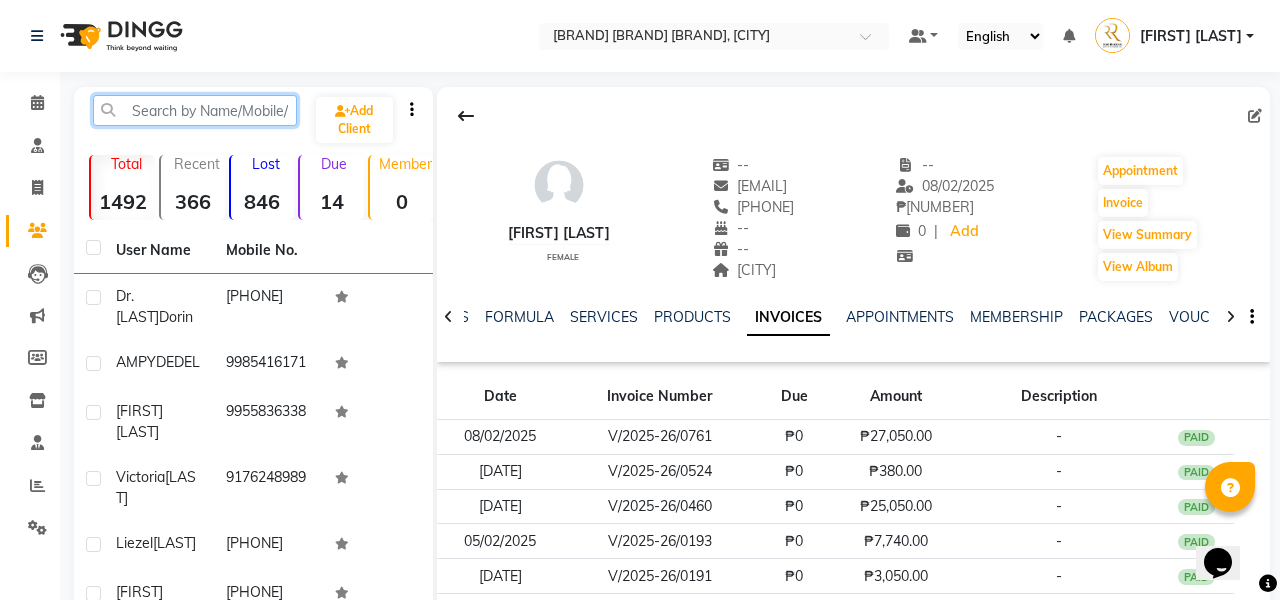 click 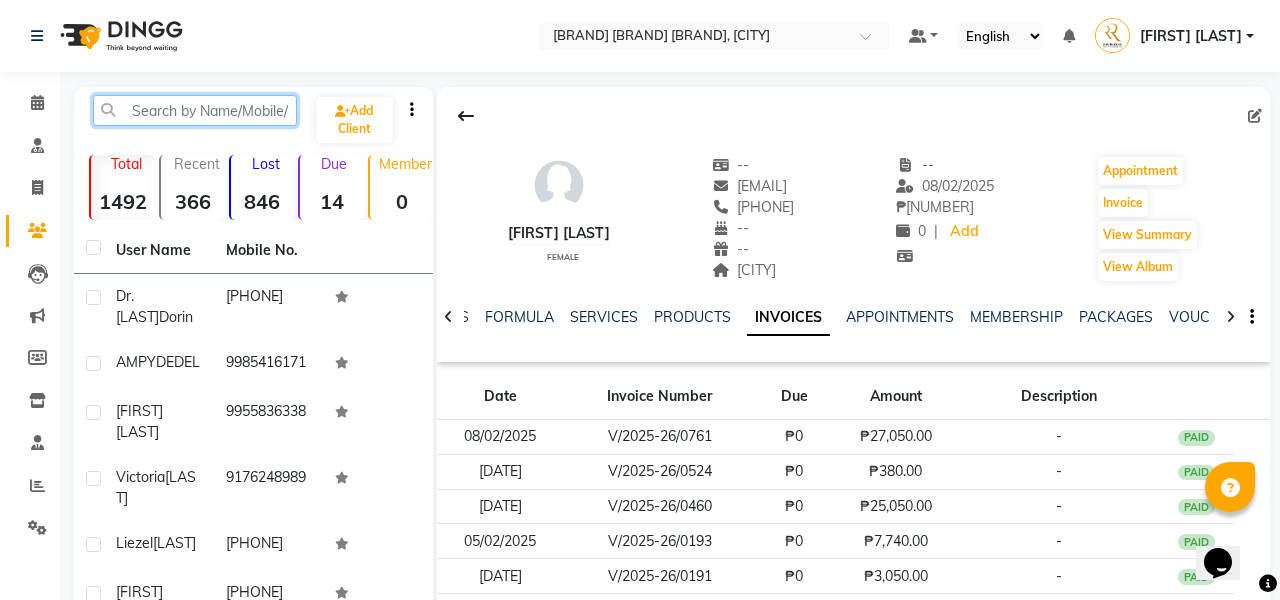 type on "H" 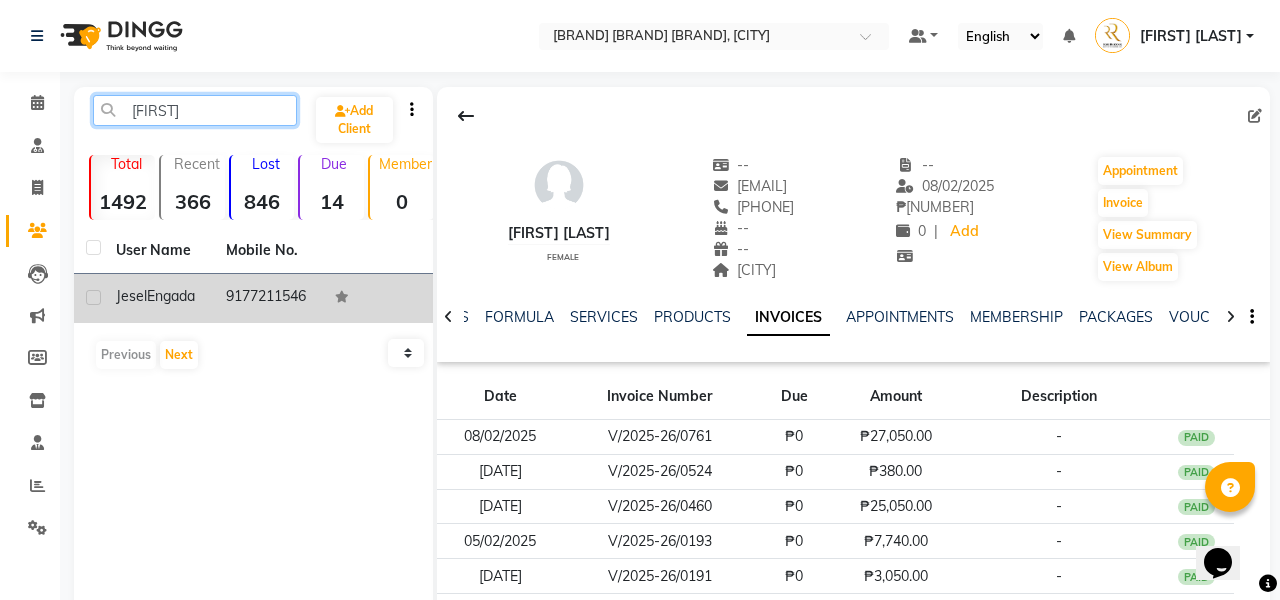 type on "[FIRST]" 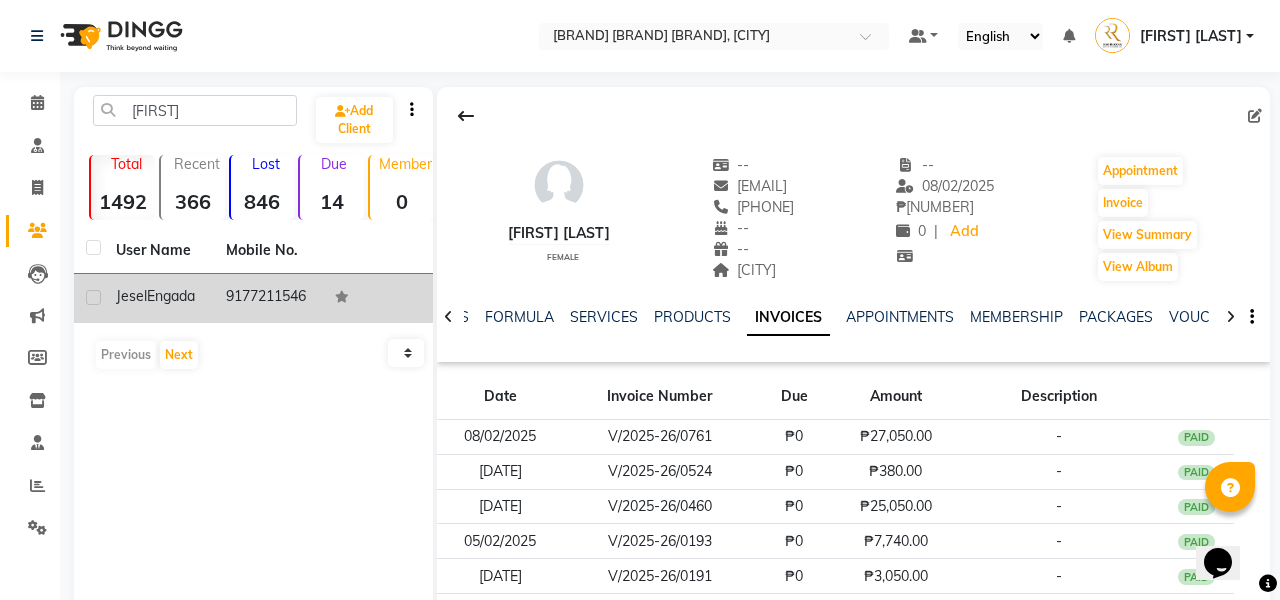 click on "9177211546" 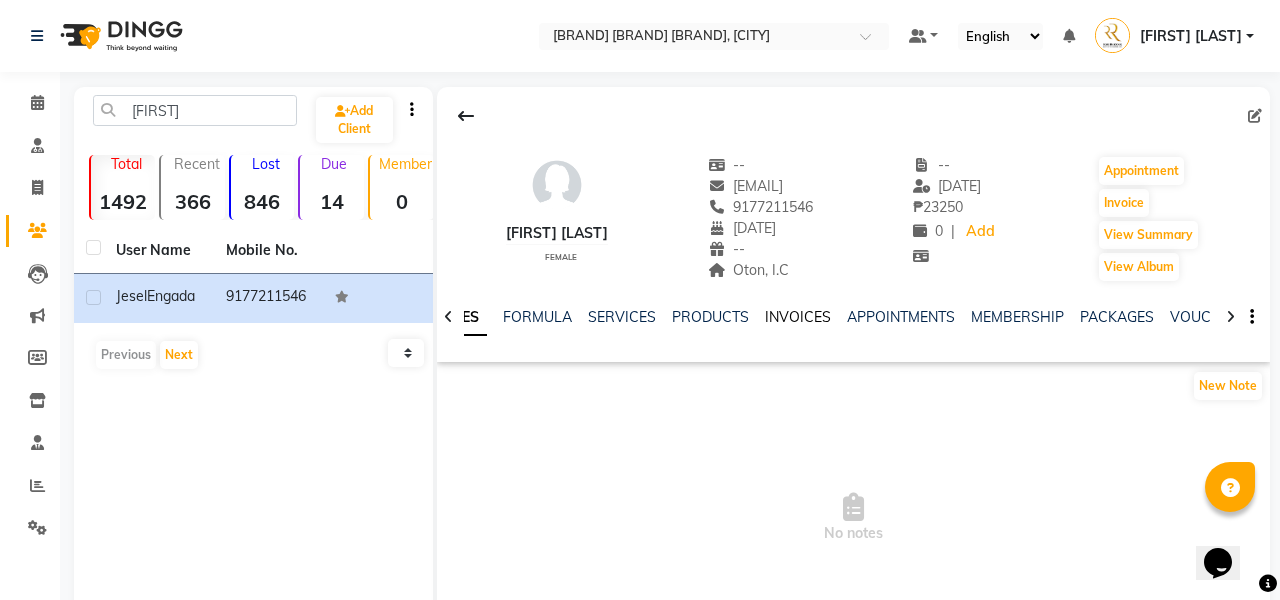 click on "INVOICES" 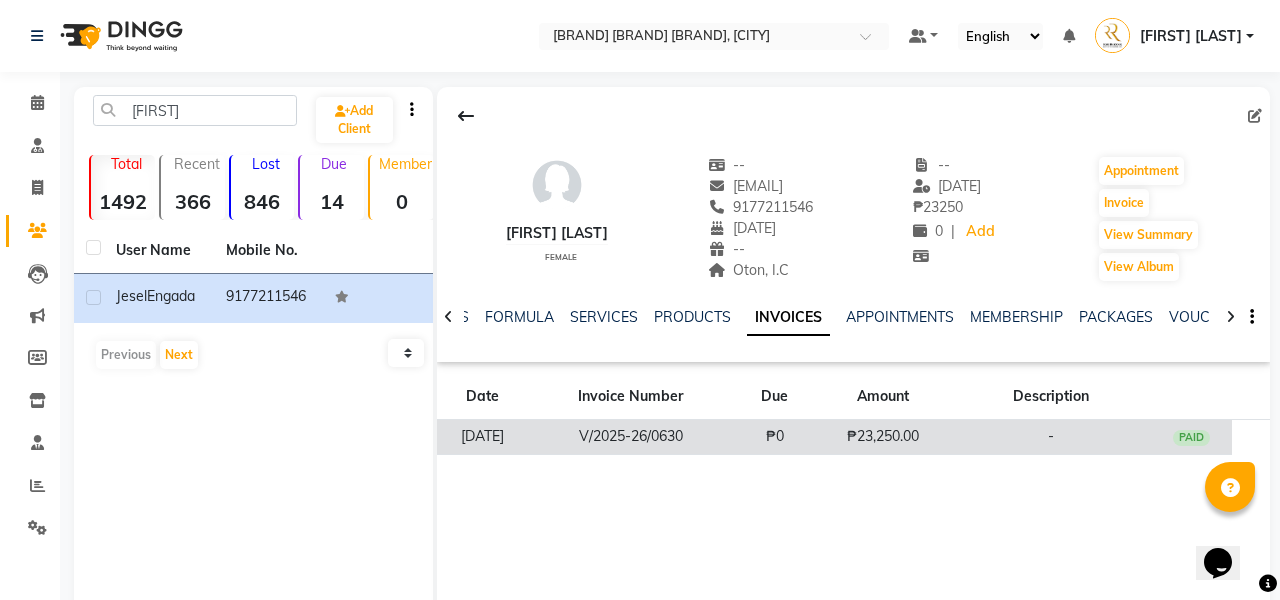 click on "₱23,250.00" 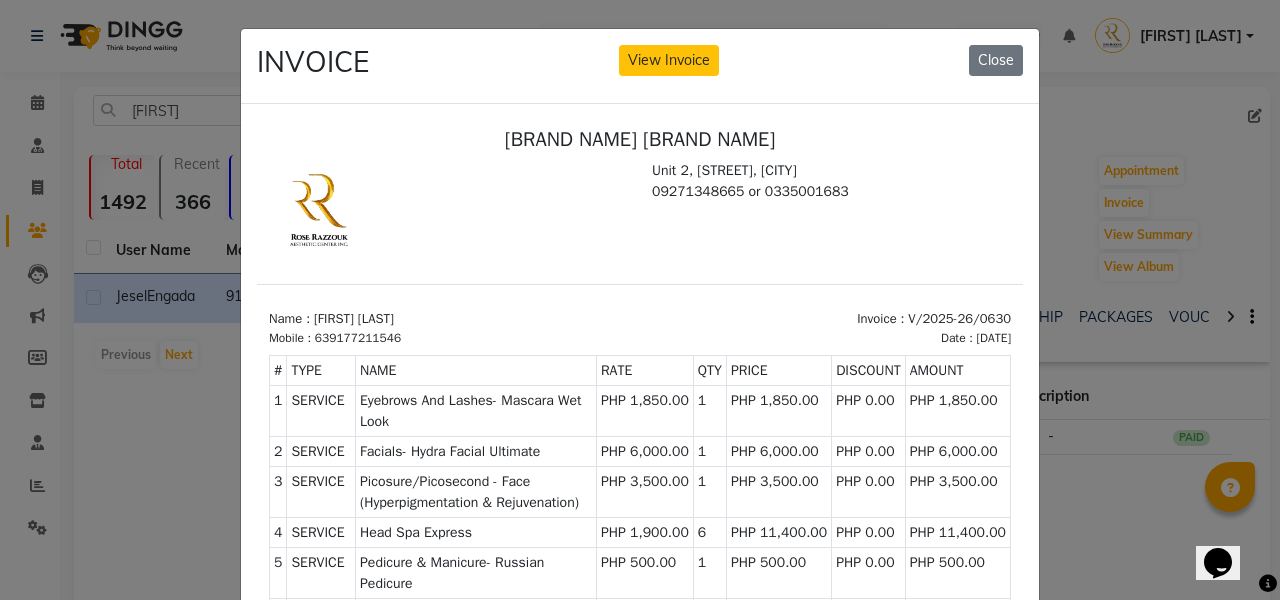 scroll, scrollTop: 16, scrollLeft: 2, axis: both 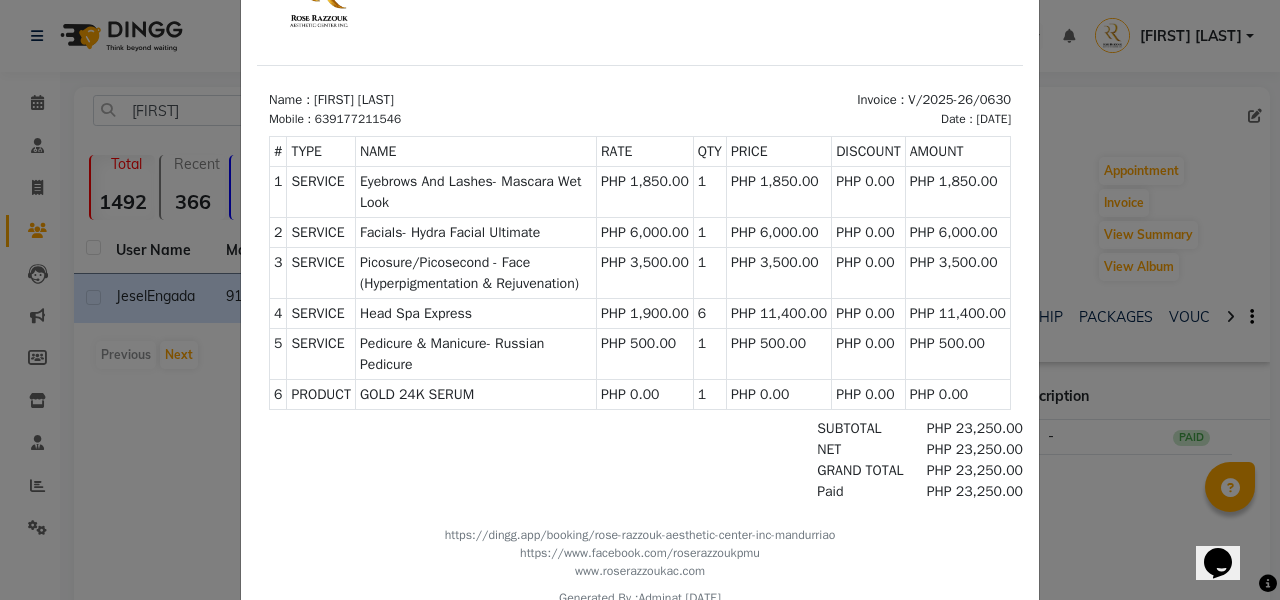 click on "INVOICE View Invoice Close" 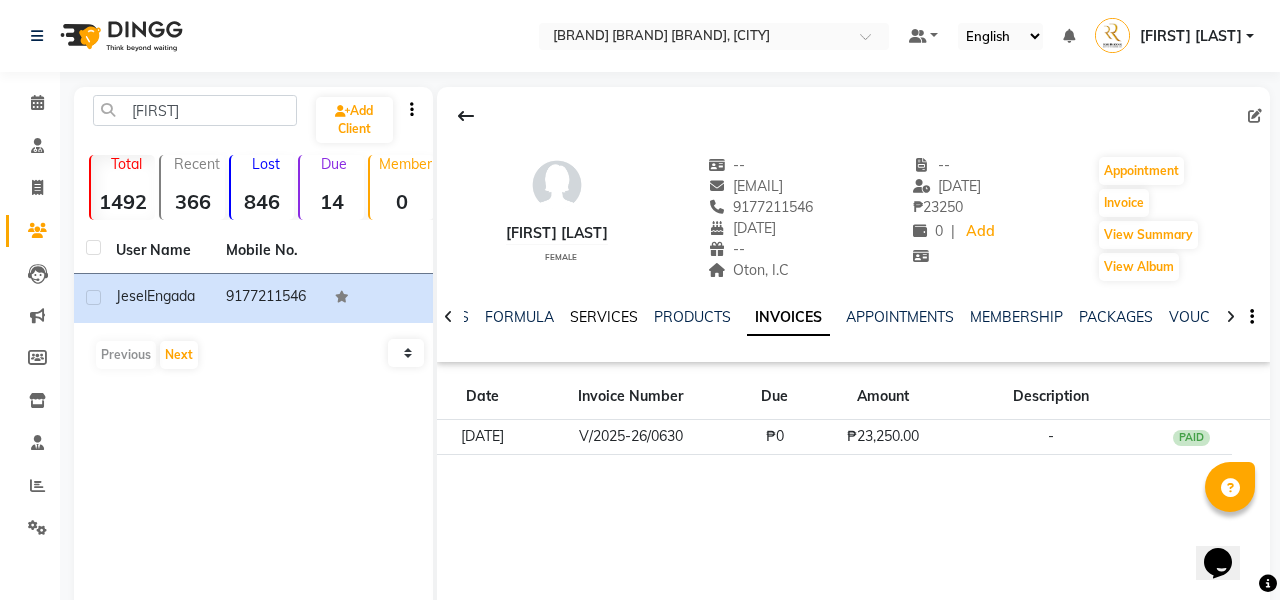 click on "SERVICES" 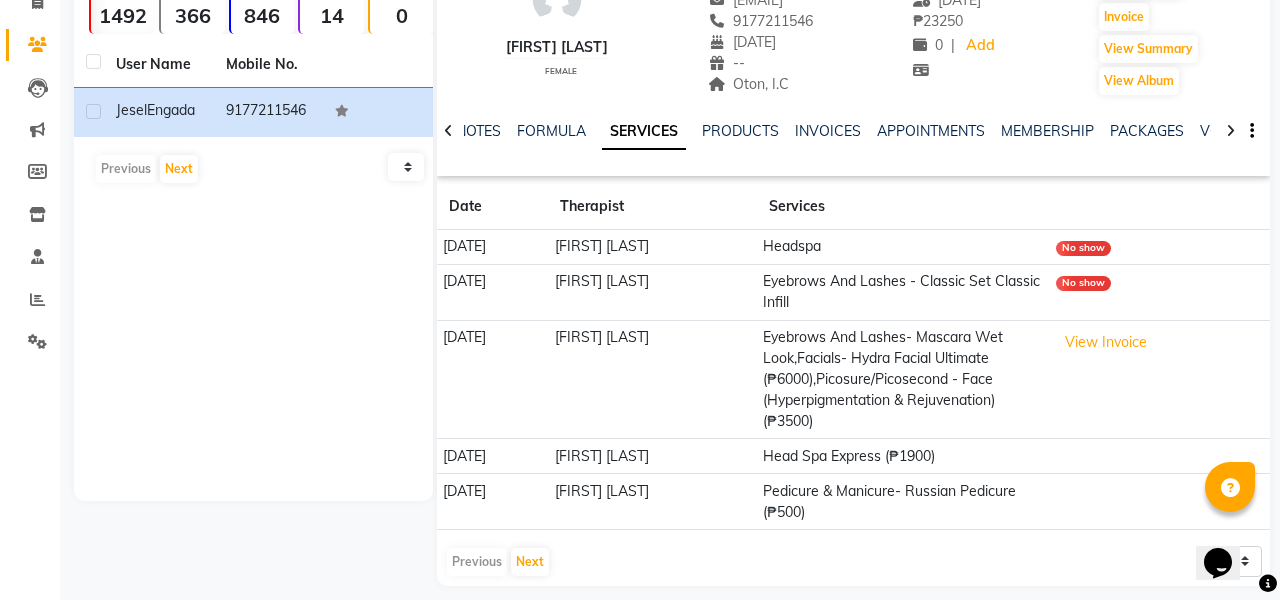 scroll, scrollTop: 212, scrollLeft: 0, axis: vertical 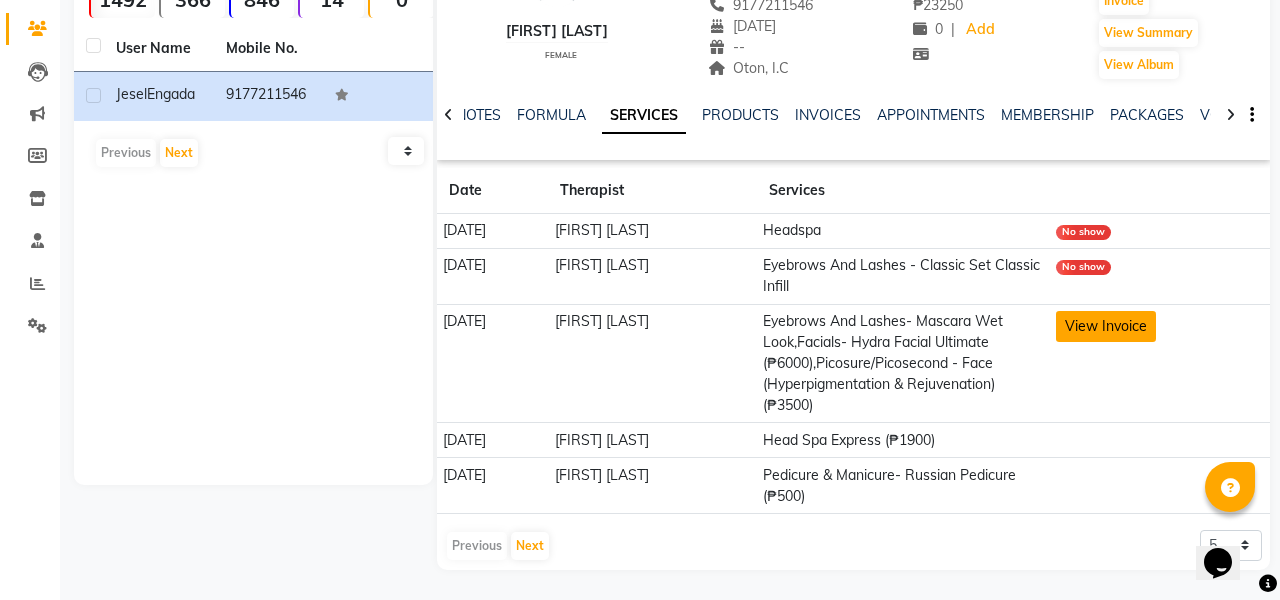 click on "View Invoice" 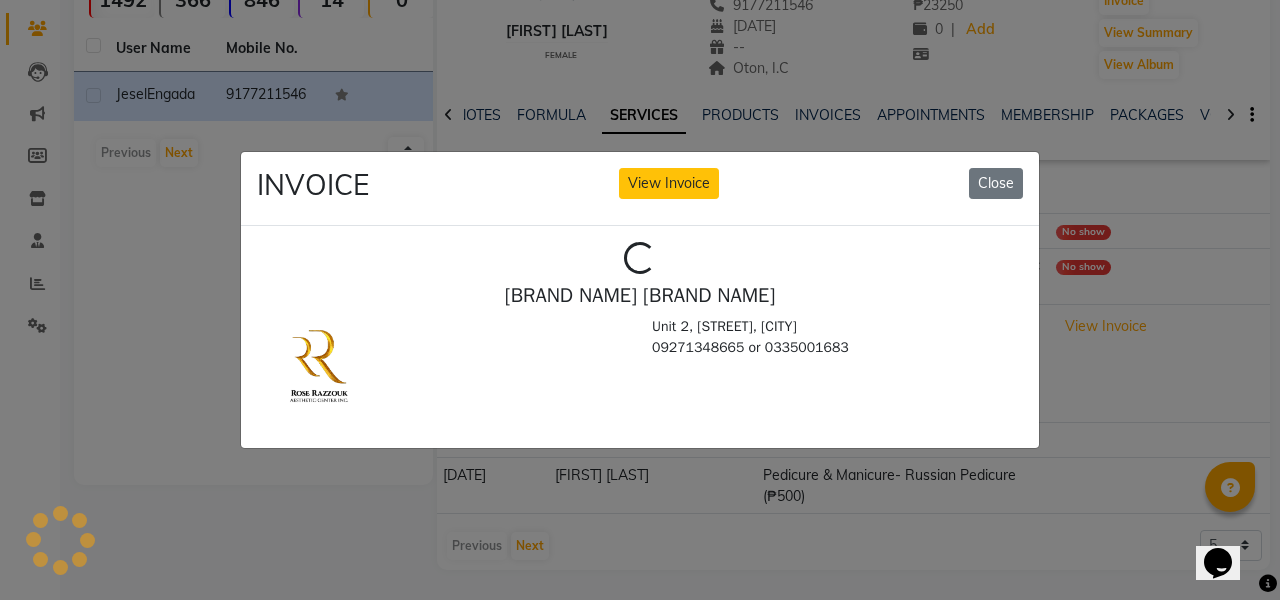 scroll, scrollTop: 0, scrollLeft: 0, axis: both 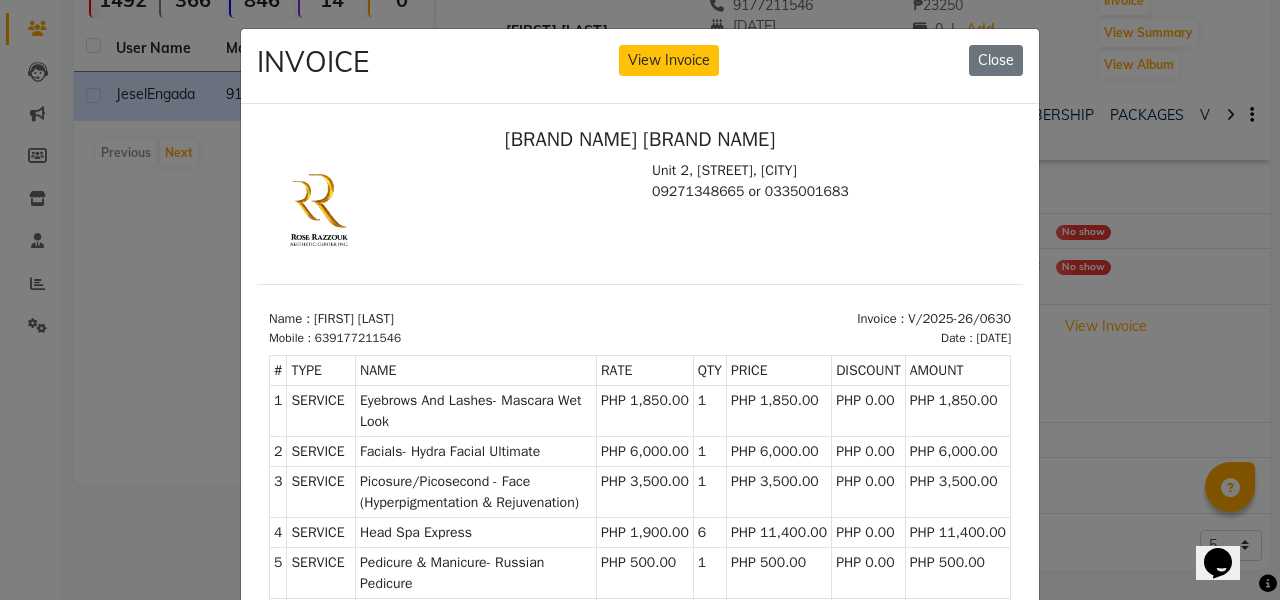click on "INVOICE View Invoice Close" 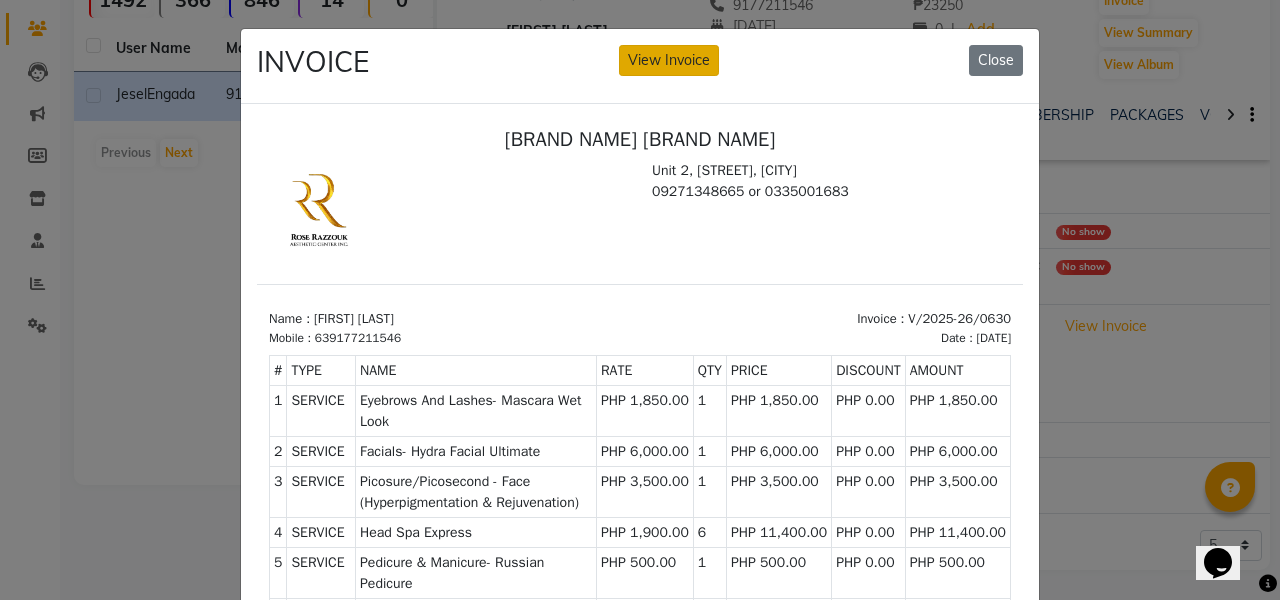 click on "View Invoice" 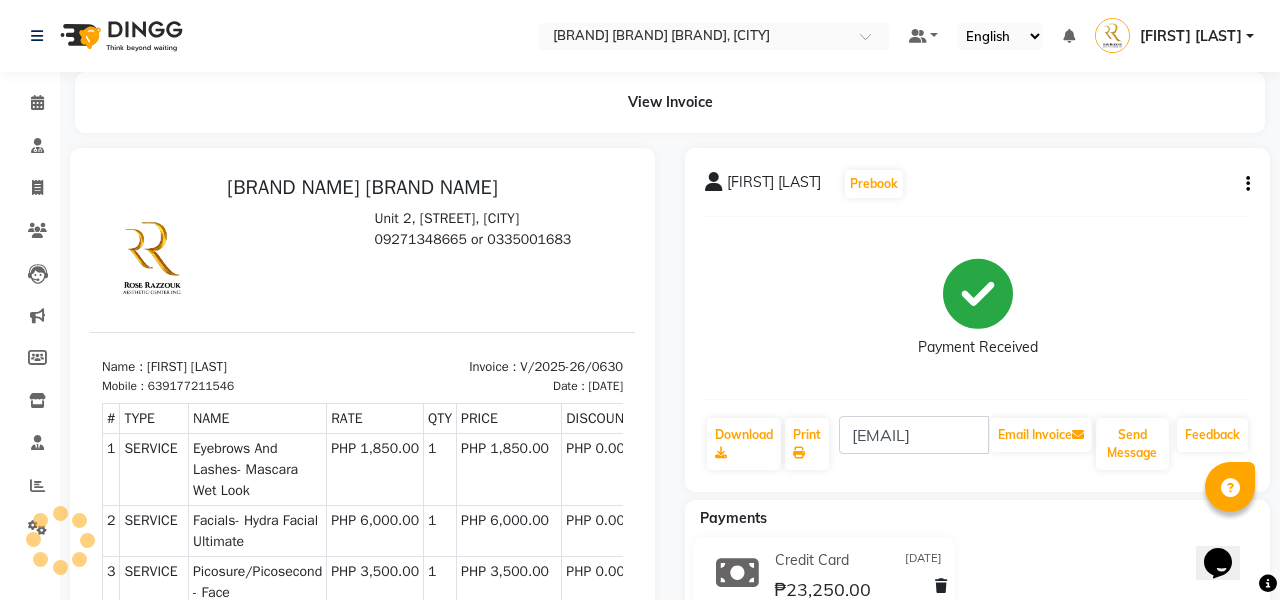 scroll, scrollTop: 0, scrollLeft: 0, axis: both 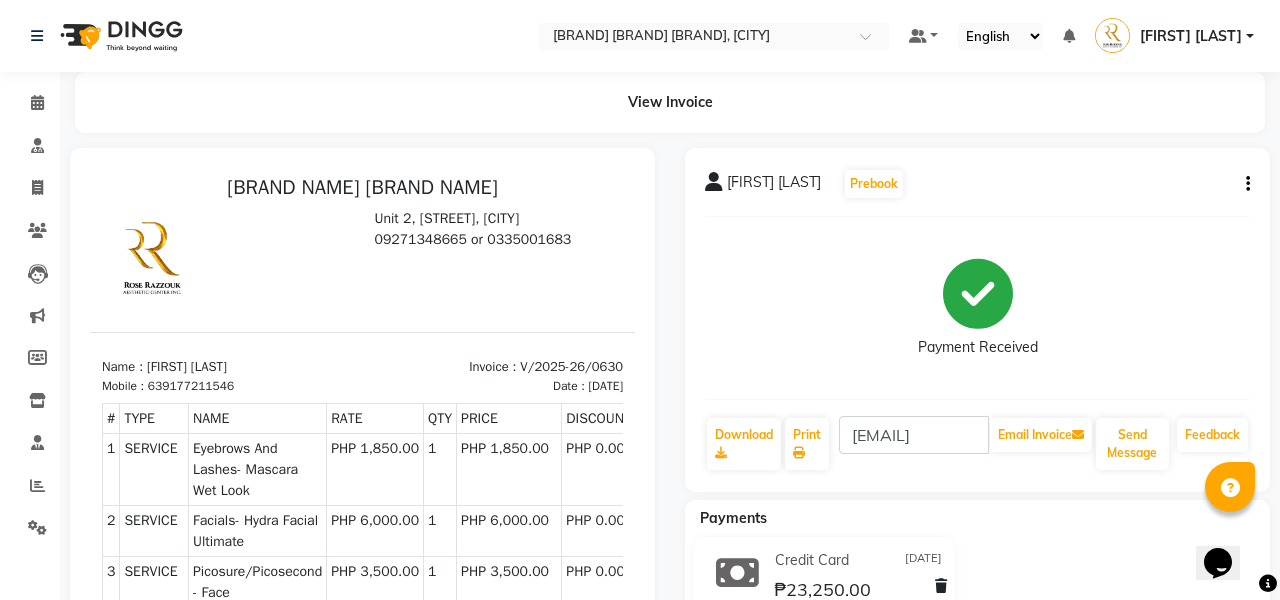 click on "[FIRST] [LAST]  Prebook   Payment Received  Download  Print  [EMAIL]   Email Invoice   Send Message Feedback" 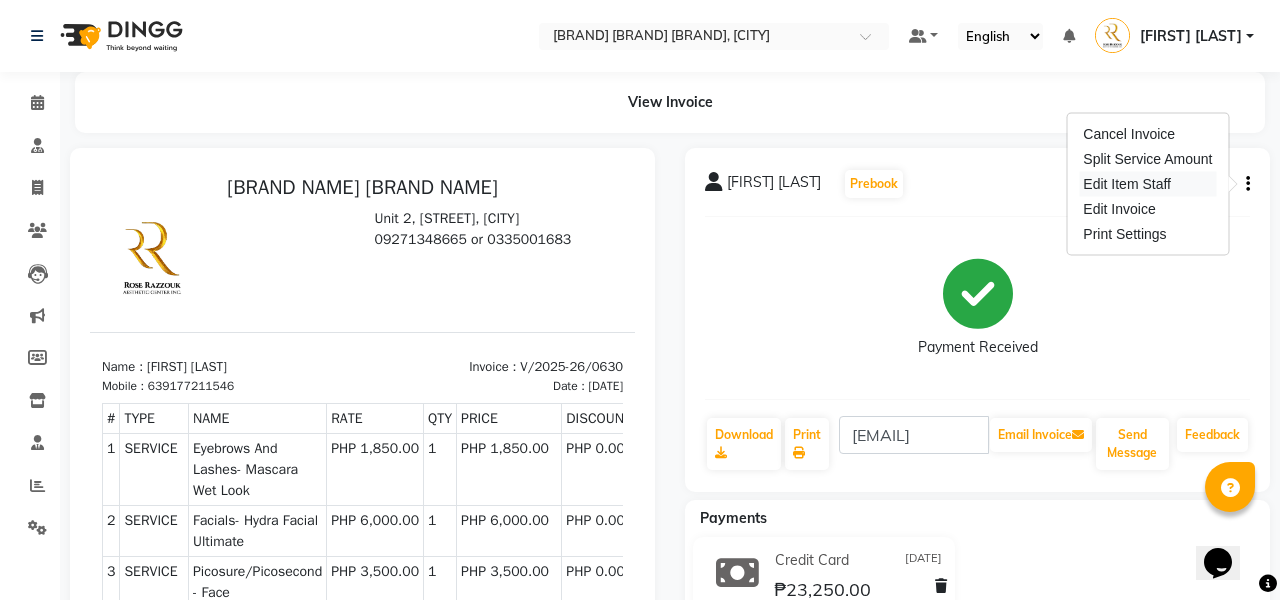 click on "Edit Item Staff" at bounding box center (1147, 184) 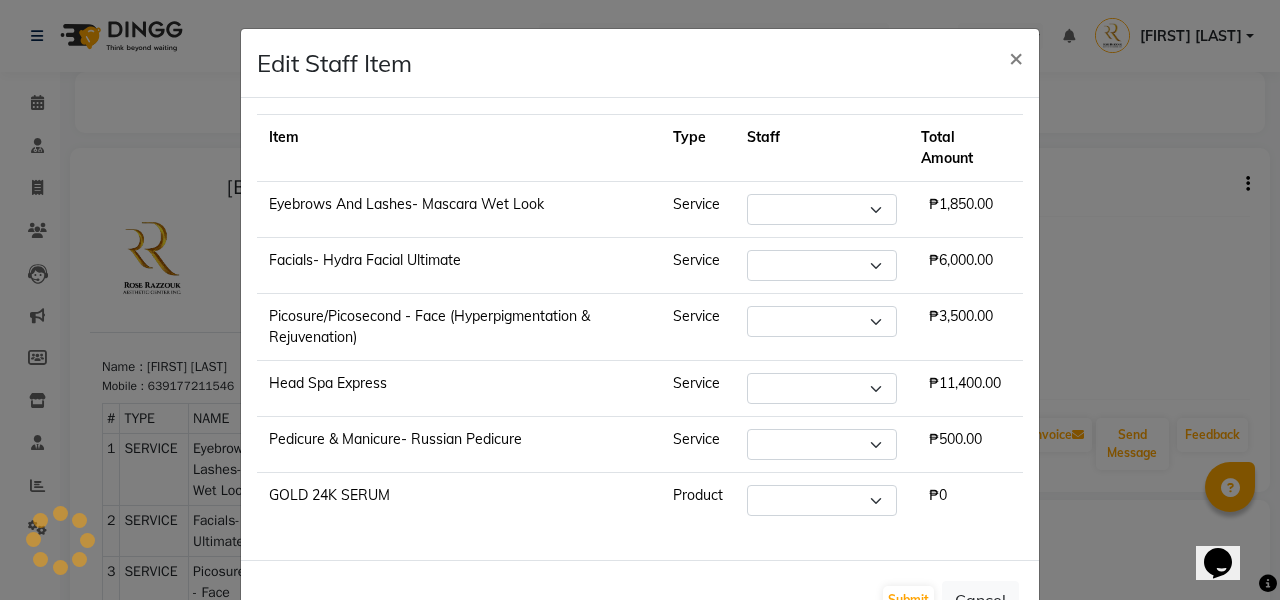 select on "46220" 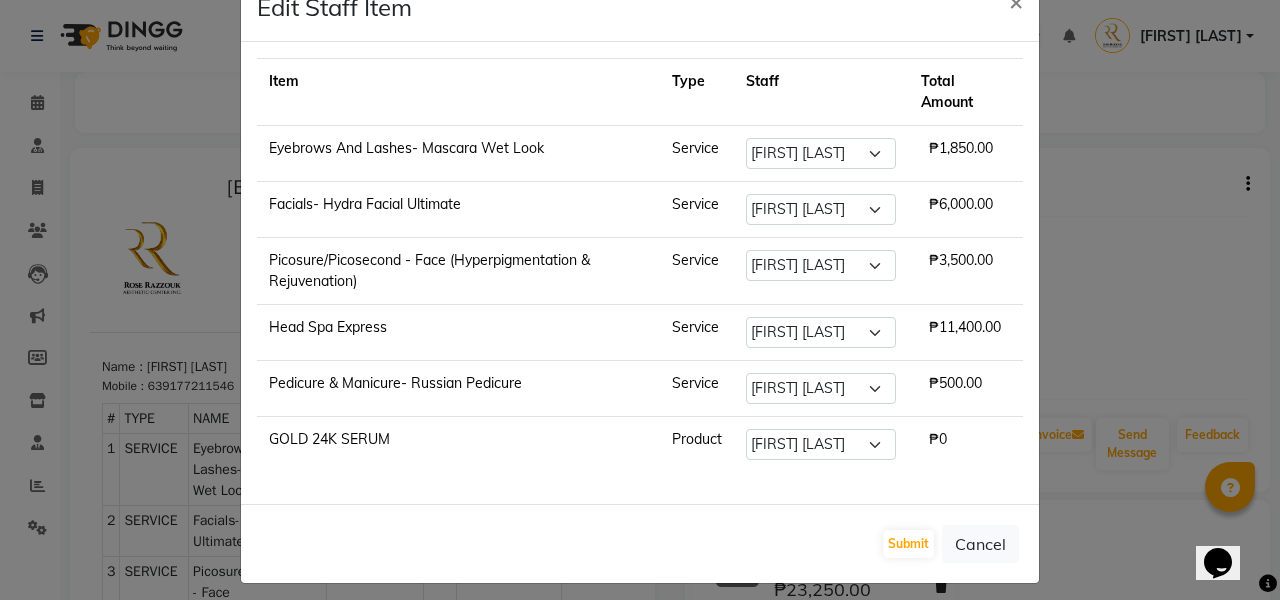 scroll, scrollTop: 68, scrollLeft: 0, axis: vertical 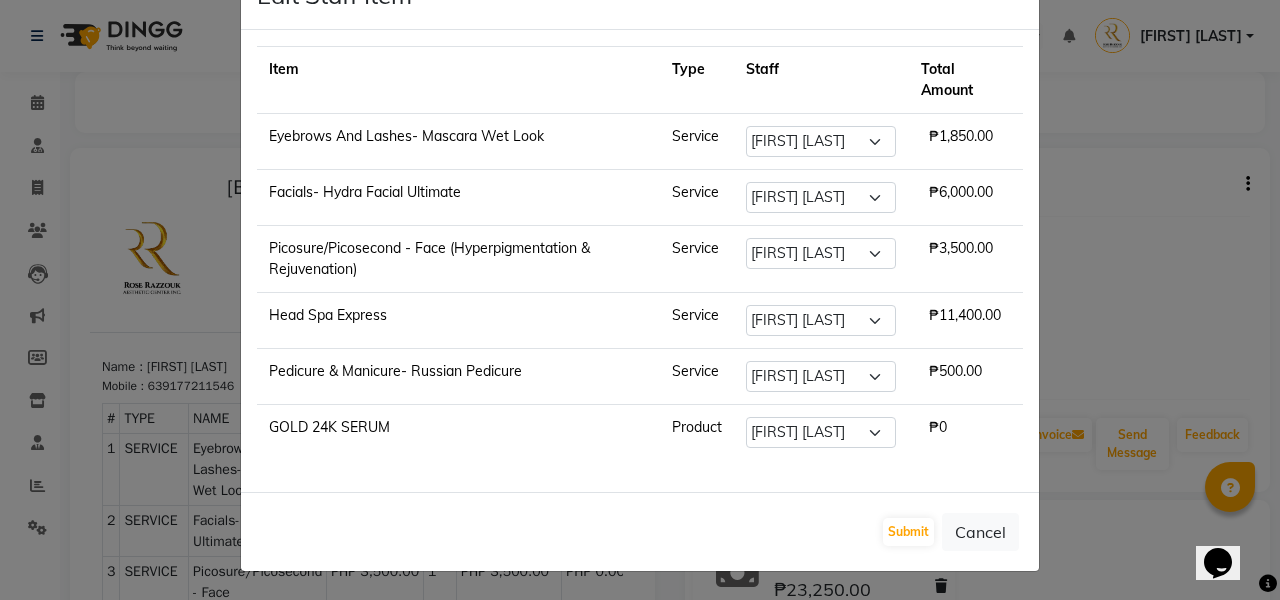 click on "Edit Staff Item  × Item Type Staff Total Amount Eyebrows And Lashes- Mascara Wet Look Service Select  [NAME]   [NAME]   [NAME]   [NAME]   [NAME]   [NAME]   [NAME]    [NAME]   [NAME]    [NAME]    [NAME]   [NAME]    [NAME]    [NAME]   [NAME]    [NAME]  ₱1,850.00 Facials- Hydra Facial Ultimate Service Select  [NAME]   [NAME]   [NAME]   [NAME]   [NAME]   [NAME]   [NAME]    [NAME]   [NAME]    [NAME]    [NAME]   [NAME]    [NAME]    [NAME]   [NAME]    [NAME]  ₱6,000.00 Picosure/Picosecond - Face (Hyperpigmentation & Rejuvenation) Service Select  [NAME]   [NAME]   [NAME]   [NAME]   [NAME]   [NAME]  ₱3,500.00" 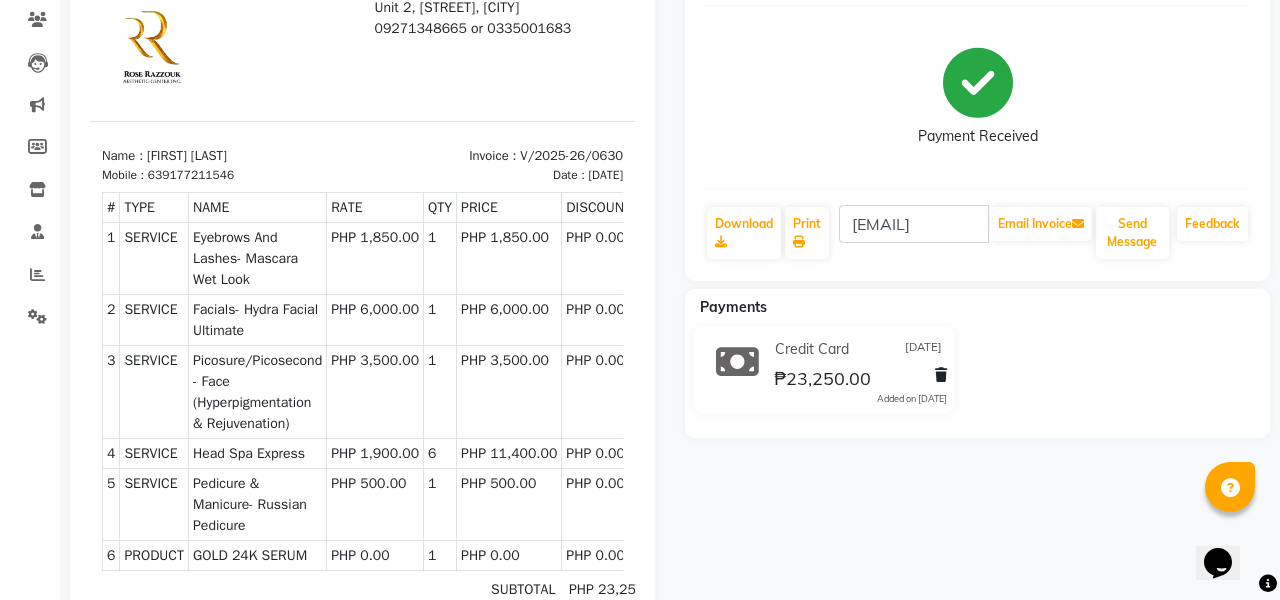 scroll, scrollTop: 205, scrollLeft: 0, axis: vertical 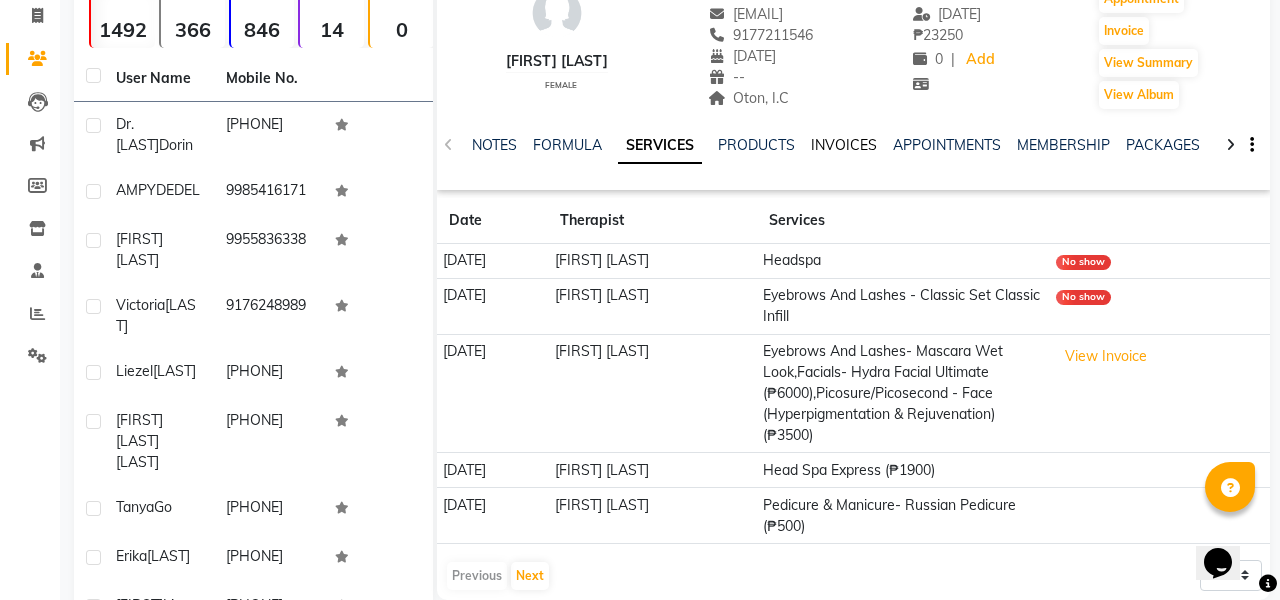 click on "INVOICES" 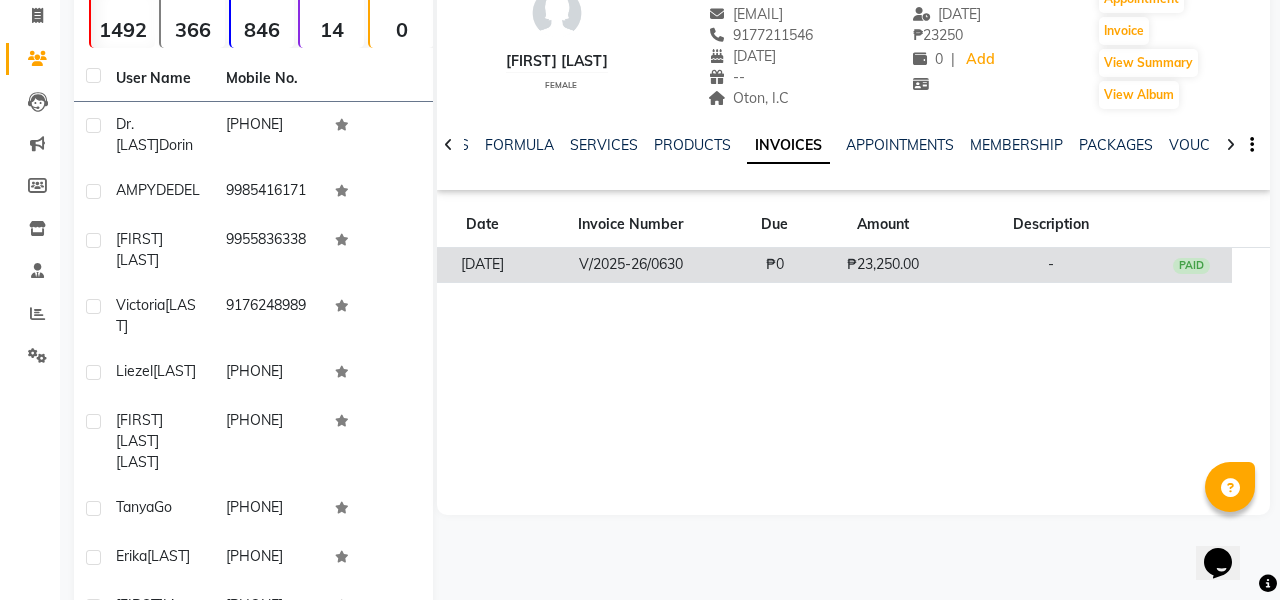 click on "₱23,250.00" 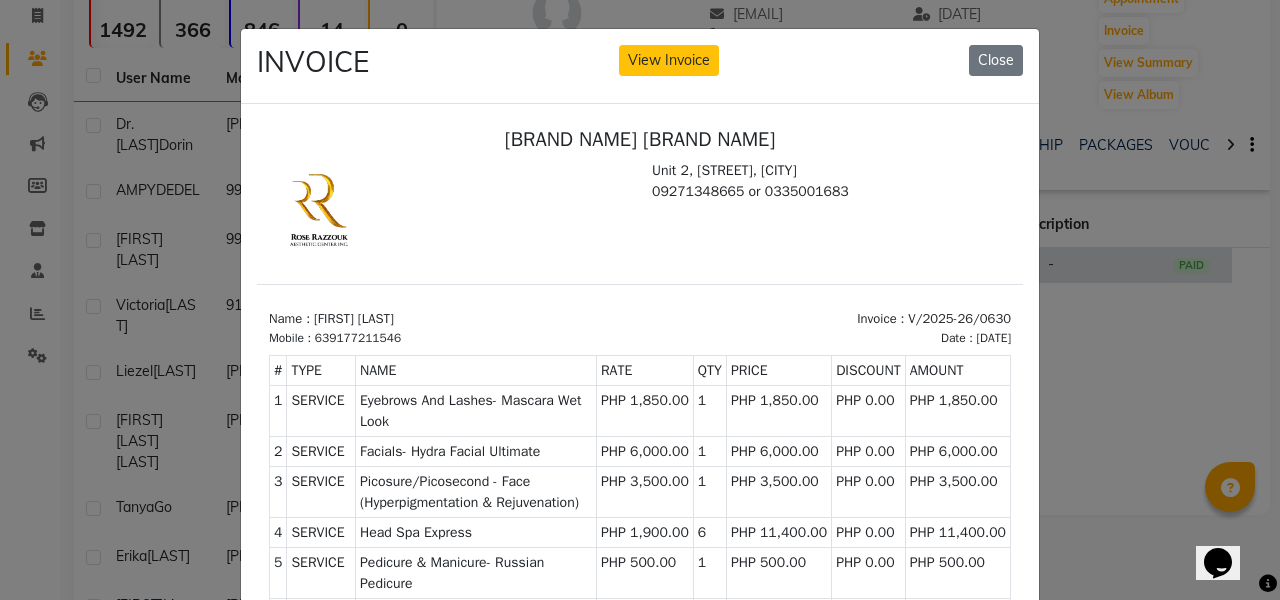 scroll, scrollTop: 16, scrollLeft: 0, axis: vertical 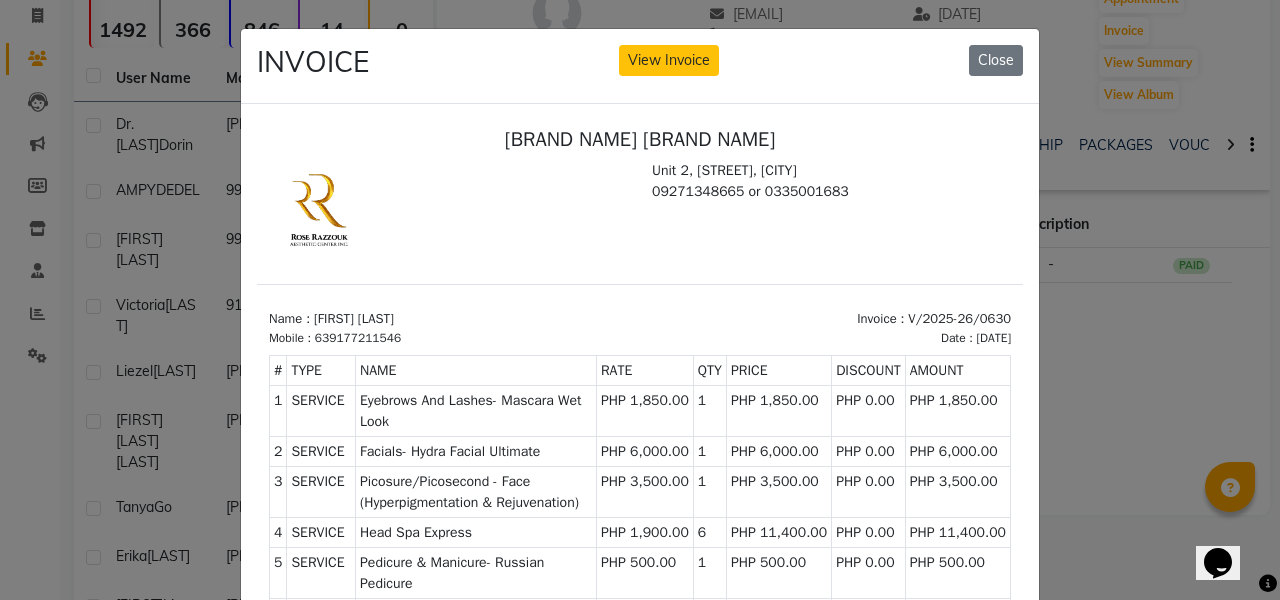 click on "INVOICE View Invoice Close" 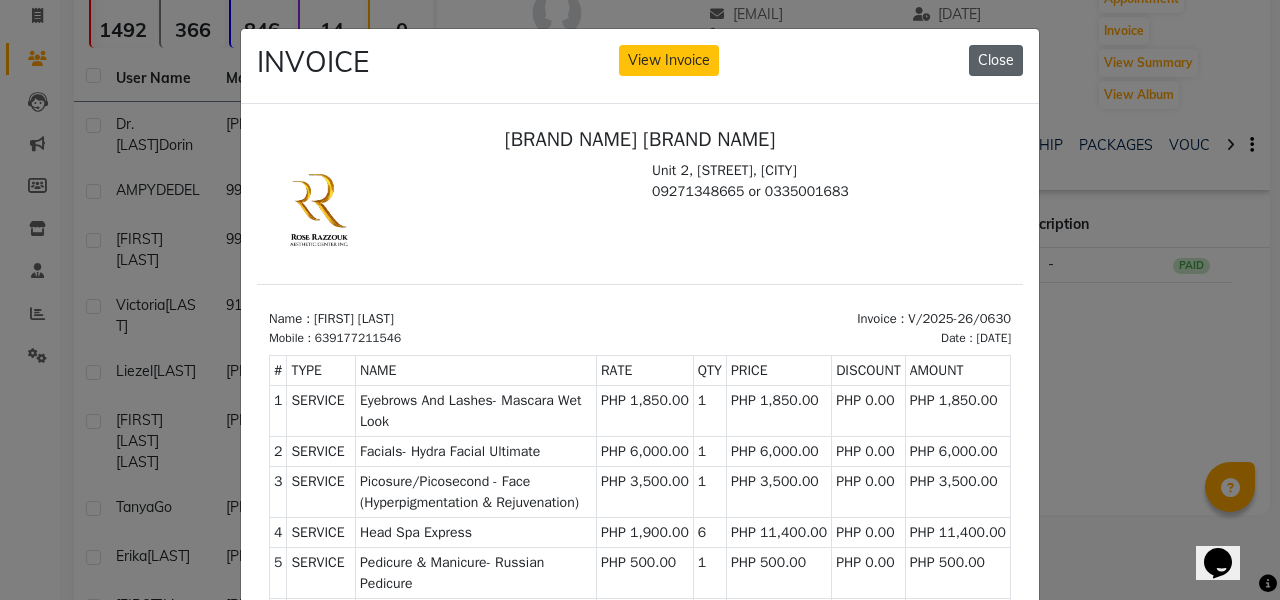 click on "Close" 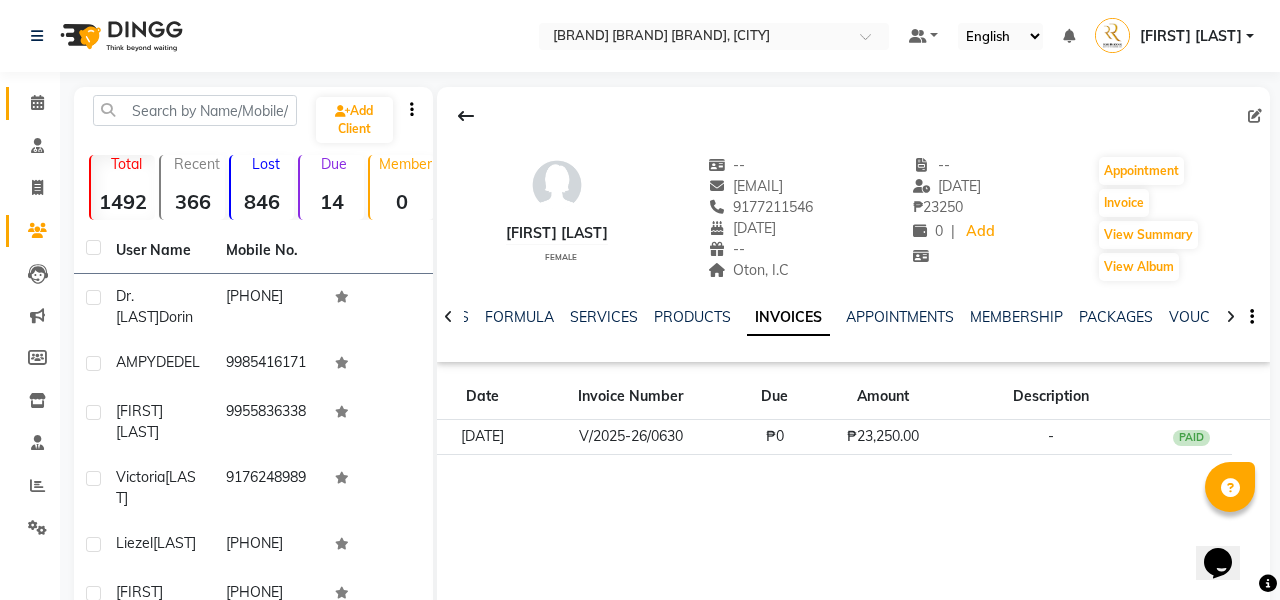 scroll, scrollTop: 0, scrollLeft: 0, axis: both 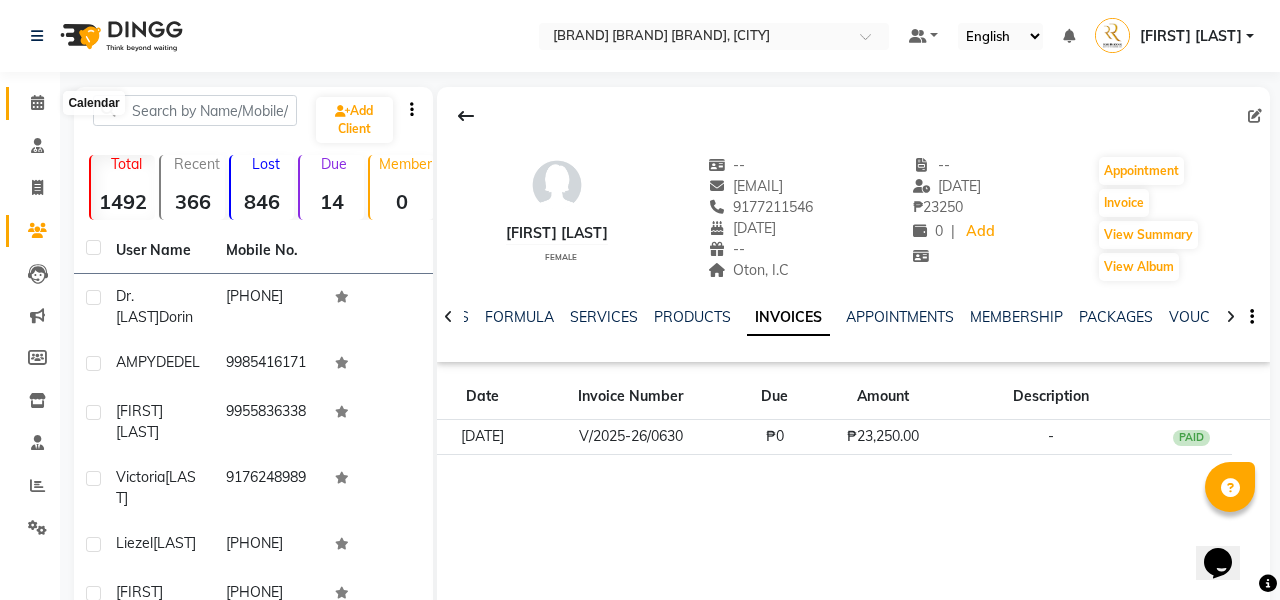 click 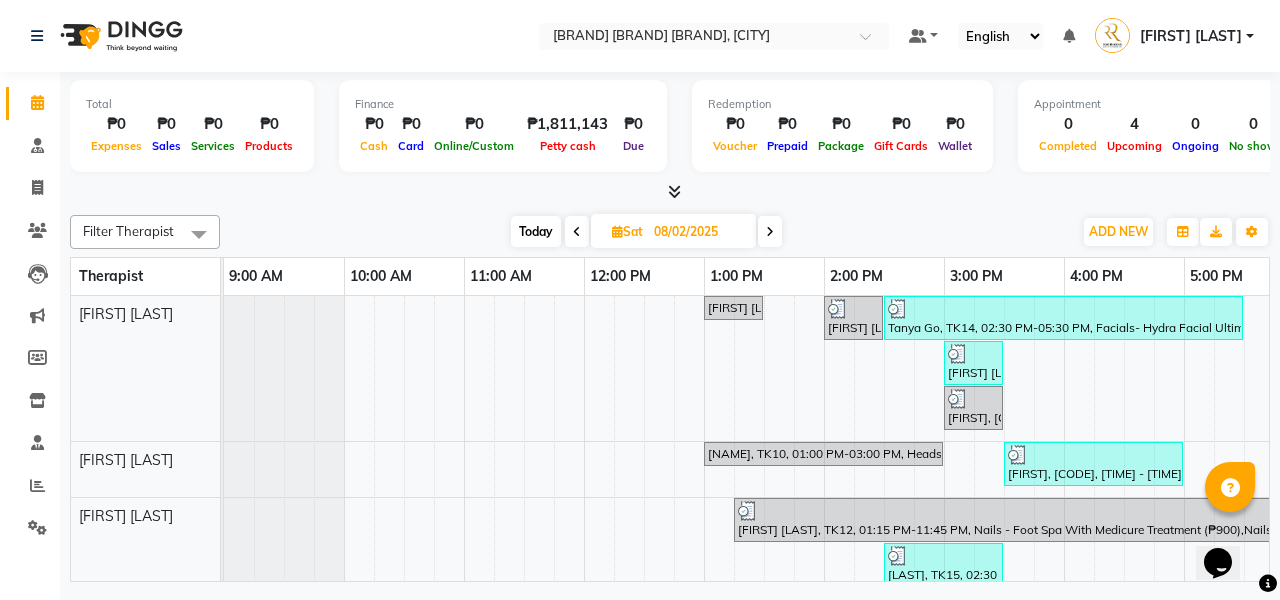 scroll, scrollTop: 0, scrollLeft: 0, axis: both 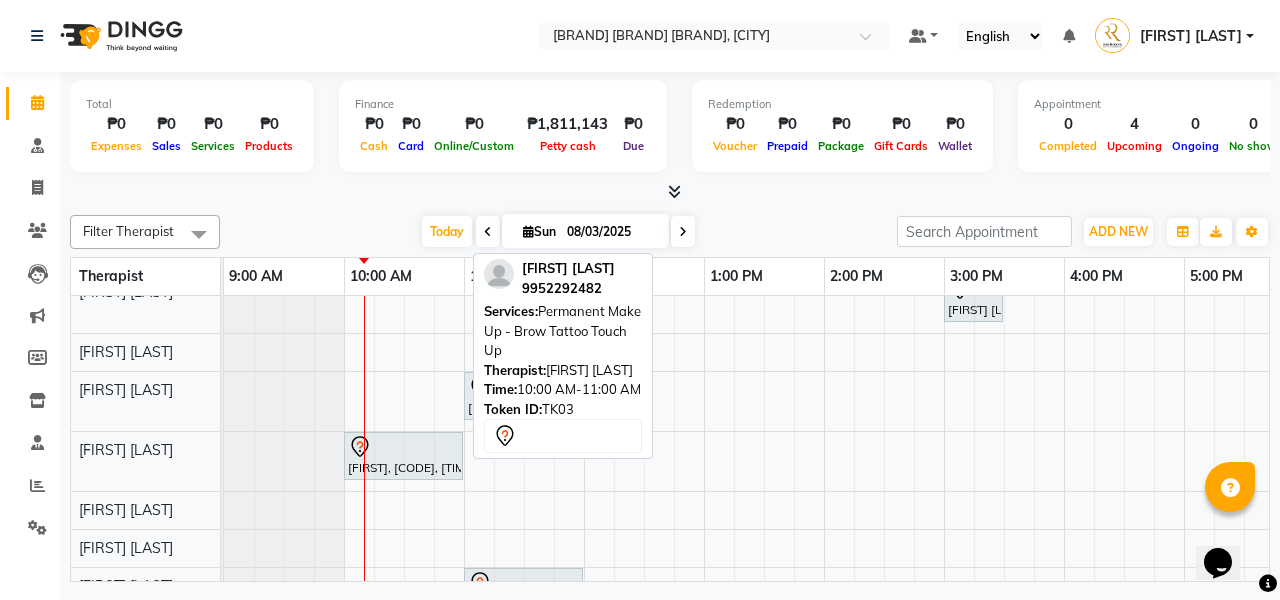 click at bounding box center [403, 447] 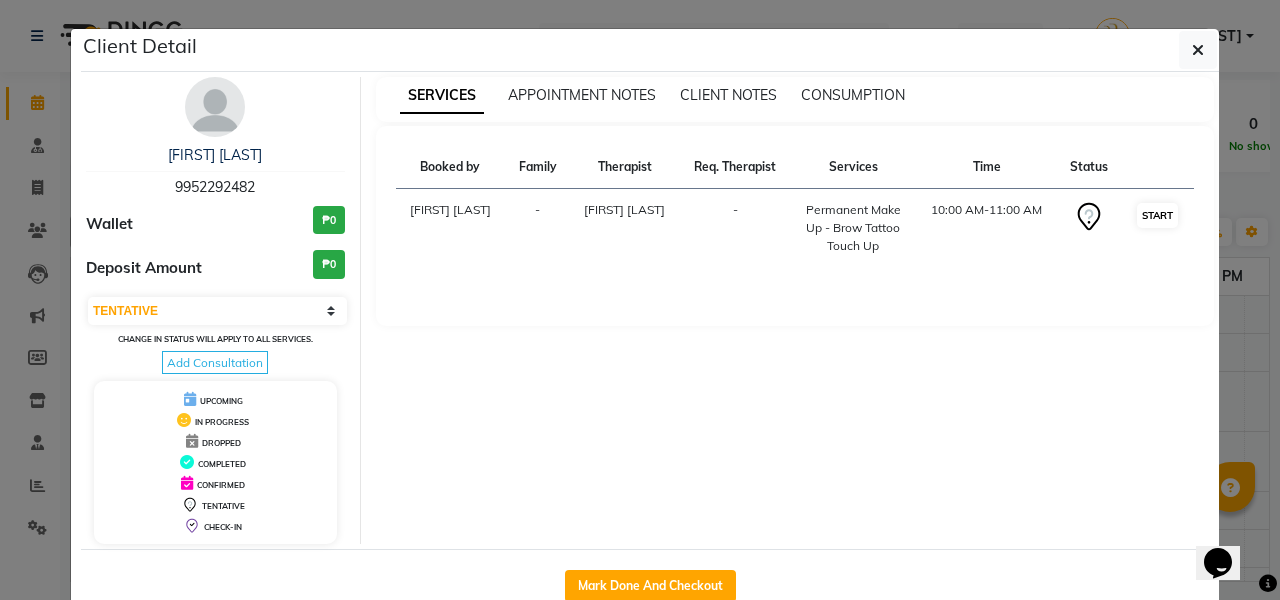 click on "START" at bounding box center [1157, 215] 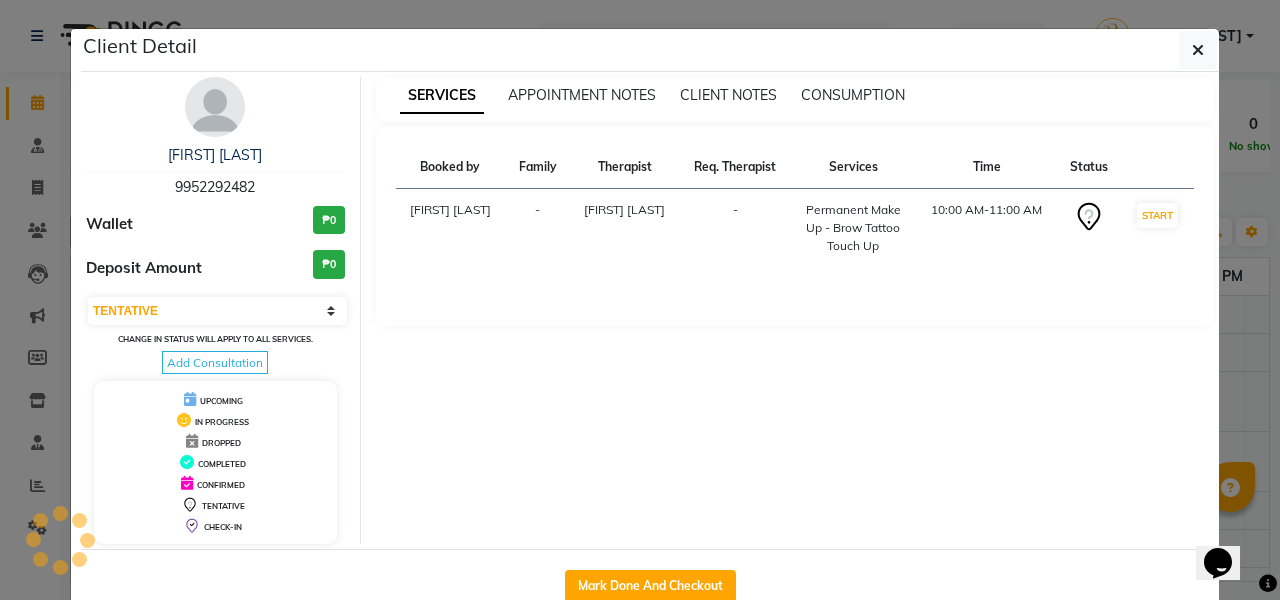 select on "1" 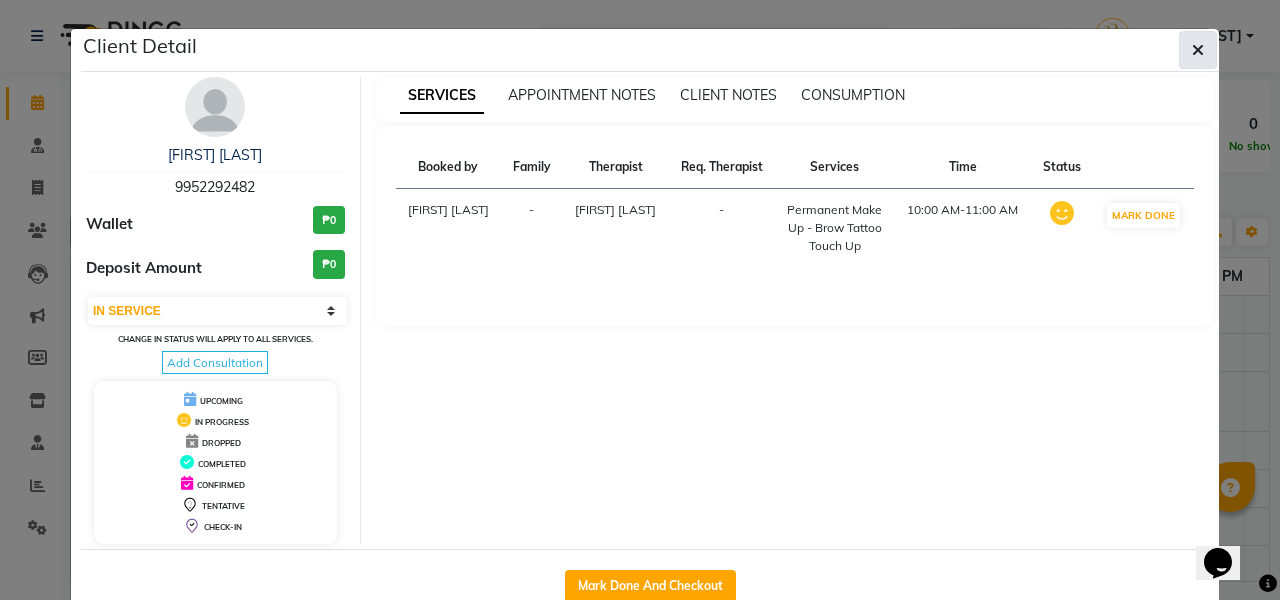 click 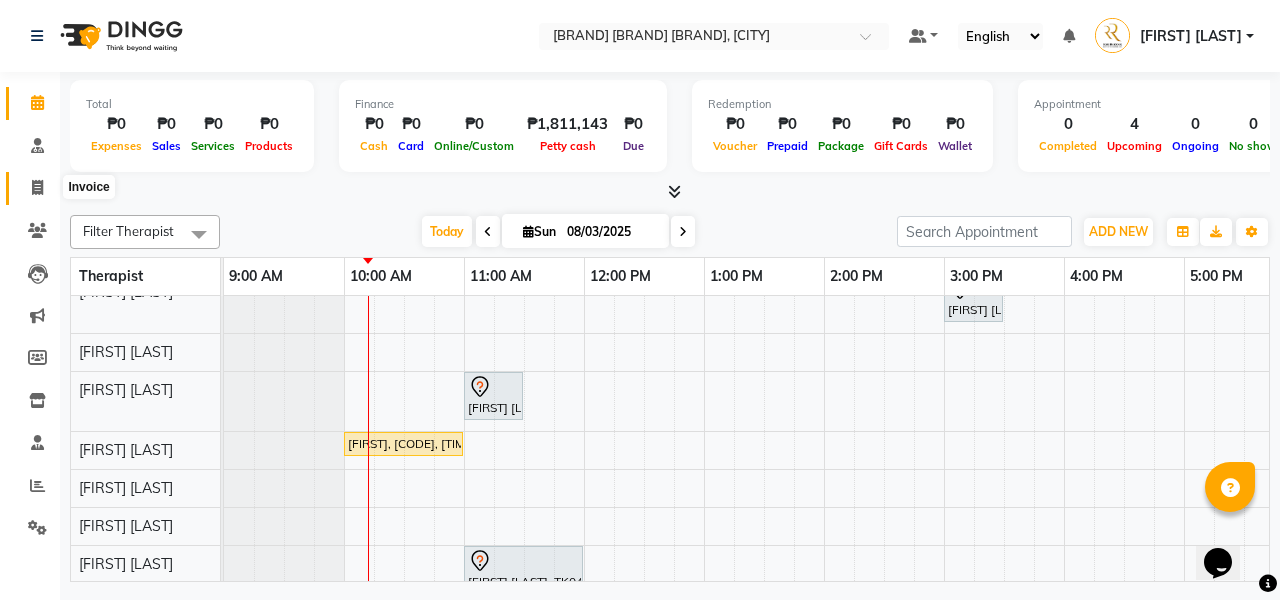 click 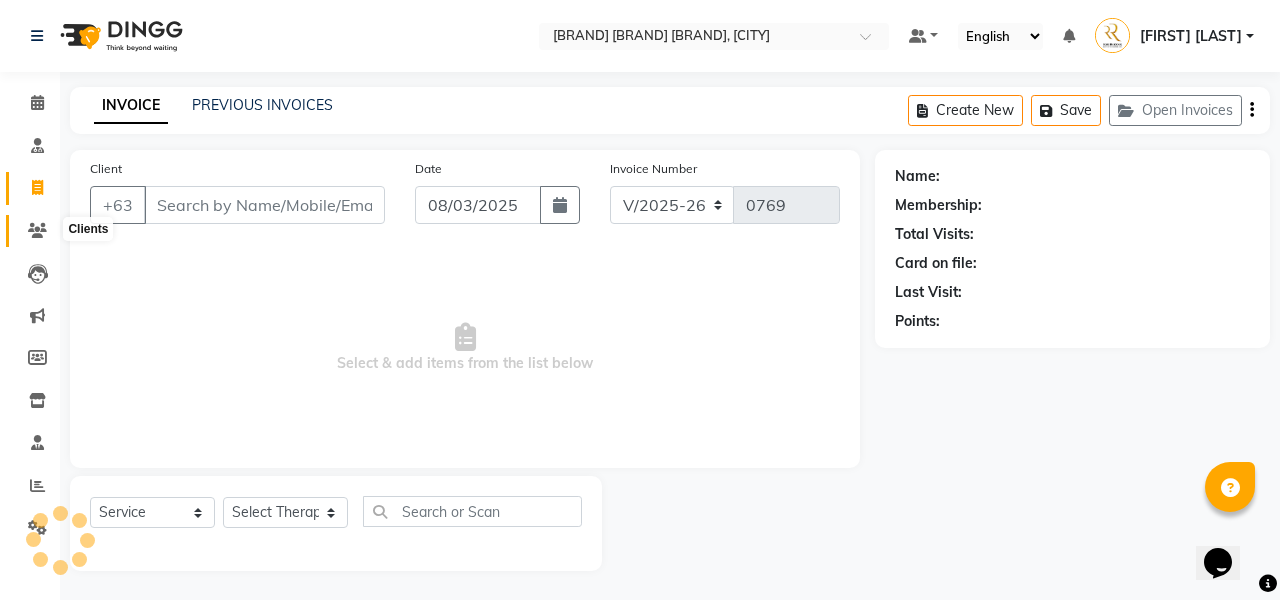 click 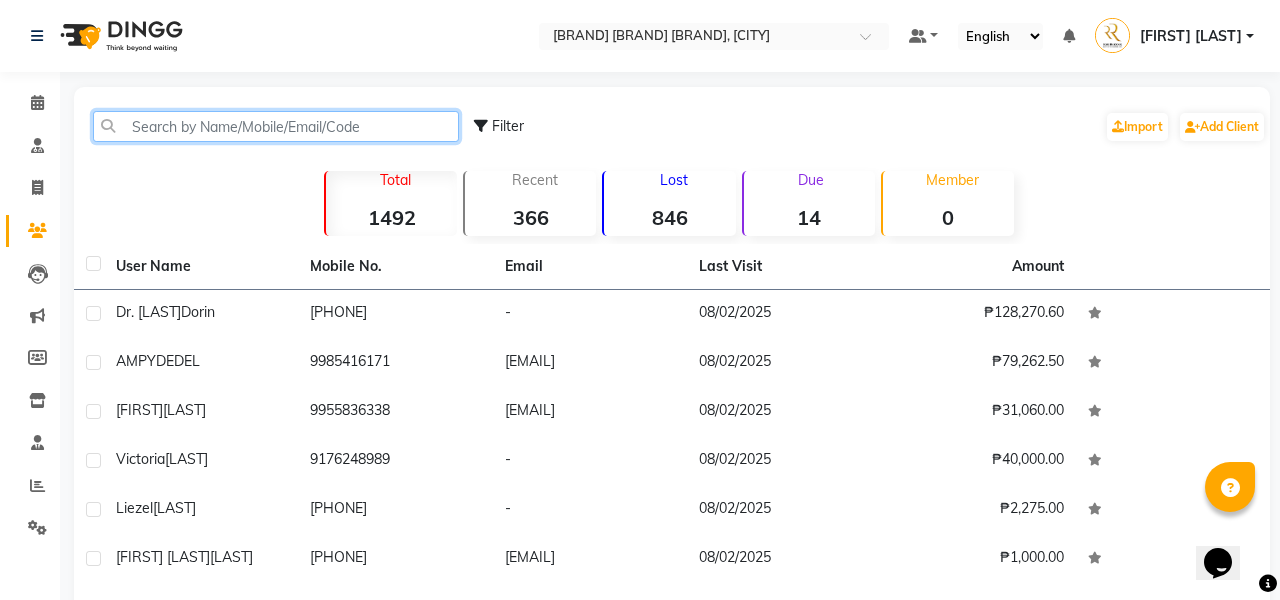 click 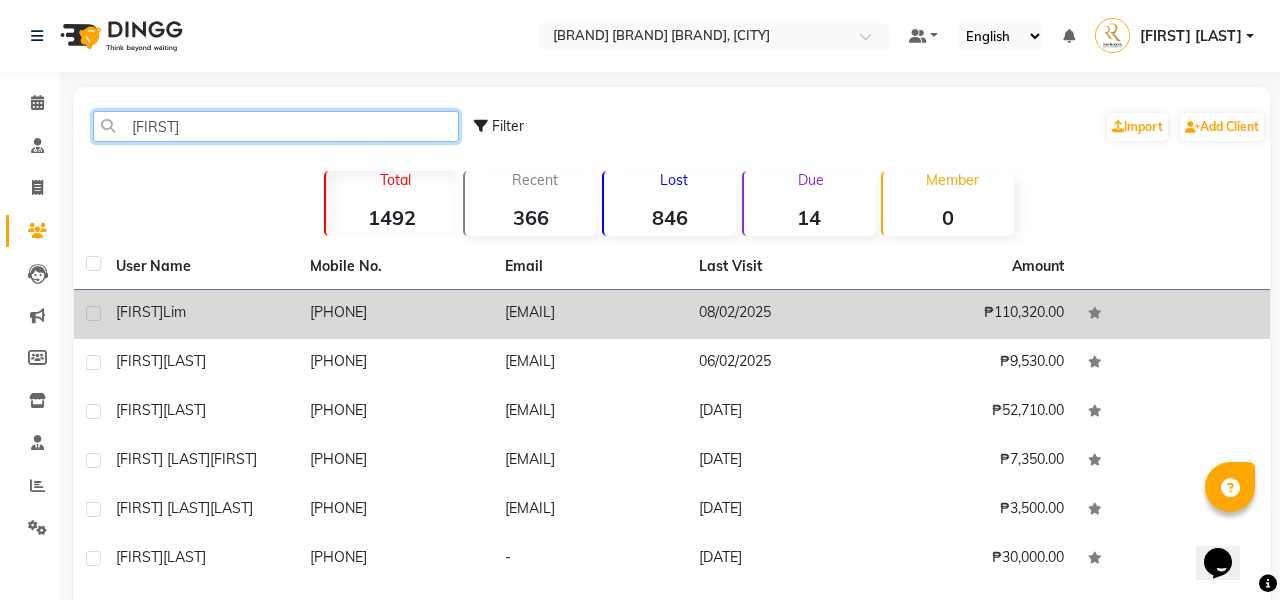 type on "[FIRST]" 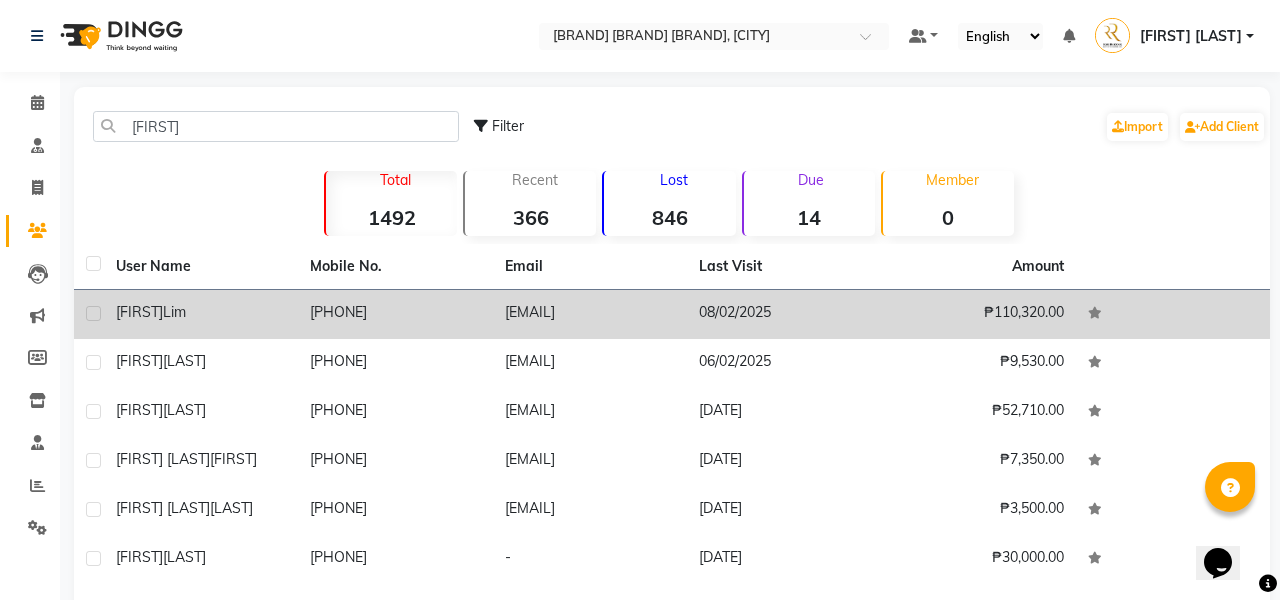 click on "[EMAIL]" 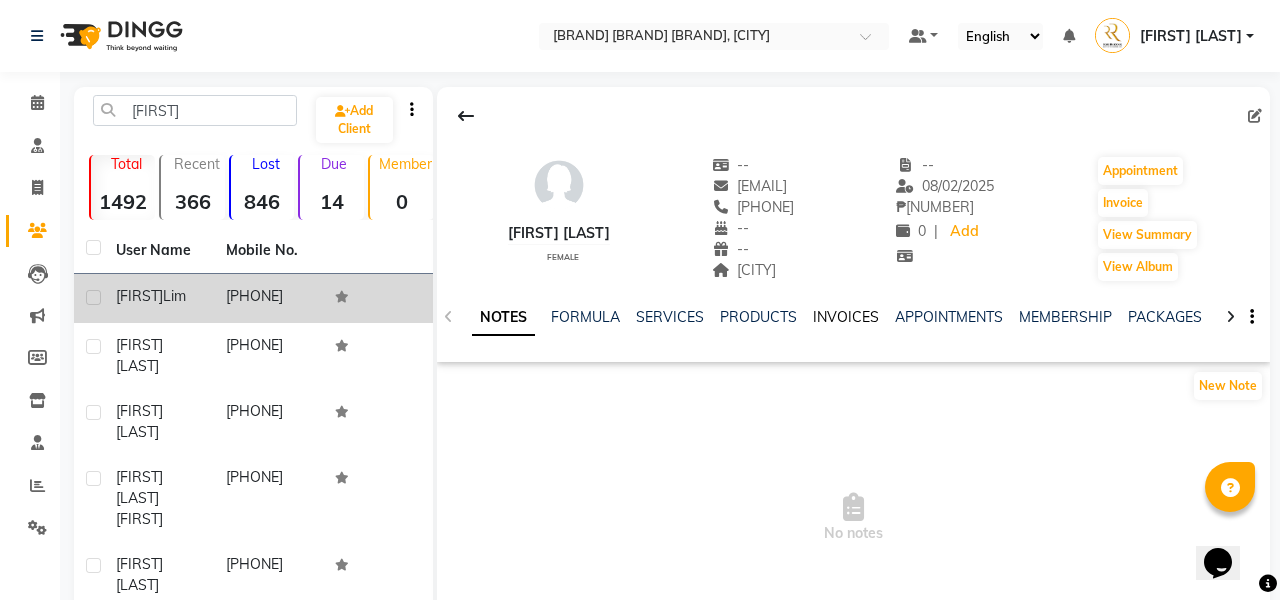 click on "INVOICES" 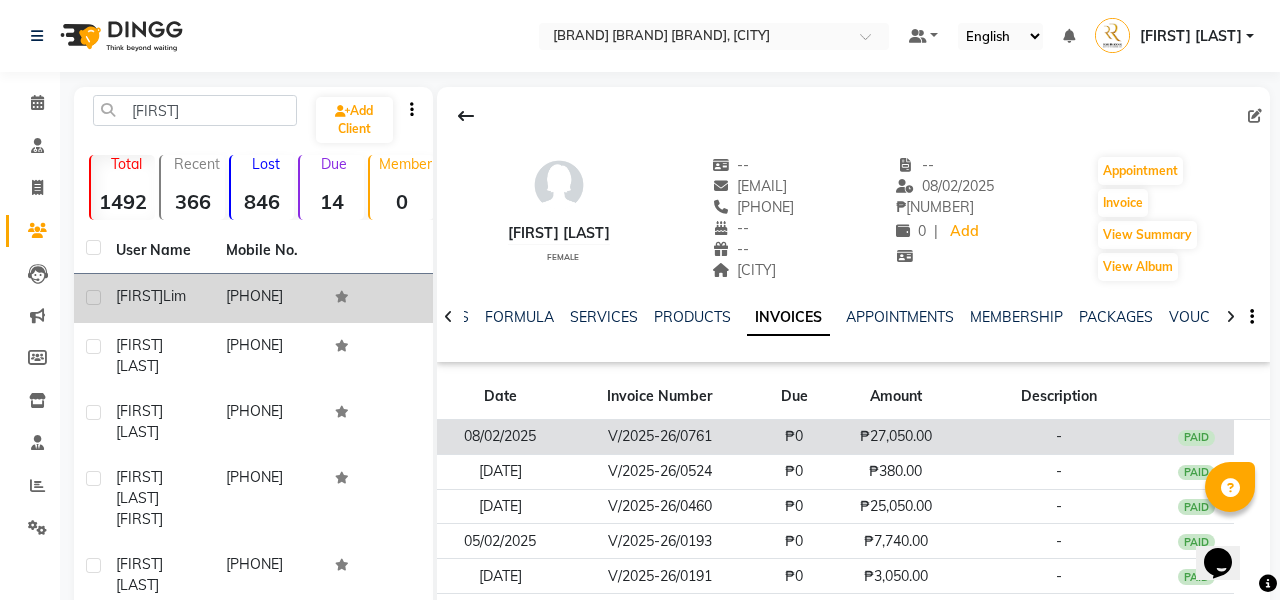 click on "₱27,050.00" 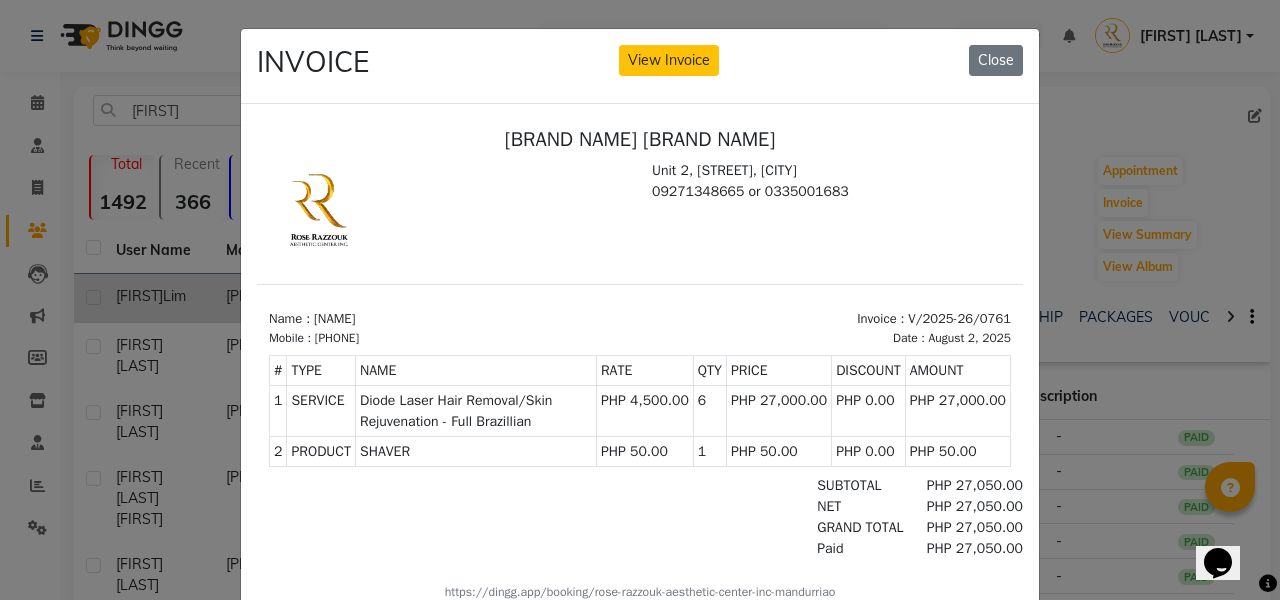scroll, scrollTop: 0, scrollLeft: 0, axis: both 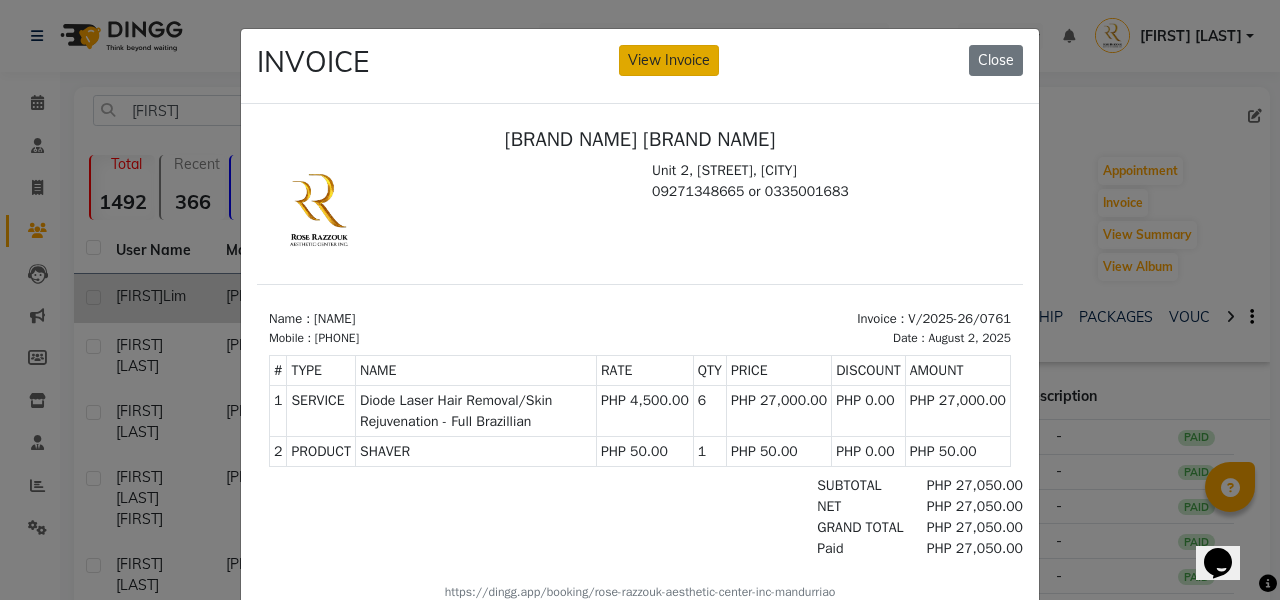 click on "View Invoice" 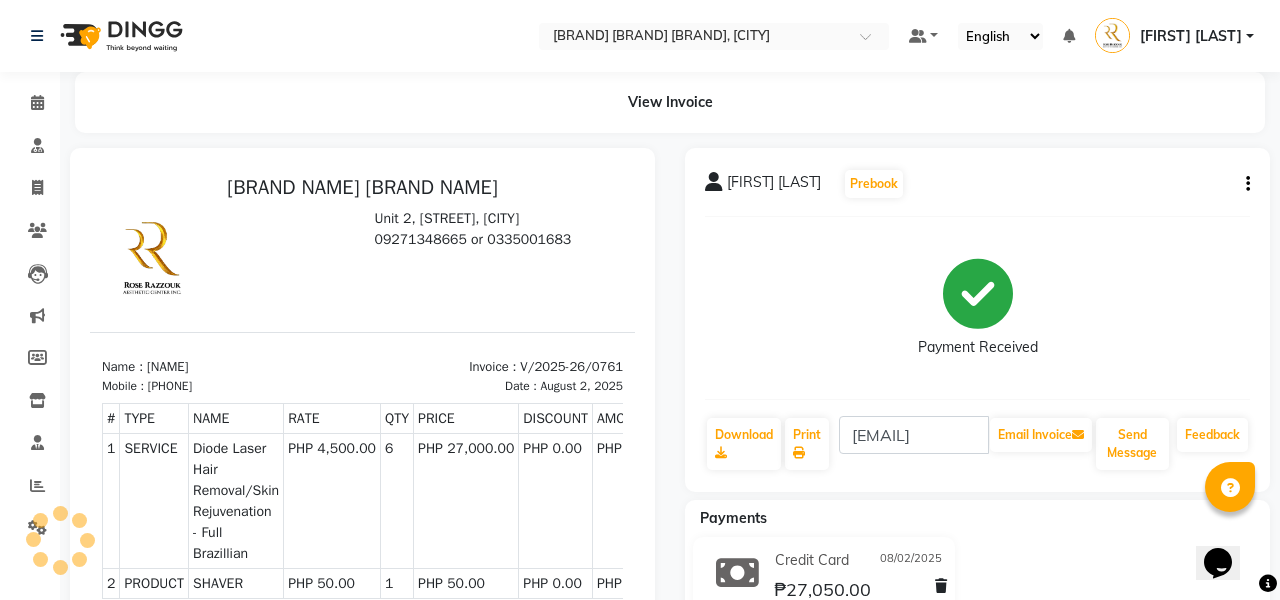scroll, scrollTop: 0, scrollLeft: 0, axis: both 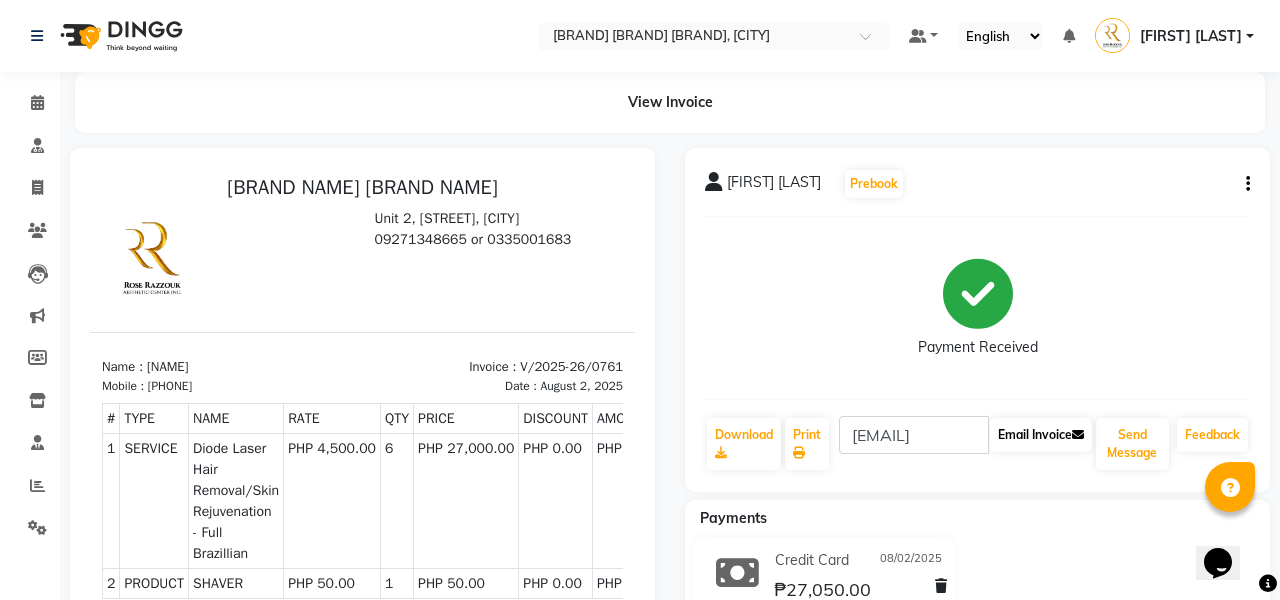 click on "Email Invoice" 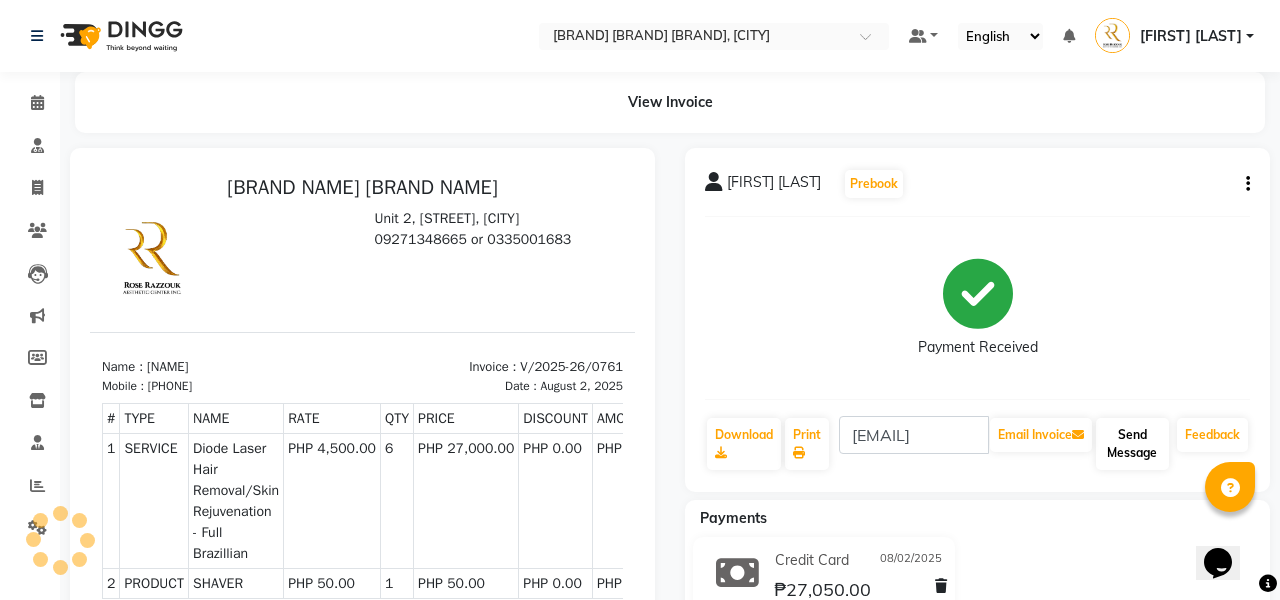 click on "Send Message" 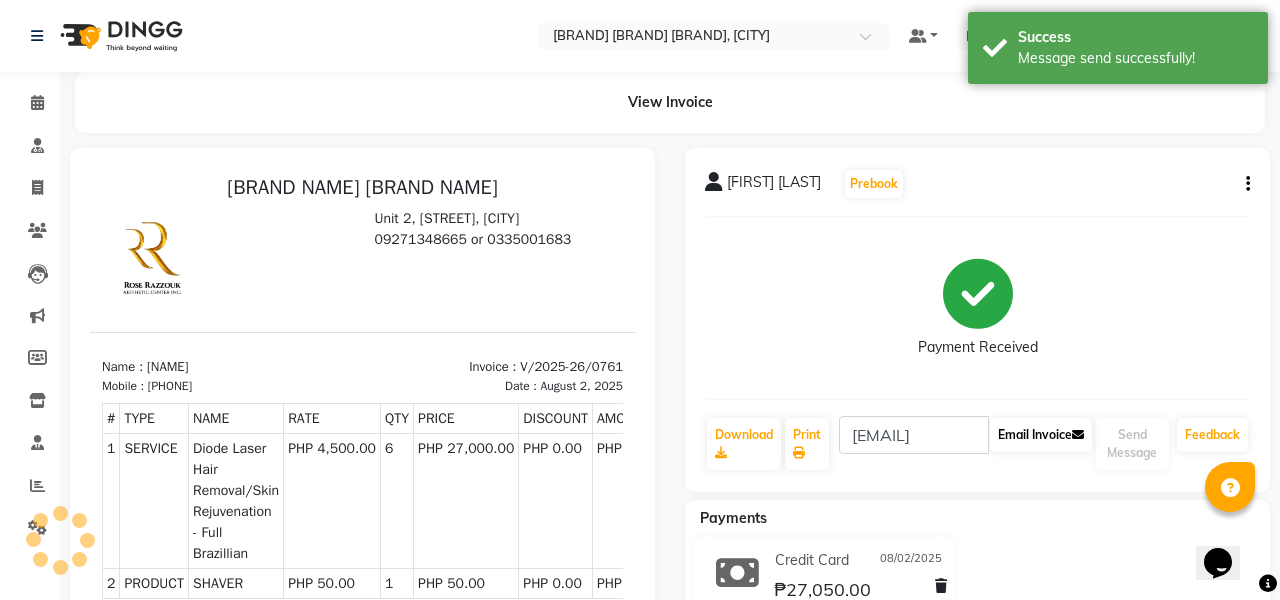 click on "Email Invoice" 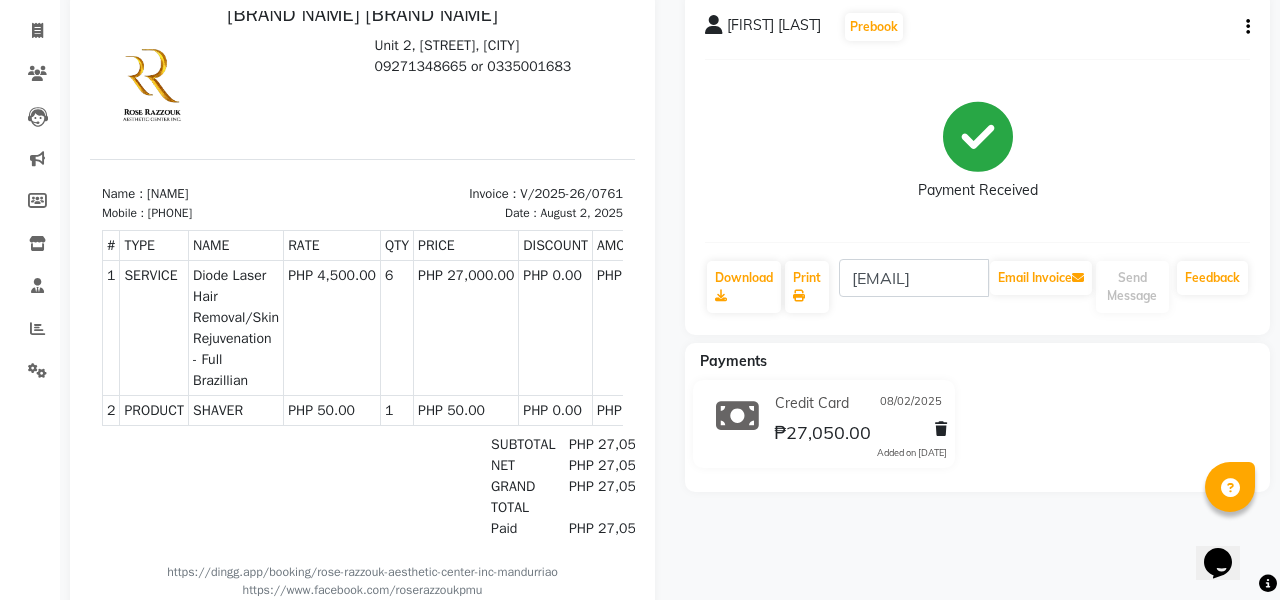 scroll, scrollTop: 168, scrollLeft: 0, axis: vertical 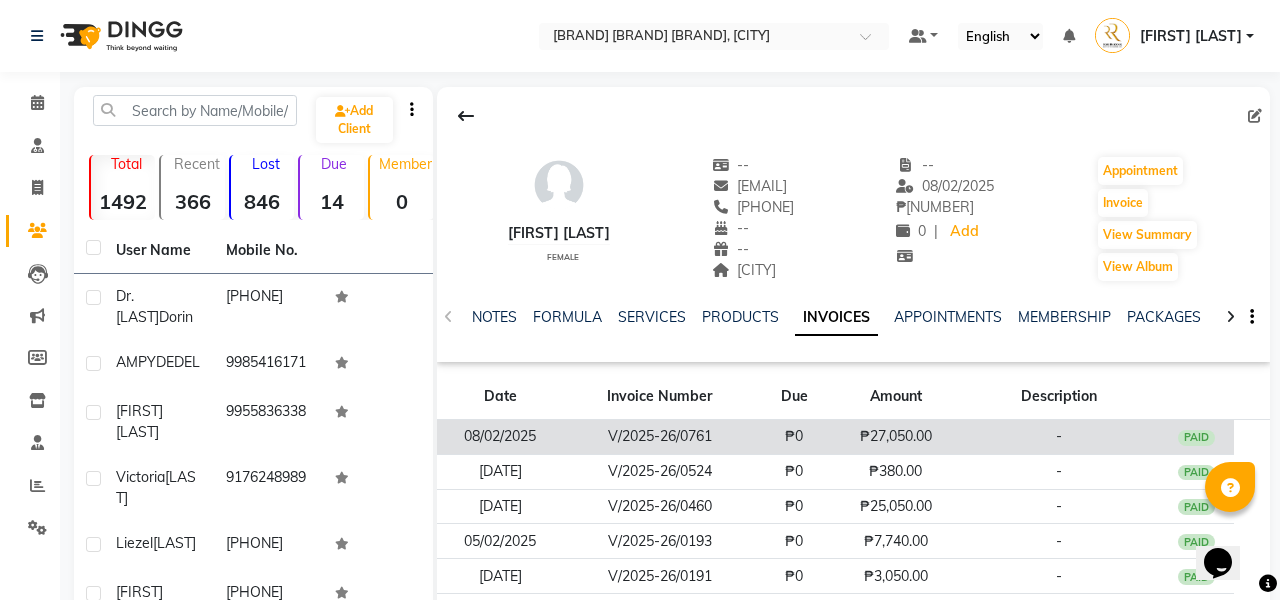 click on "PAID" 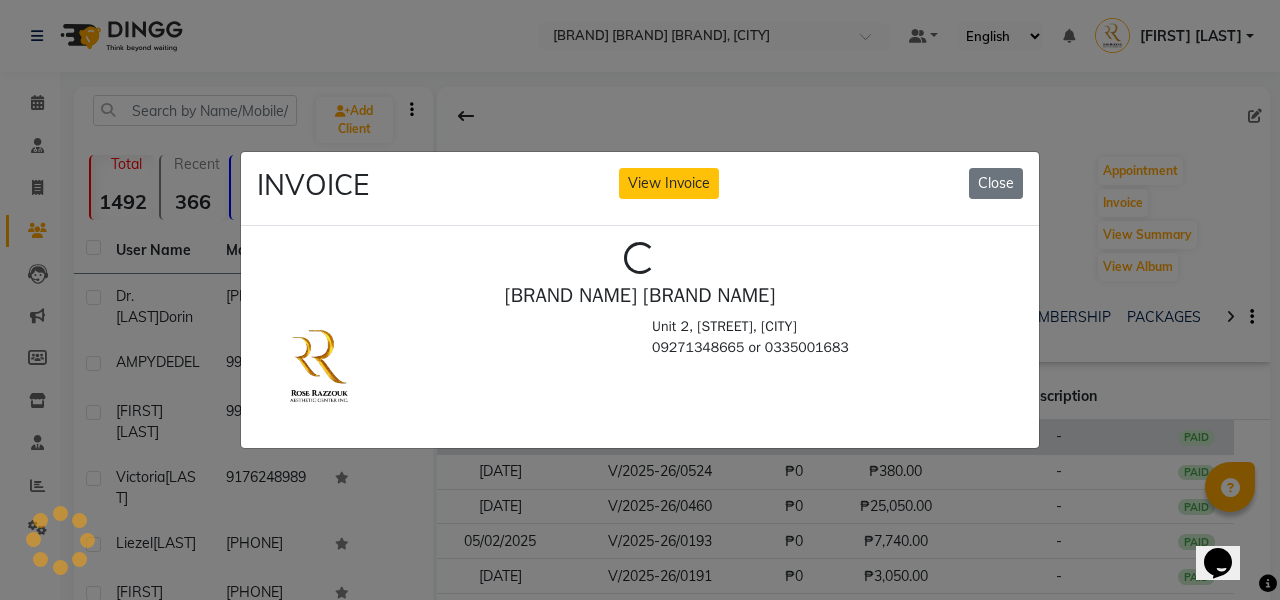 scroll, scrollTop: 0, scrollLeft: 0, axis: both 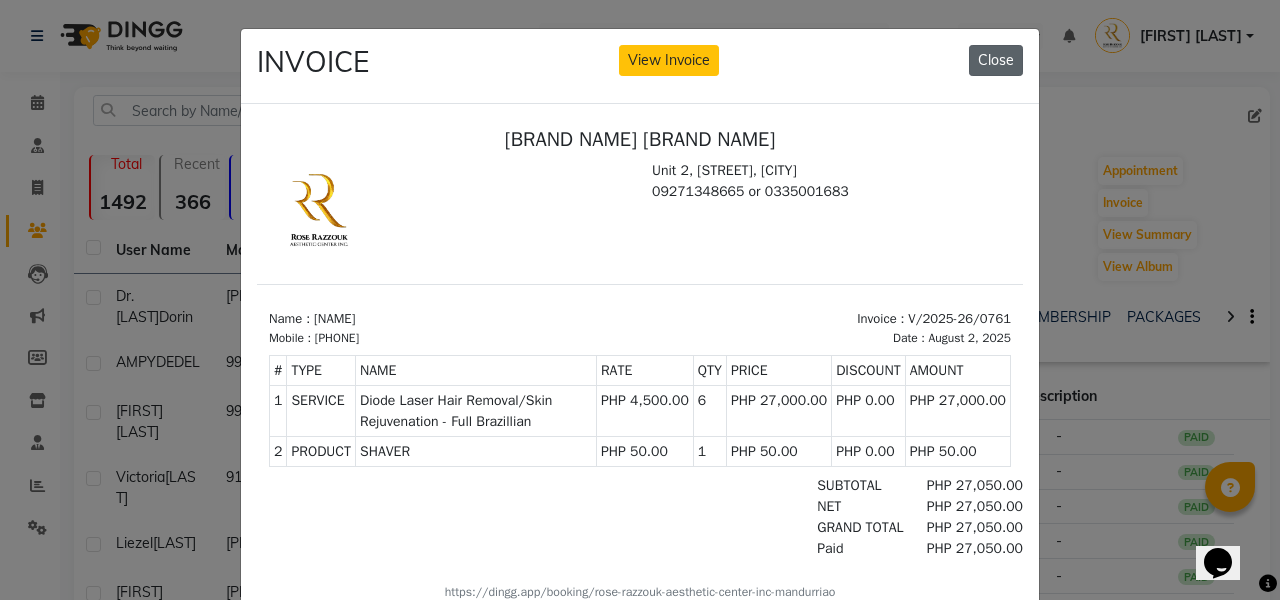 click on "Close" 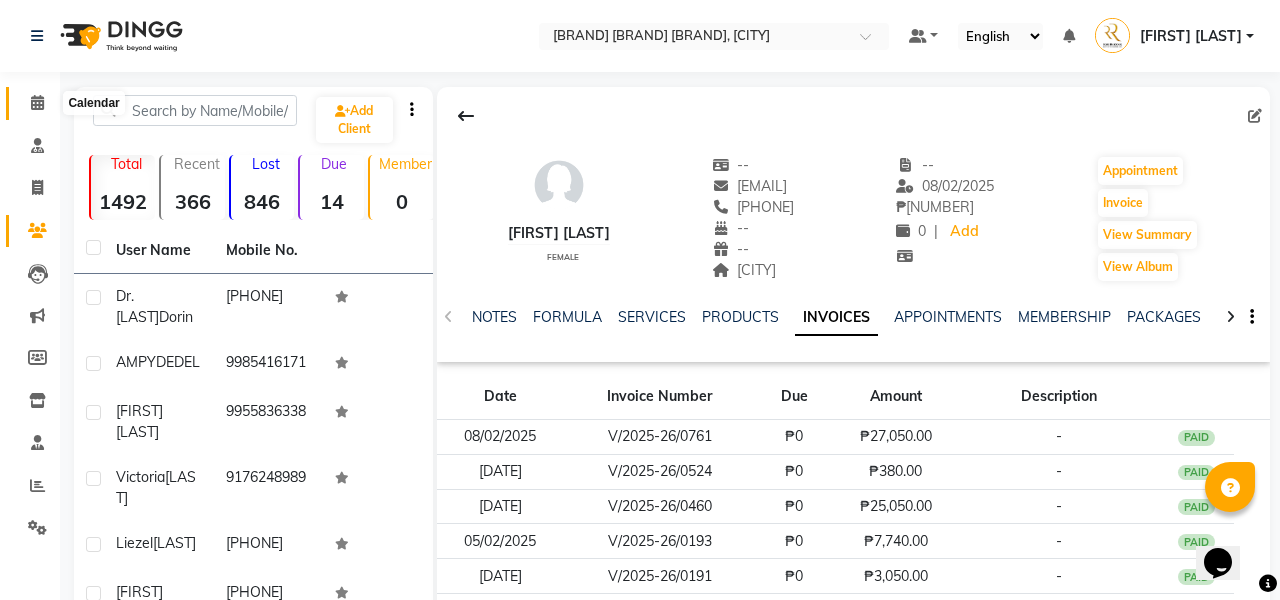 click 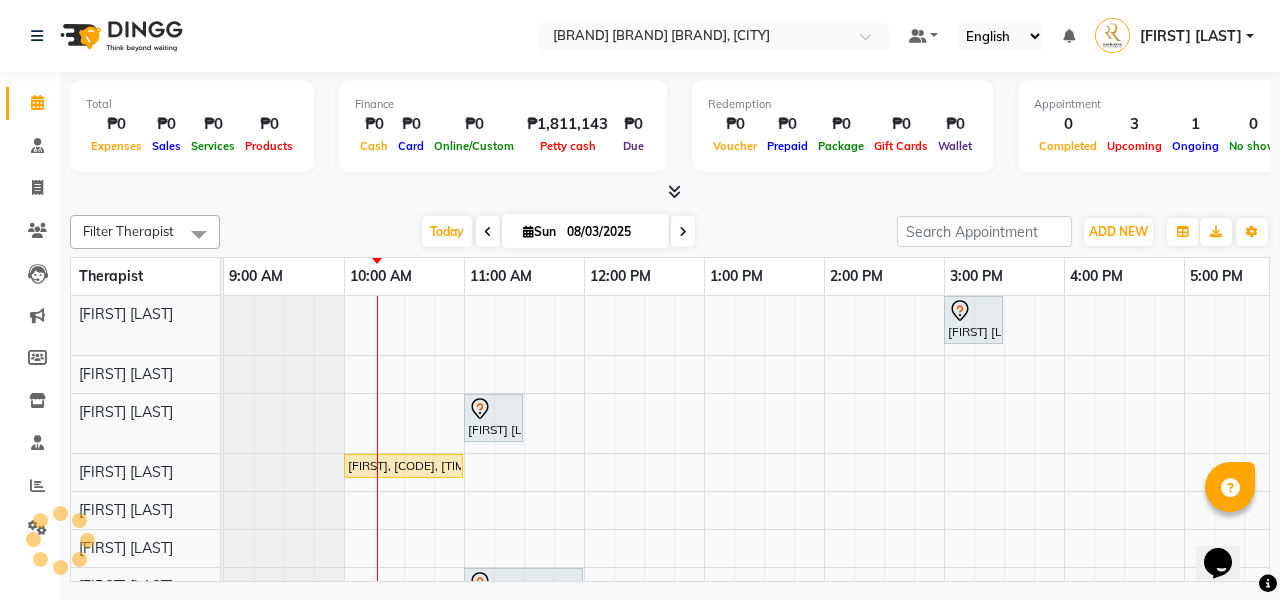 scroll, scrollTop: 0, scrollLeft: 0, axis: both 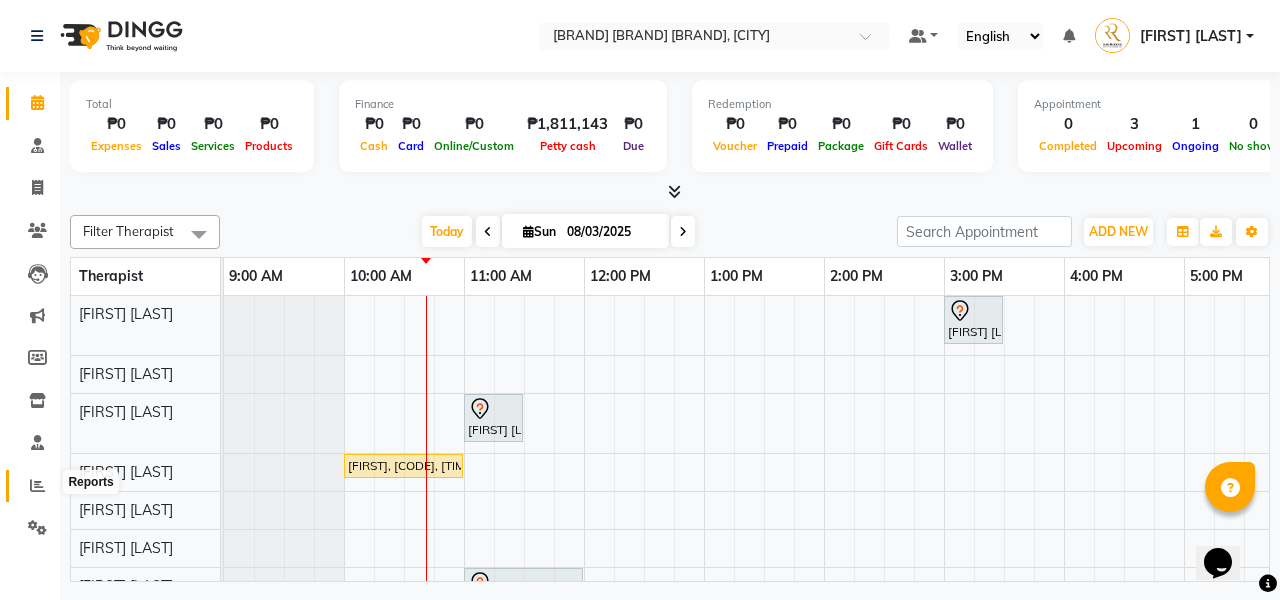 click 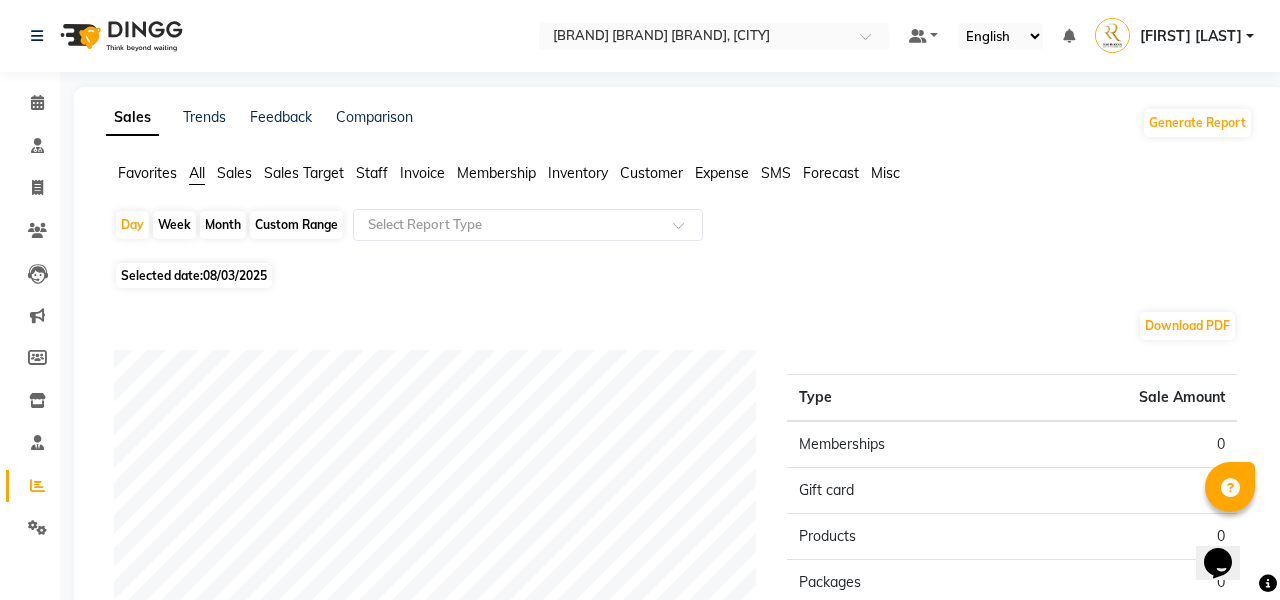 scroll, scrollTop: 0, scrollLeft: 0, axis: both 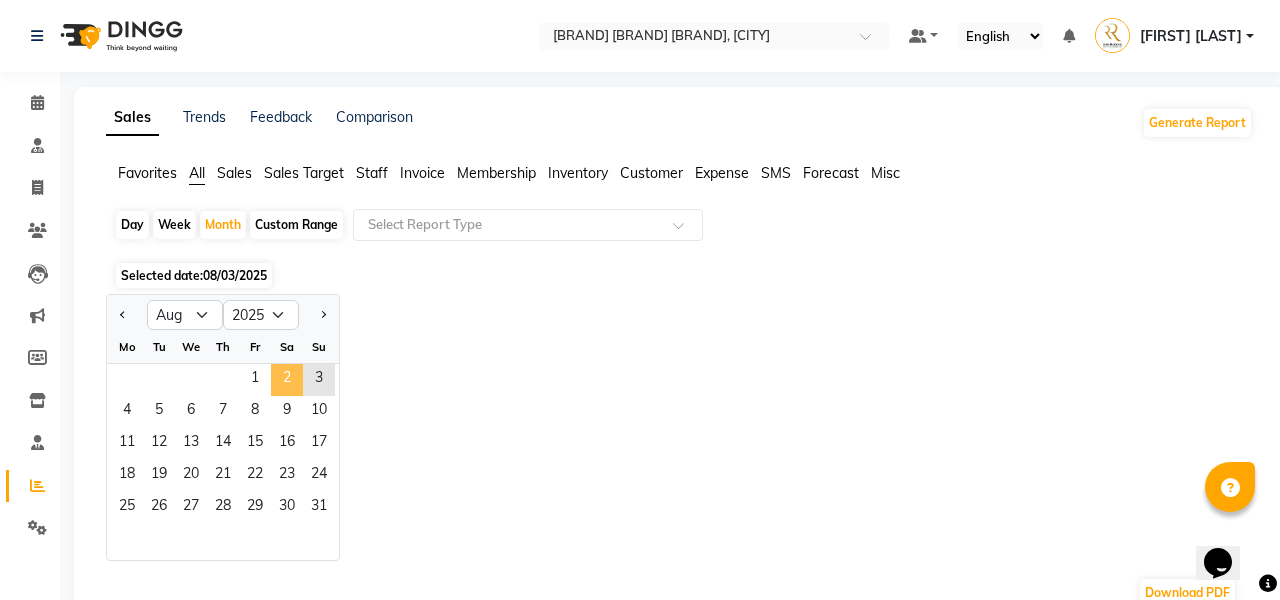 click on "2" 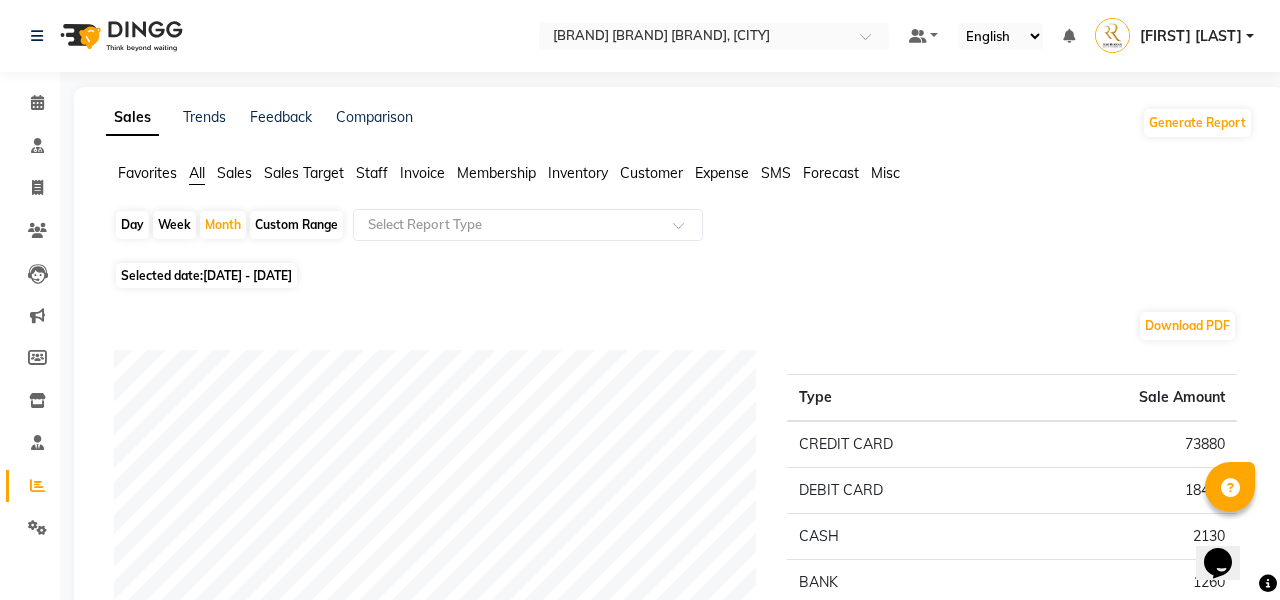 click on "Day" 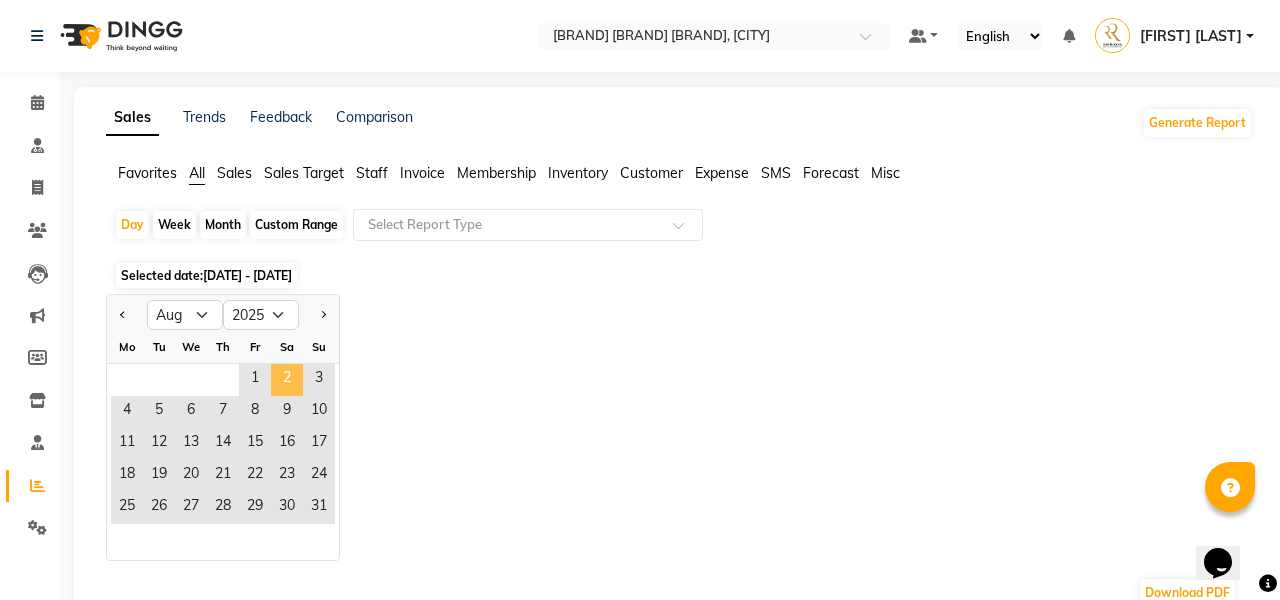 click on "2" 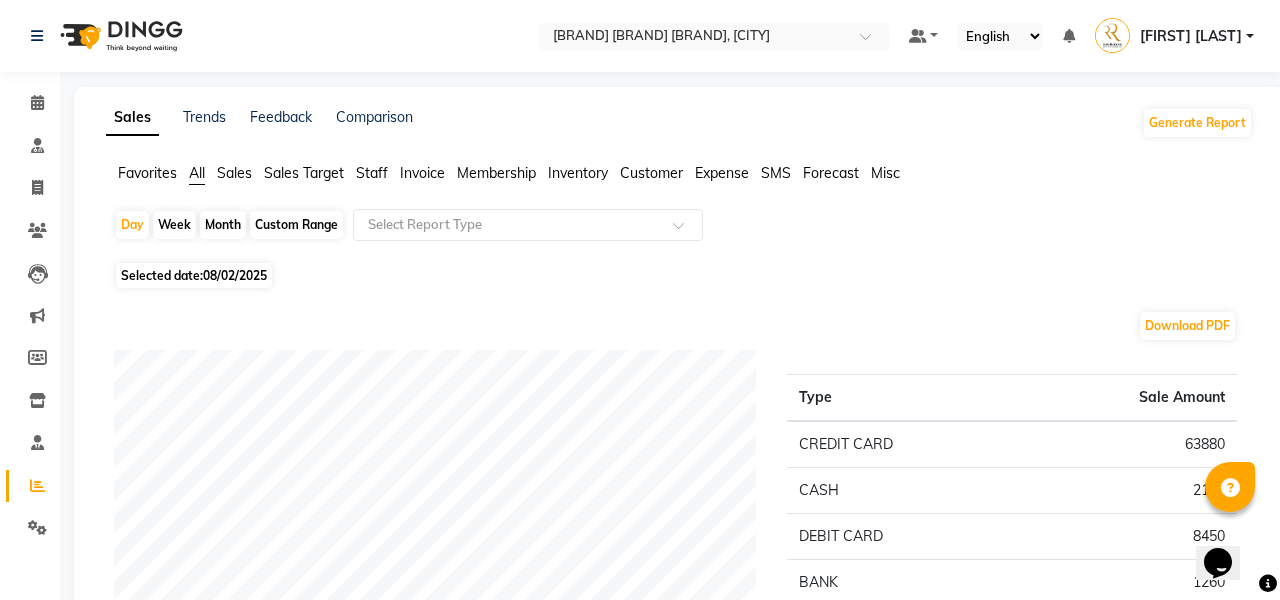 scroll, scrollTop: 0, scrollLeft: 0, axis: both 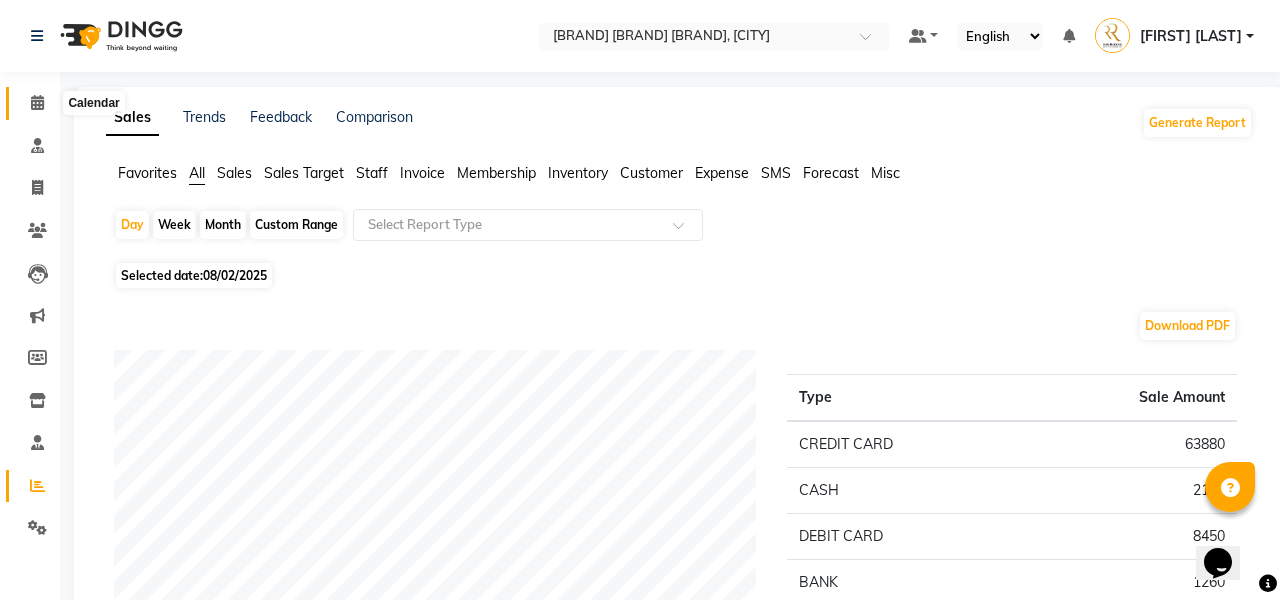 click 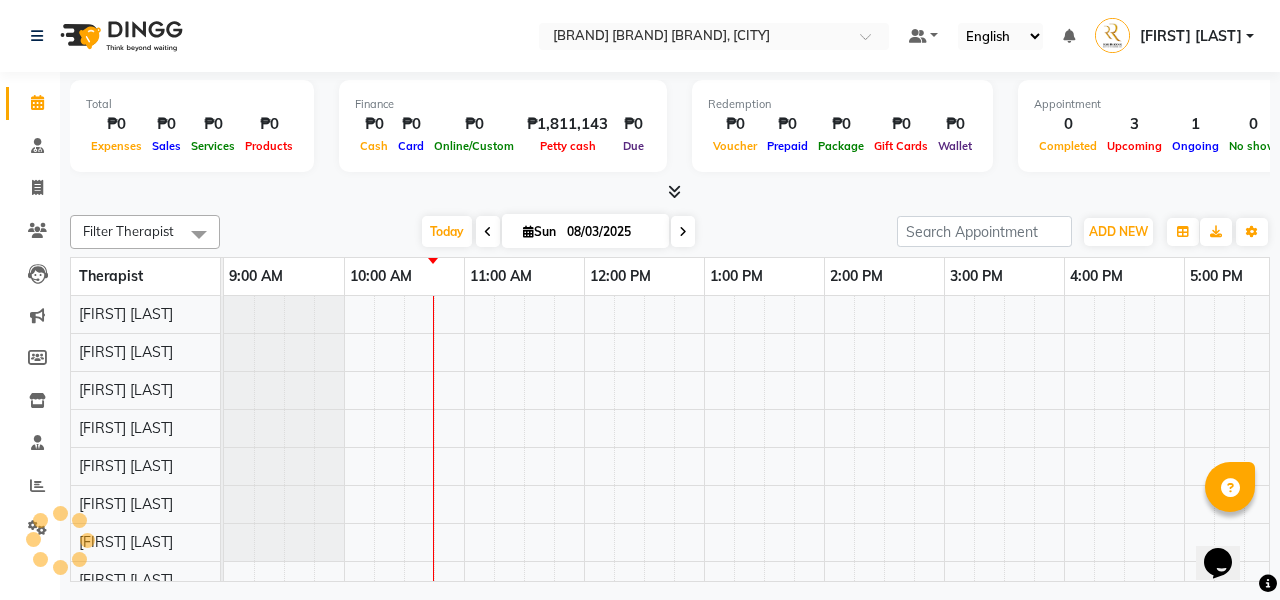 scroll, scrollTop: 0, scrollLeft: 0, axis: both 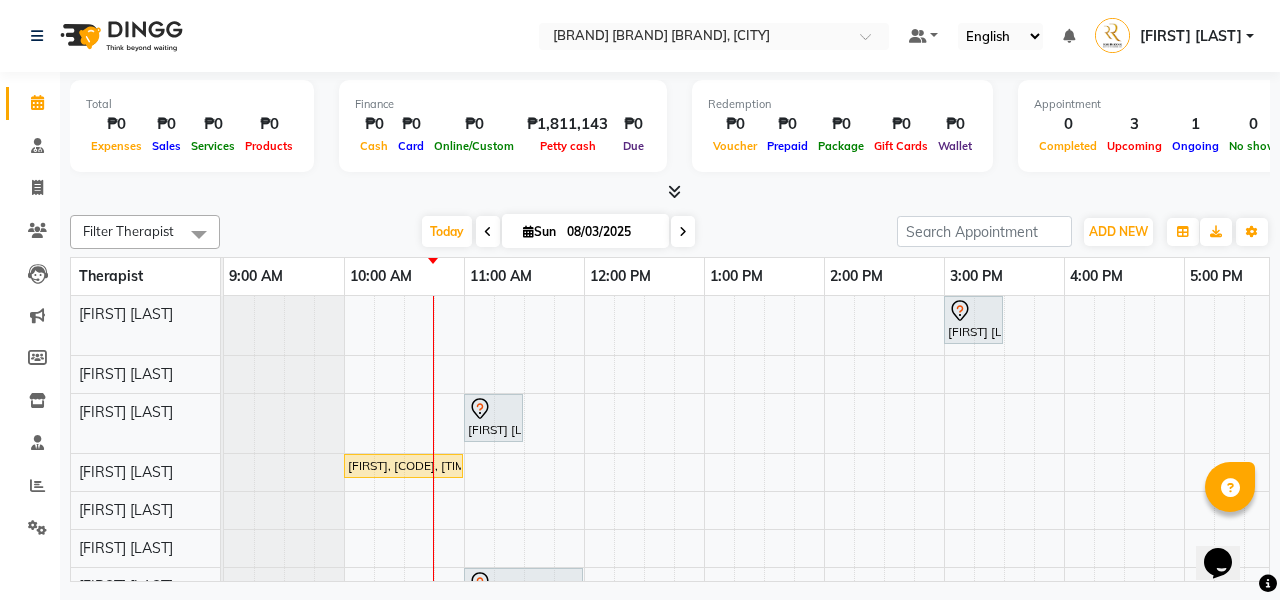 click at bounding box center [488, 231] 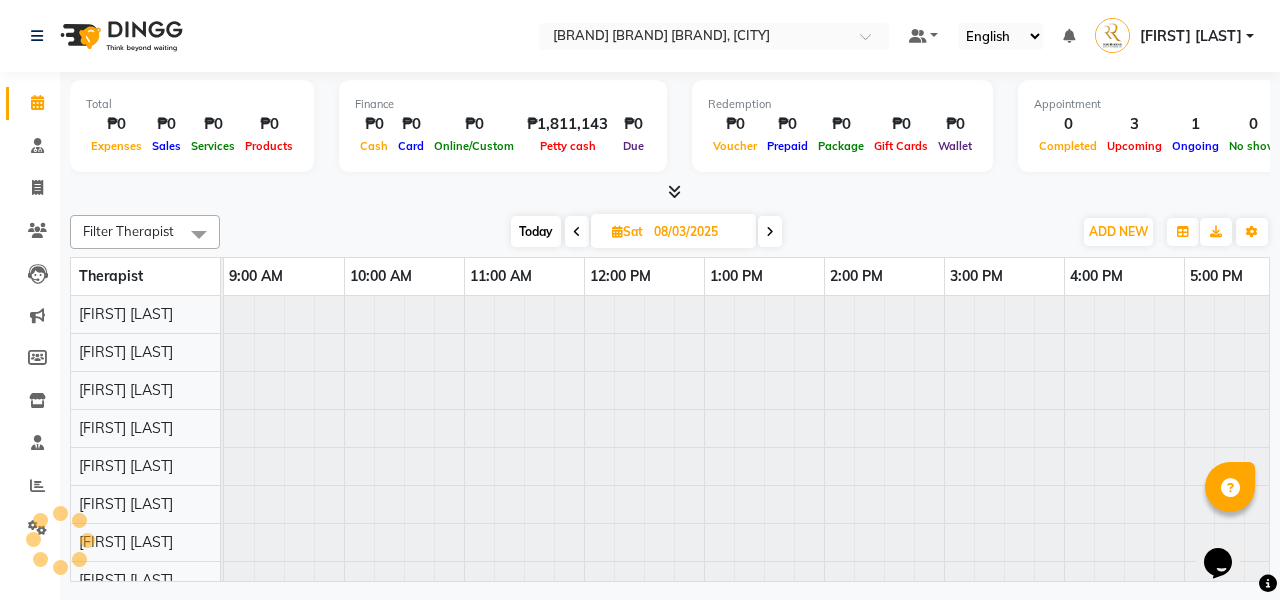 type on "08/02/2025" 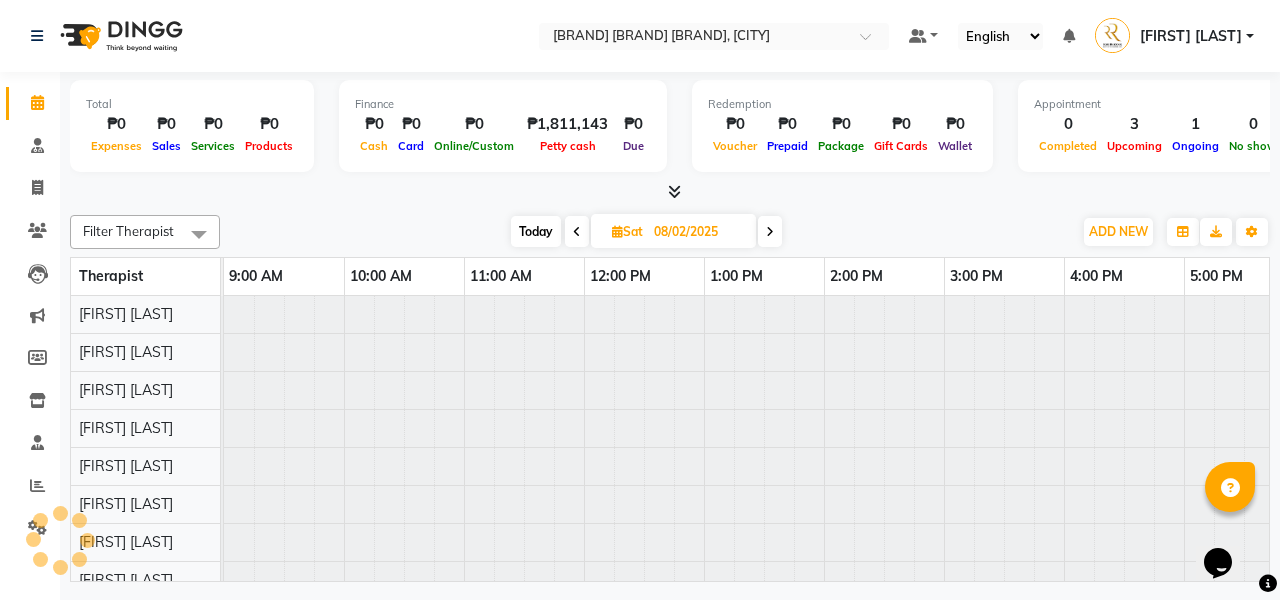 scroll, scrollTop: 0, scrollLeft: 121, axis: horizontal 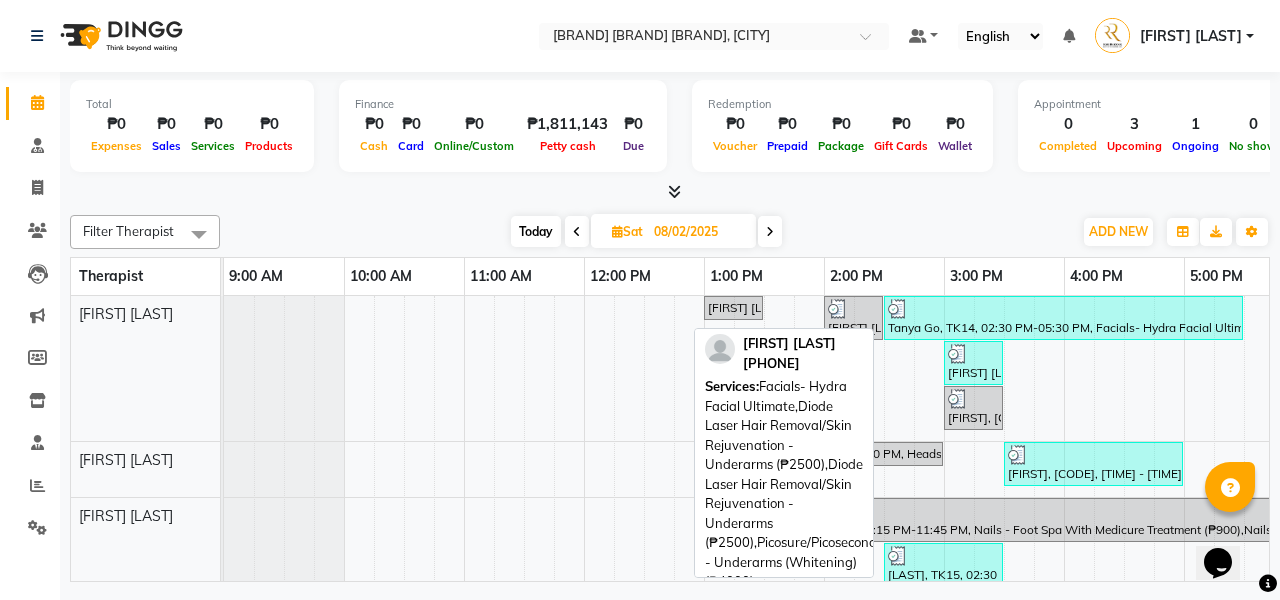 click at bounding box center [1063, 309] 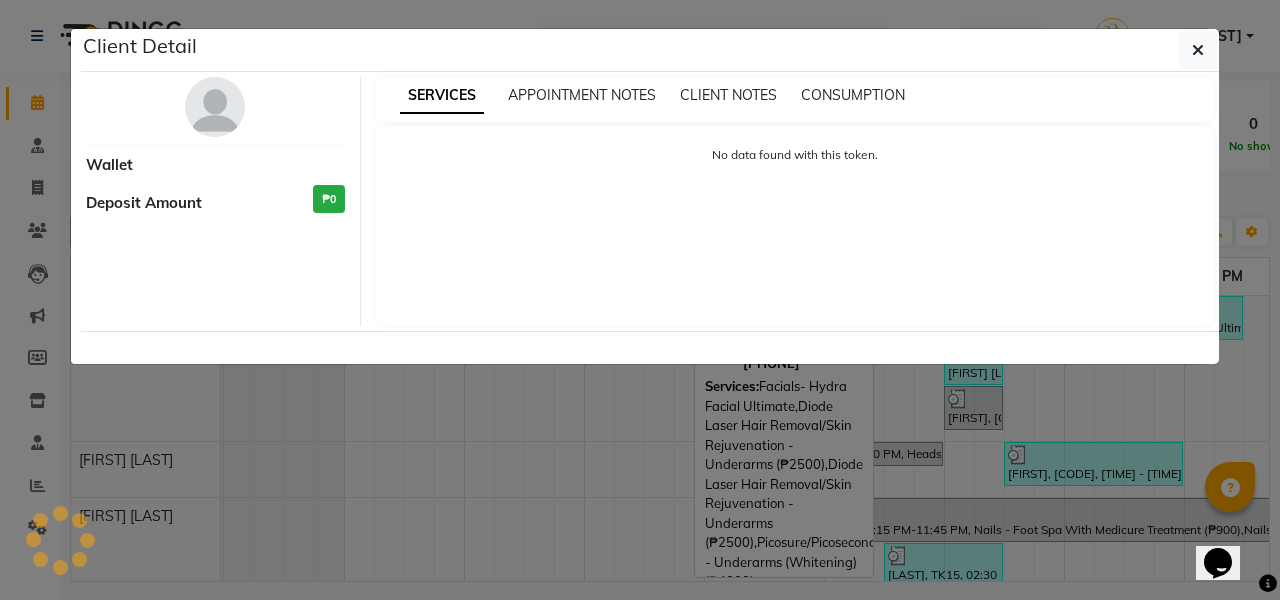select on "3" 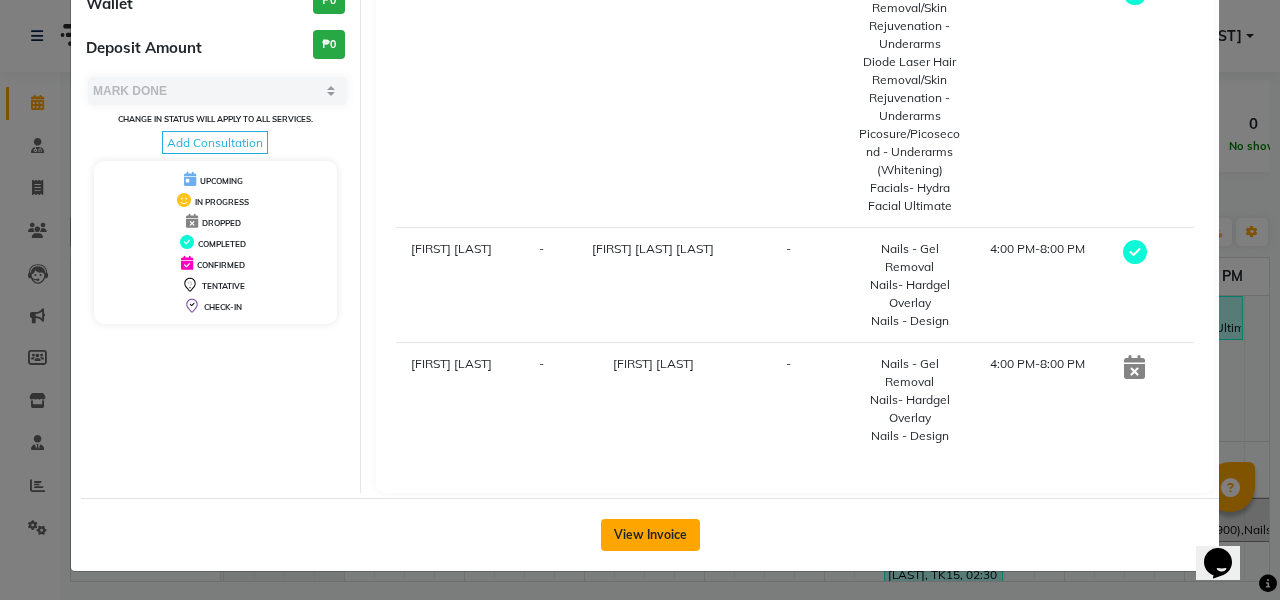 click on "View Invoice" 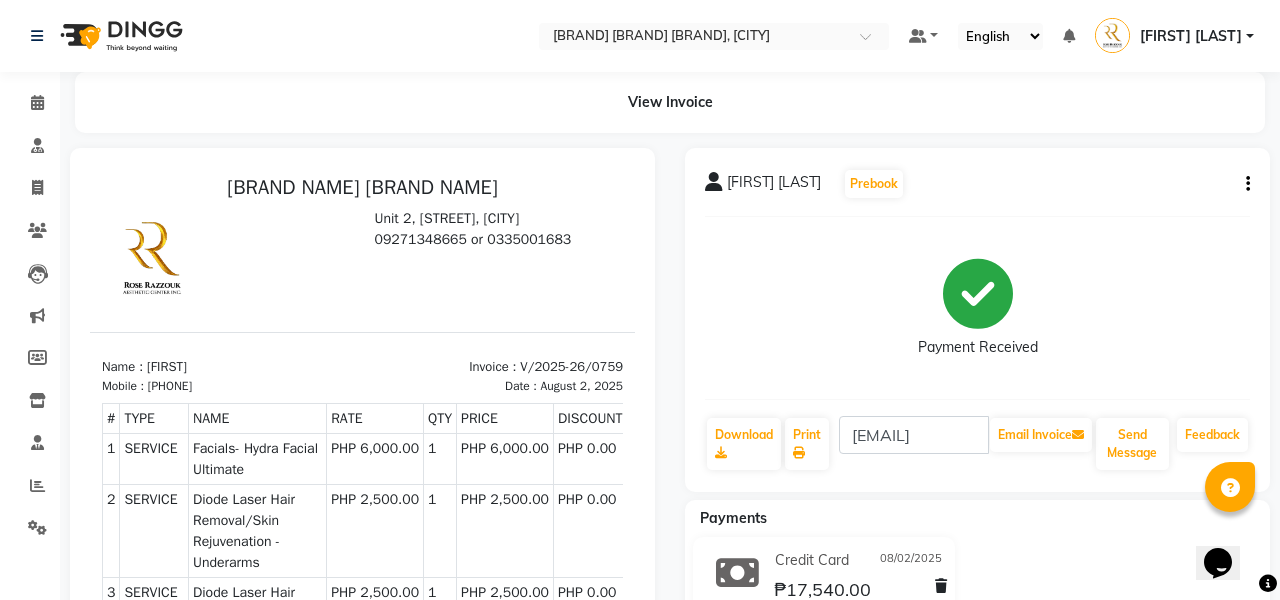 click 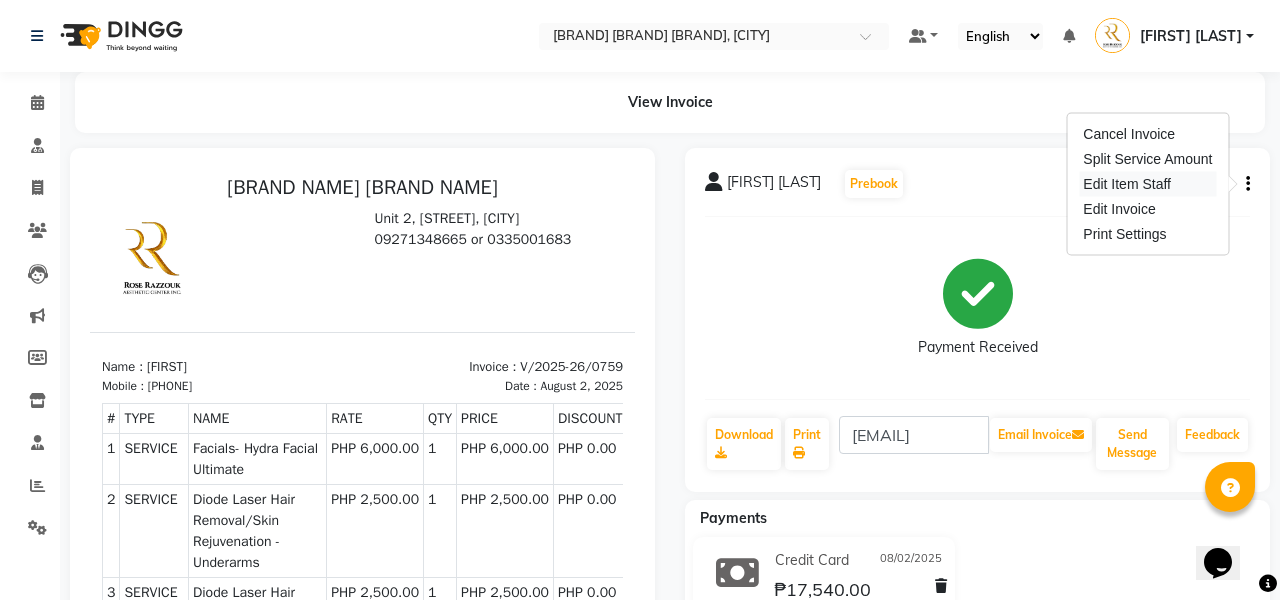 click on "Edit Item Staff" at bounding box center [1147, 184] 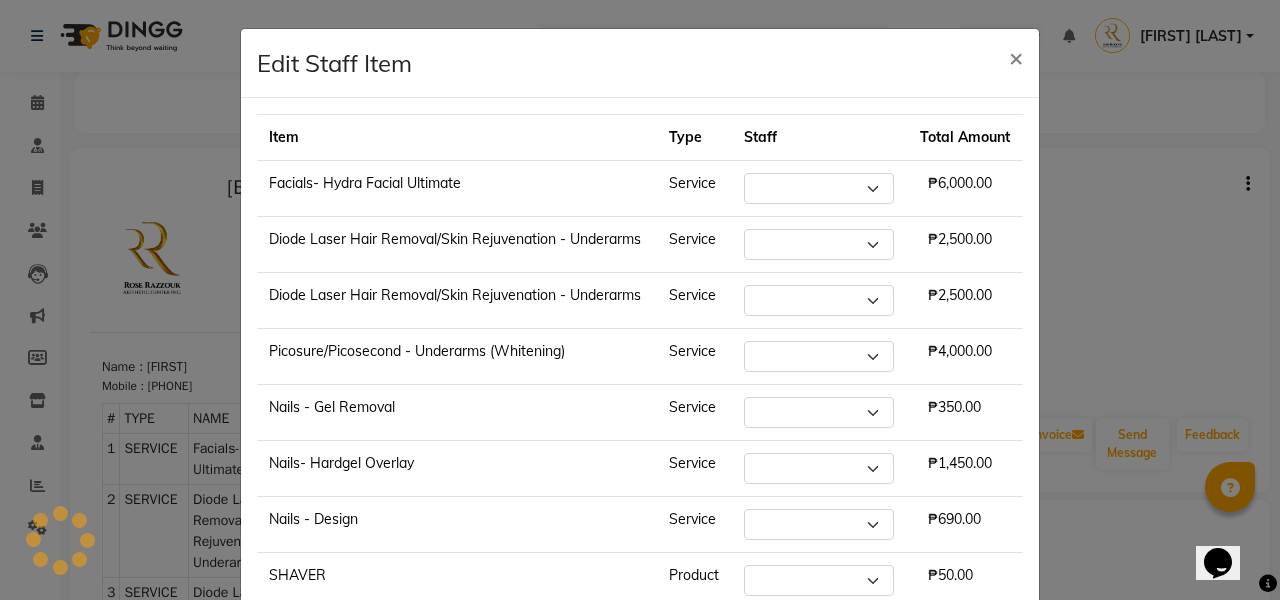 select on "46220" 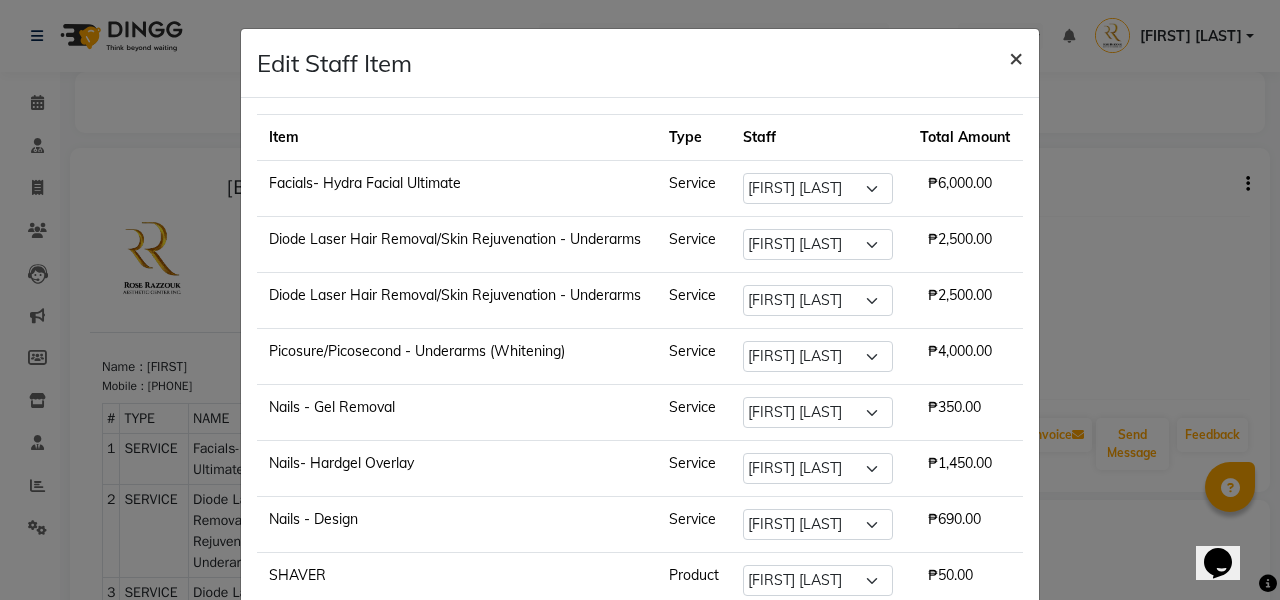 click on "×" 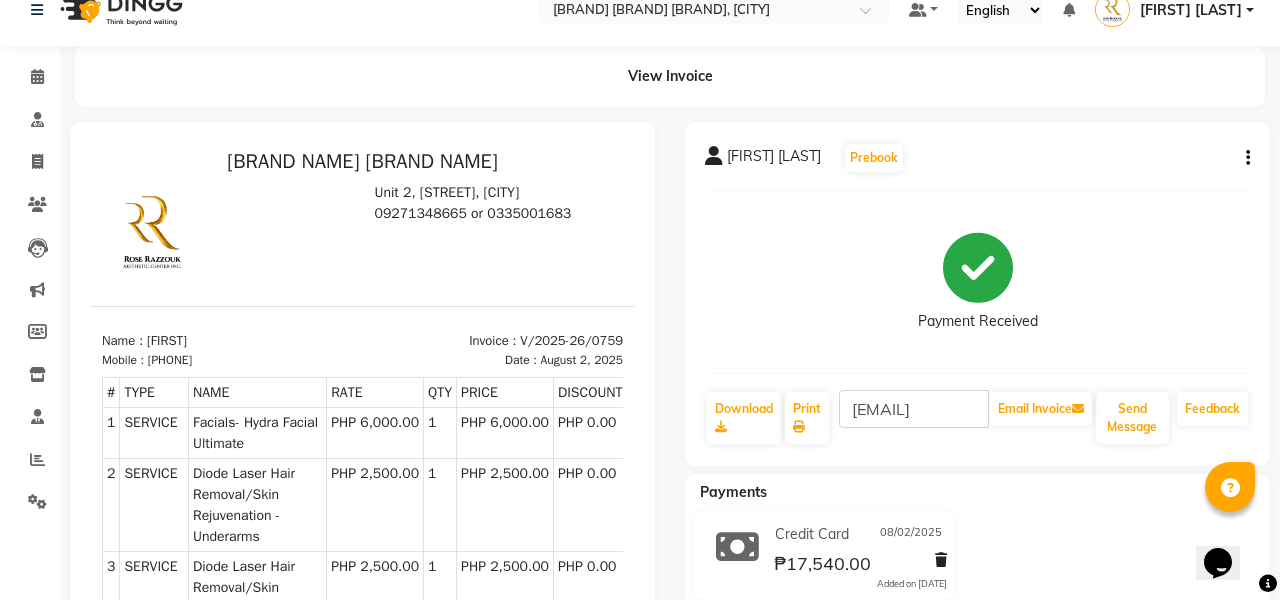 click 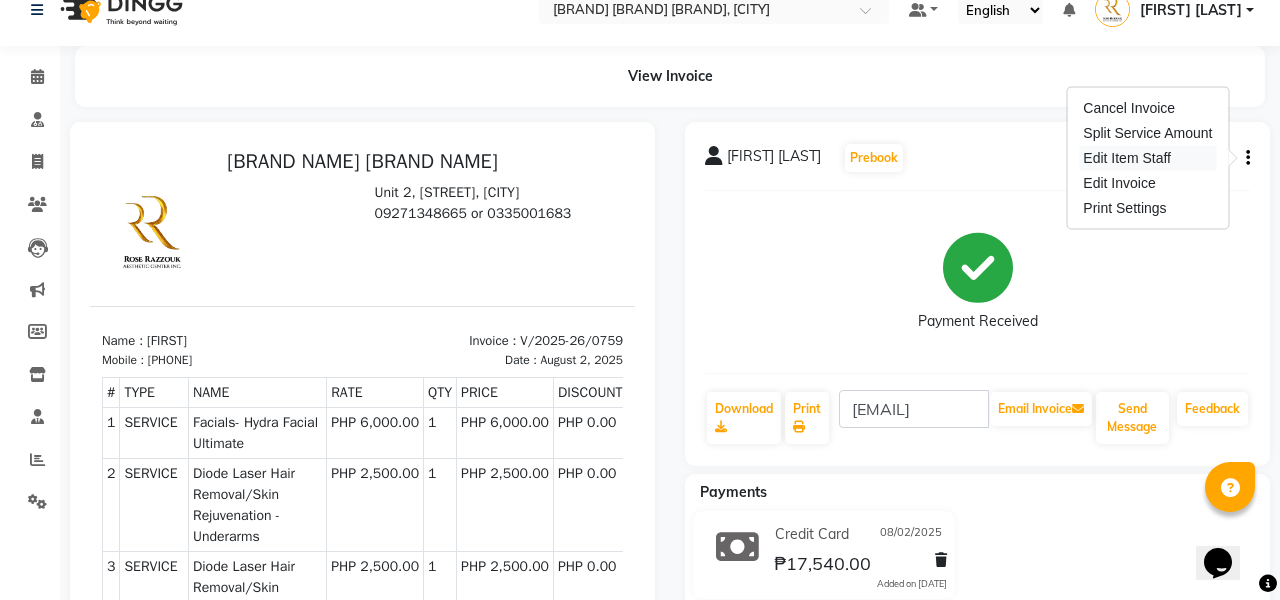 click on "Edit Item Staff" at bounding box center [1147, 158] 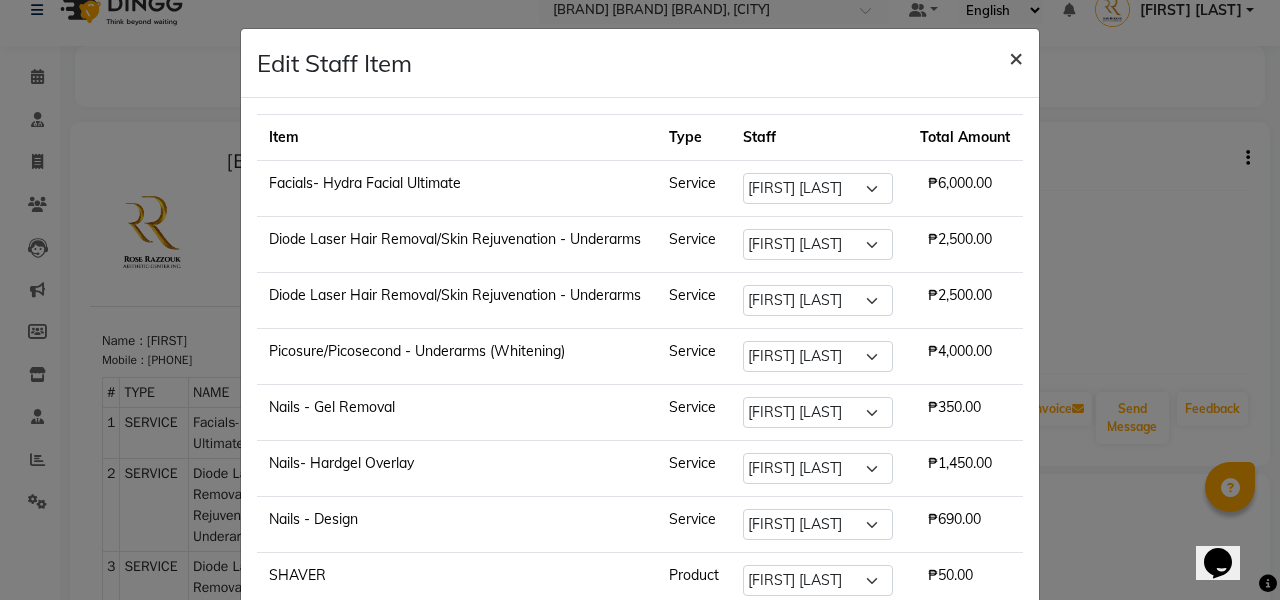 click on "×" 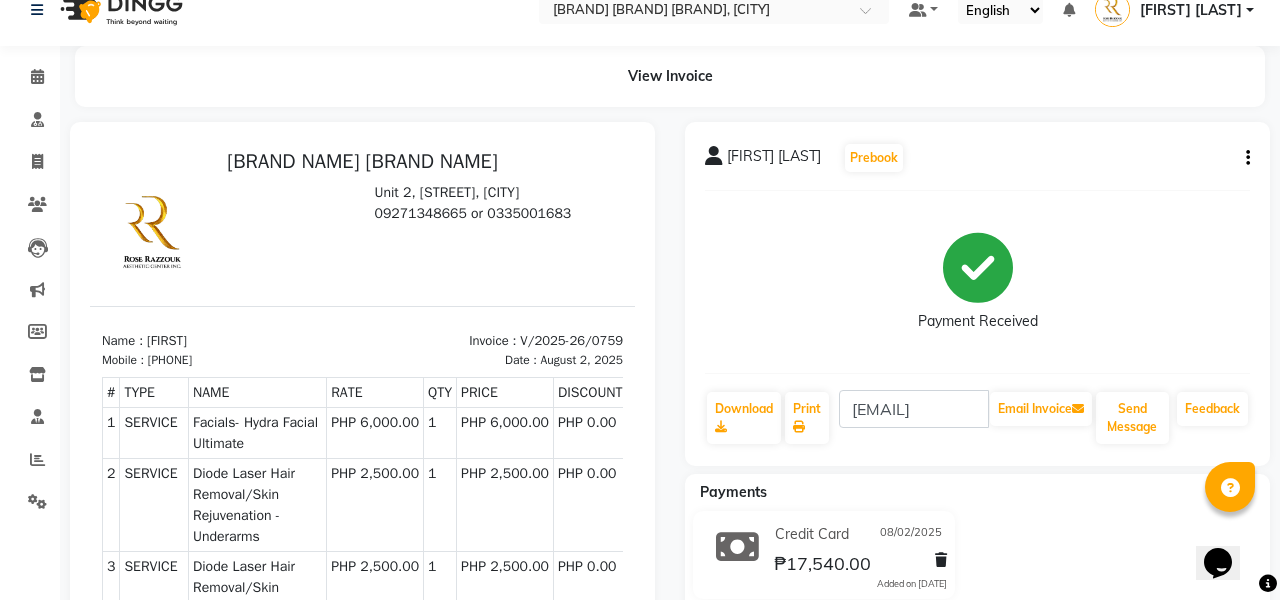 click on "[FIRST] [LAST] Prebook Payment Received Download Print [EMAIL] Email Invoice Send Message Feedback" 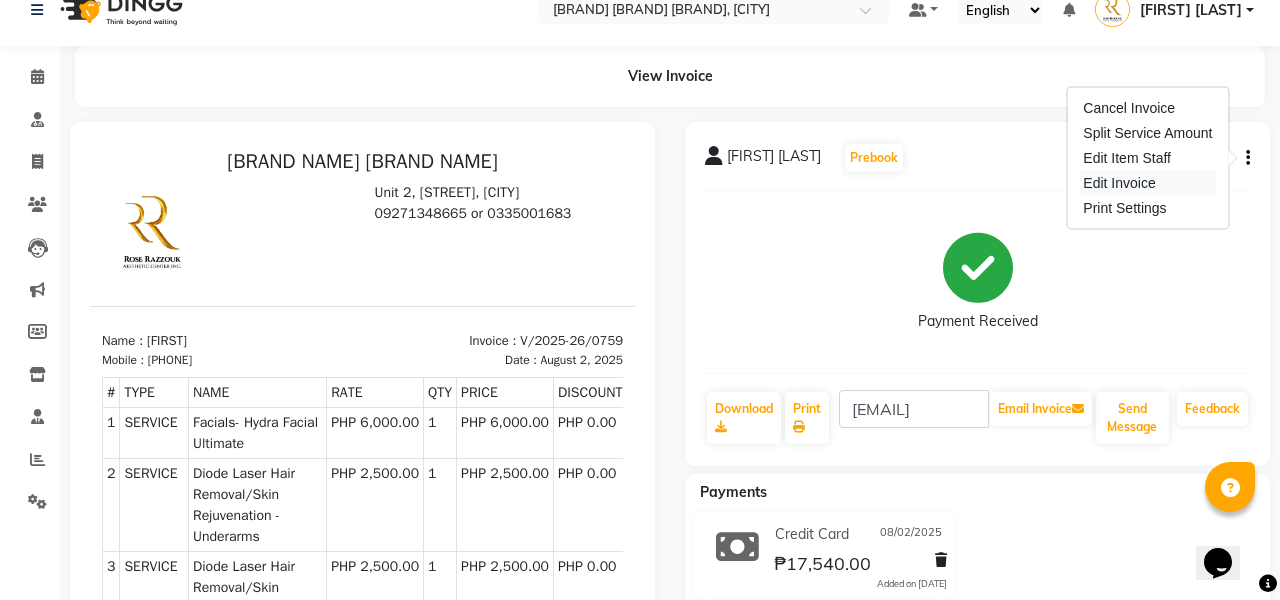 click on "Edit Invoice" at bounding box center [1147, 183] 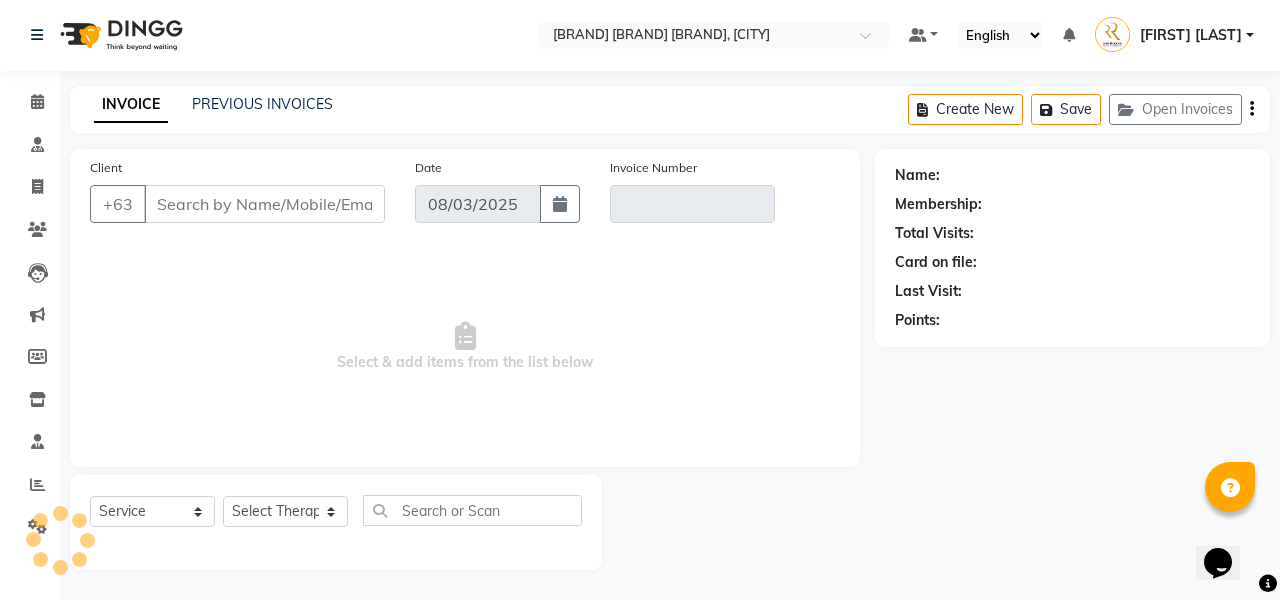 type on "[PHONE]" 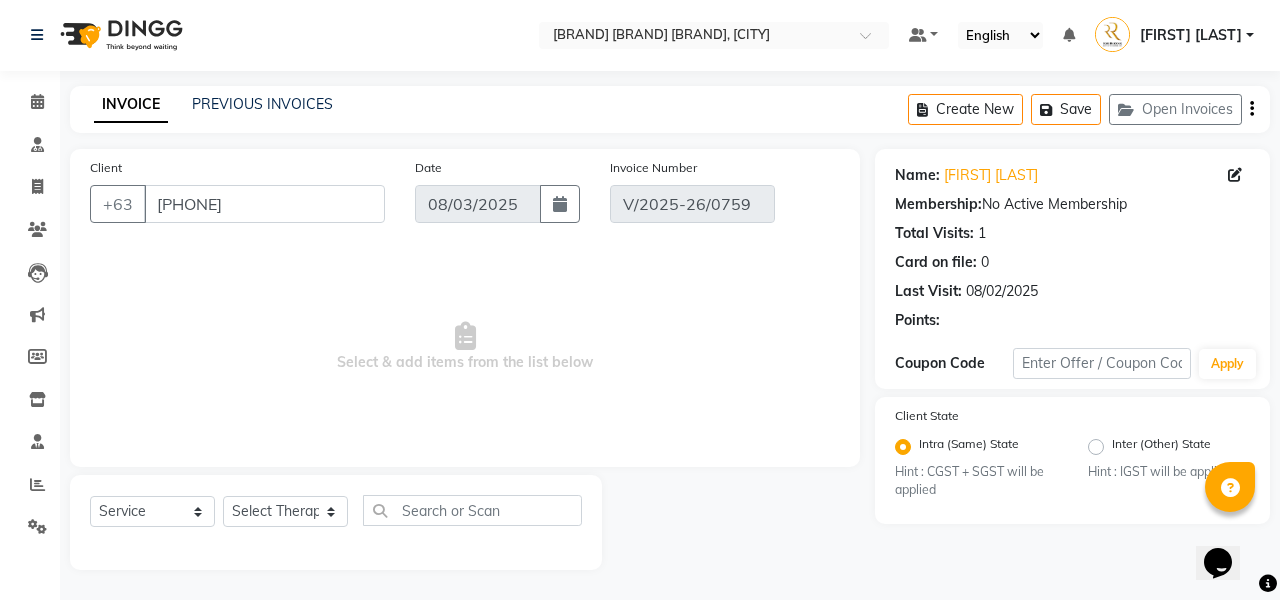 type on "08/02/2025" 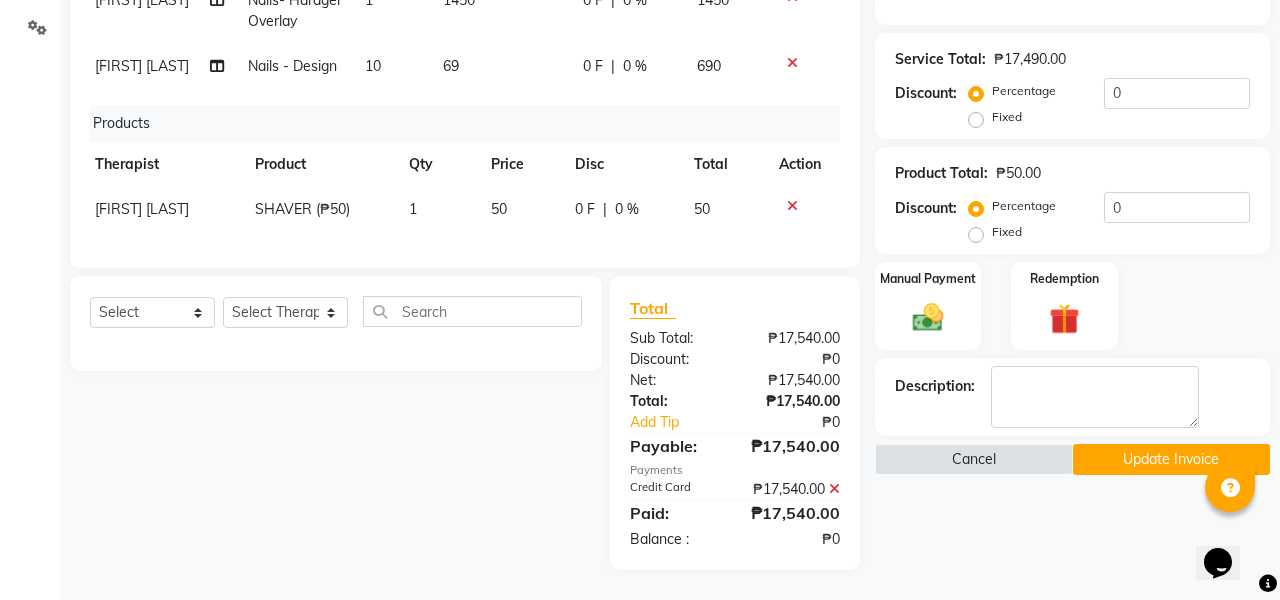 click on "Update Invoice" 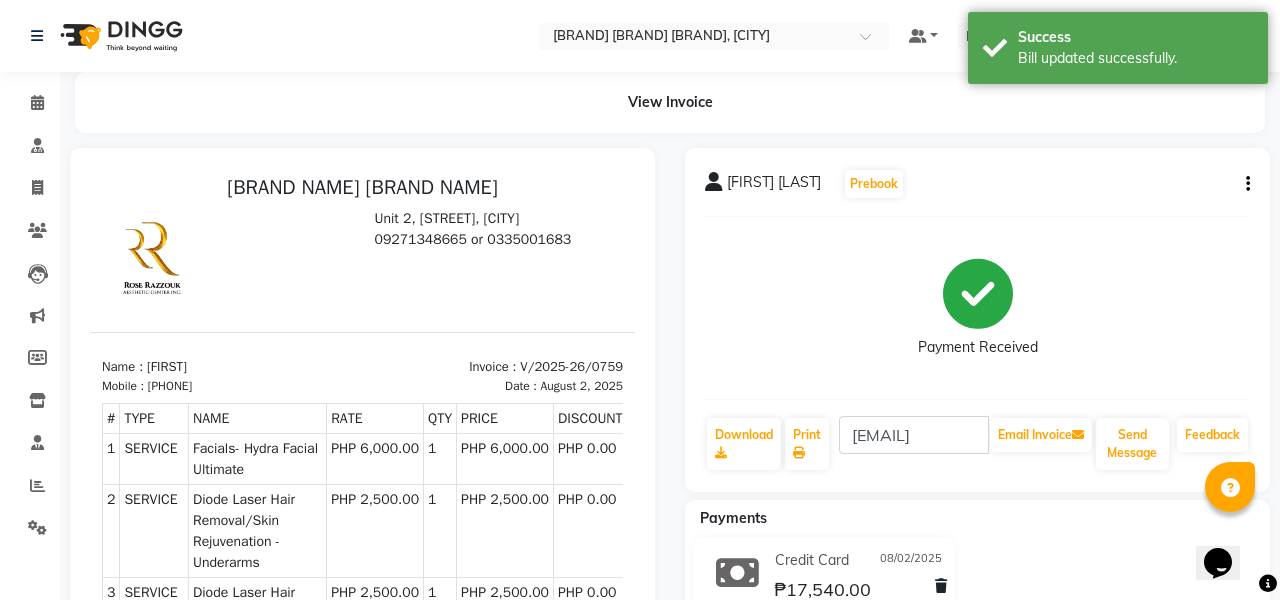 select on "service" 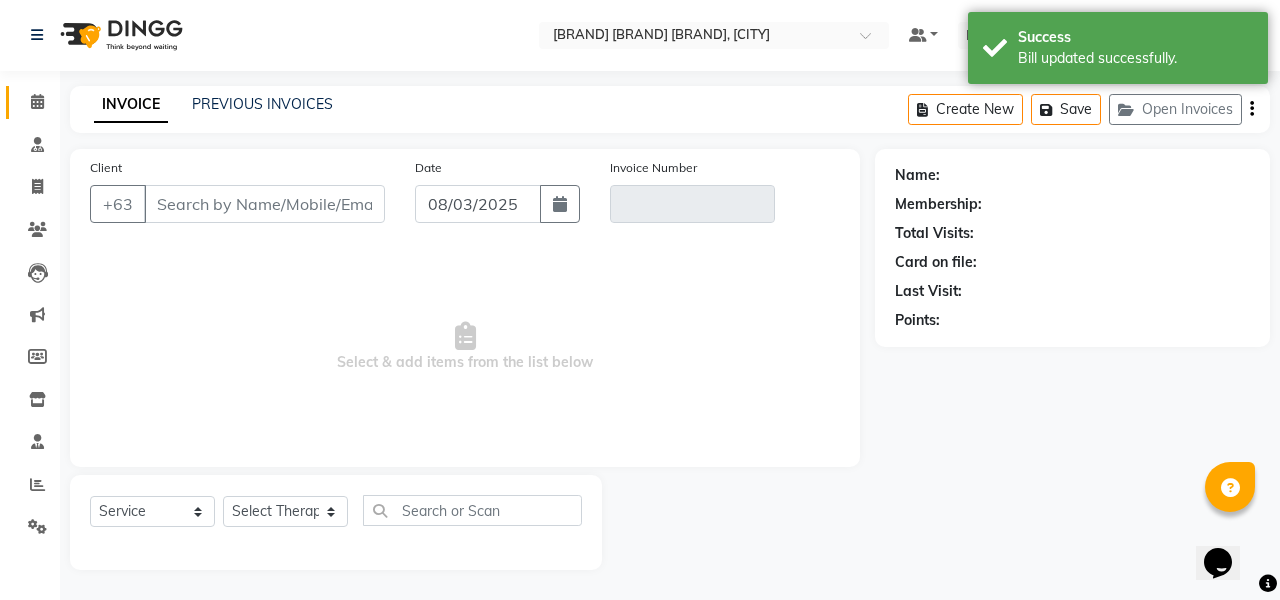 type on "[PHONE]" 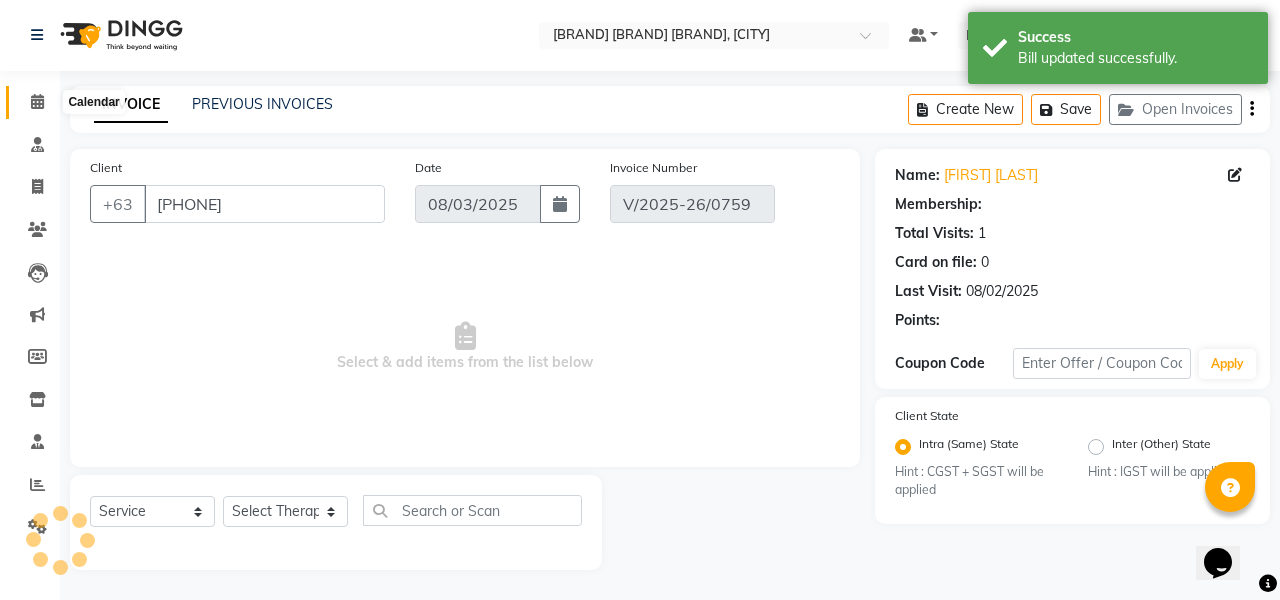 click 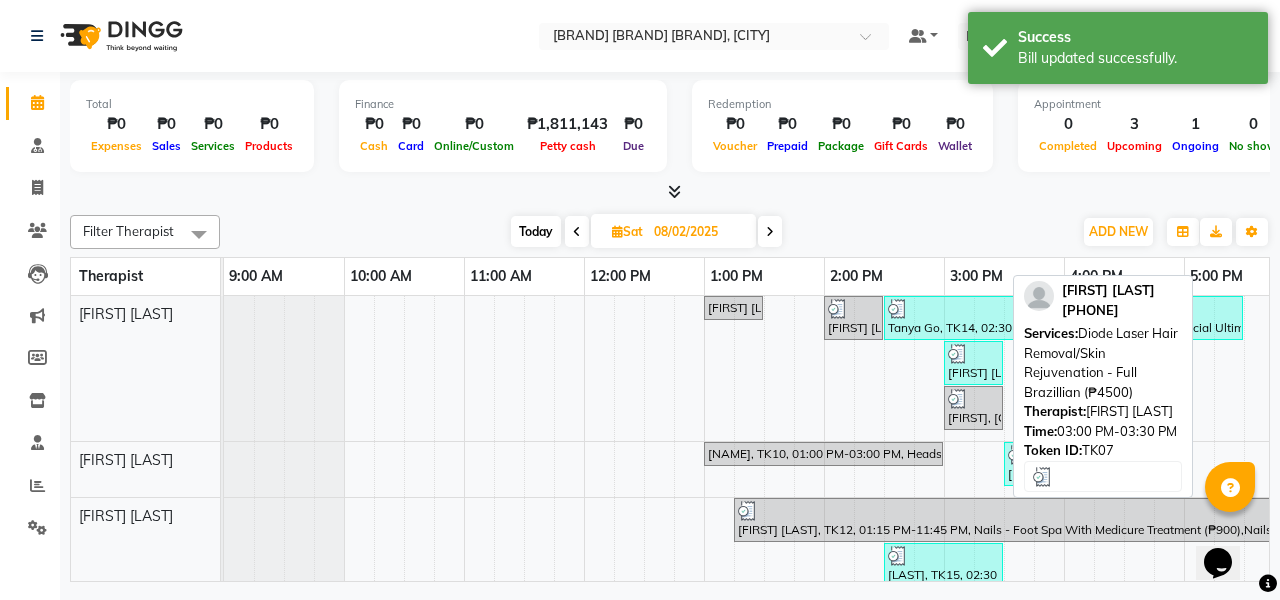 click on "[FIRST] [LAST], TK07, 03:00 PM-03:30 PM, Diode Laser Hair Removal/Skin Rejuvenation  - Full Brazillian (₱4500)" at bounding box center (973, 363) 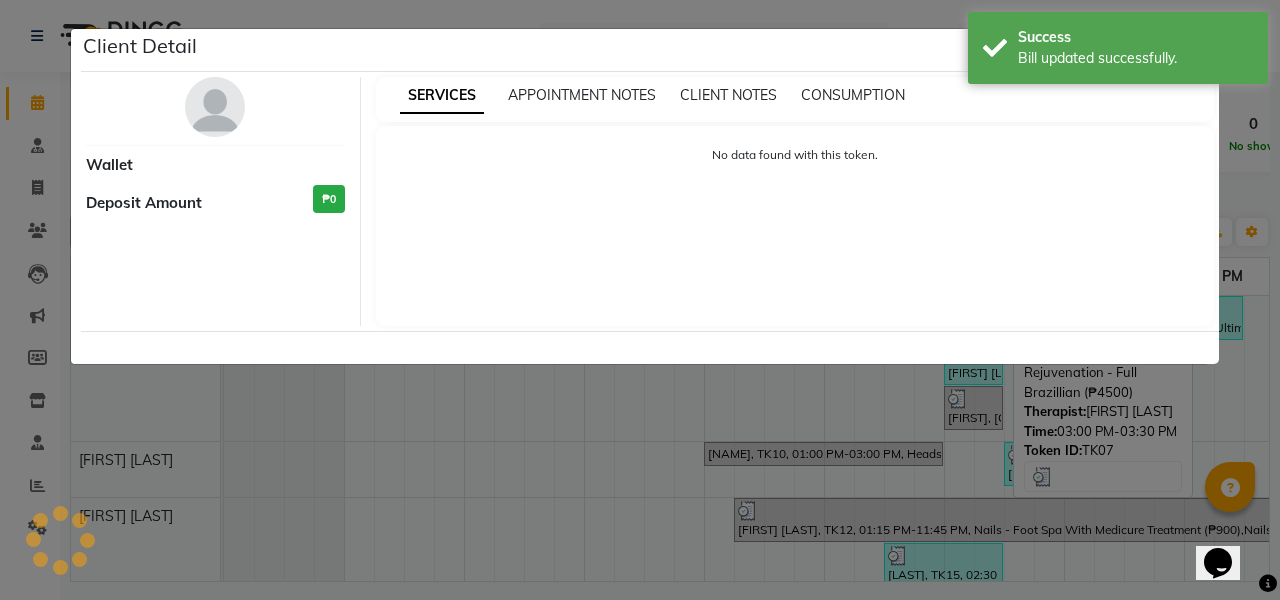 select on "3" 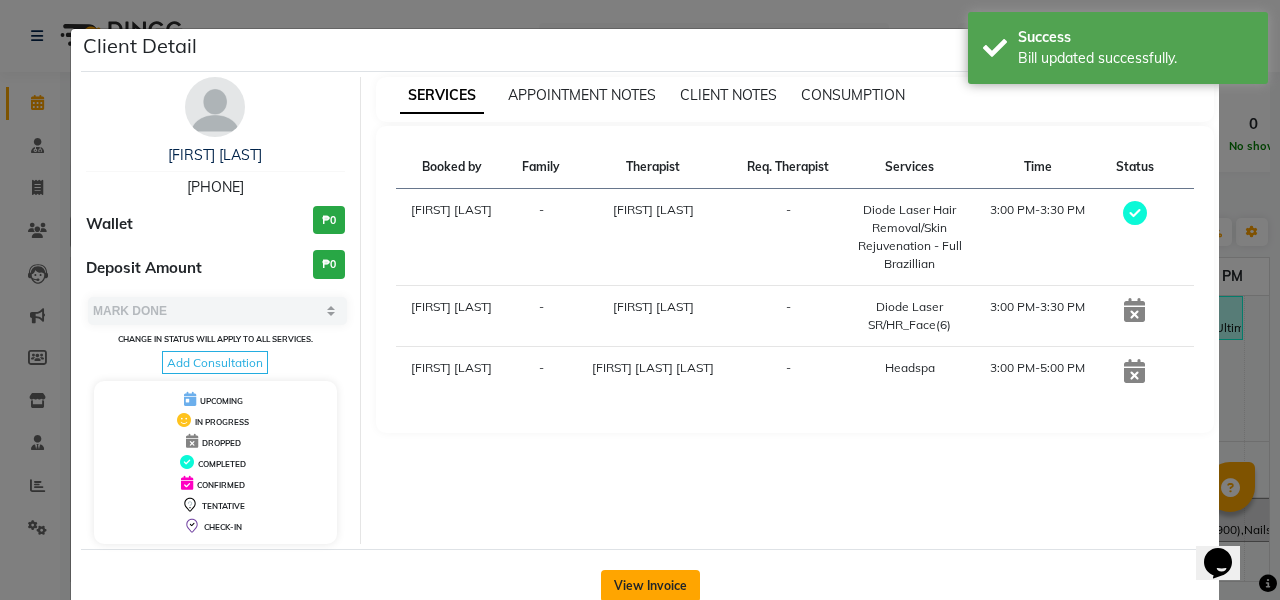 click on "View Invoice" 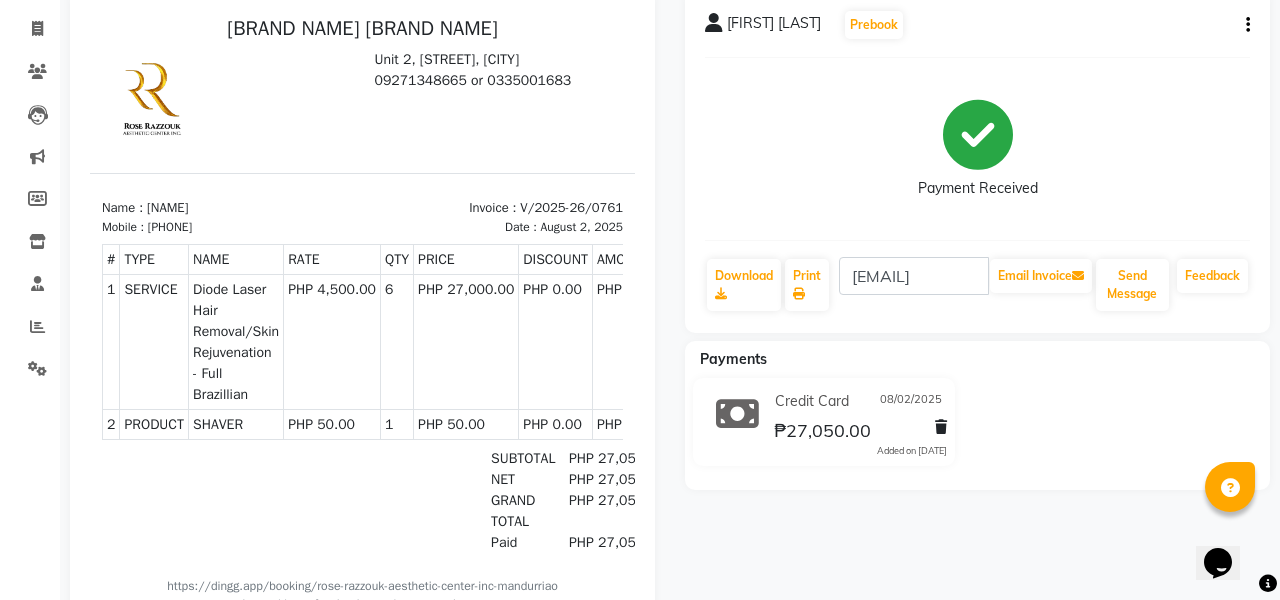 scroll, scrollTop: 175, scrollLeft: 0, axis: vertical 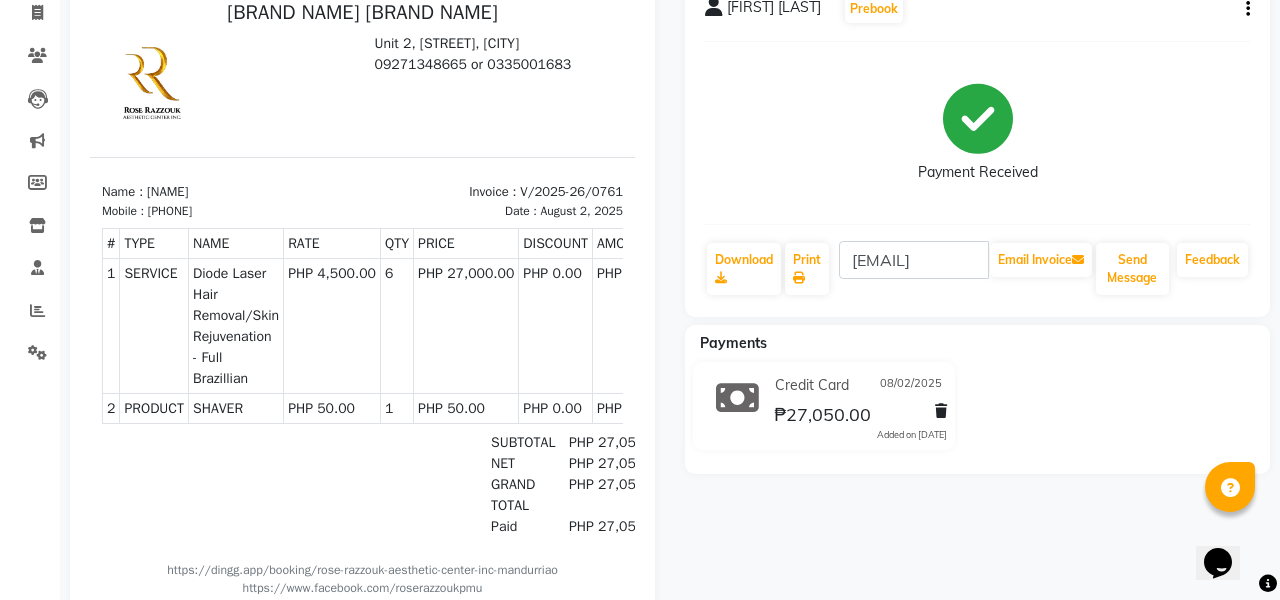 click 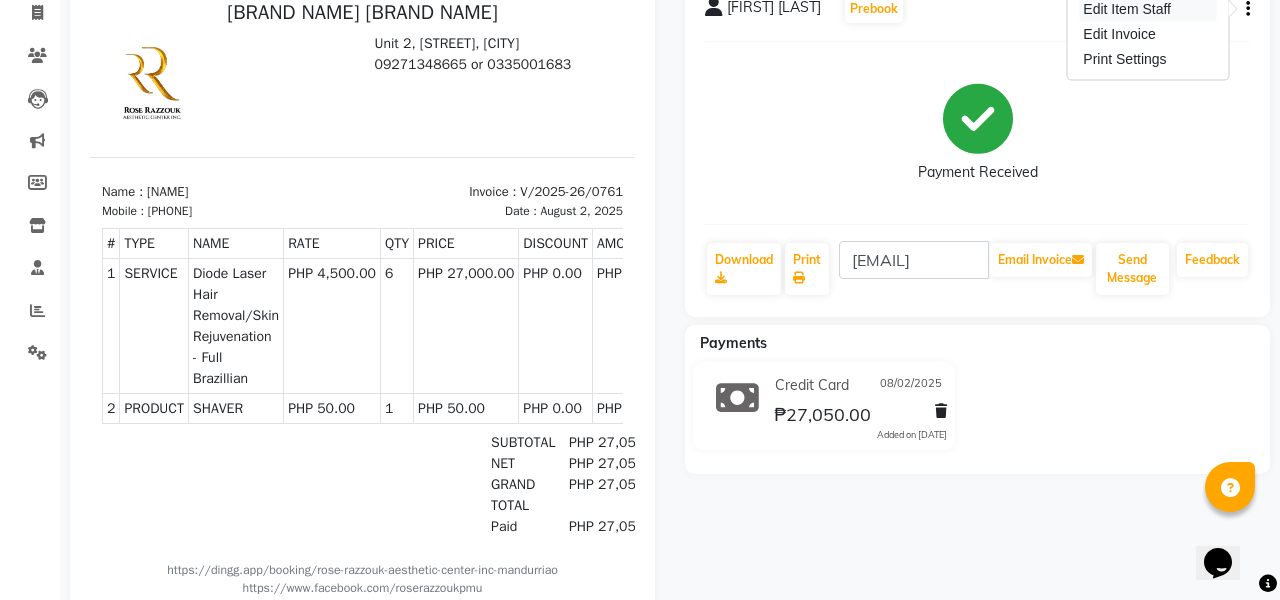 click on "Edit Item Staff" at bounding box center (1147, 9) 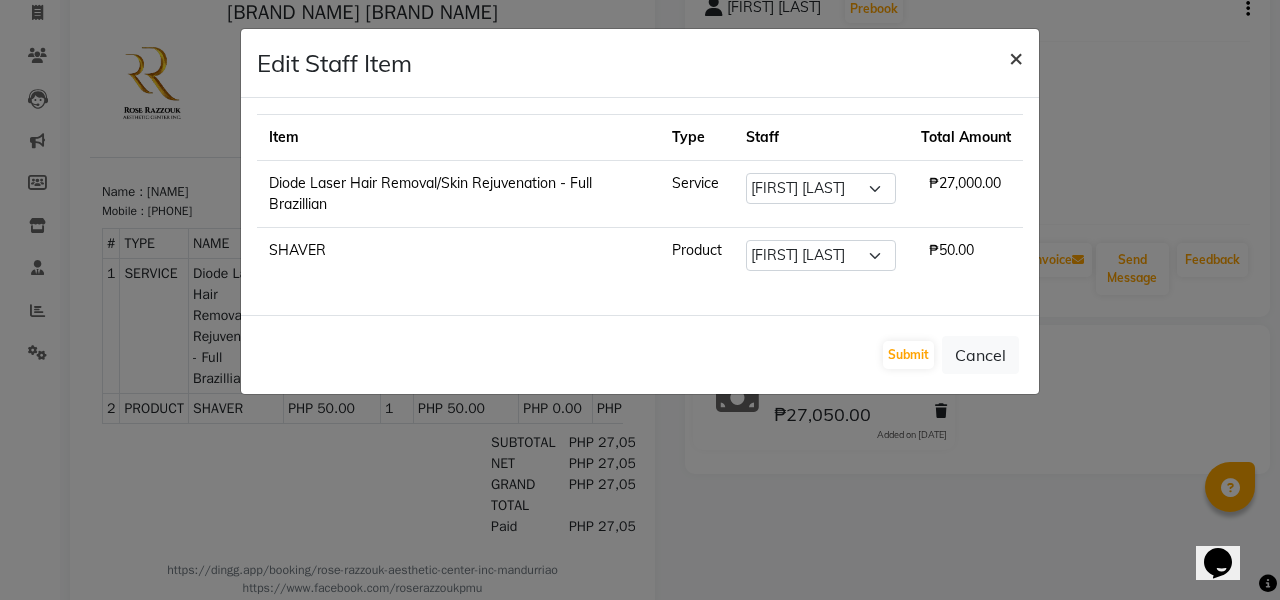 click on "×" 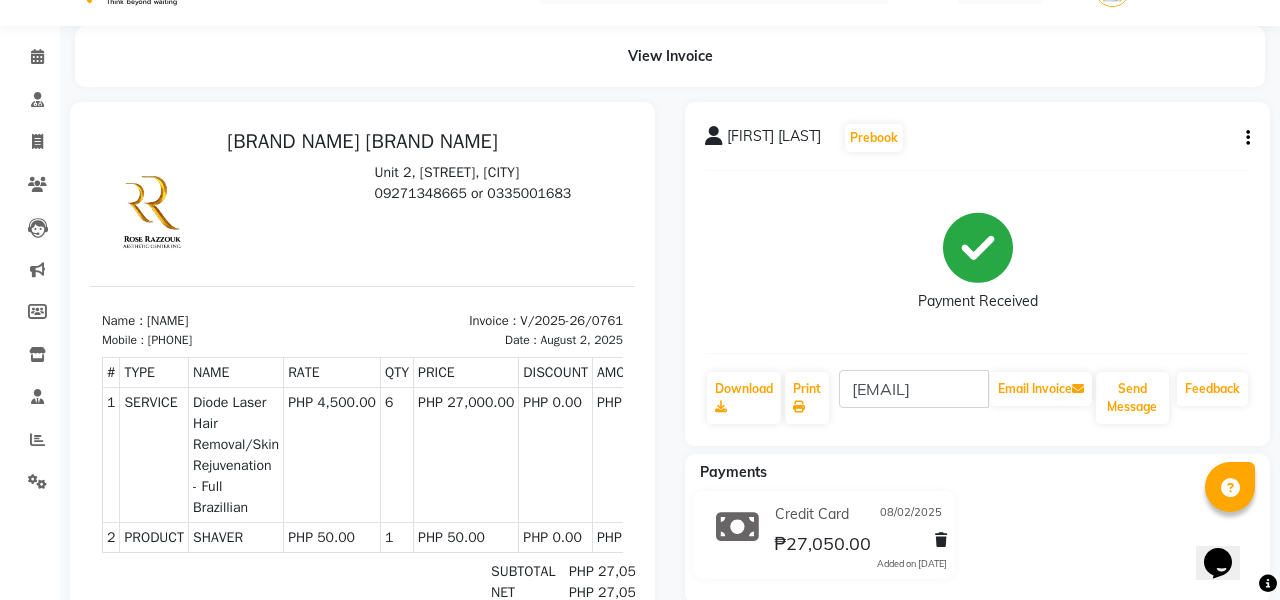 scroll, scrollTop: 22, scrollLeft: 0, axis: vertical 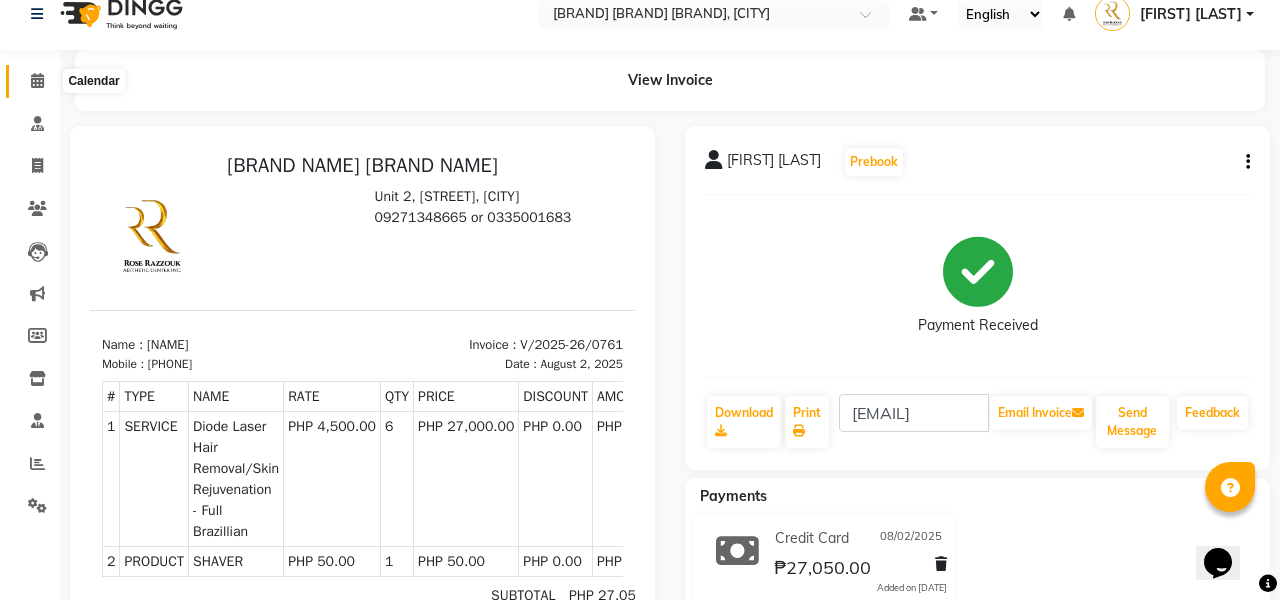 click 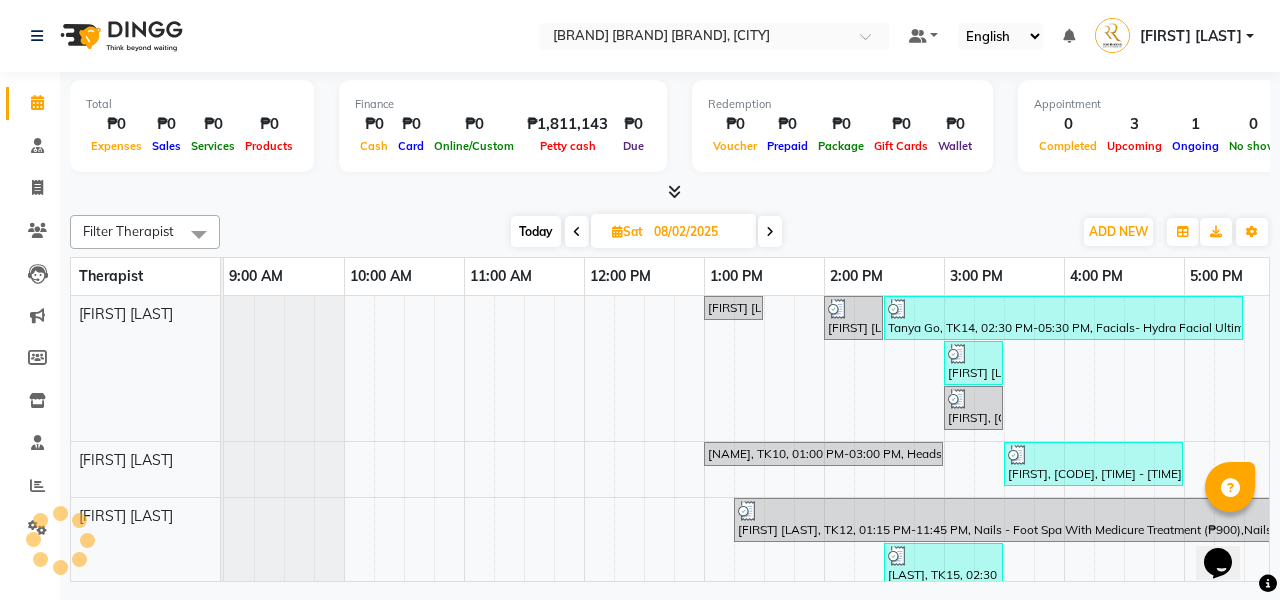 scroll, scrollTop: 0, scrollLeft: 0, axis: both 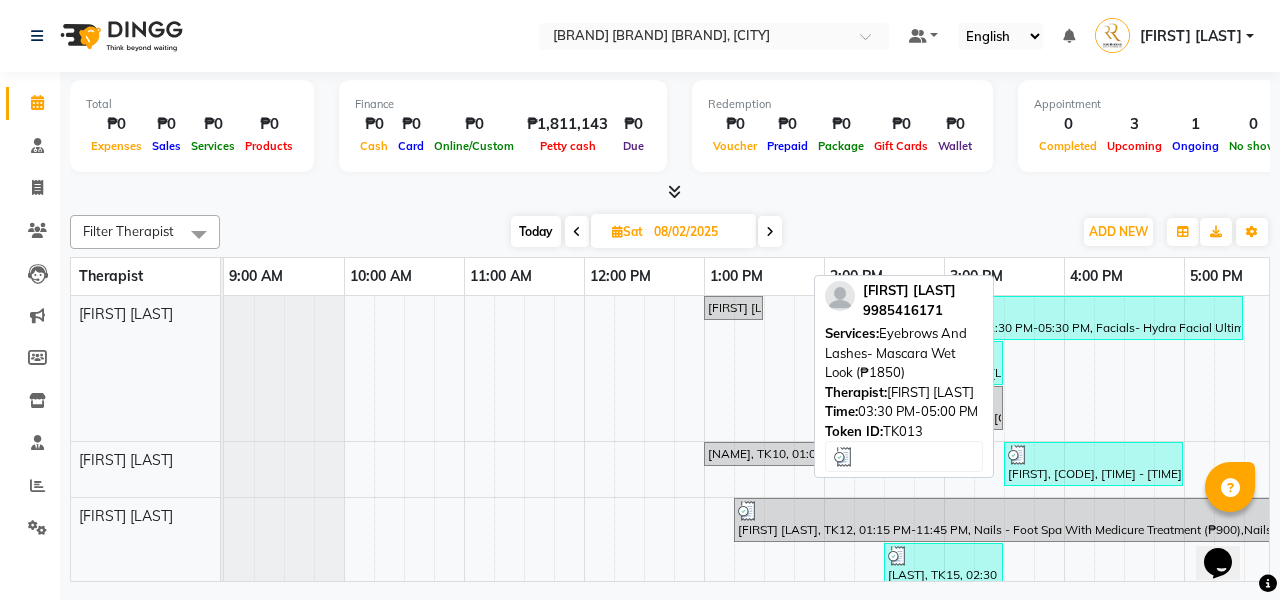 click at bounding box center (1093, 455) 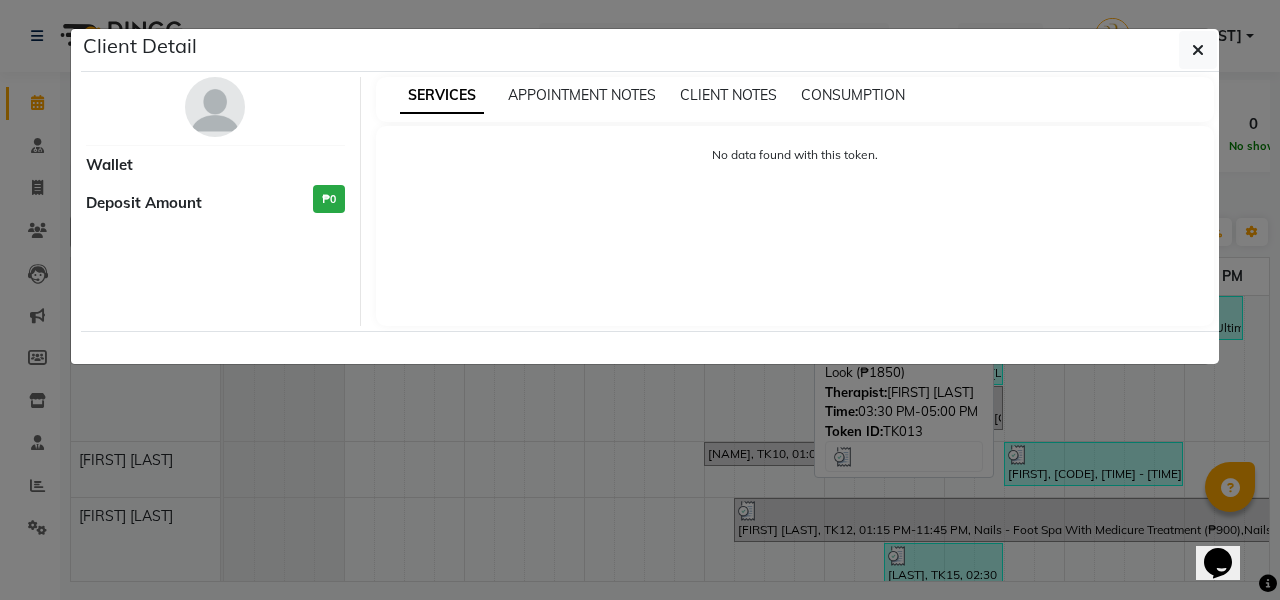 select on "3" 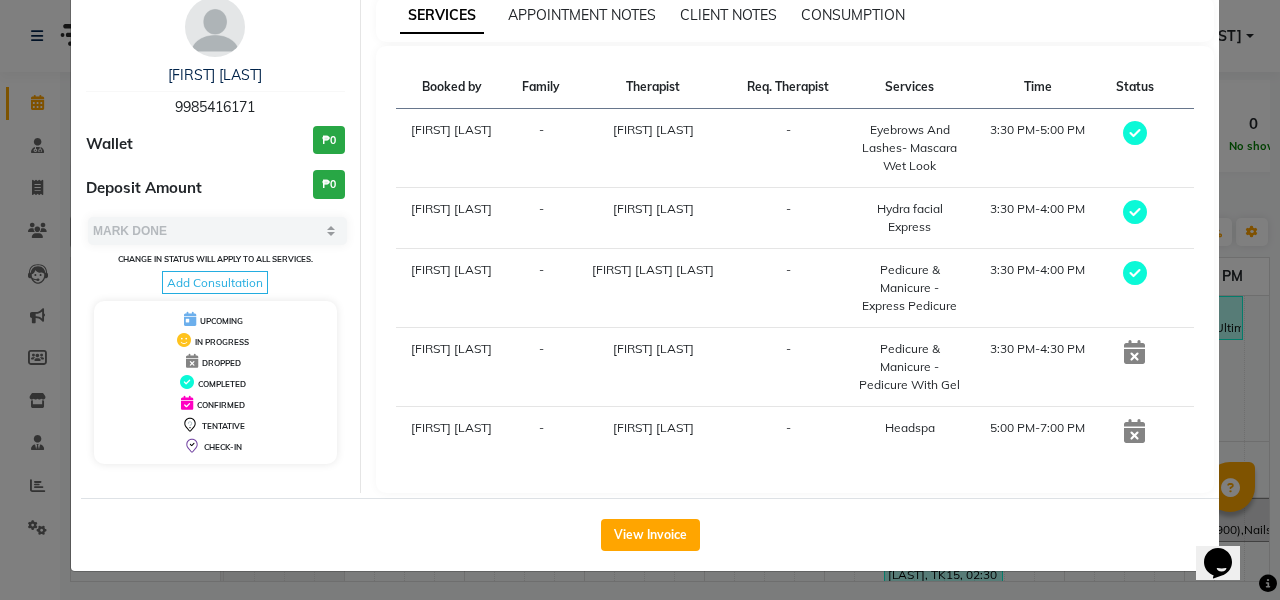 scroll, scrollTop: 162, scrollLeft: 0, axis: vertical 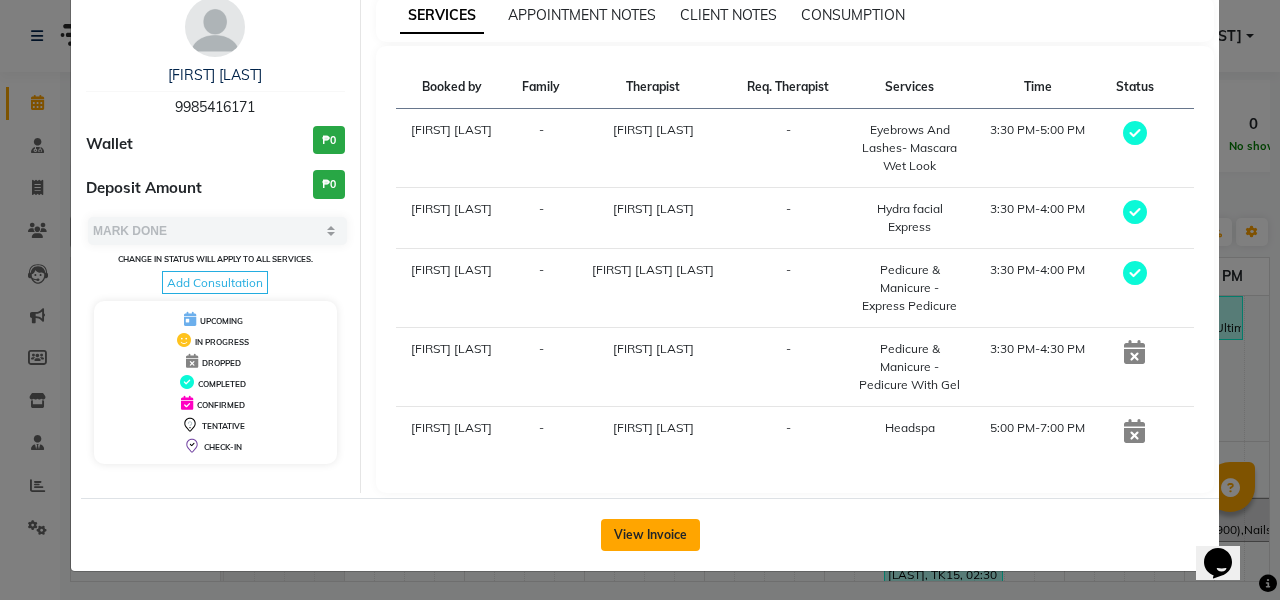 click on "View Invoice" 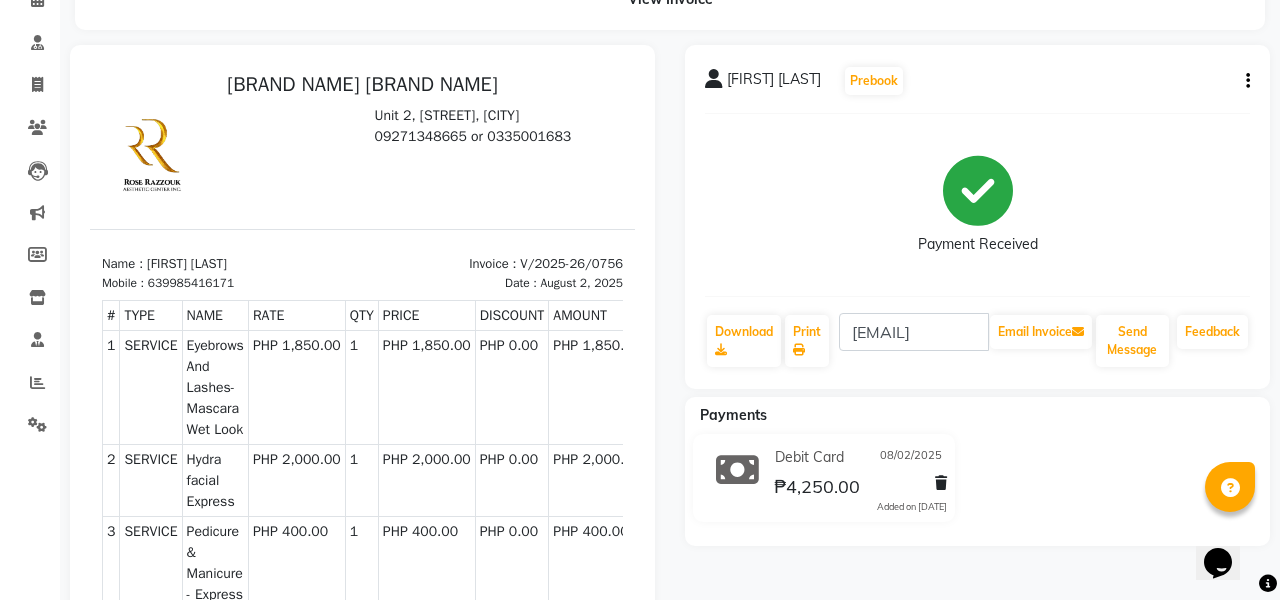scroll, scrollTop: 82, scrollLeft: 0, axis: vertical 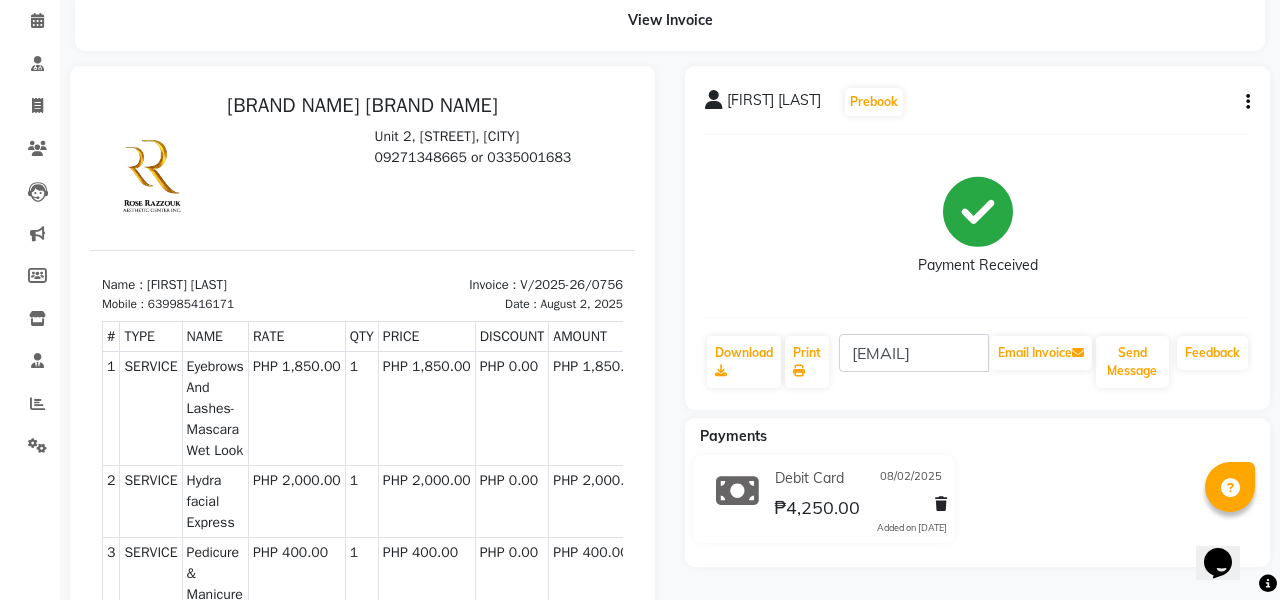 click 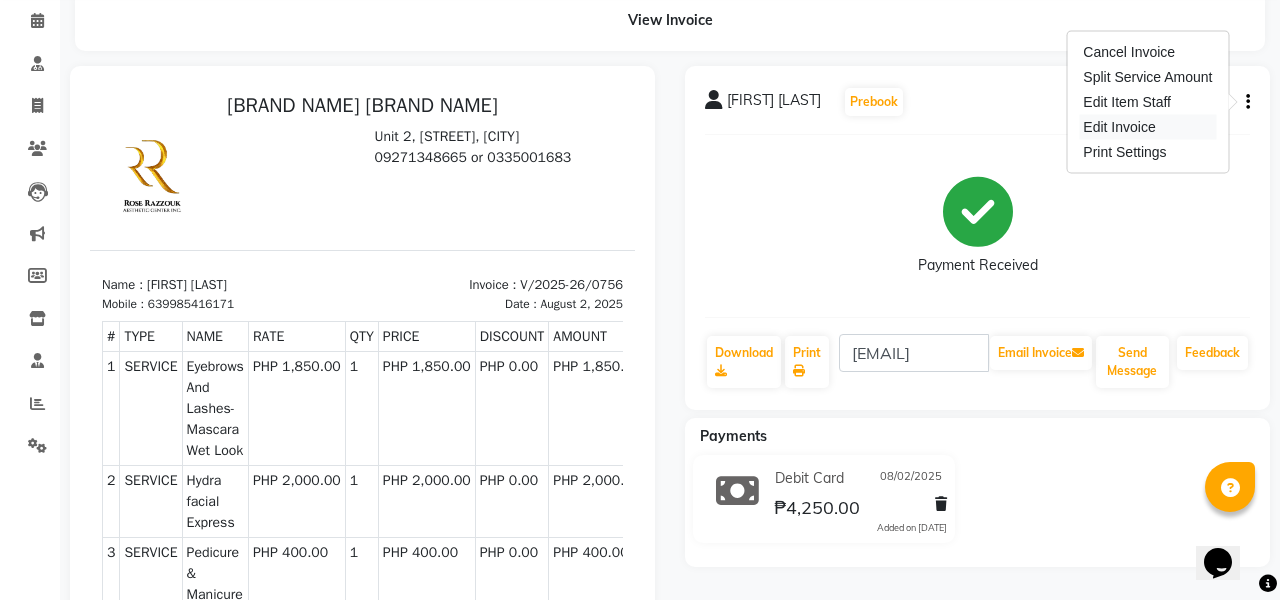 click on "Edit Invoice" at bounding box center [1147, 127] 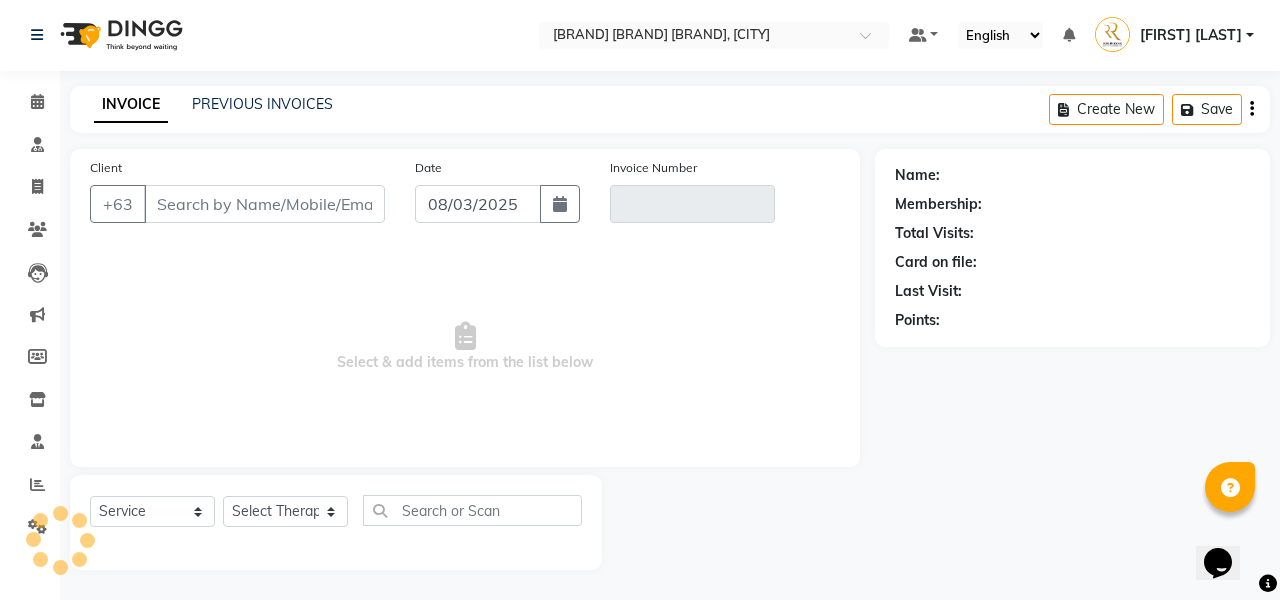 scroll, scrollTop: 1, scrollLeft: 0, axis: vertical 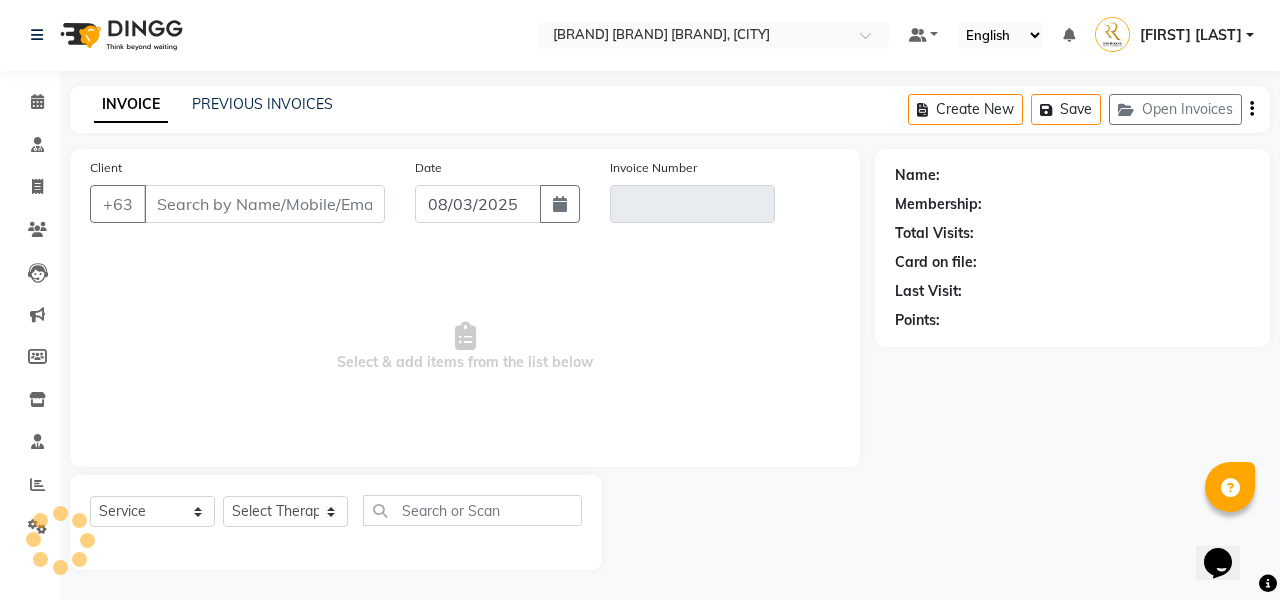 type on "9985416171" 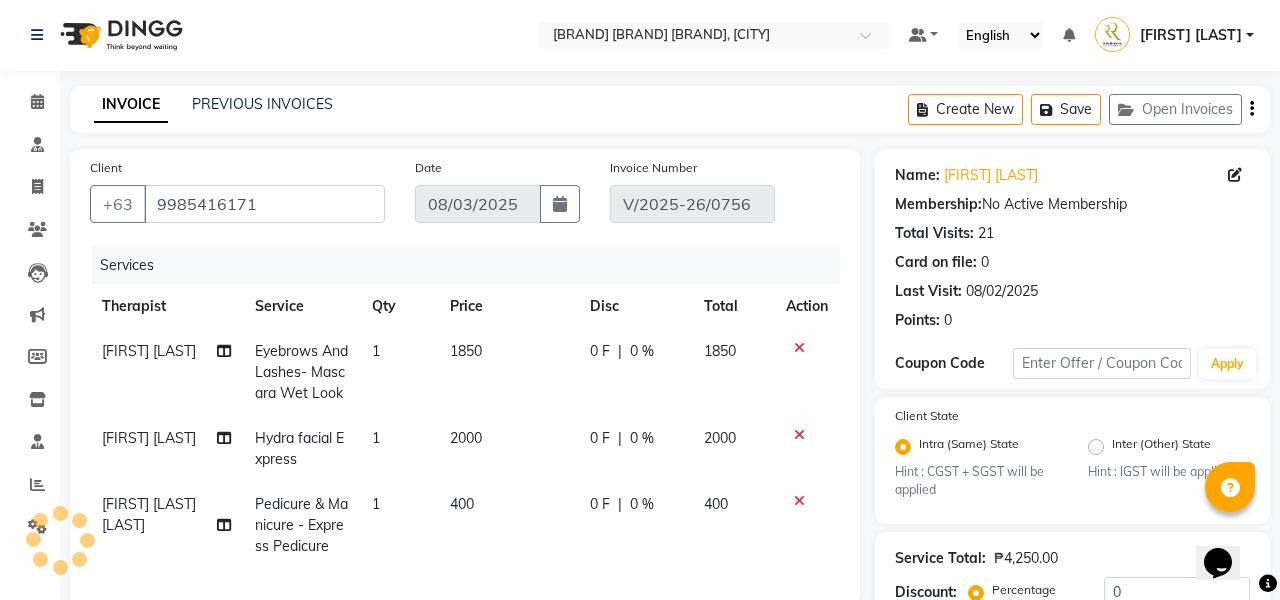 type on "08/02/2025" 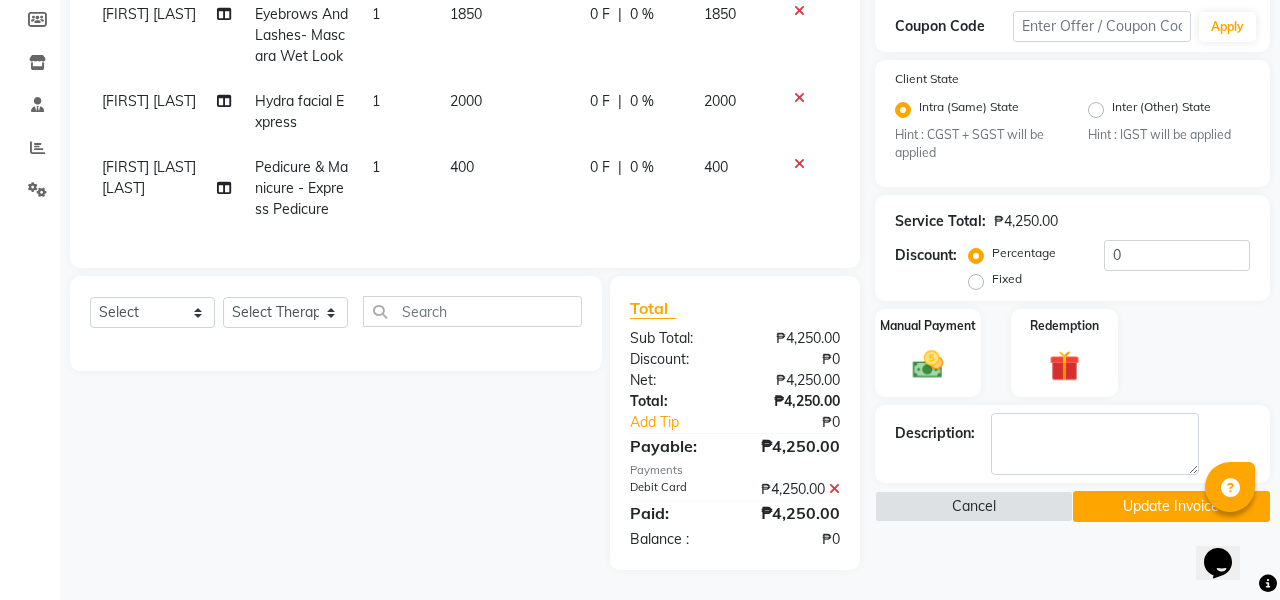 scroll, scrollTop: 358, scrollLeft: 0, axis: vertical 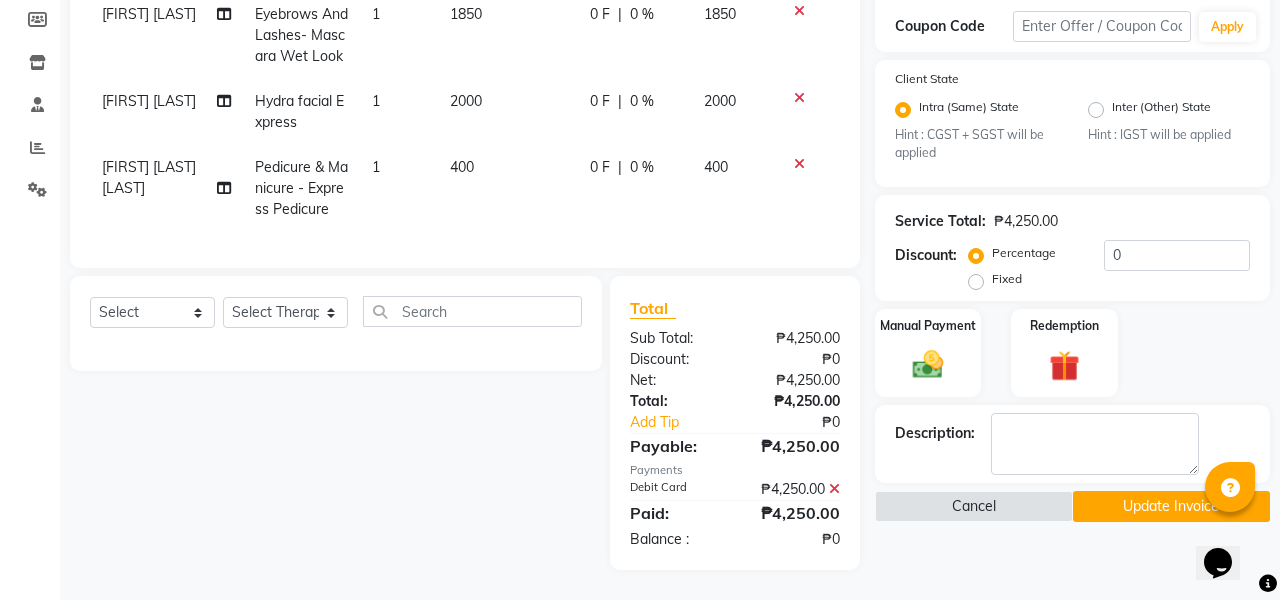 click on "Update Invoice" 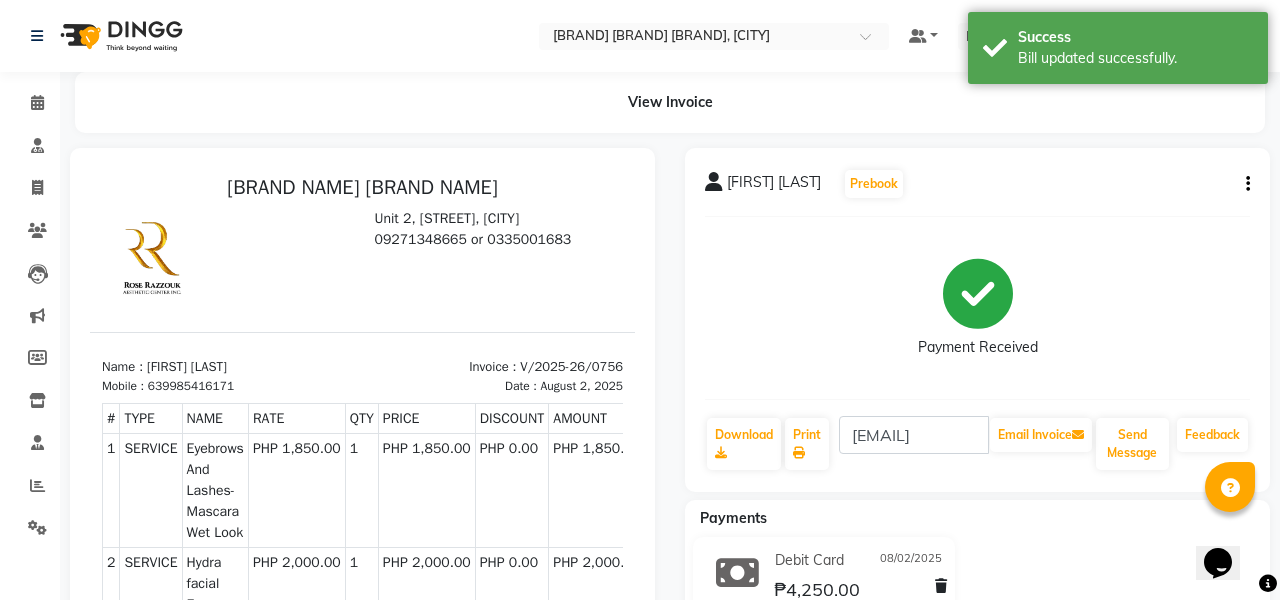 scroll, scrollTop: 0, scrollLeft: 0, axis: both 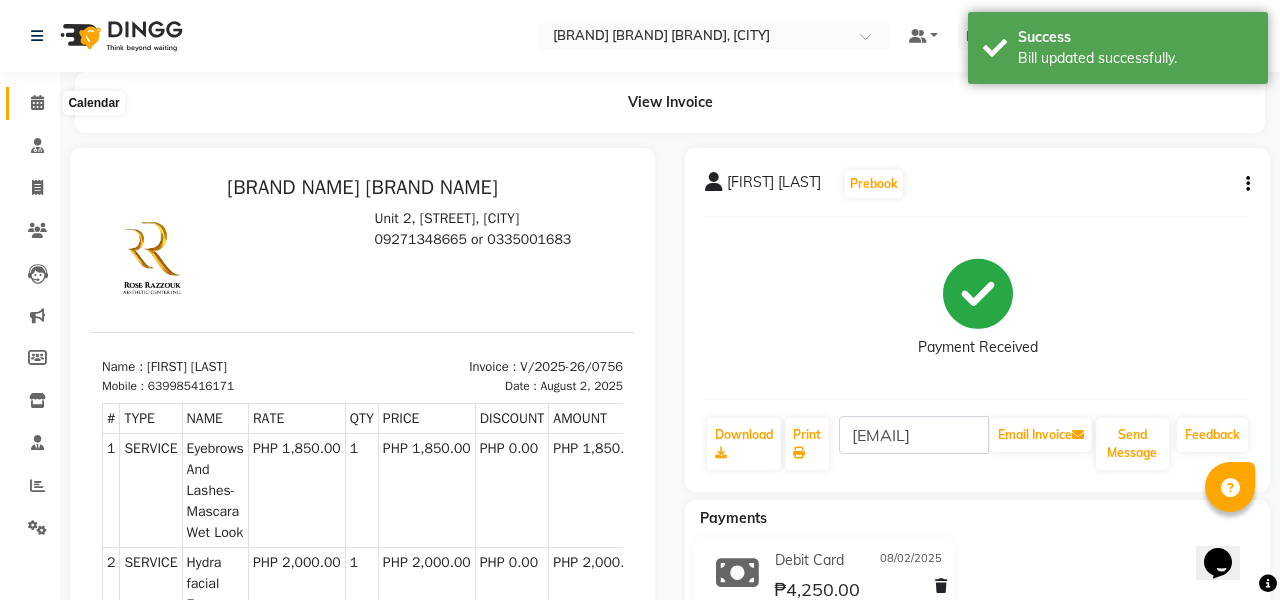click 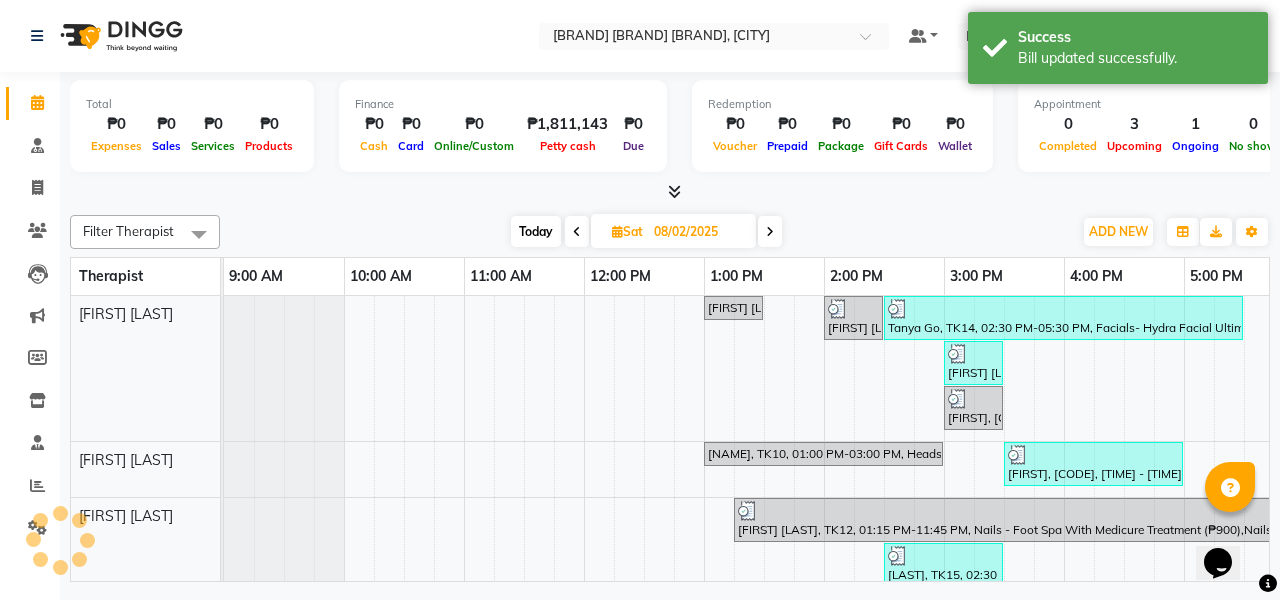 scroll, scrollTop: 0, scrollLeft: 0, axis: both 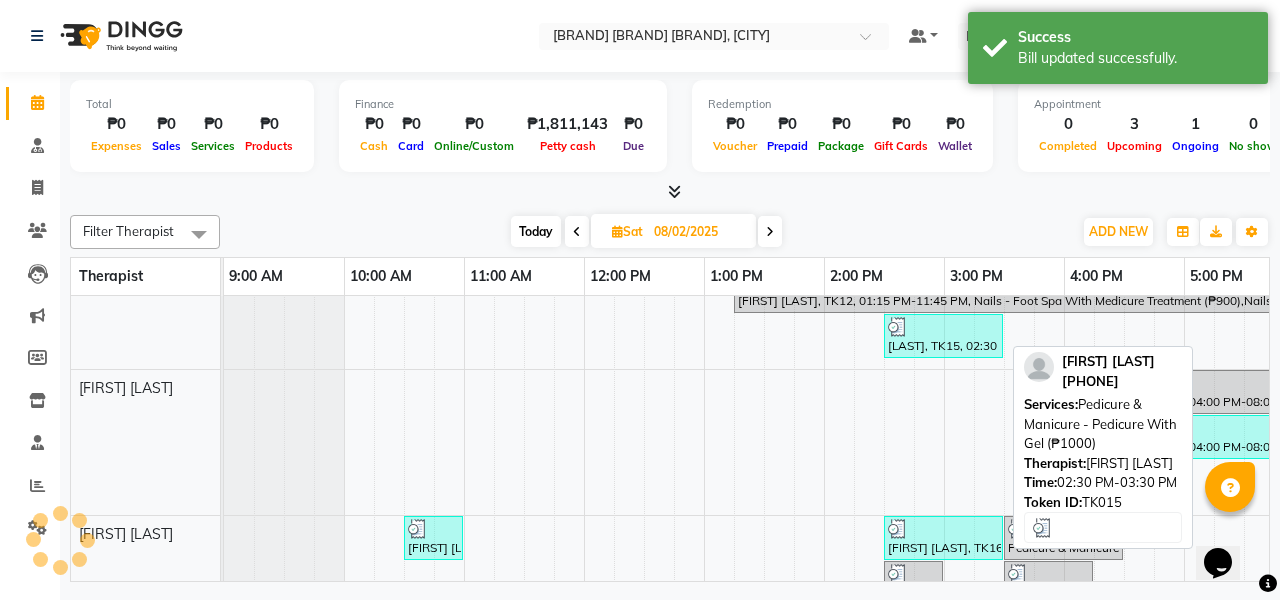 click on "[LAST], TK15, 02:30 PM-03:30 PM, Pedicure & Manicure - Pedicure With Gel (₱1000)" at bounding box center (943, 336) 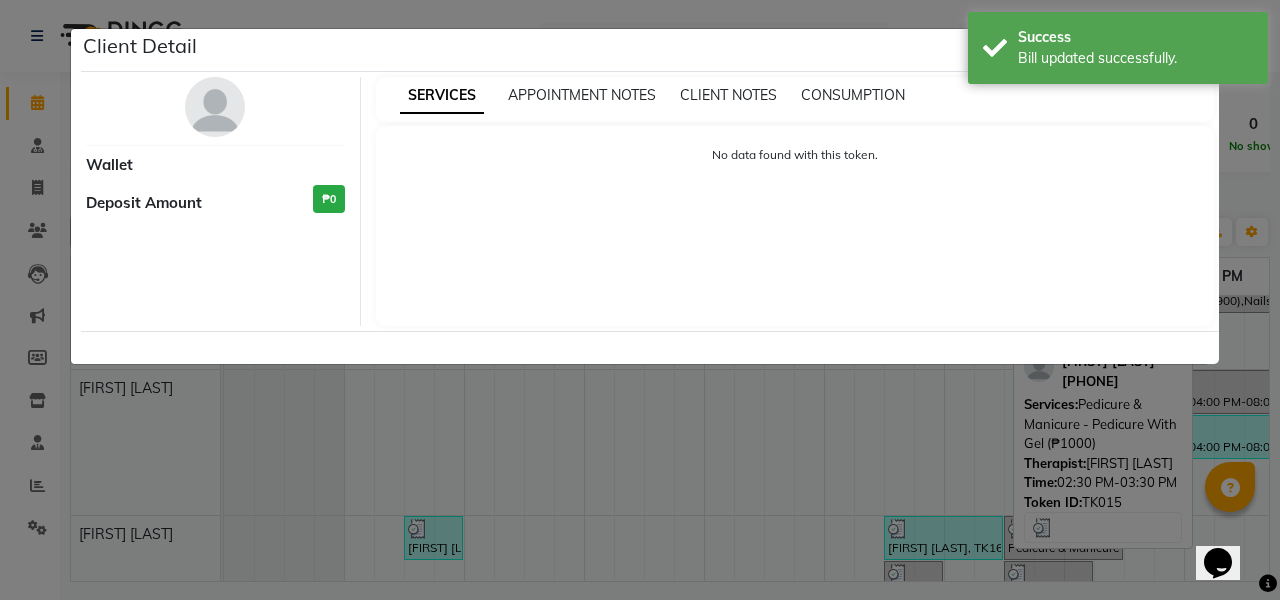 select on "3" 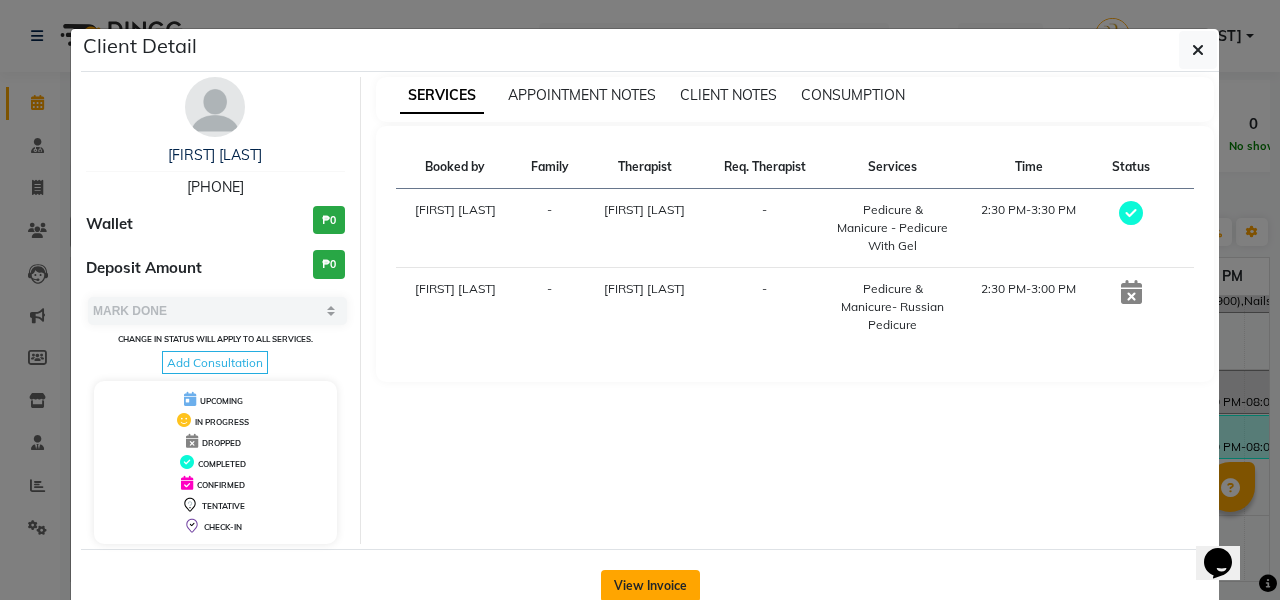 click on "View Invoice" 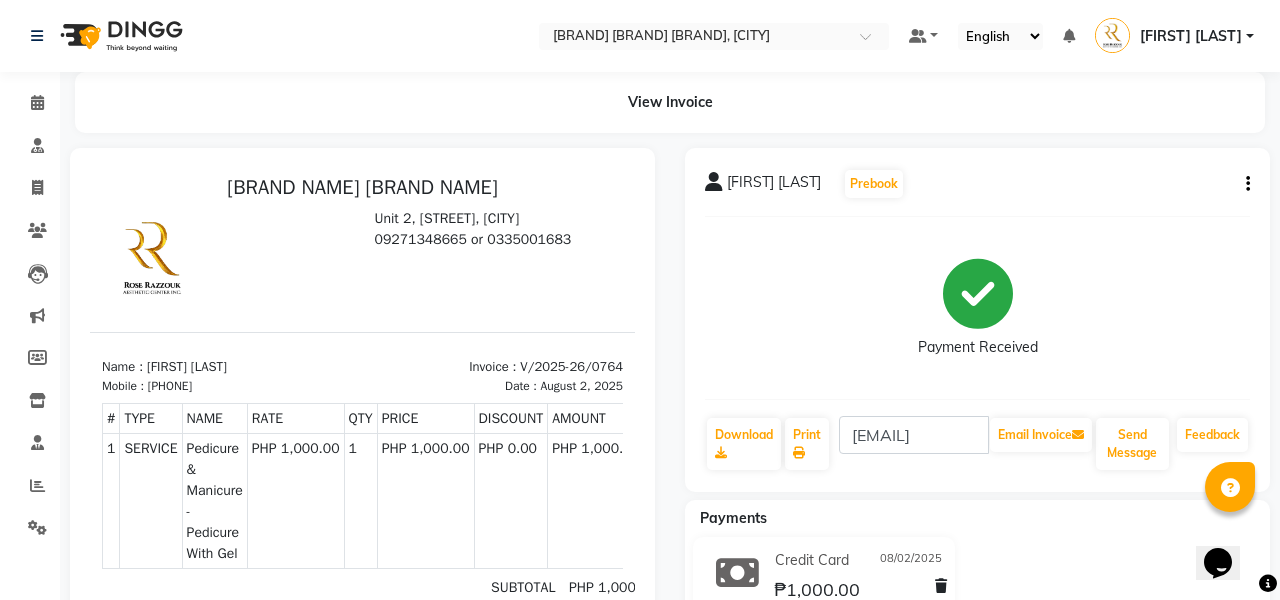 scroll, scrollTop: 0, scrollLeft: 0, axis: both 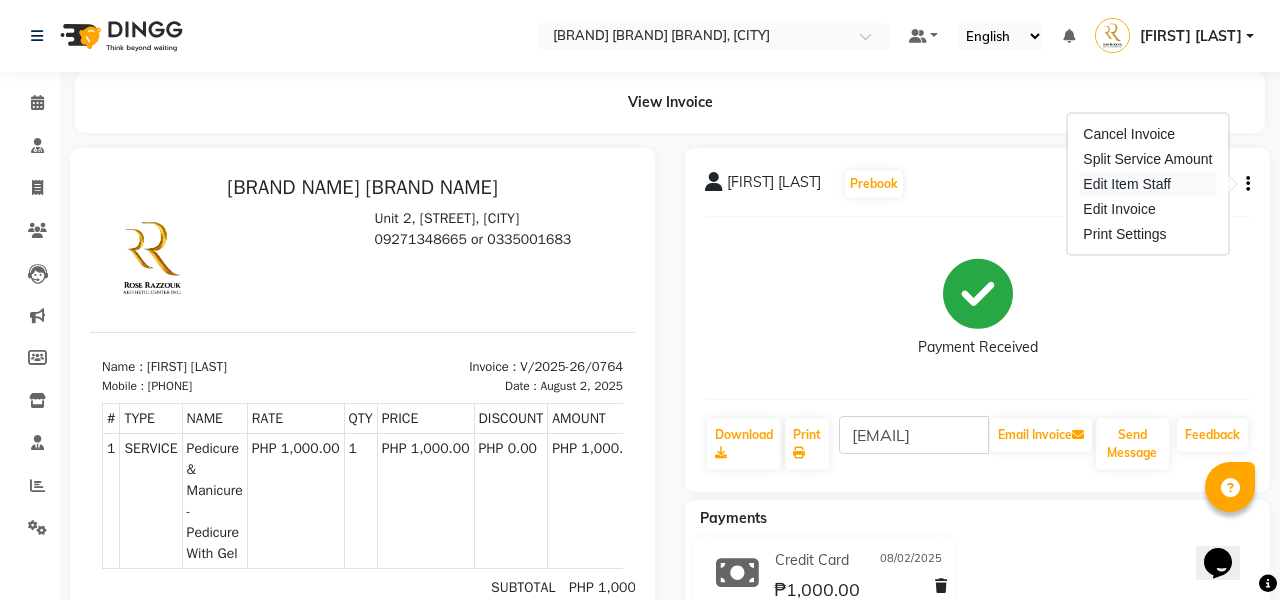 click on "Edit Item Staff" at bounding box center (1147, 184) 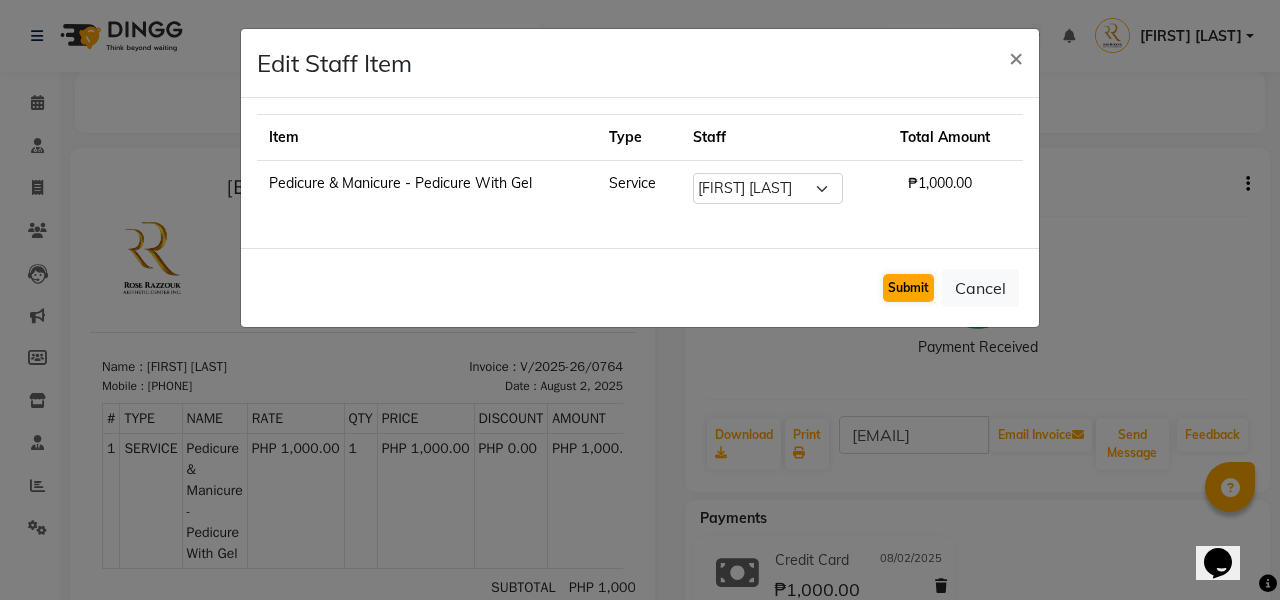 click on "Submit" 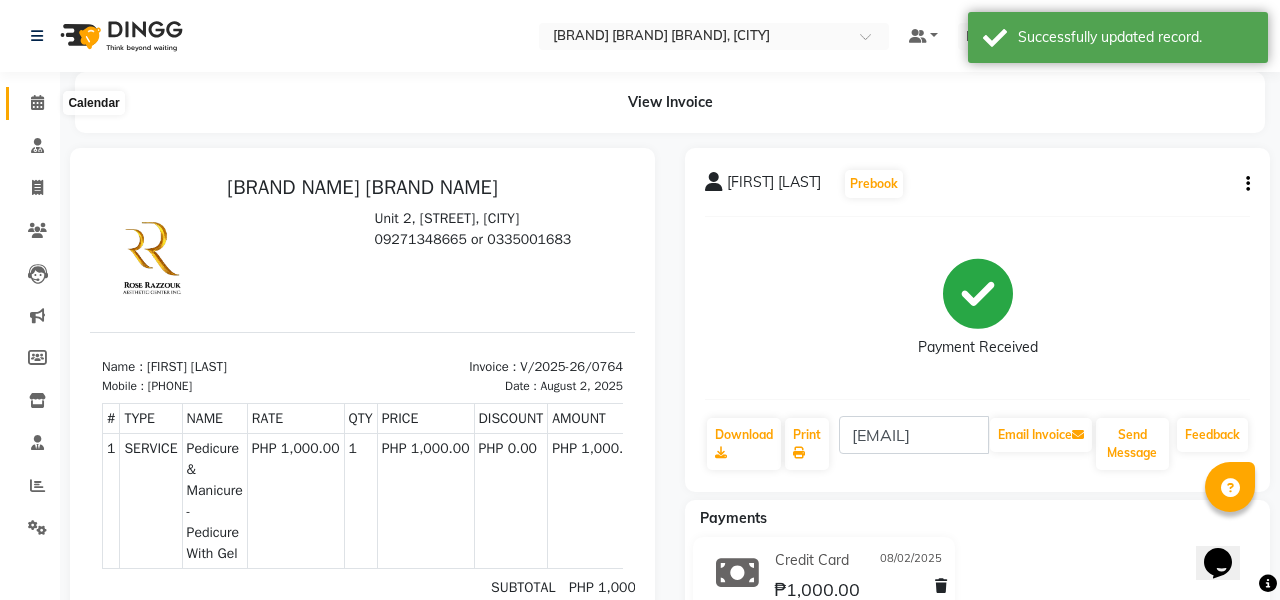 click 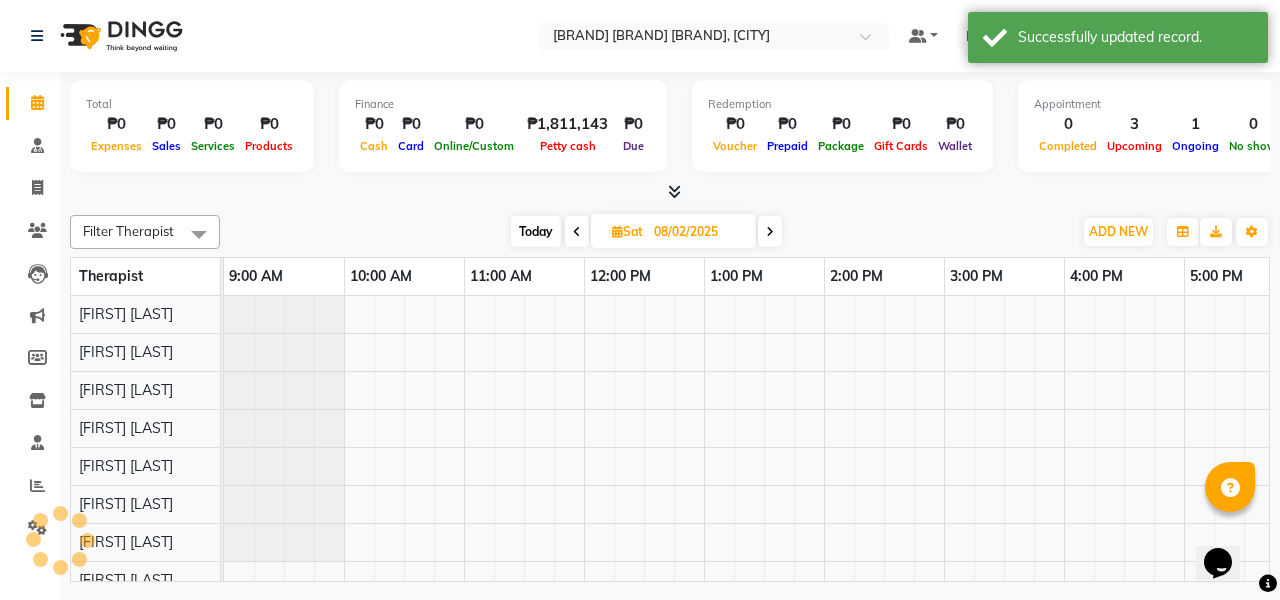 scroll, scrollTop: 0, scrollLeft: 0, axis: both 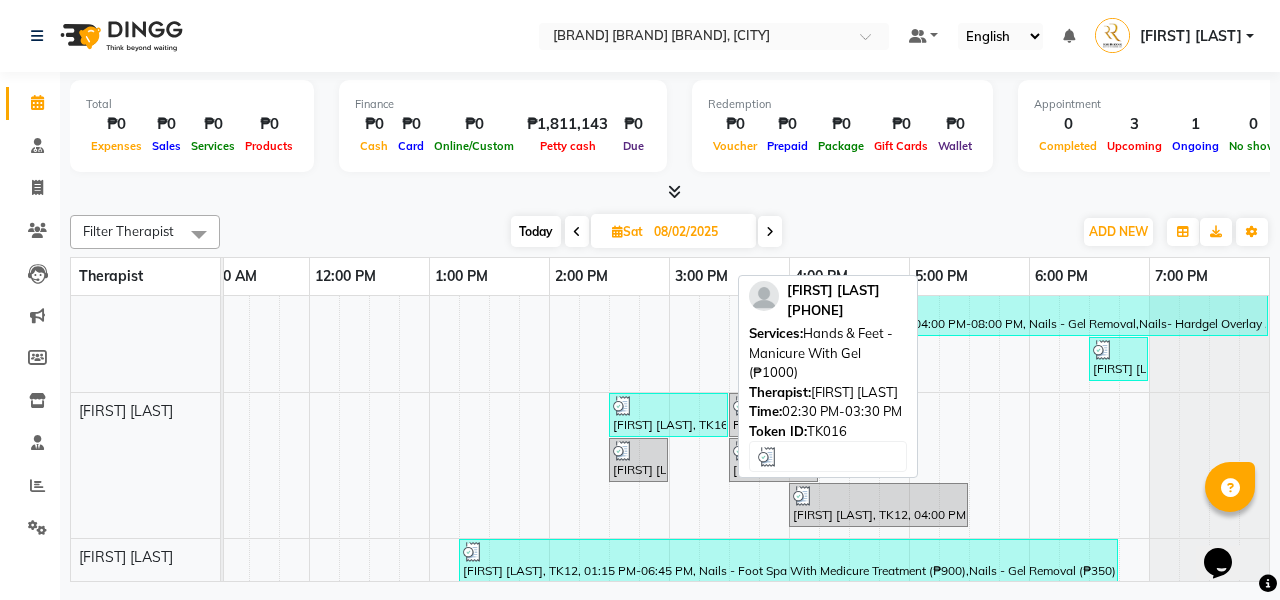 click at bounding box center [668, 406] 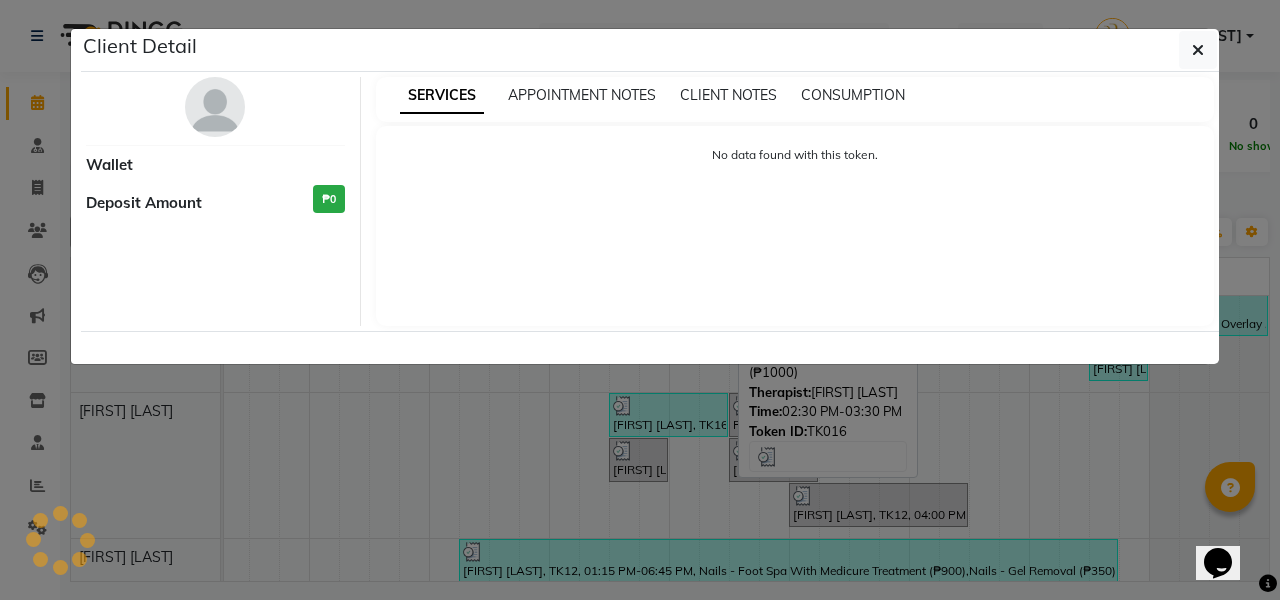 select on "3" 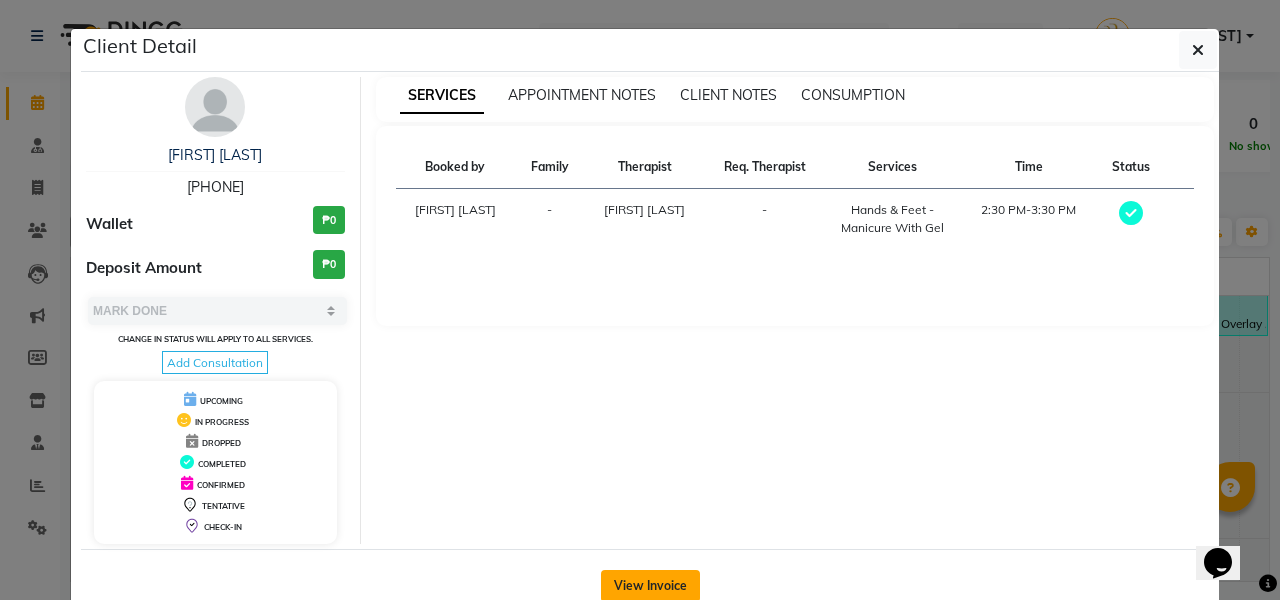 click on "View Invoice" 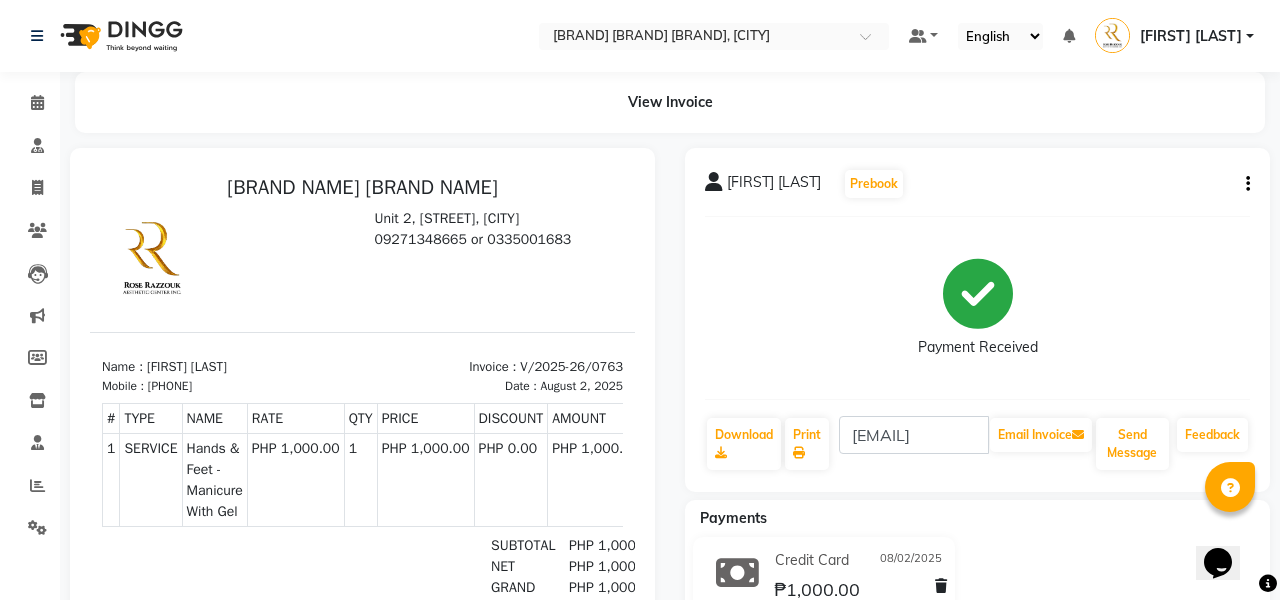 click 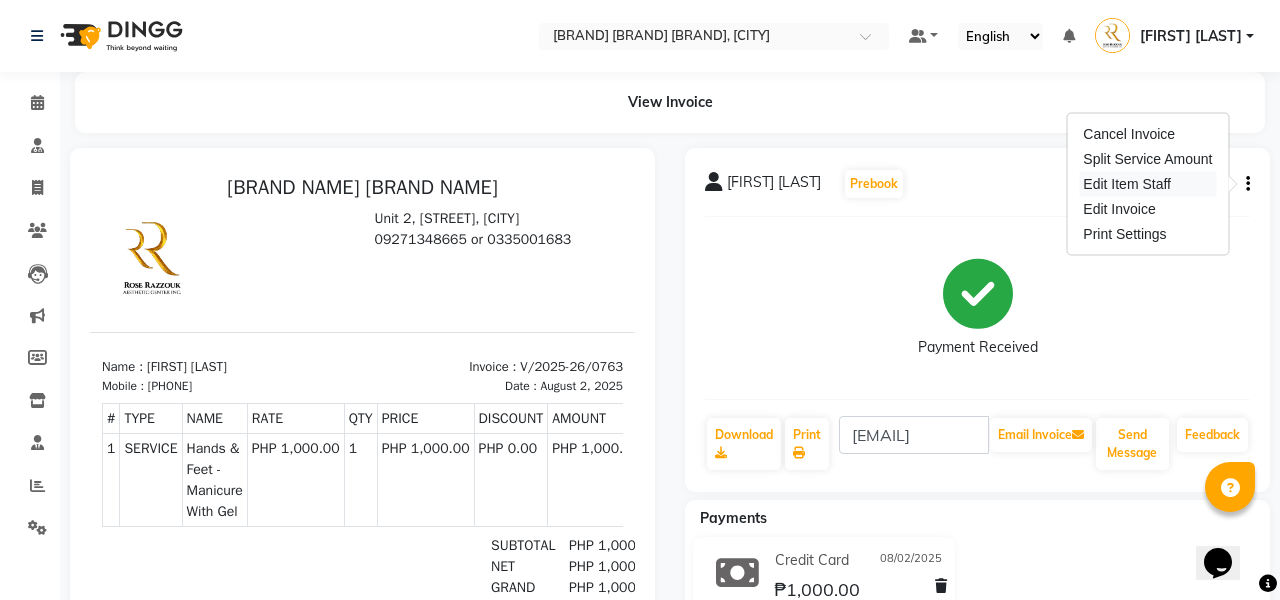 click on "Edit Item Staff" at bounding box center [1147, 184] 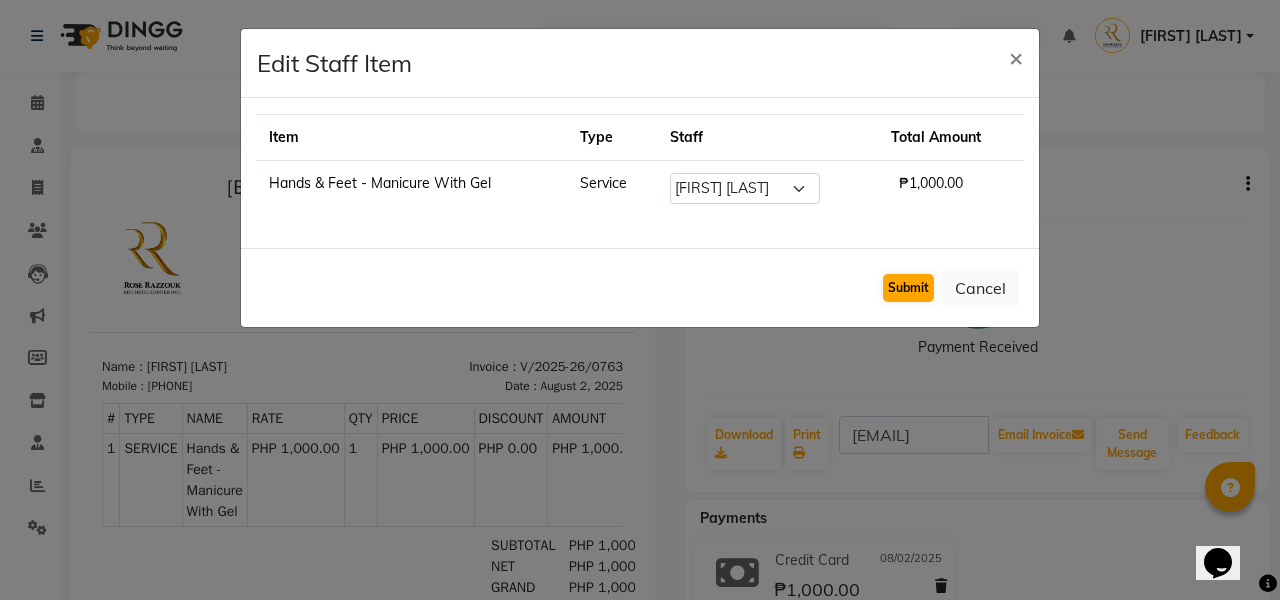 click on "Submit" 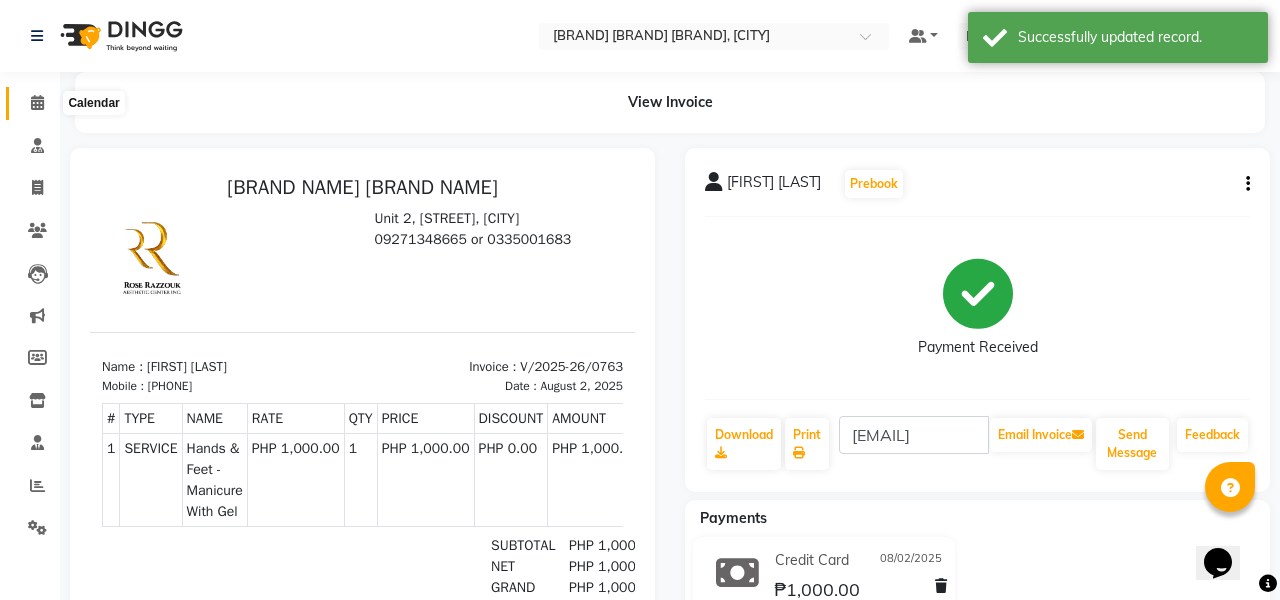 click 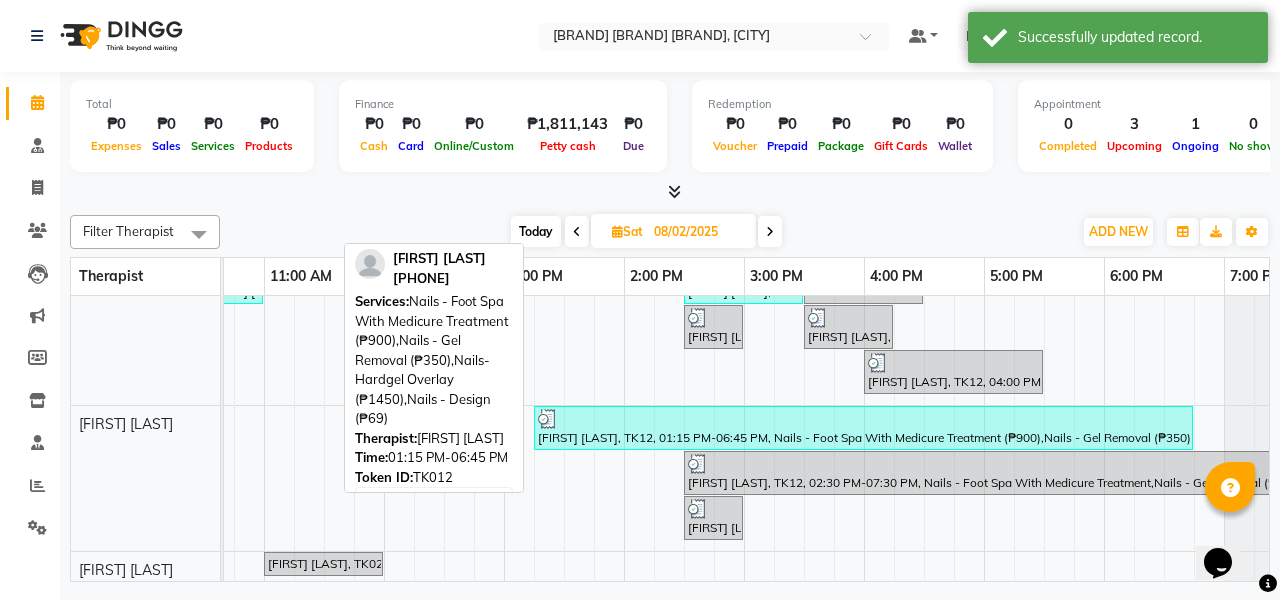 click on "[FIRST] [LAST], TK12, 01:15 PM-06:45 PM, Nails - Foot Spa With Medicure Treatment (₱900),Nails - Gel Removal (₱350),Nails- Hardgel Overlay  (₱1450),Nails - Design  (₱69)" at bounding box center [863, 428] 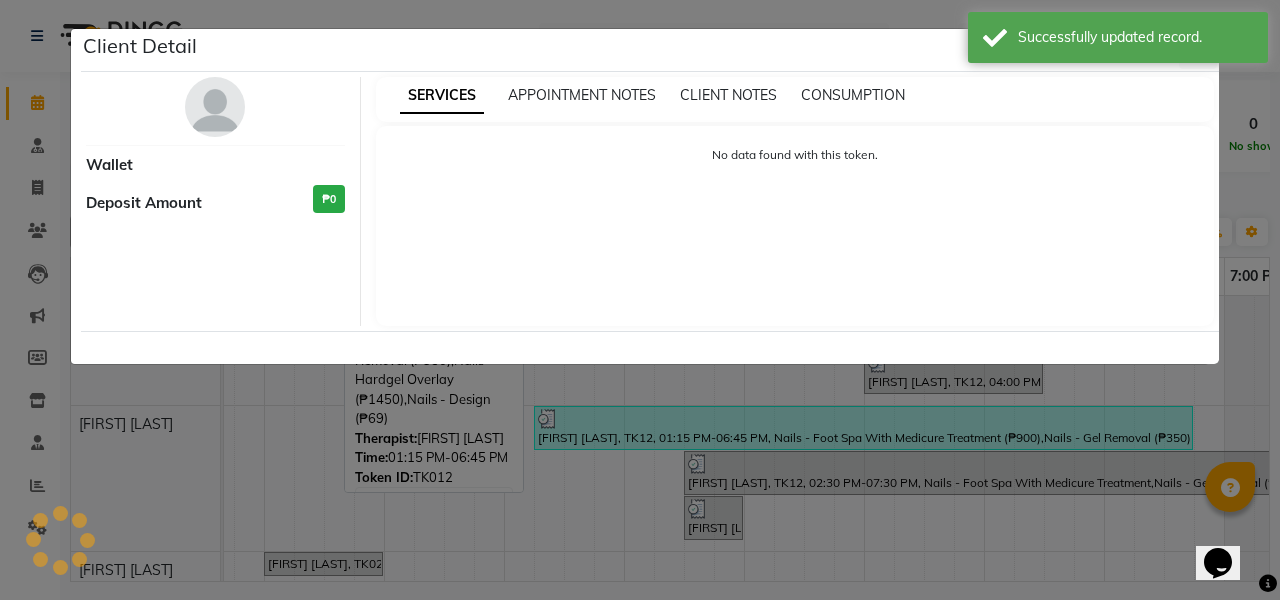 select on "3" 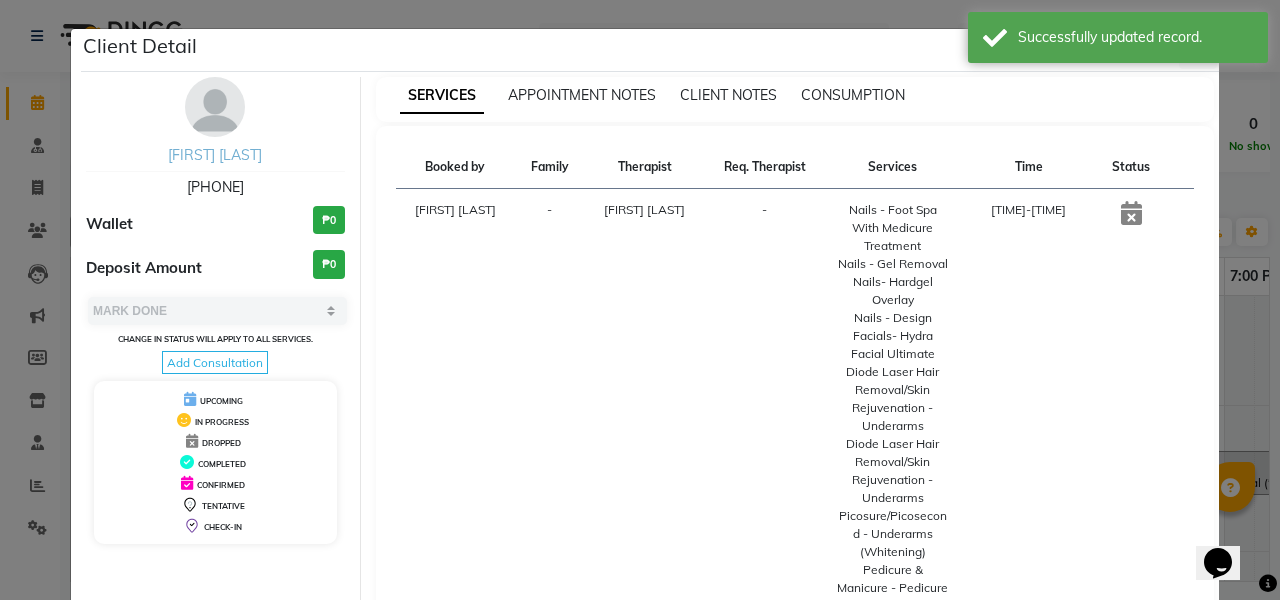 click on "[FIRST] [LAST]" at bounding box center (215, 155) 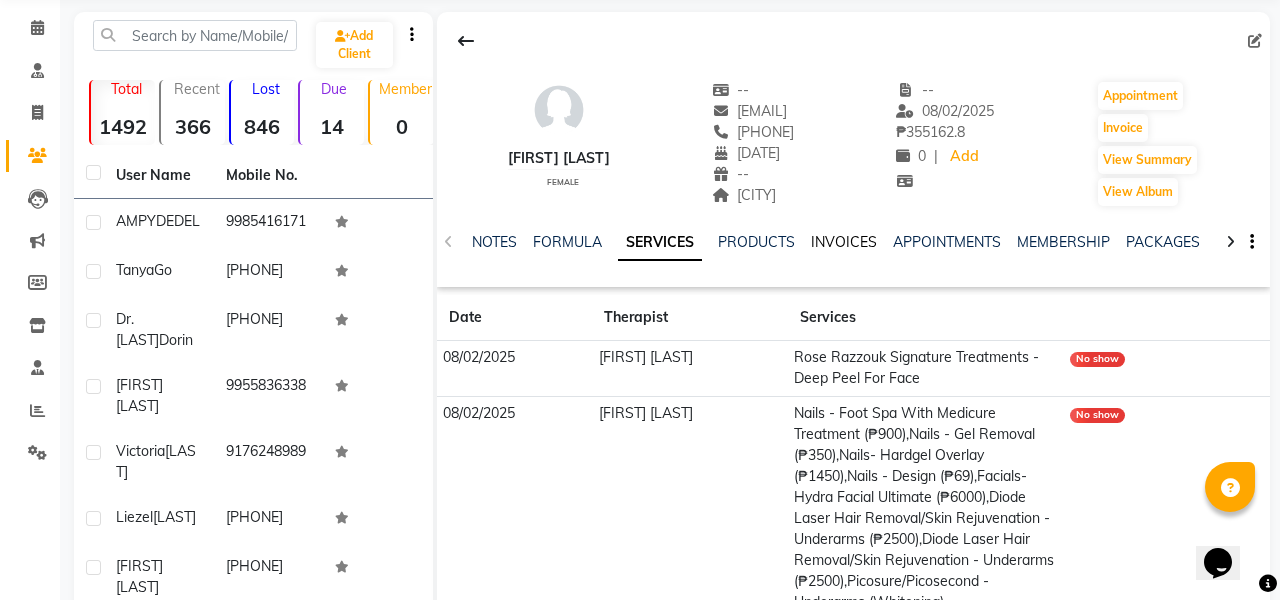 click on "INVOICES" 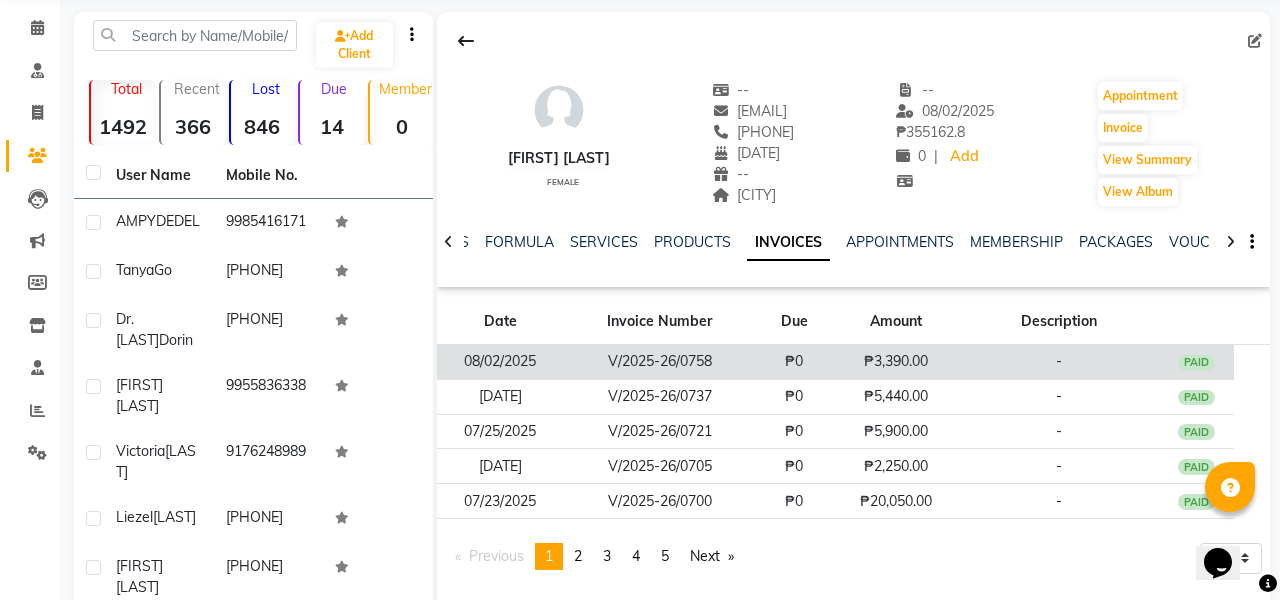 click on "PAID" 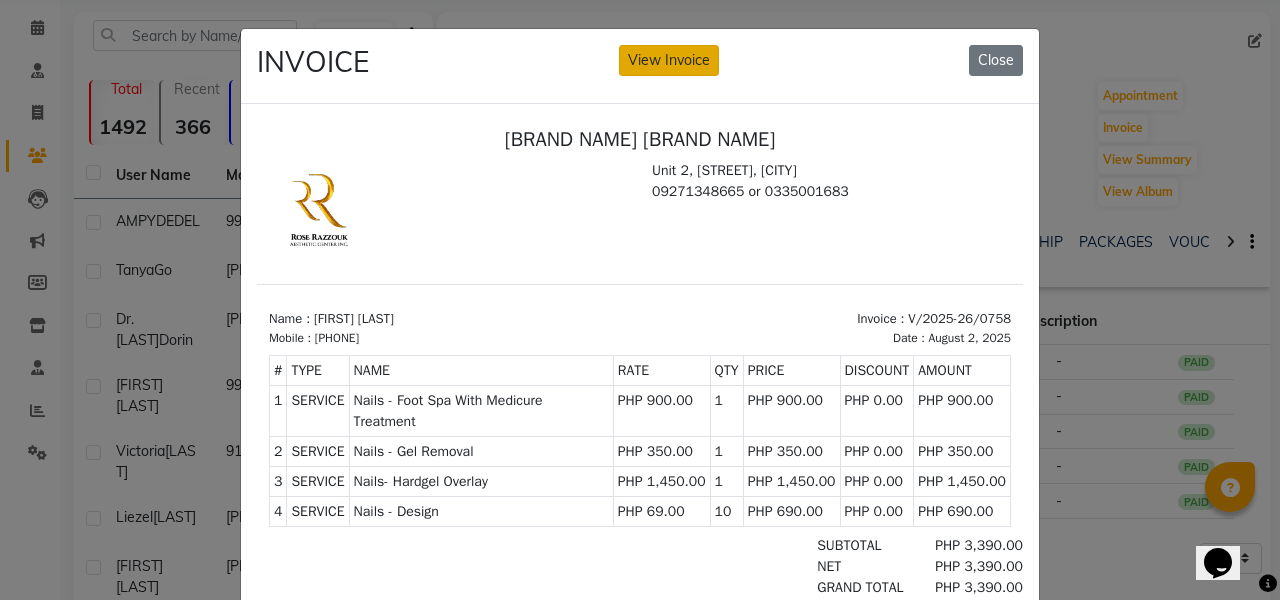 click on "View Invoice" 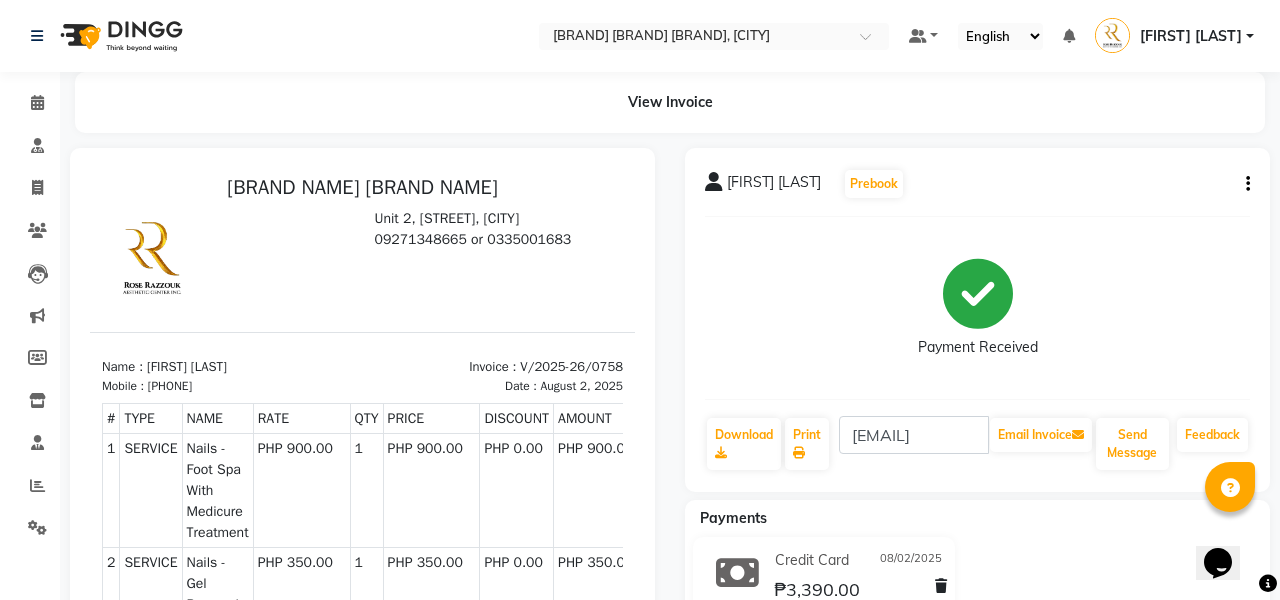 click 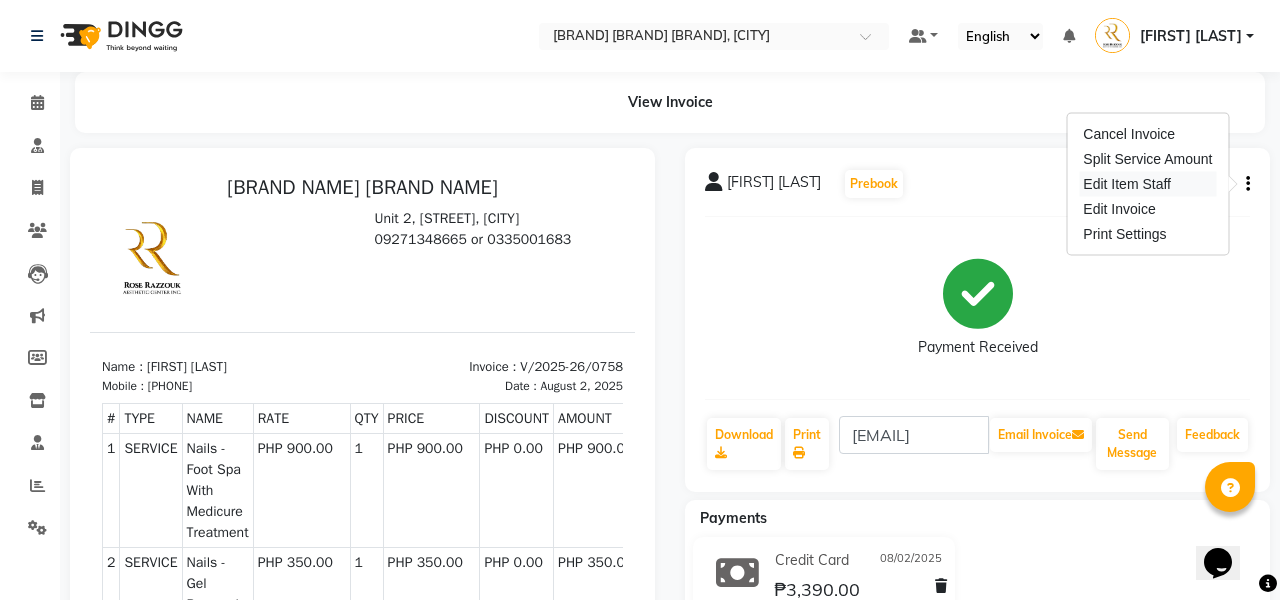 click on "Edit Item Staff" at bounding box center [1147, 184] 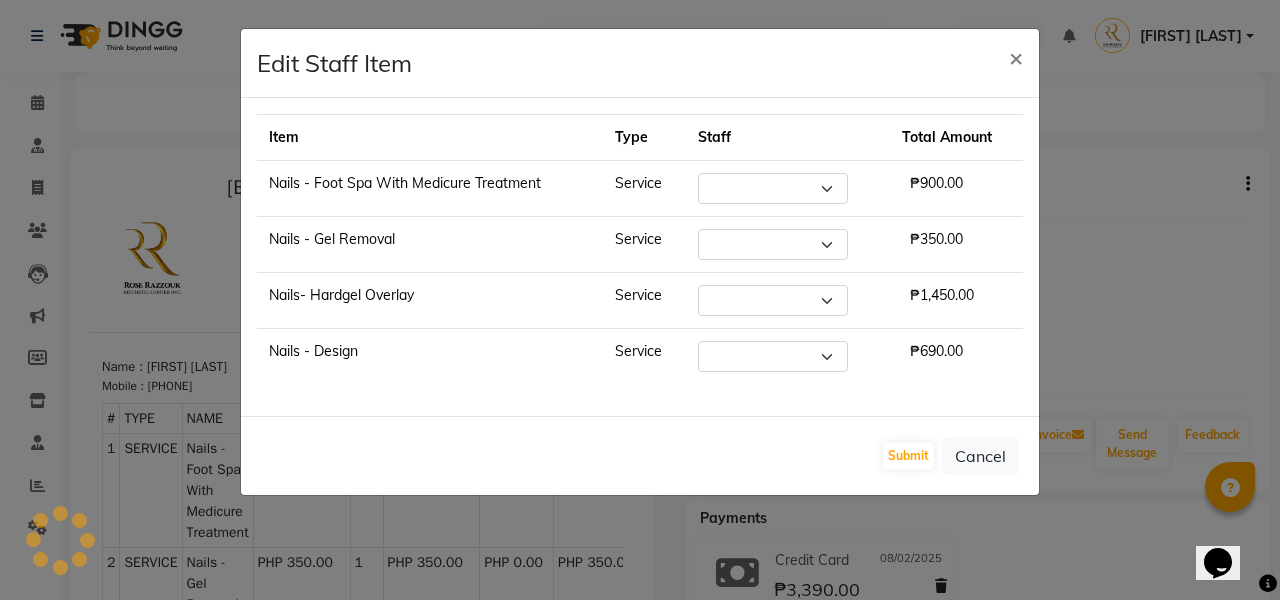 select on "46412" 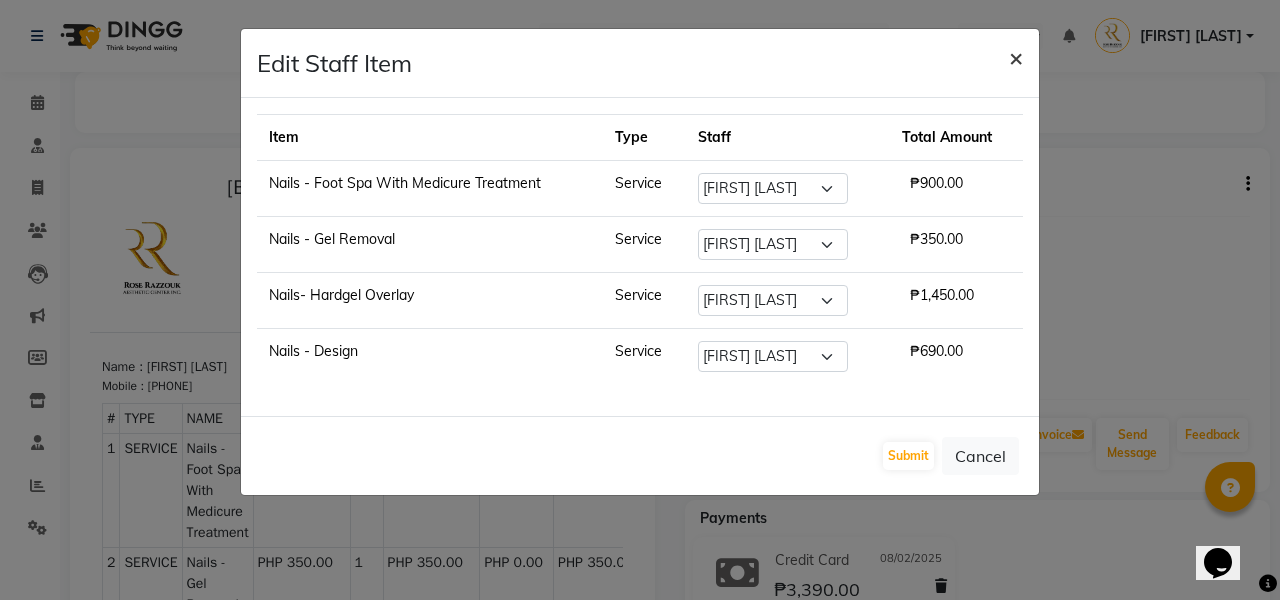 click on "×" 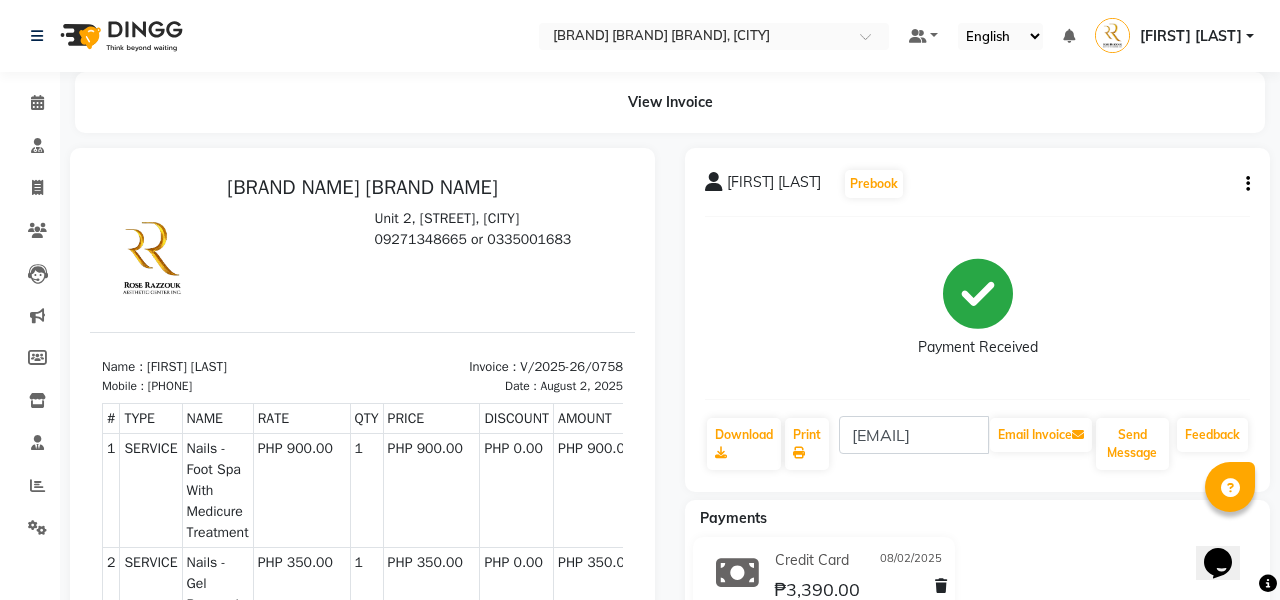 click 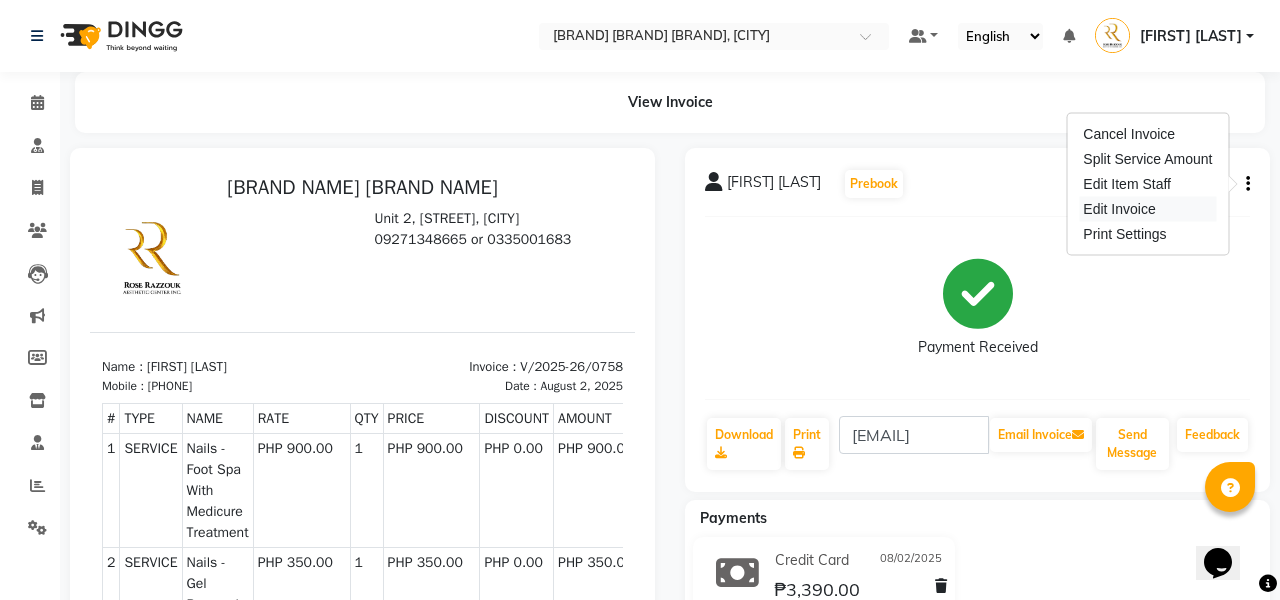 click on "Edit Invoice" at bounding box center [1147, 209] 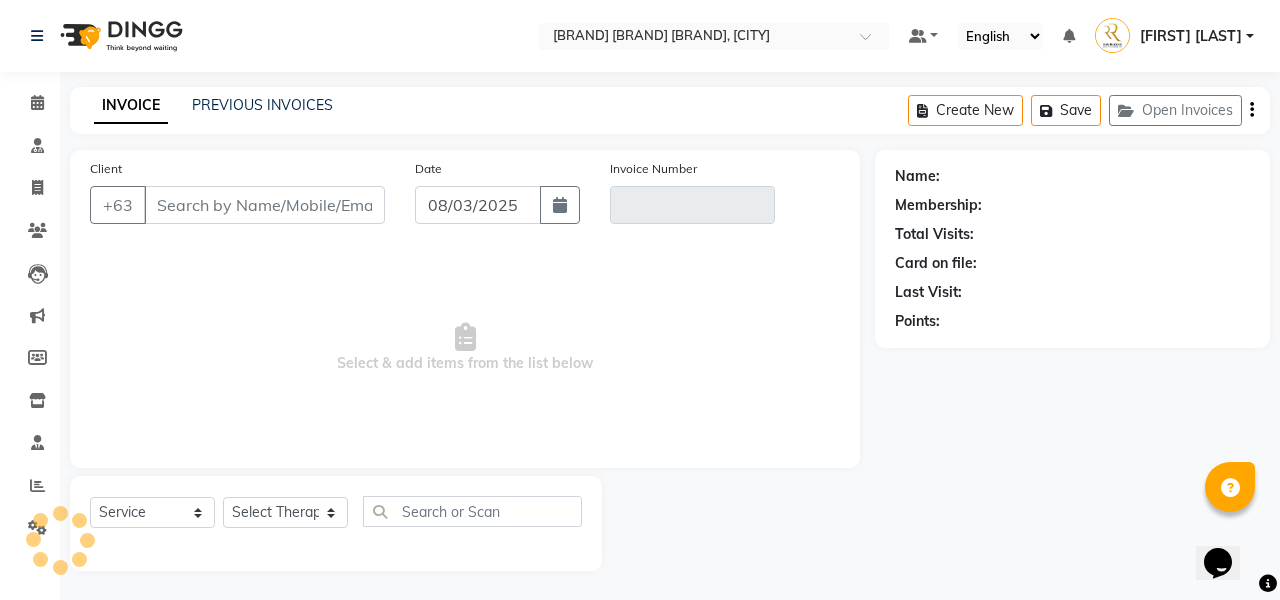 type on "[PHONE]" 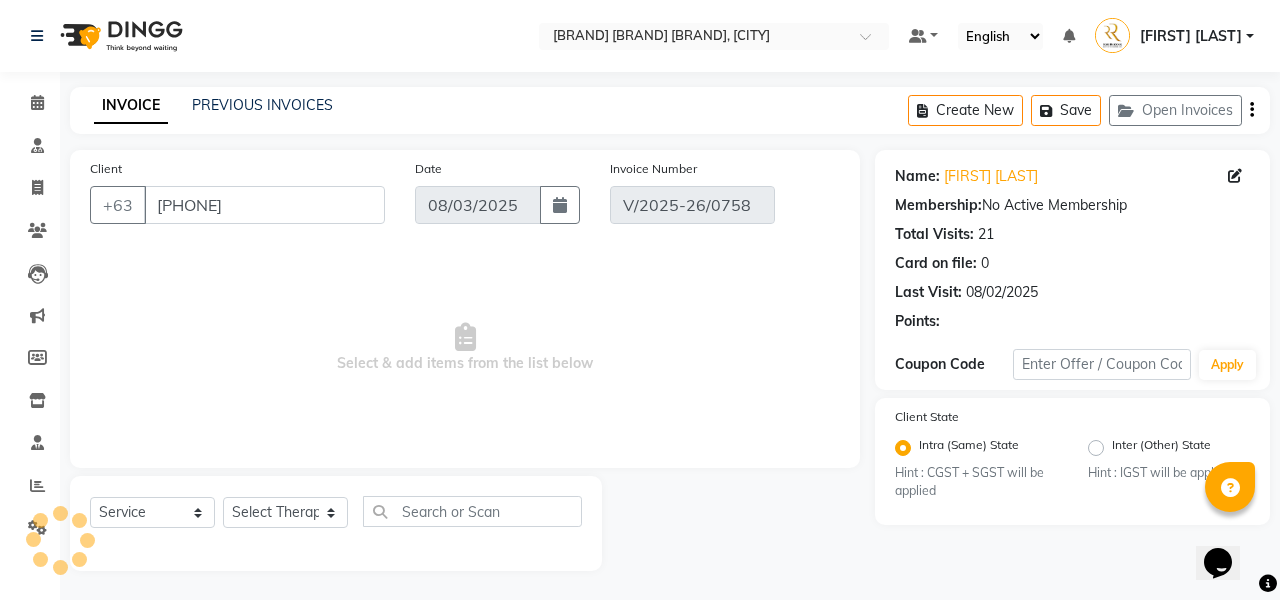 type on "08/02/2025" 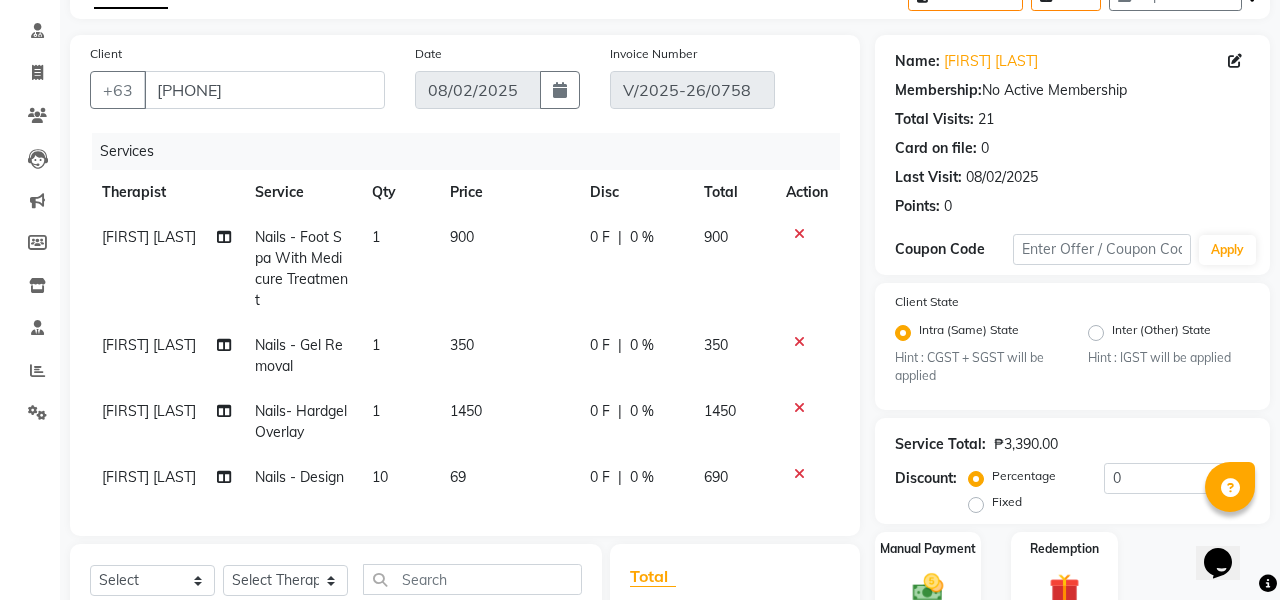 click on "[FIRST] [LAST]" 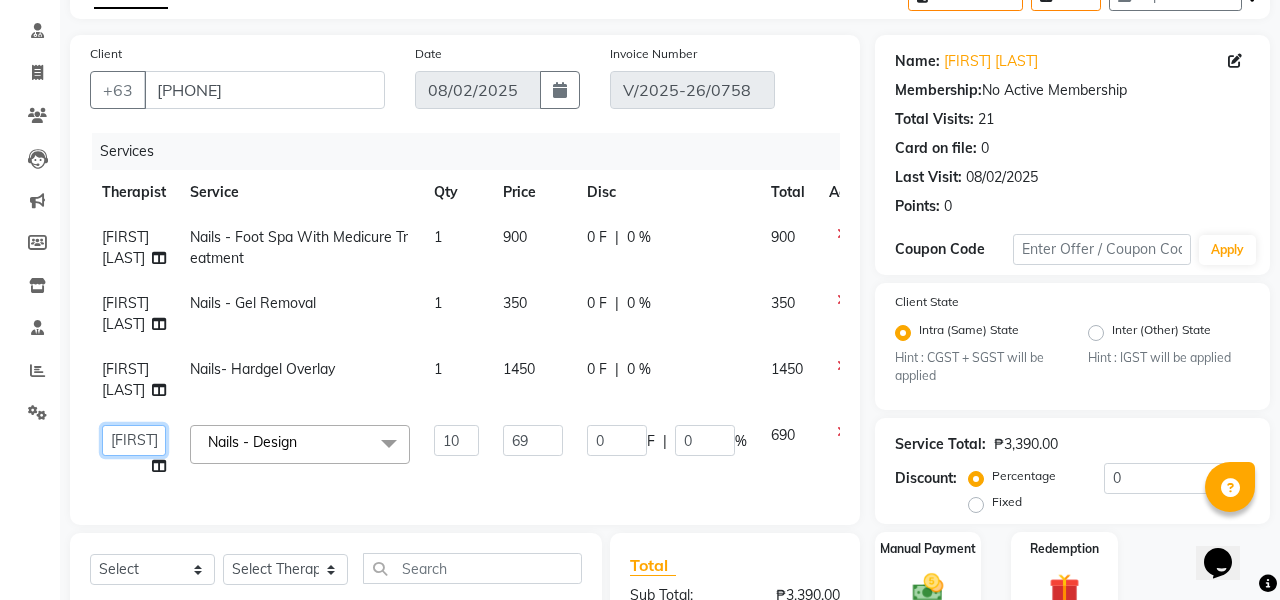 select on "46411" 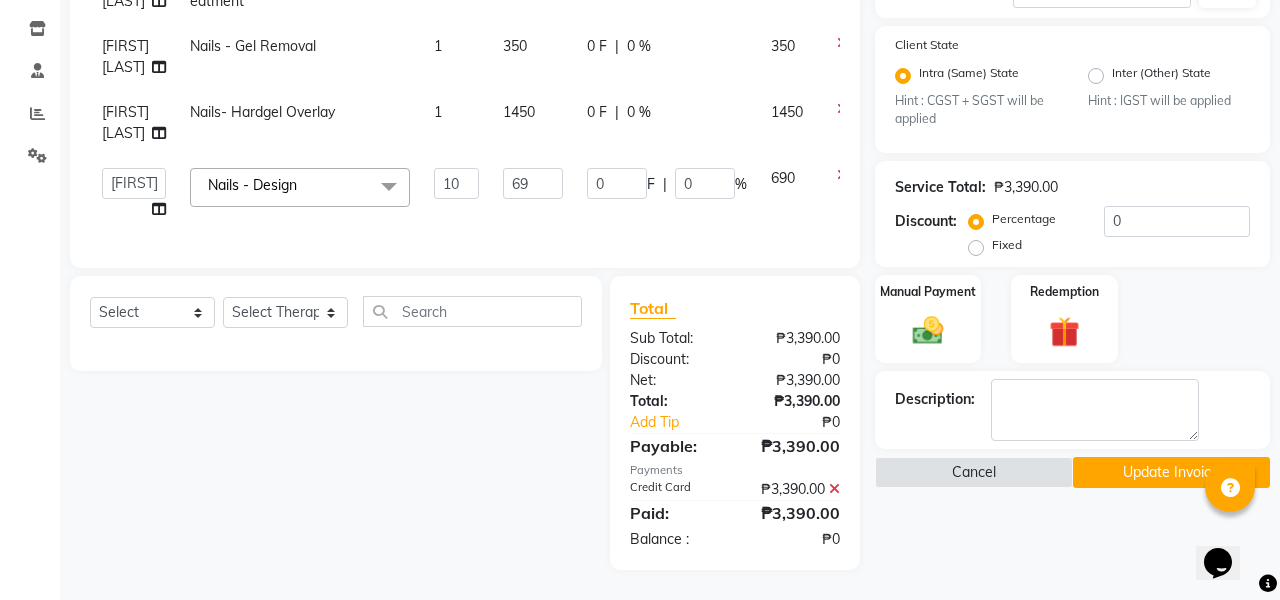 scroll, scrollTop: 434, scrollLeft: 0, axis: vertical 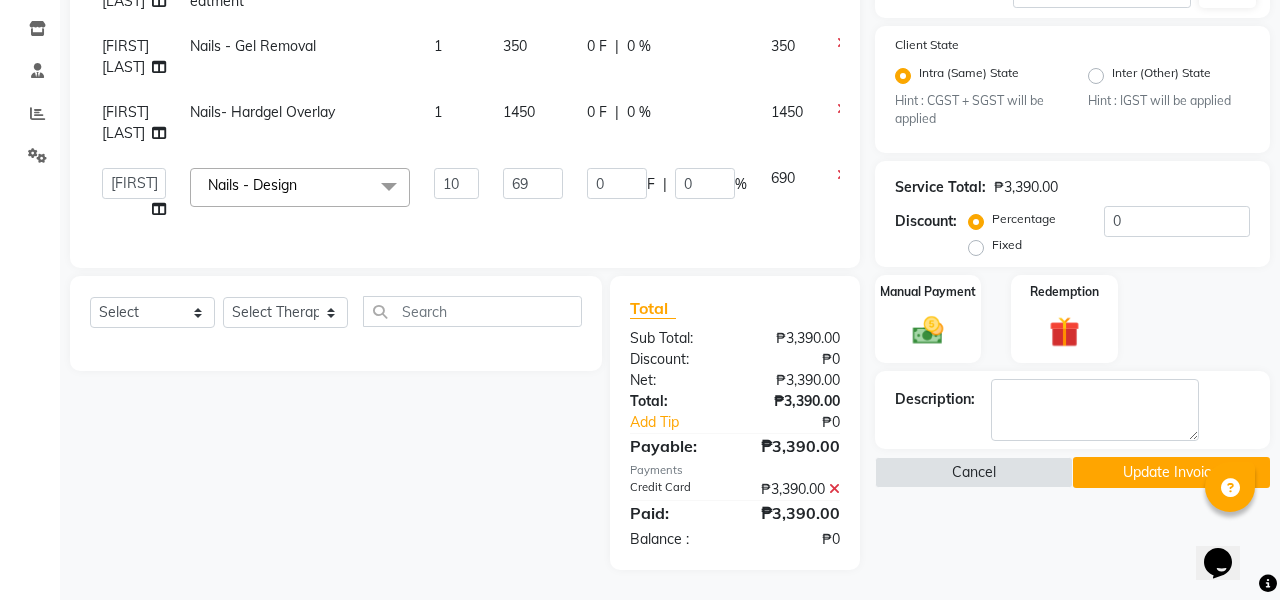 click on "Update Invoice" 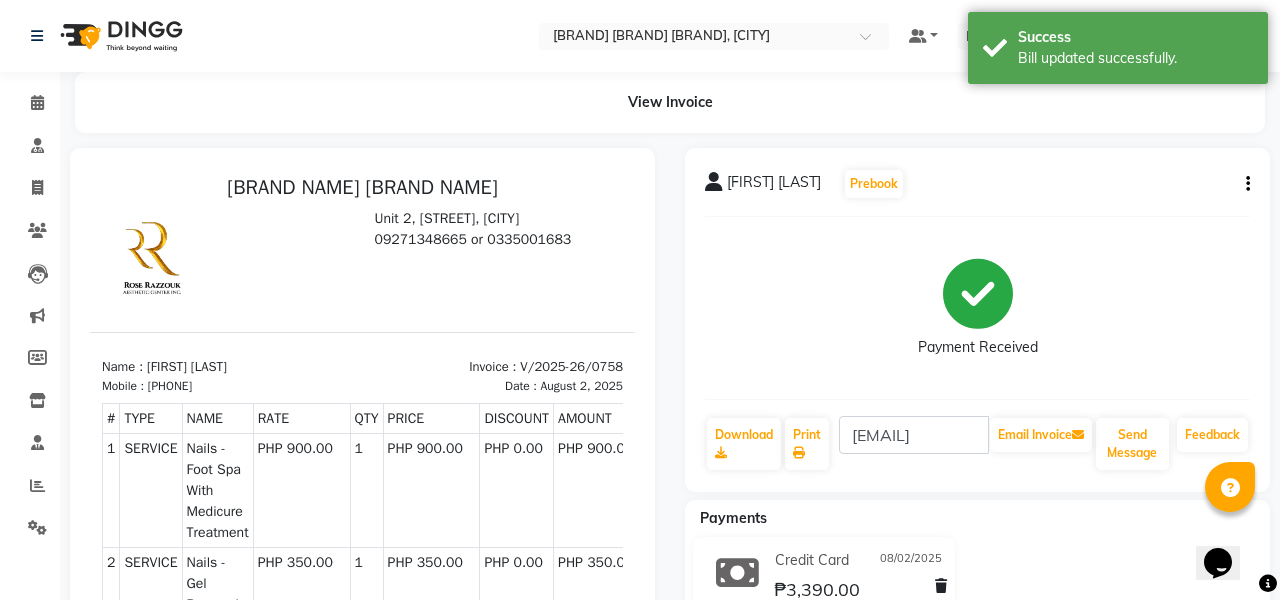 scroll, scrollTop: 0, scrollLeft: 0, axis: both 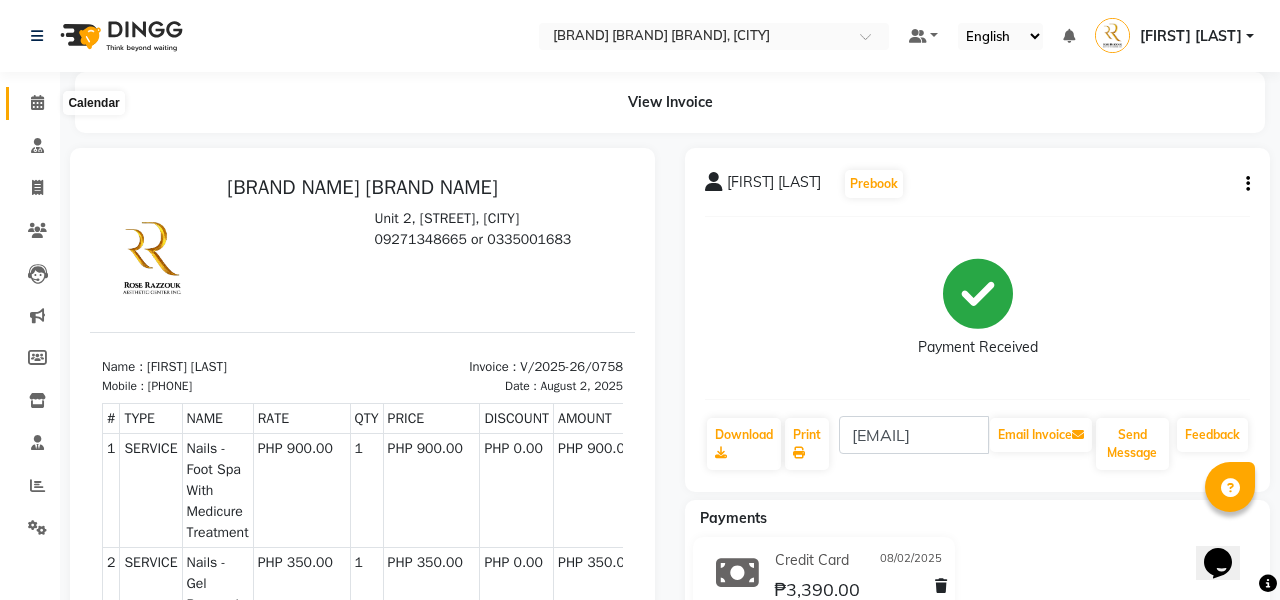 click 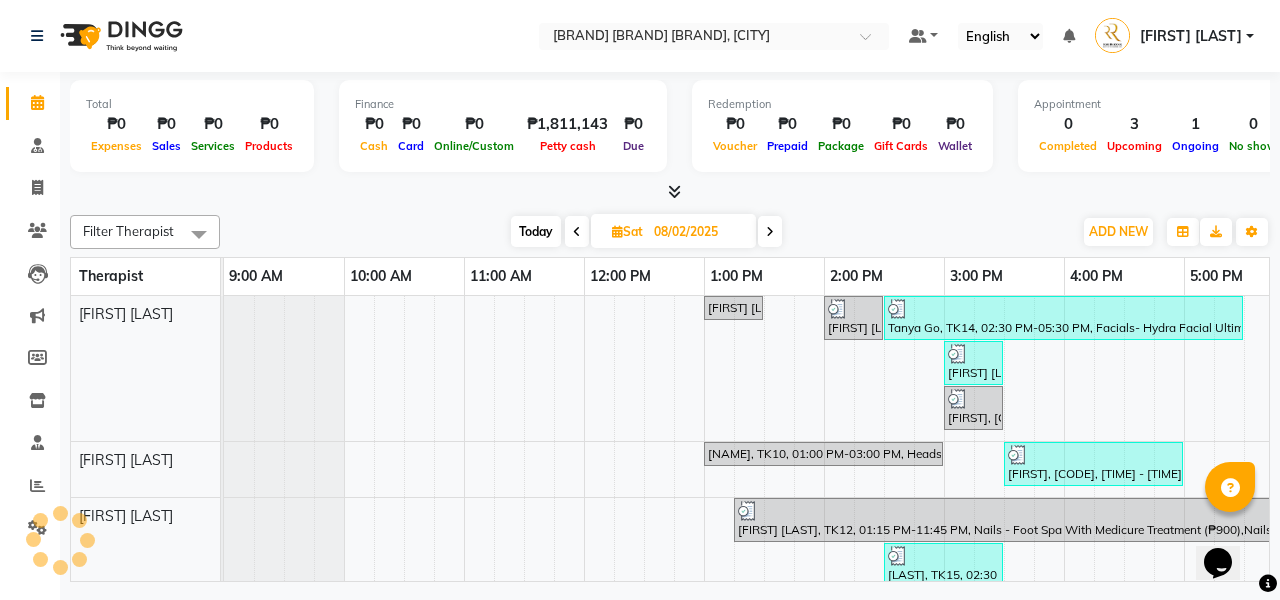 scroll, scrollTop: 0, scrollLeft: 0, axis: both 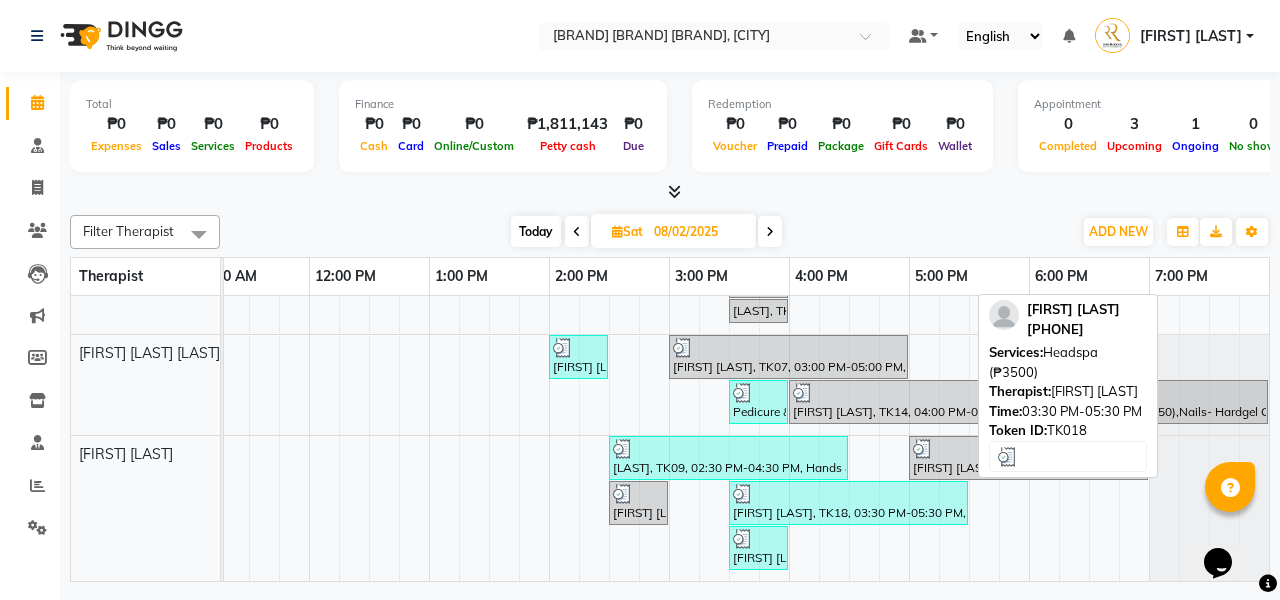 click on "[FIRST] [LAST], TK18, 03:30 PM-05:30 PM, Headspa (₱3500)" at bounding box center [848, 503] 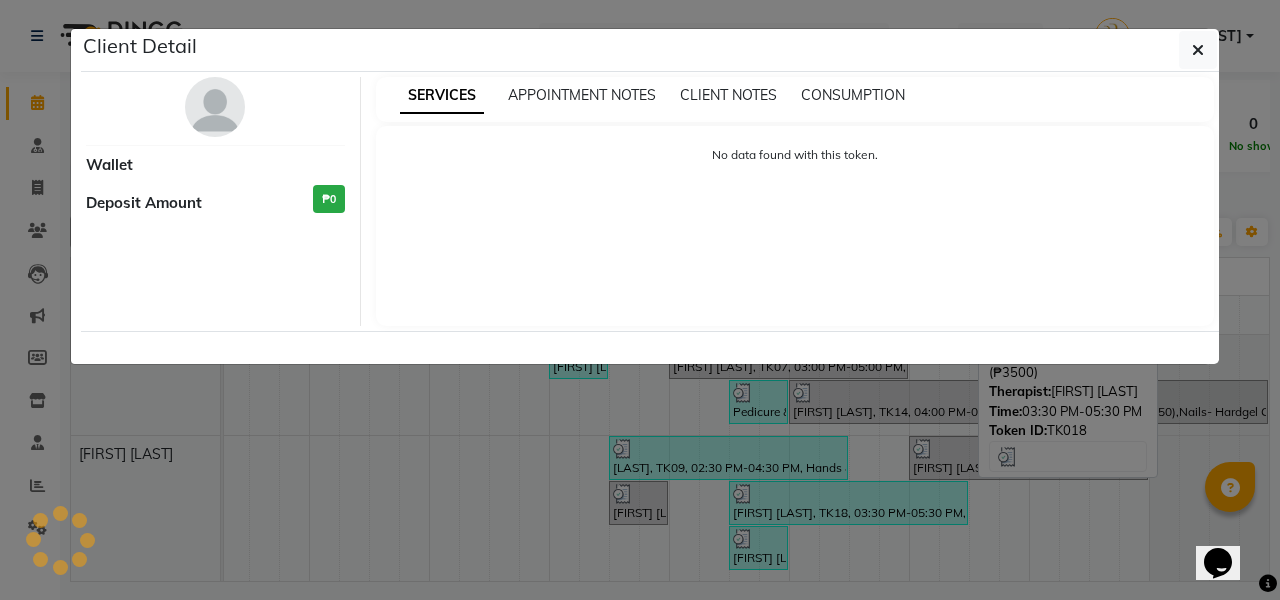 select on "3" 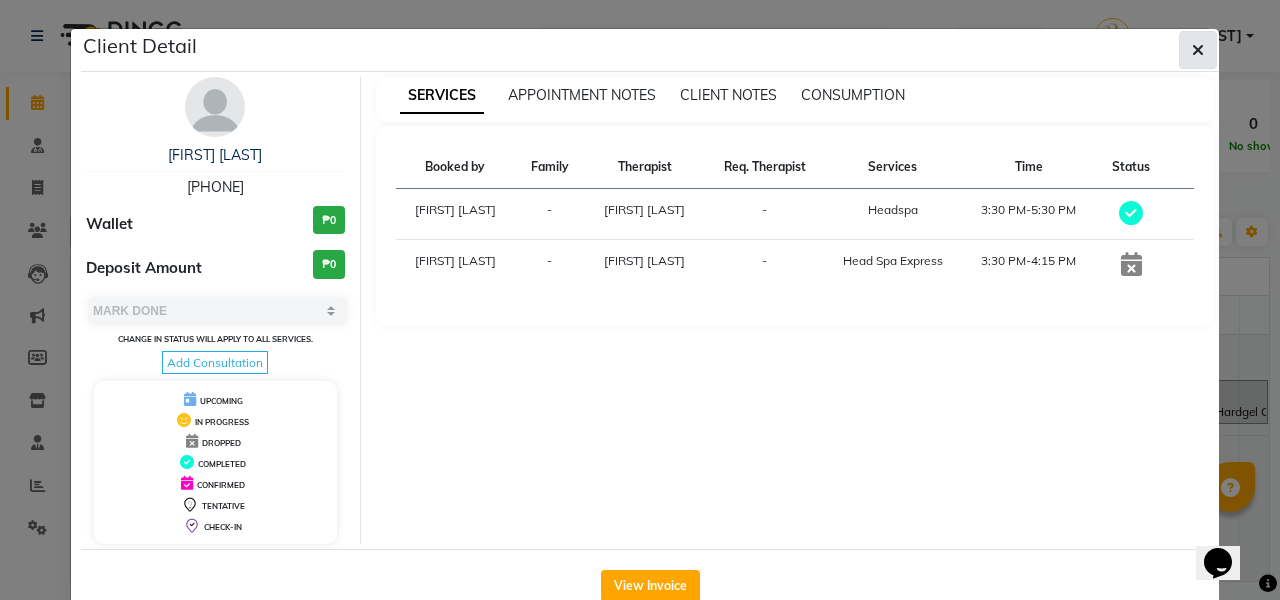 click 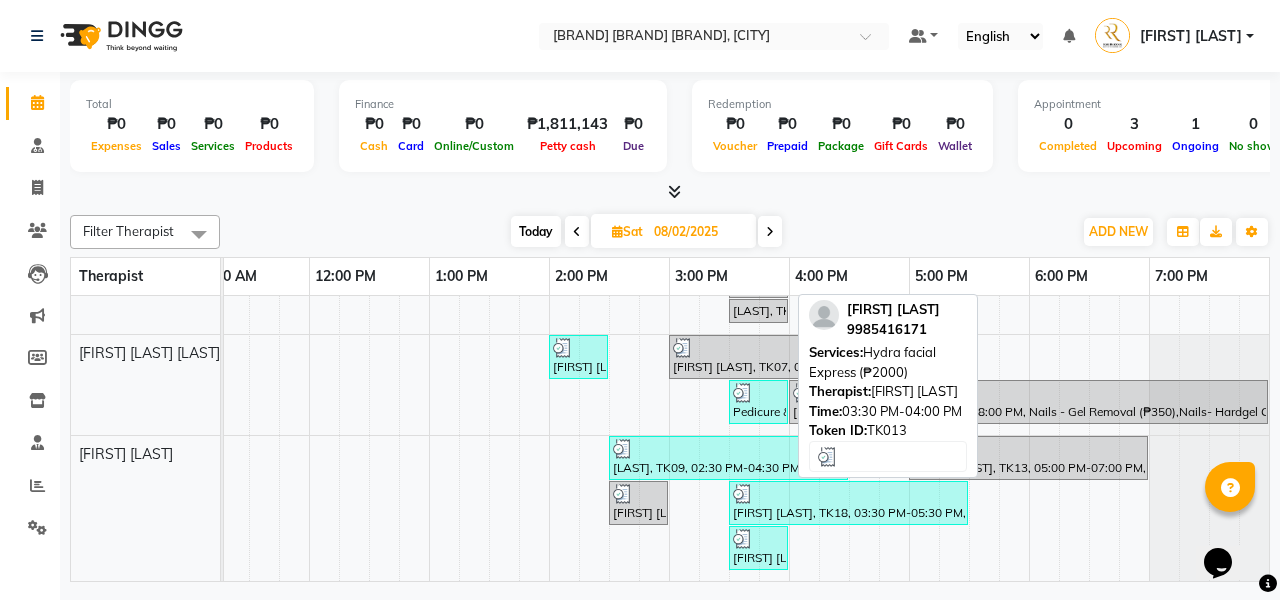 click at bounding box center [758, 539] 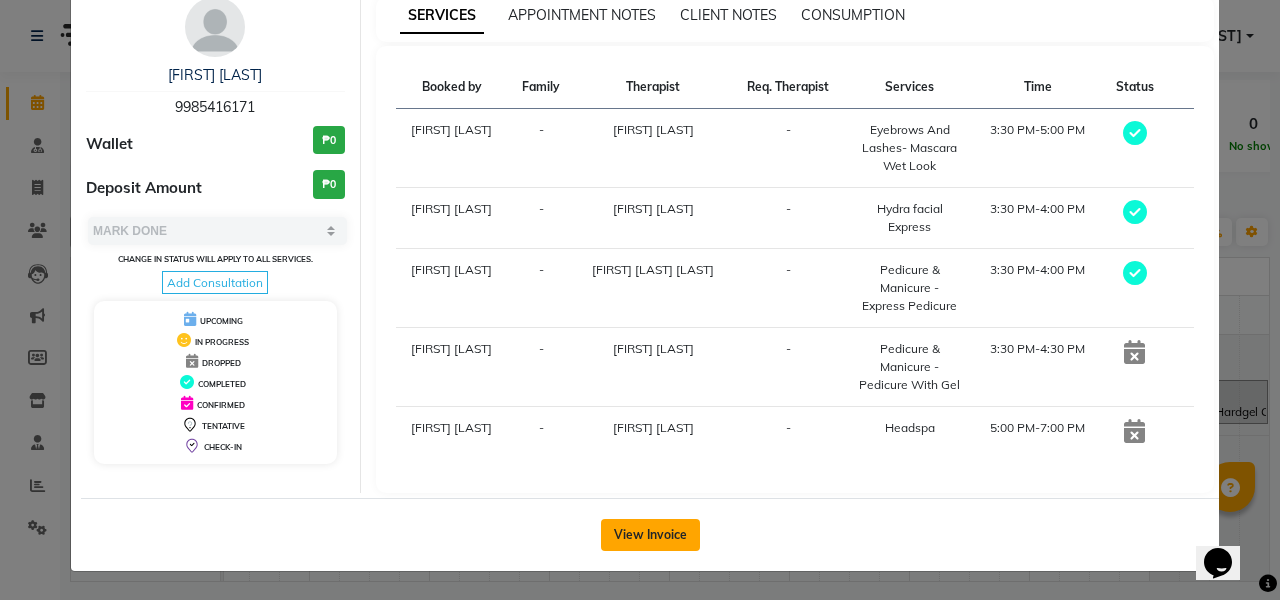 scroll, scrollTop: 162, scrollLeft: 0, axis: vertical 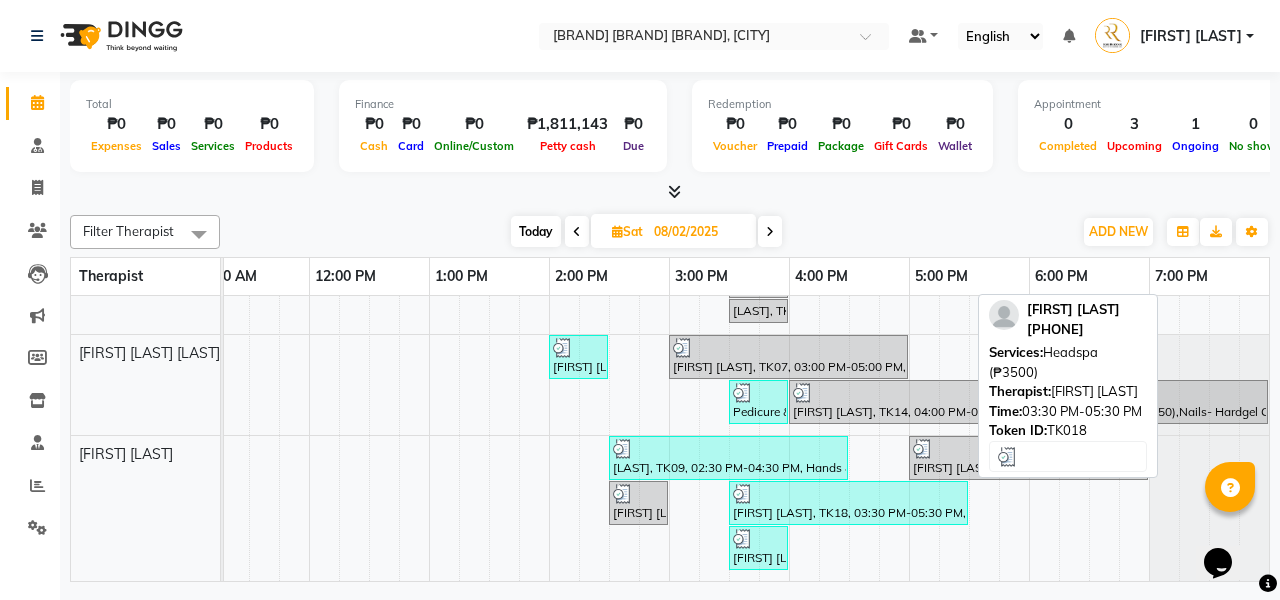 click at bounding box center [848, 494] 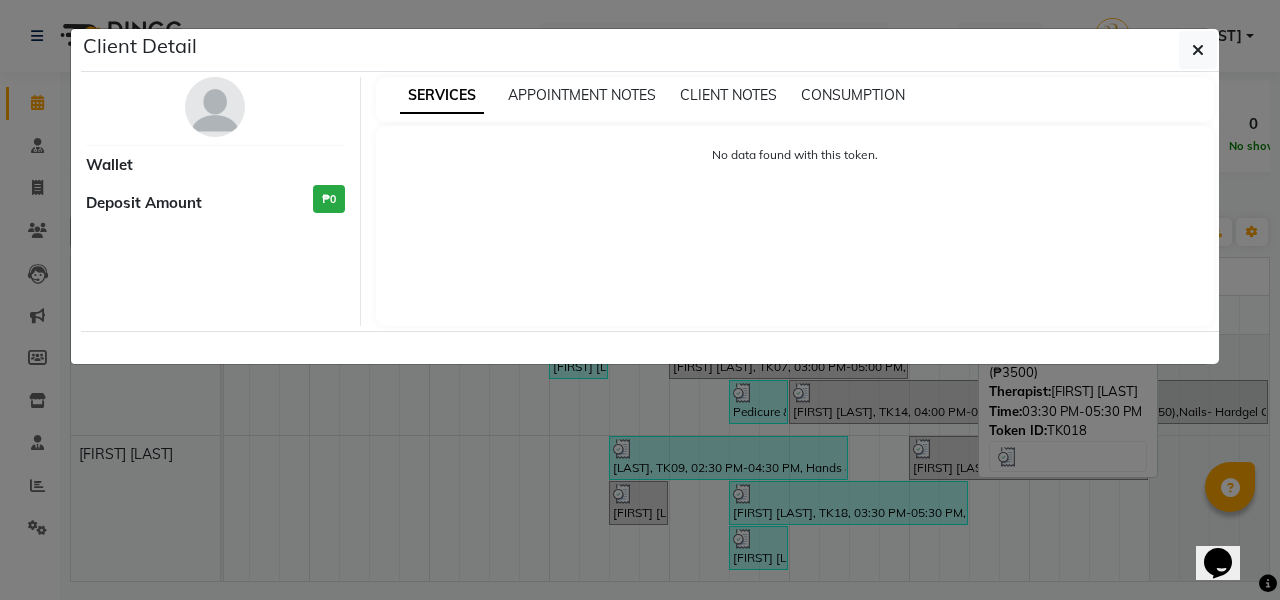 select on "3" 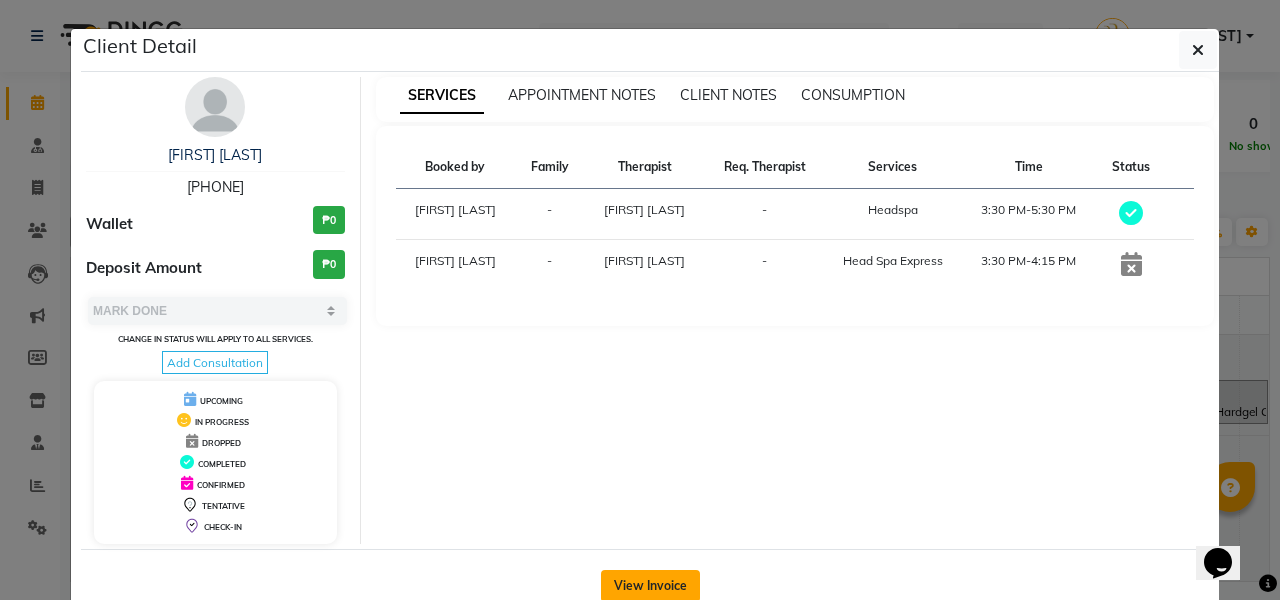 click on "View Invoice" 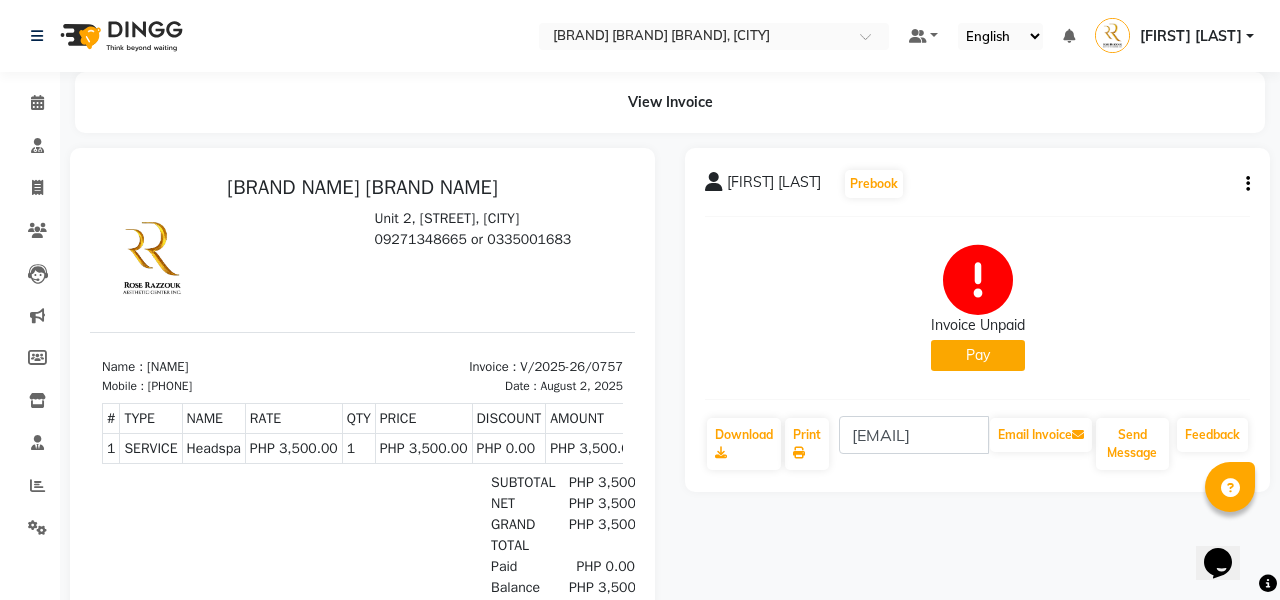 click 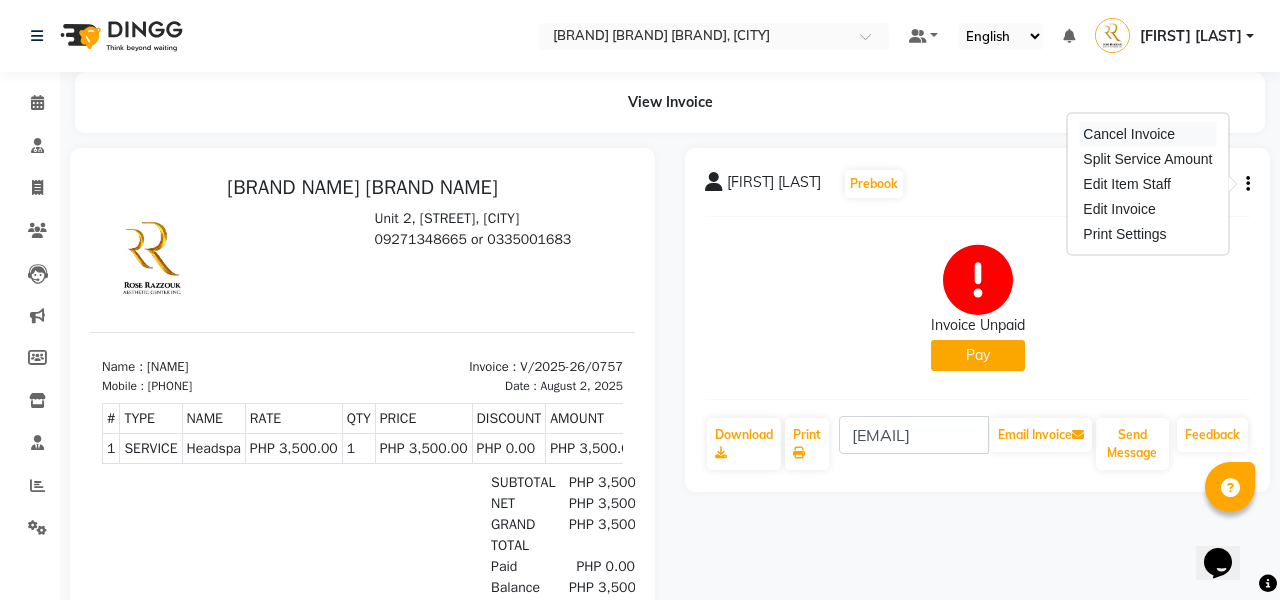 click on "Cancel Invoice" at bounding box center (1147, 134) 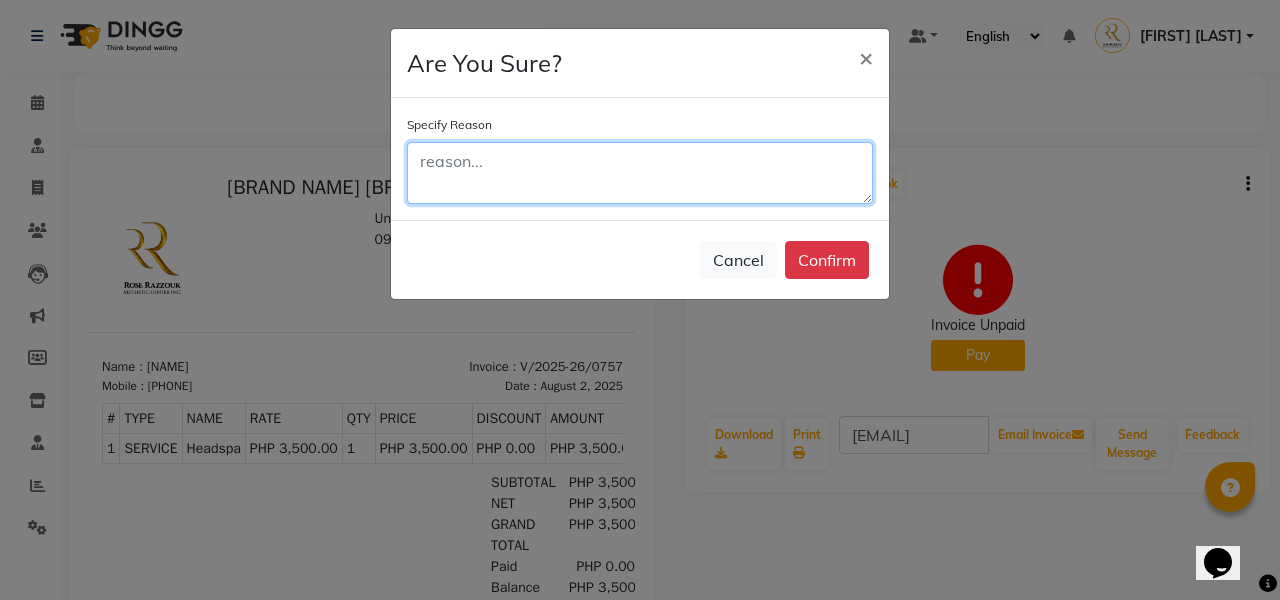 click 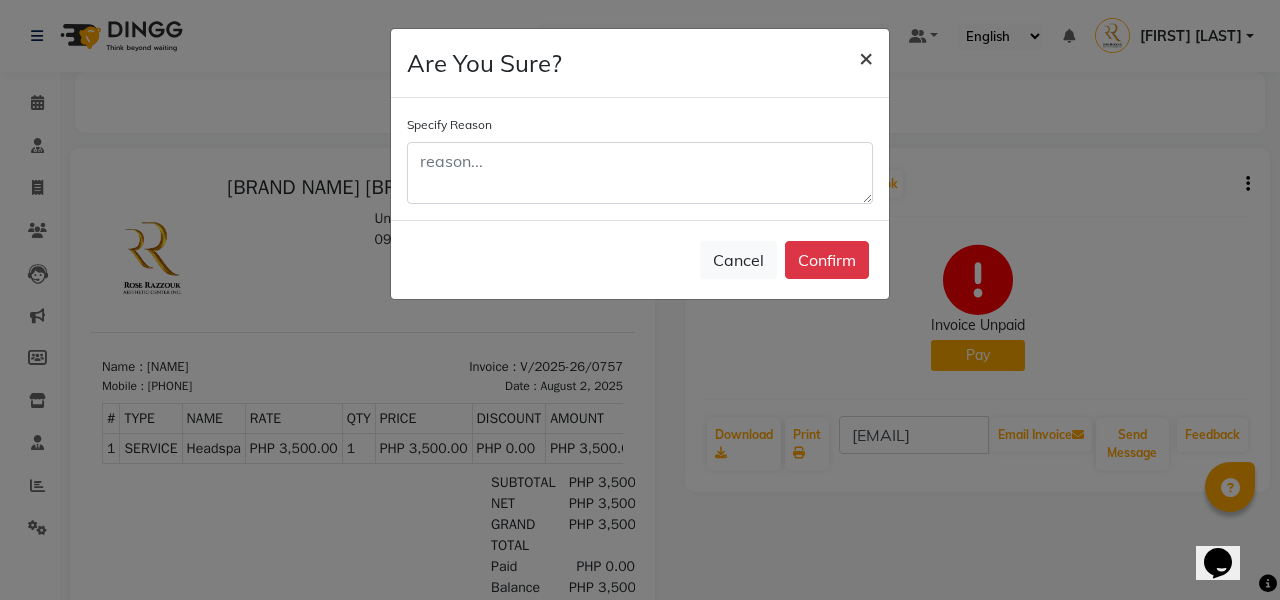 click on "×" 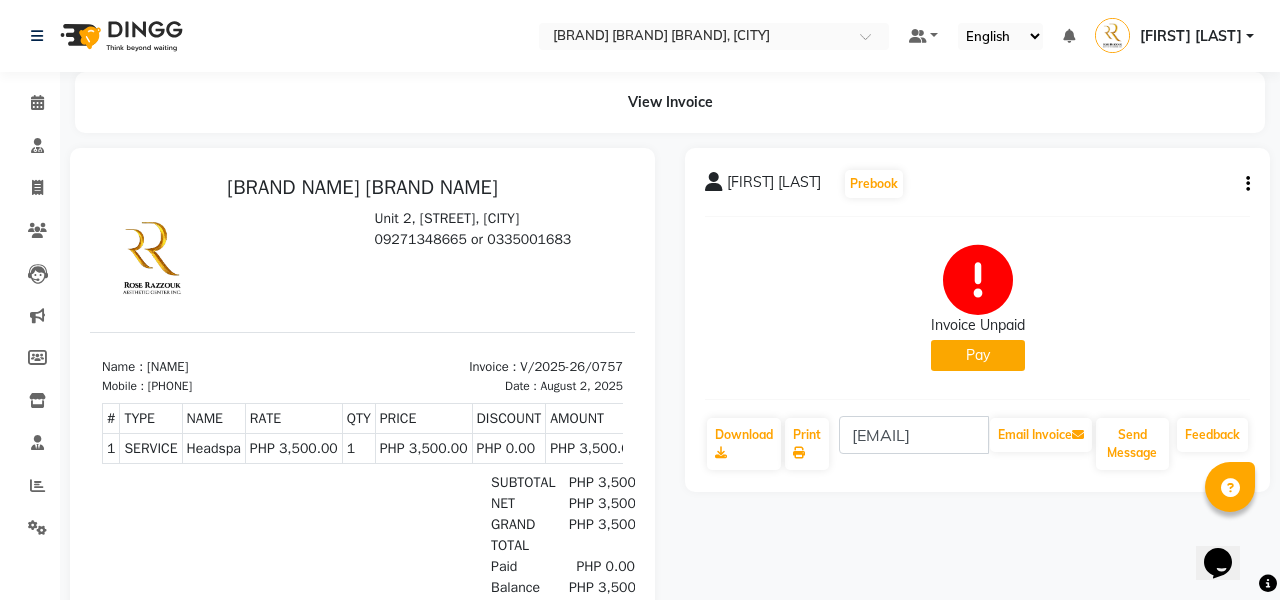 click 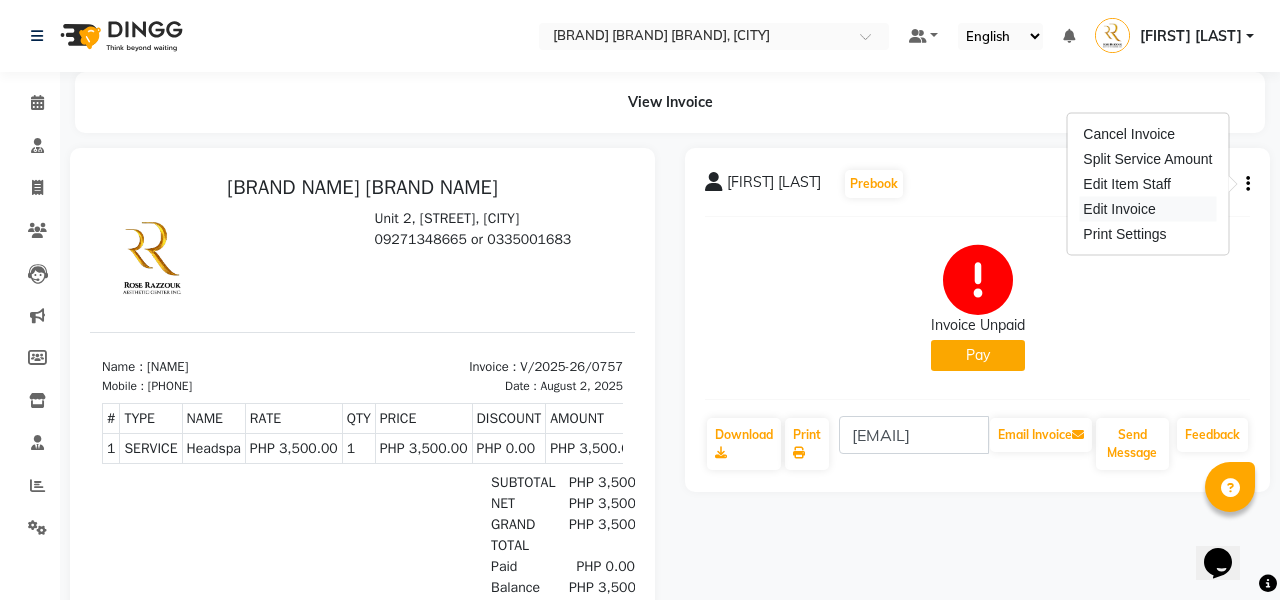 click on "Edit Invoice" at bounding box center [1147, 209] 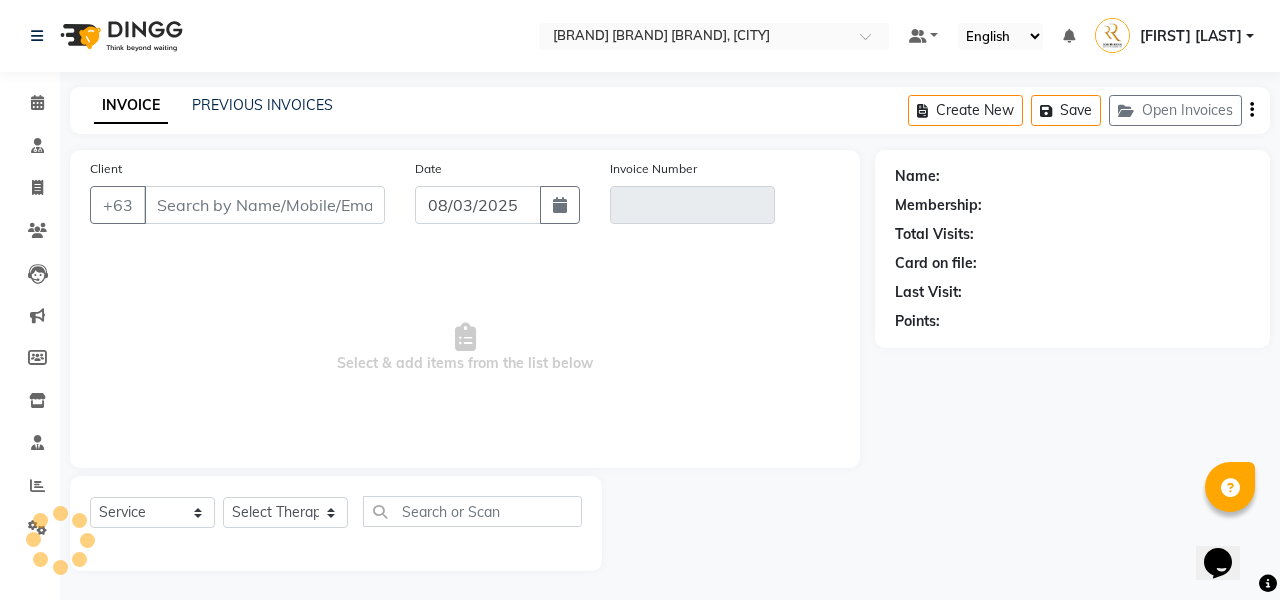 type on "[PHONE]" 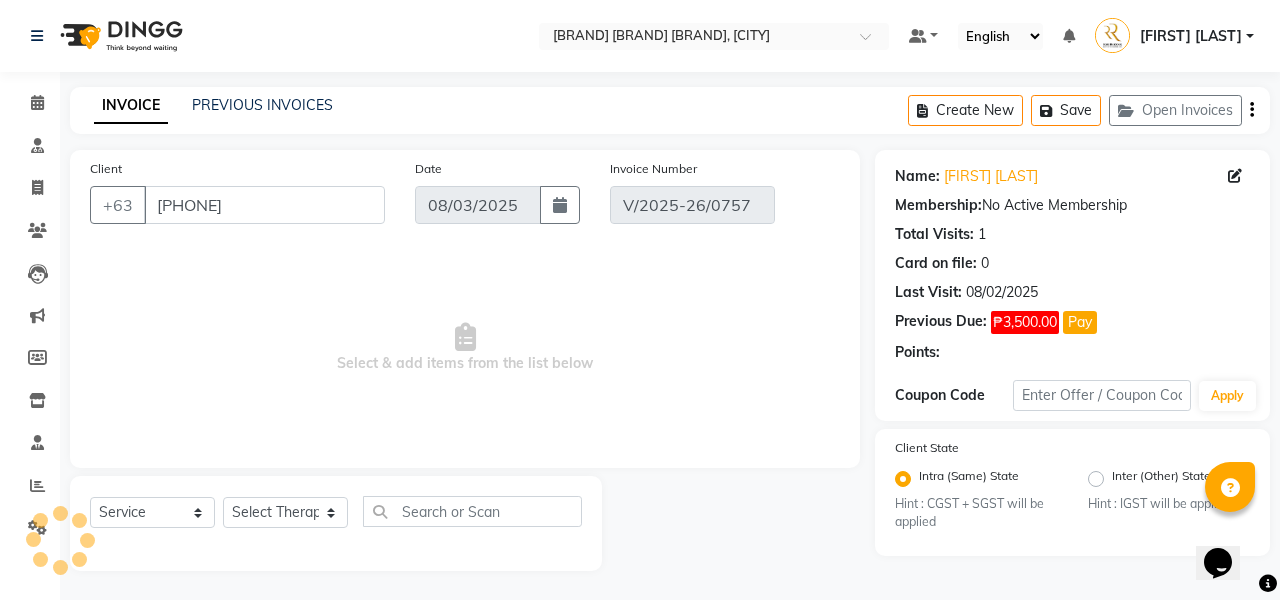 type on "08/02/2025" 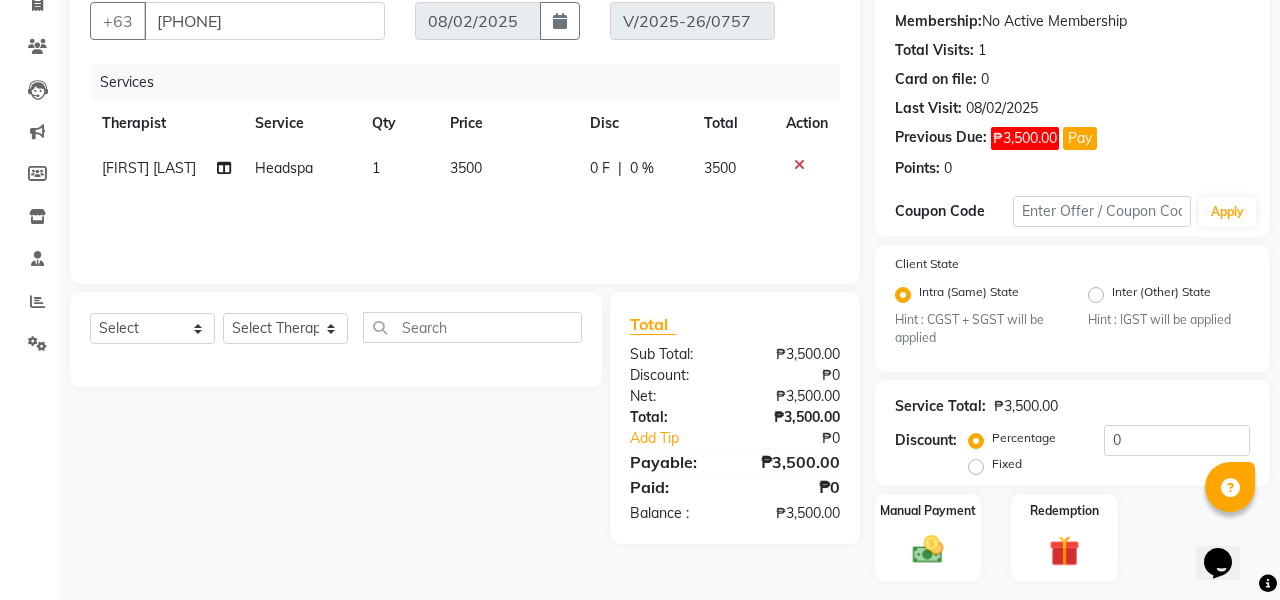 click 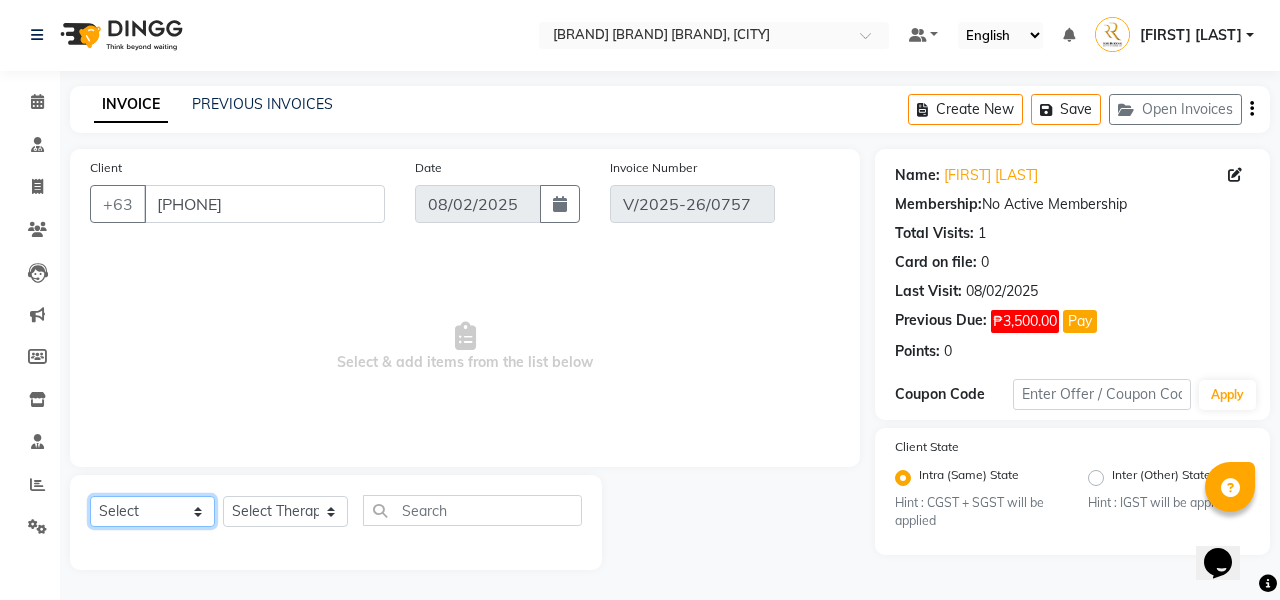 select on "service" 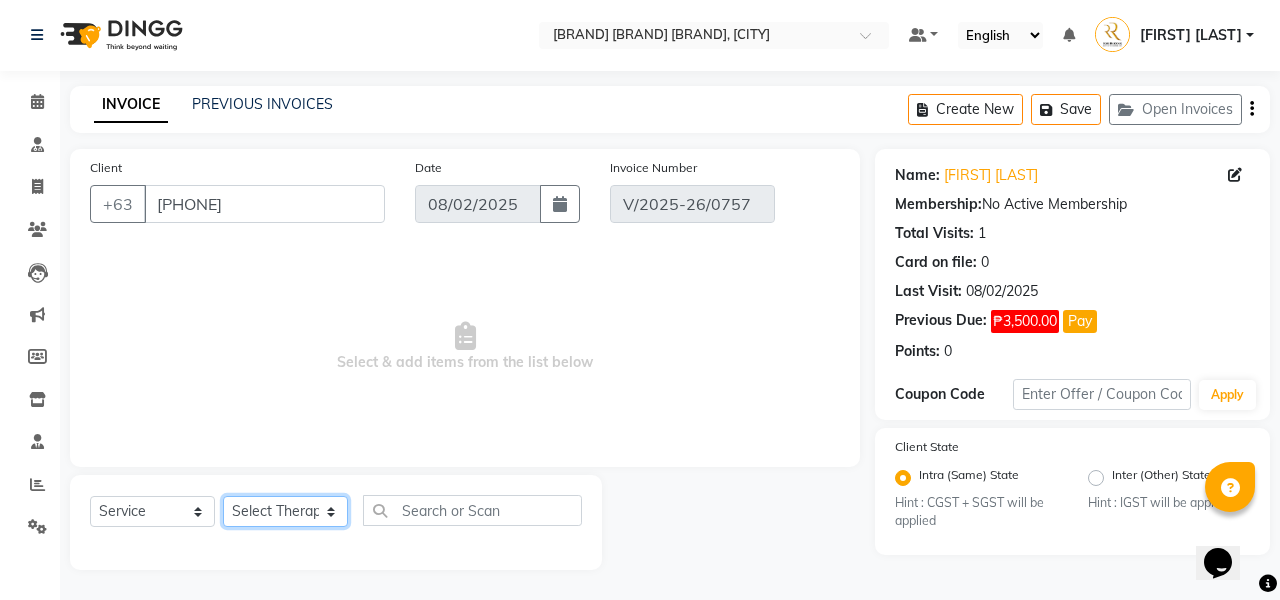 select on "69743" 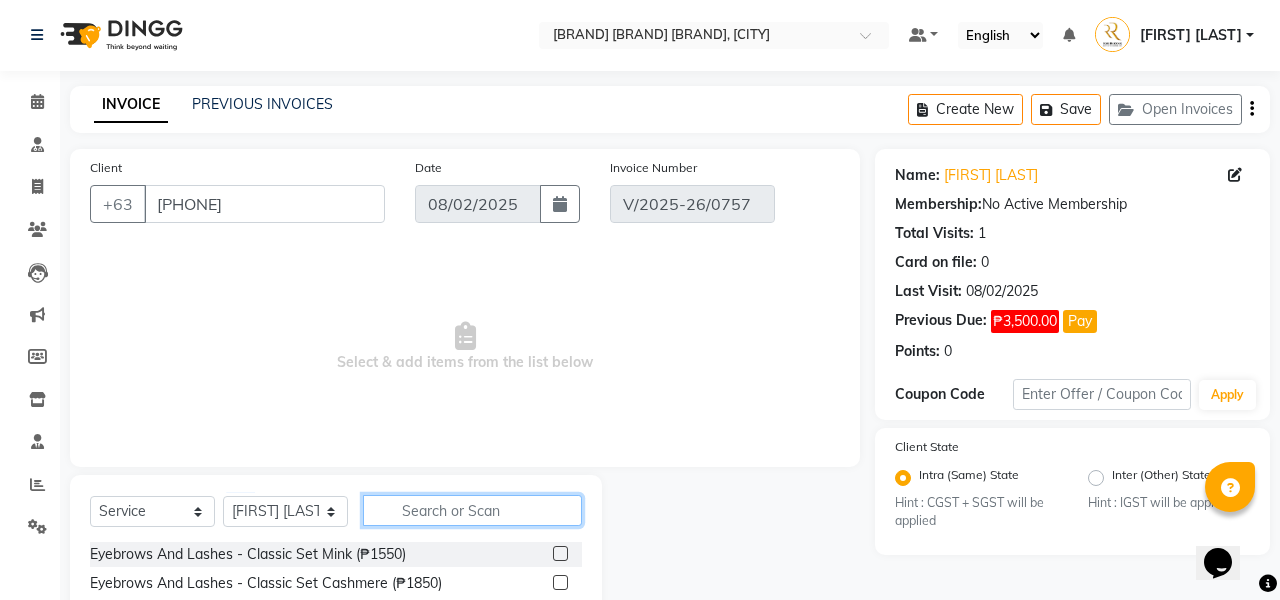 click 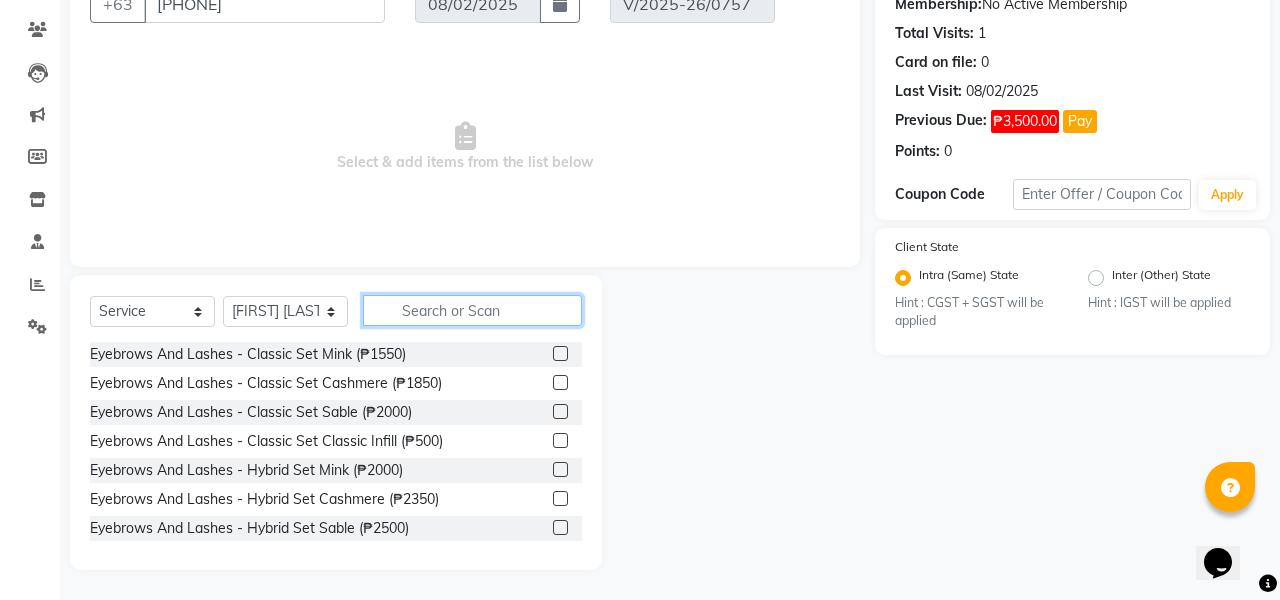 scroll, scrollTop: 201, scrollLeft: 0, axis: vertical 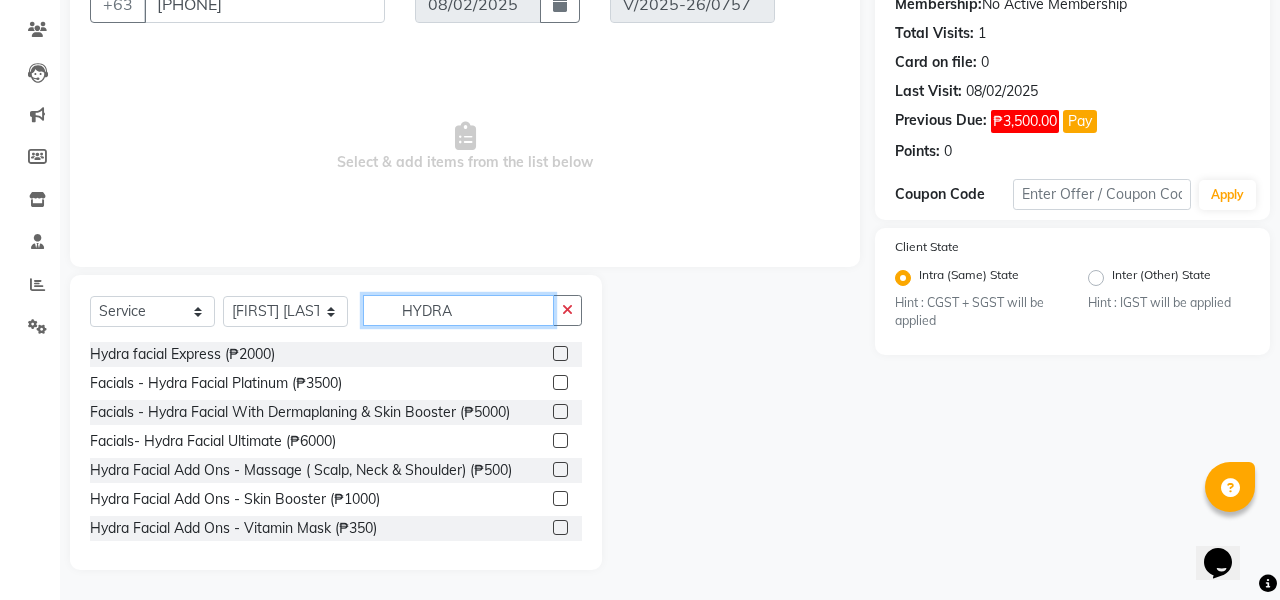 type on "HYDRA" 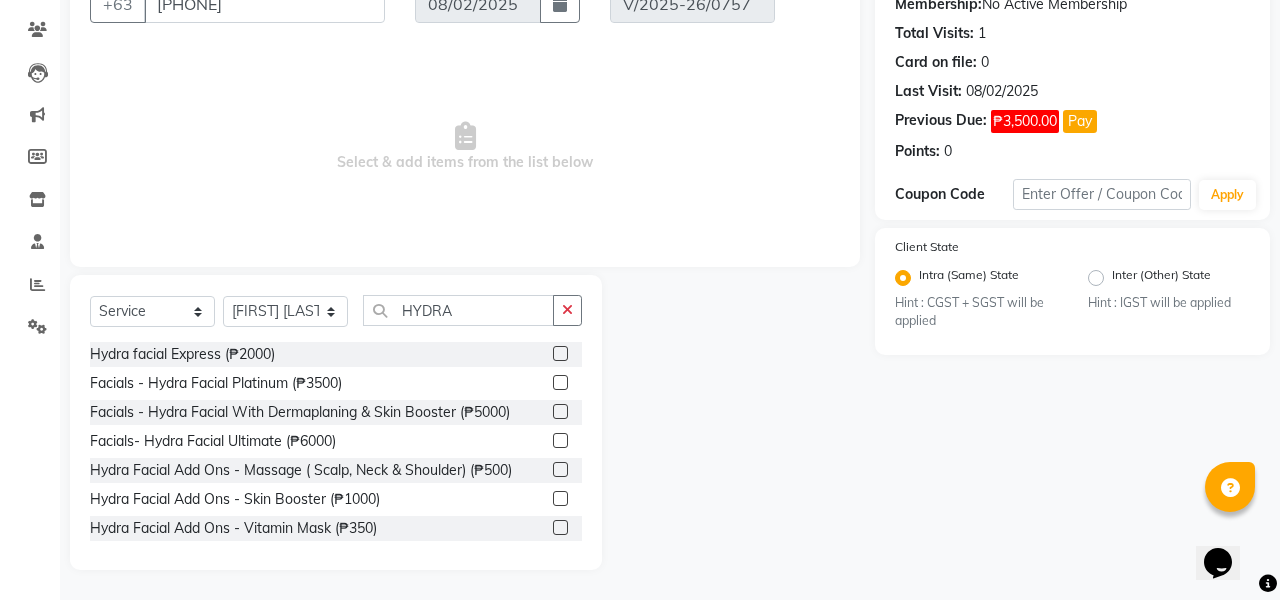 click 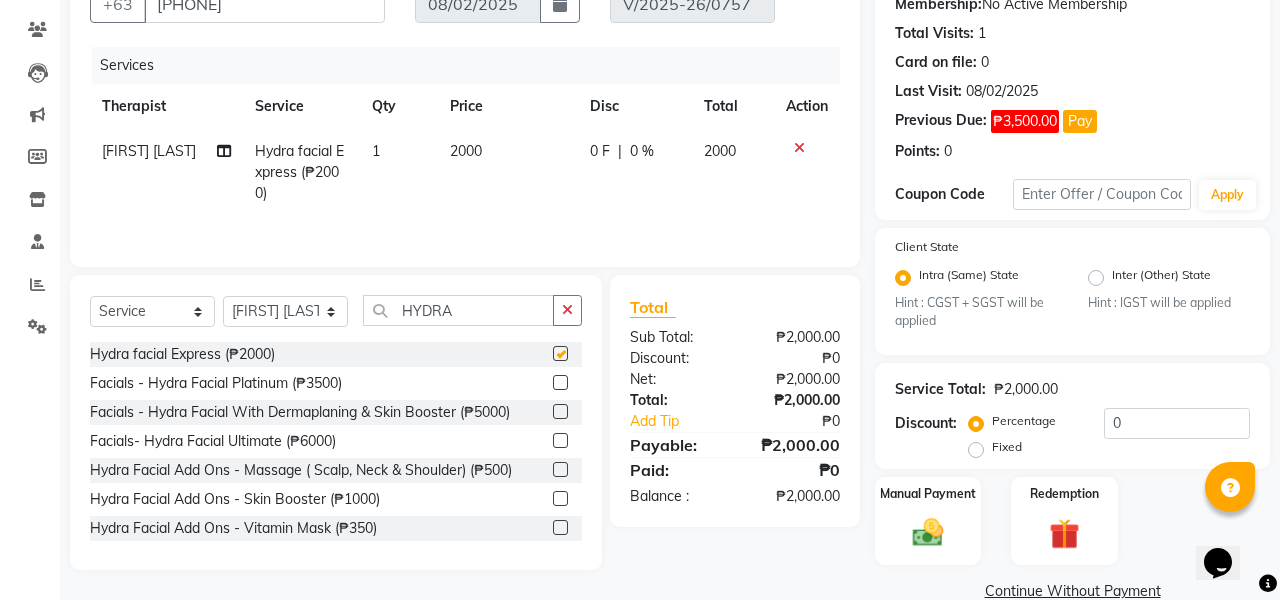 checkbox on "false" 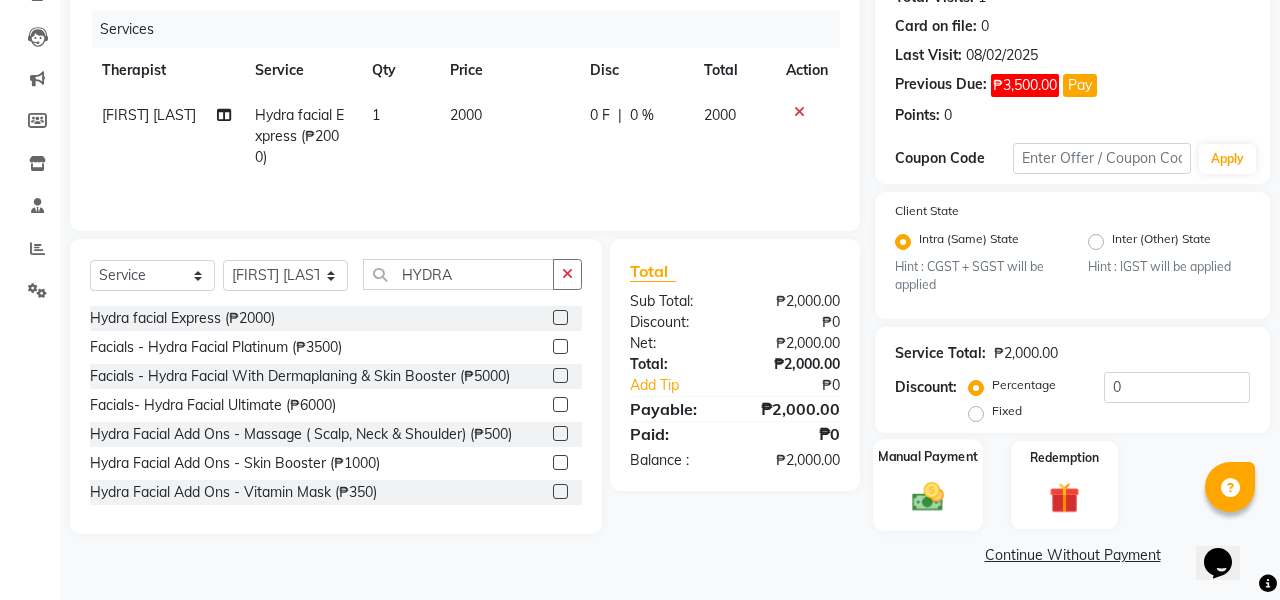 scroll, scrollTop: 236, scrollLeft: 0, axis: vertical 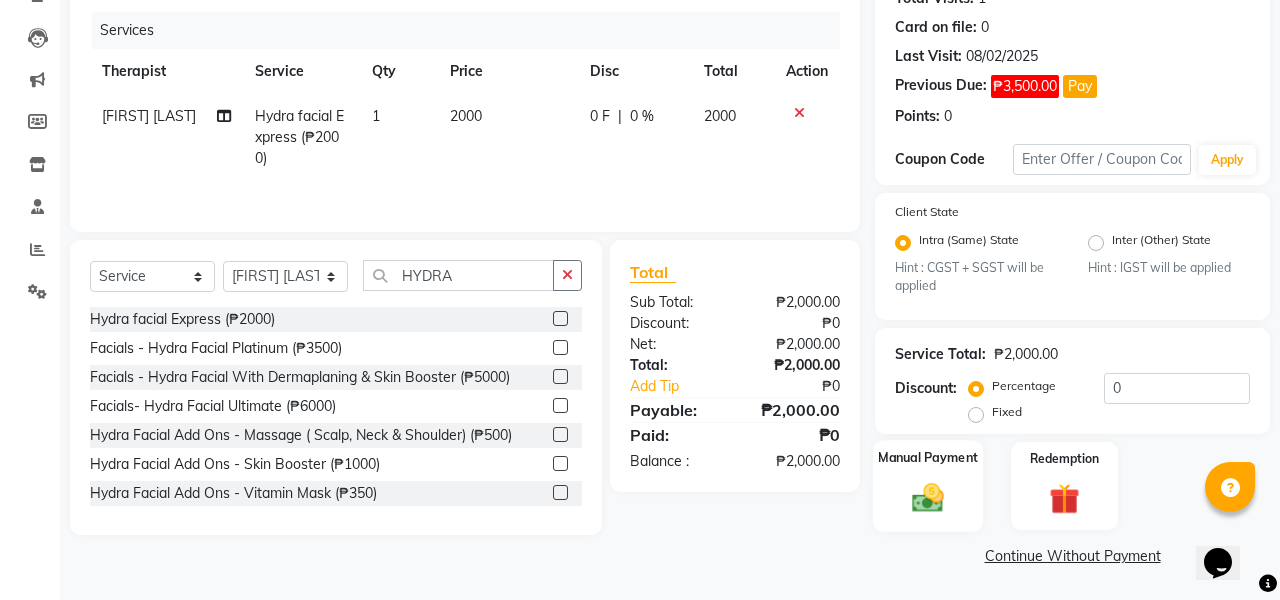 click 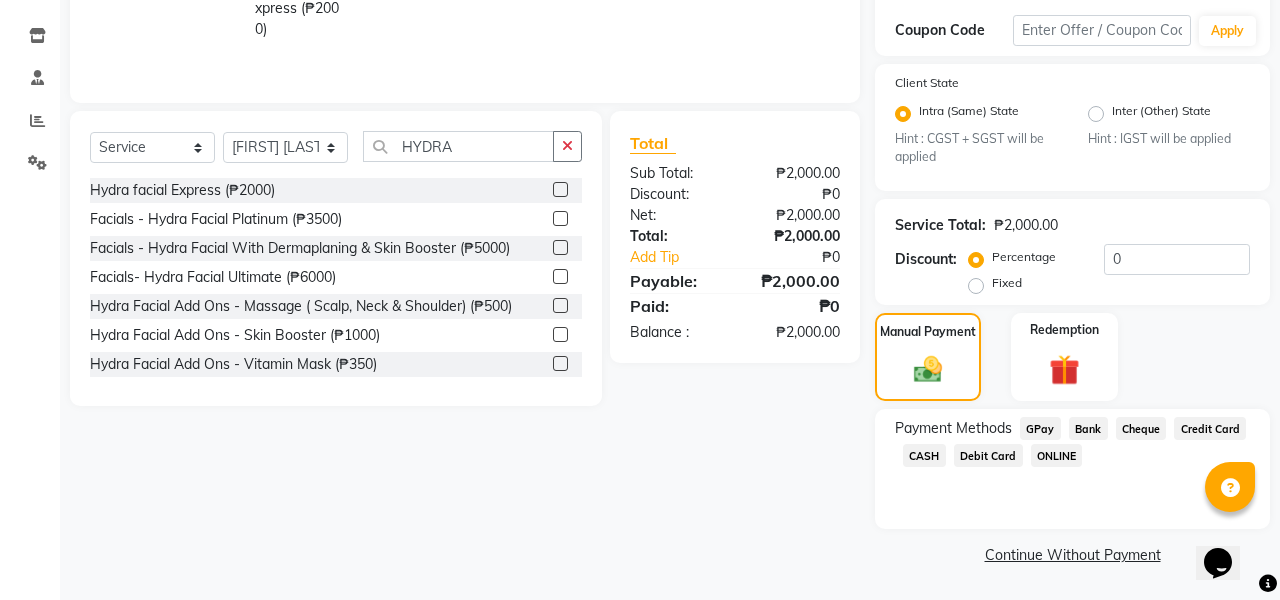 scroll, scrollTop: 364, scrollLeft: 0, axis: vertical 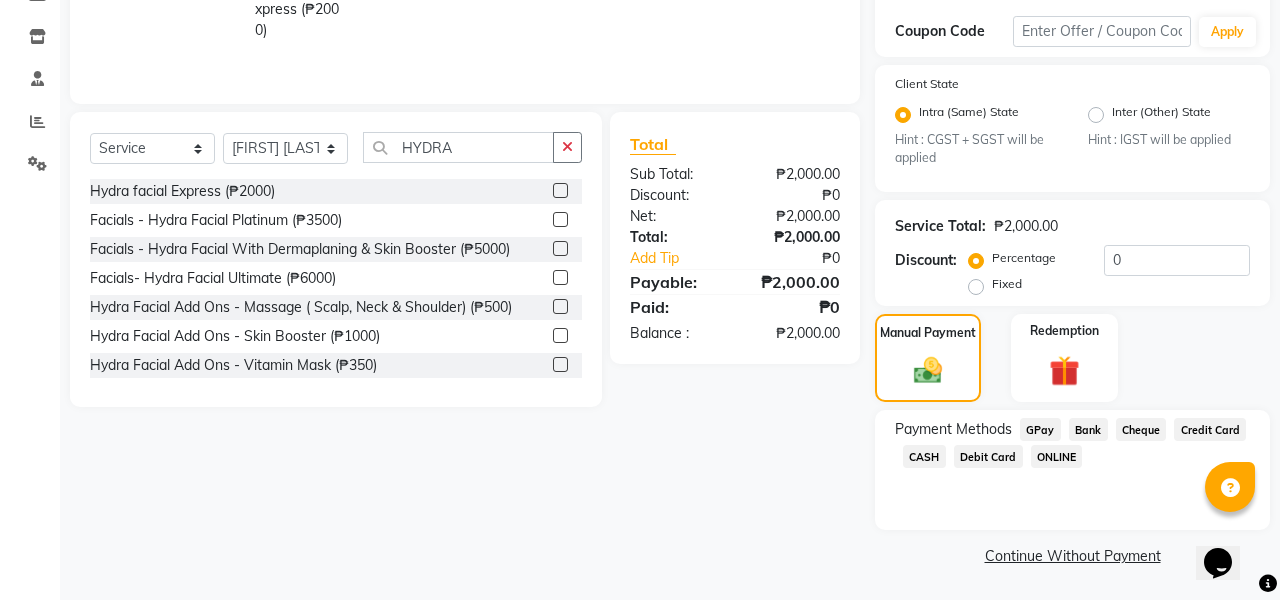 click on "Debit Card" 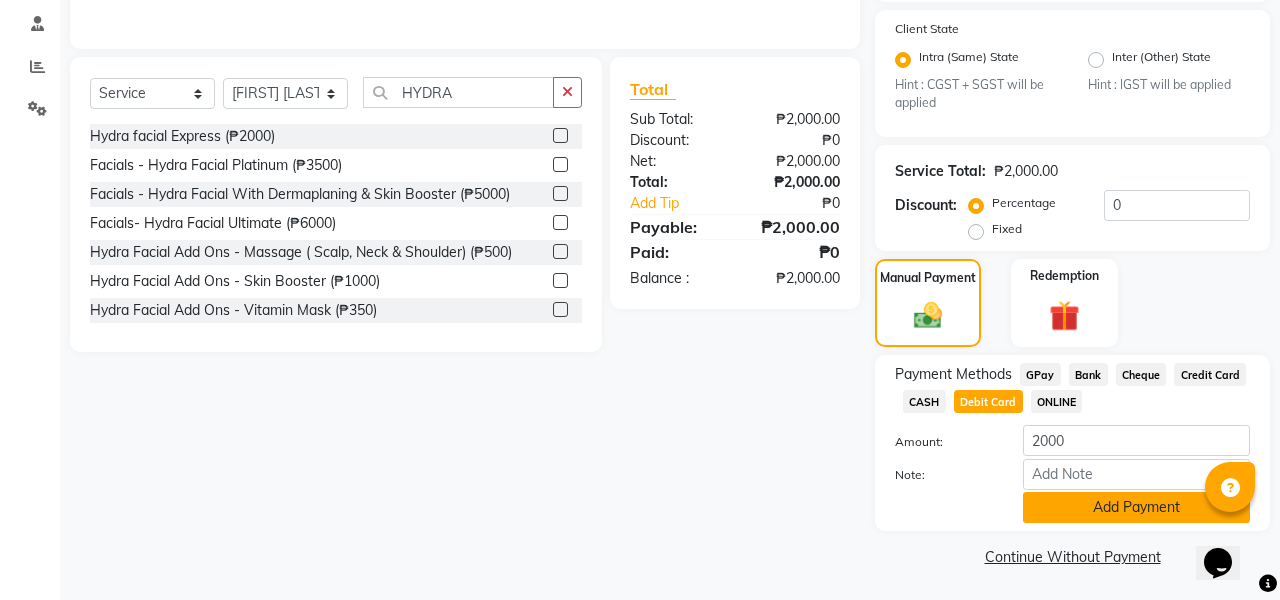 click on "Add Payment" 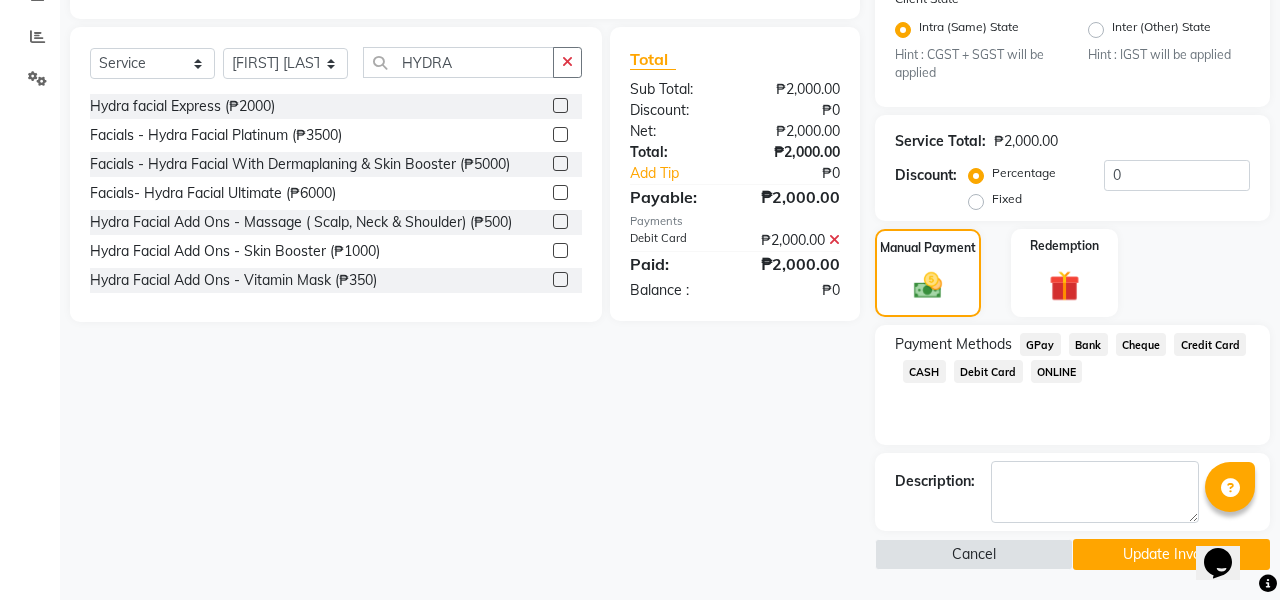 scroll, scrollTop: 448, scrollLeft: 0, axis: vertical 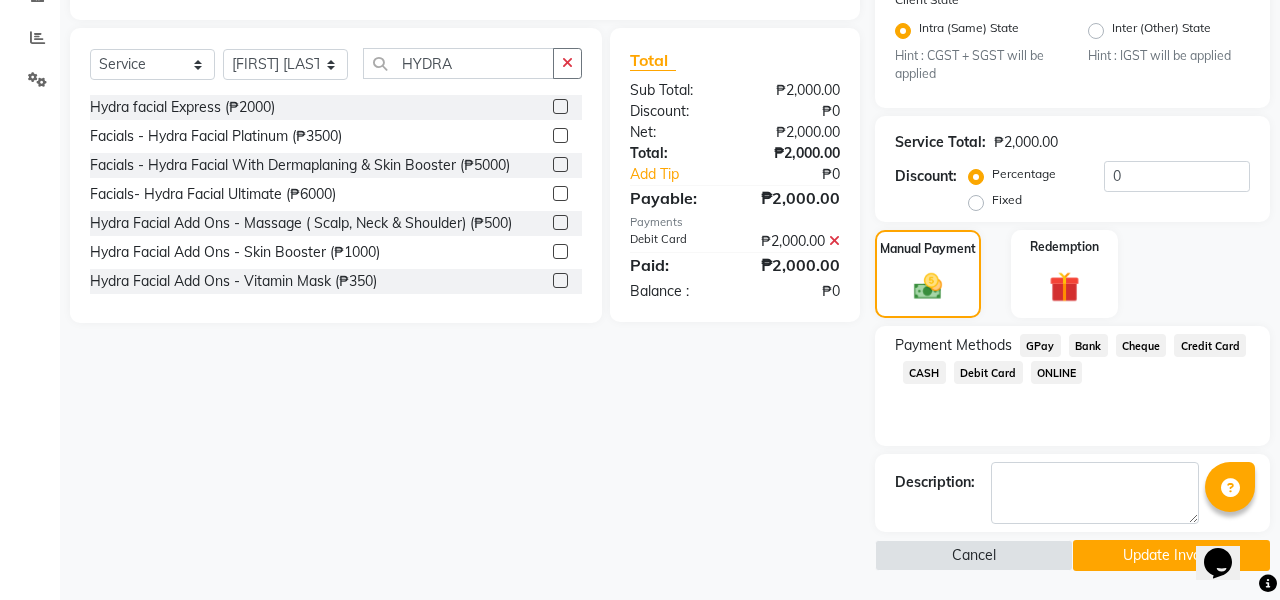 click on "Update Invoice" 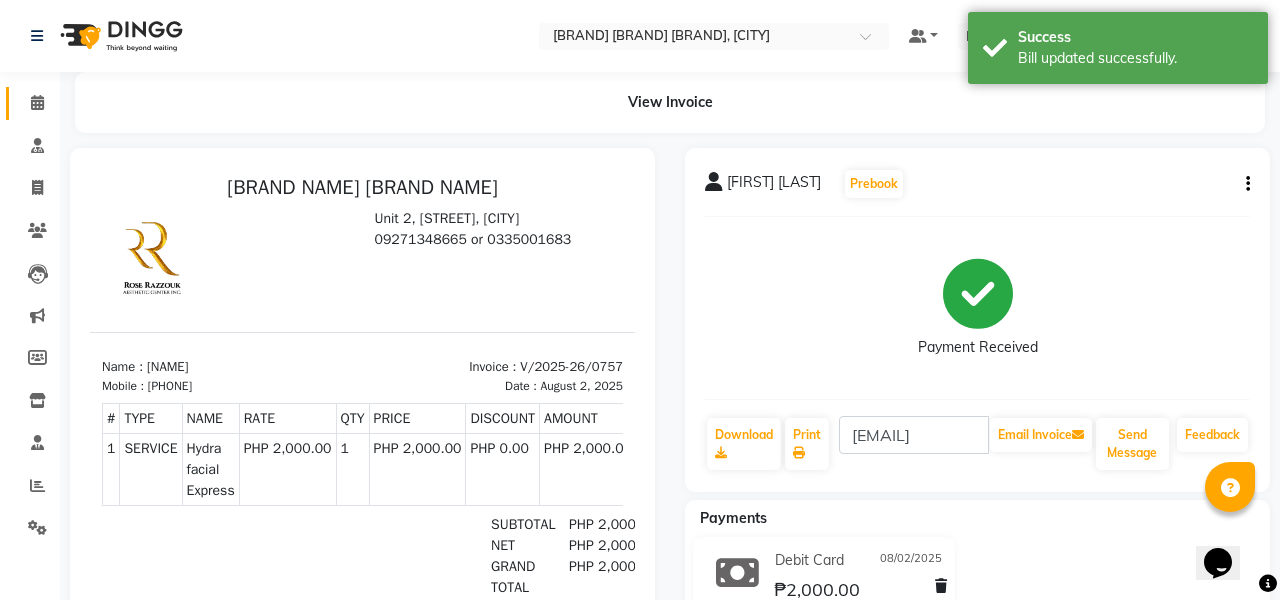 scroll, scrollTop: 0, scrollLeft: 0, axis: both 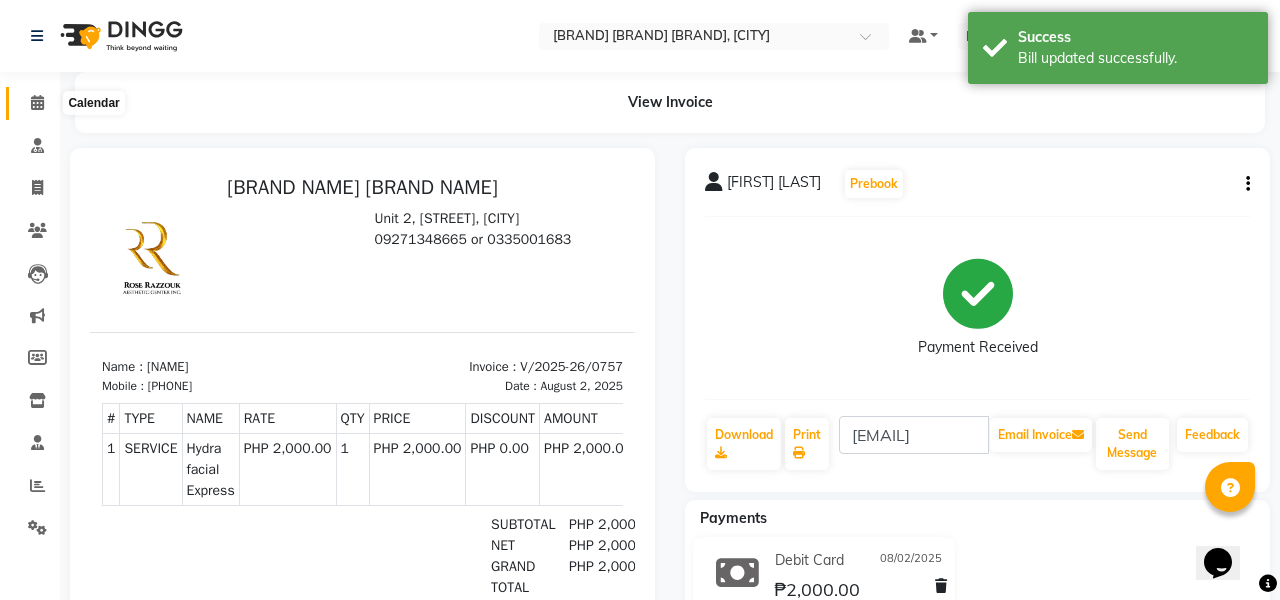 click 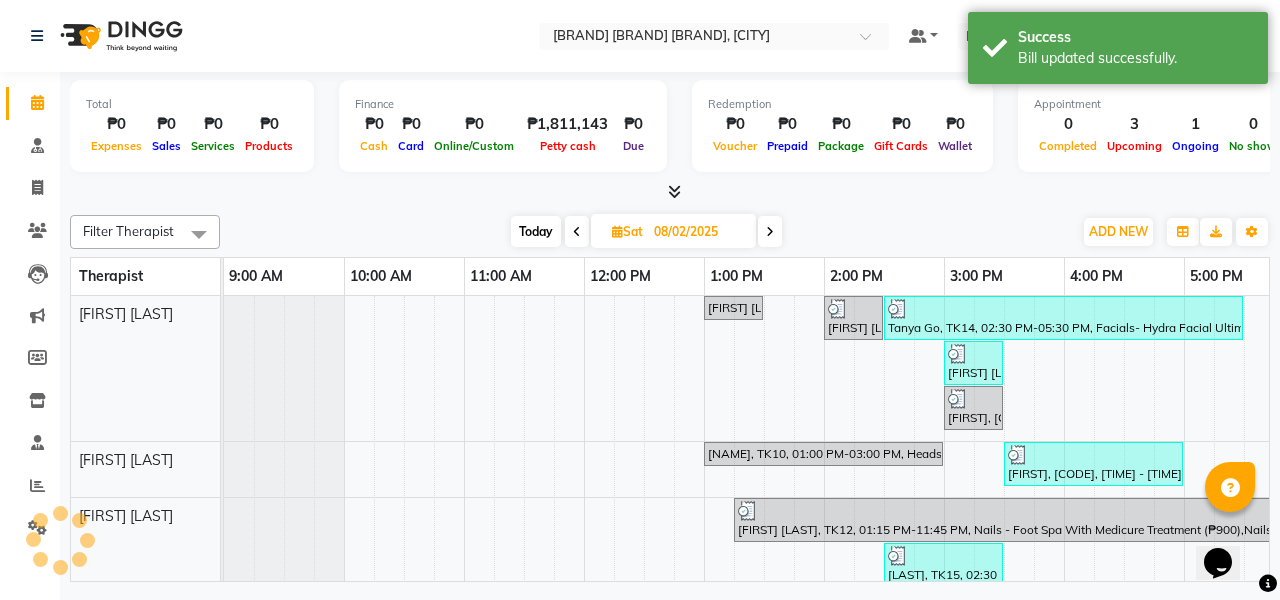 scroll, scrollTop: 0, scrollLeft: 0, axis: both 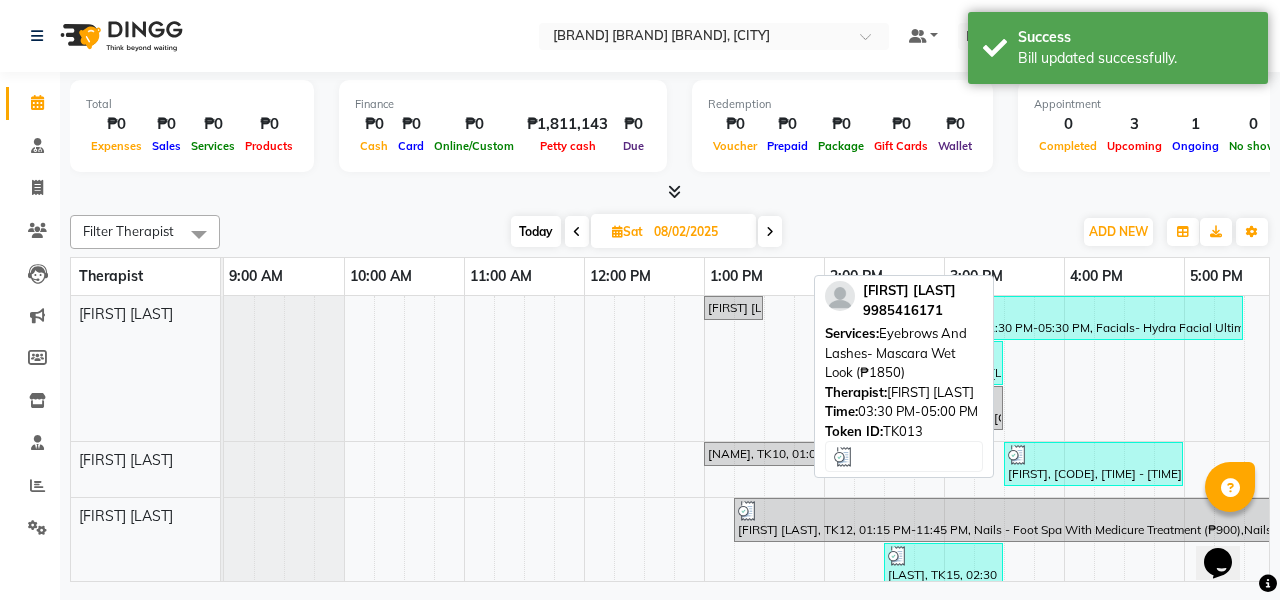 click on "[FIRST], [CODE], [TIME] - [TIME], Eyebrows And Lashes- Mascara Wet Look (₱1850)" at bounding box center [1093, 464] 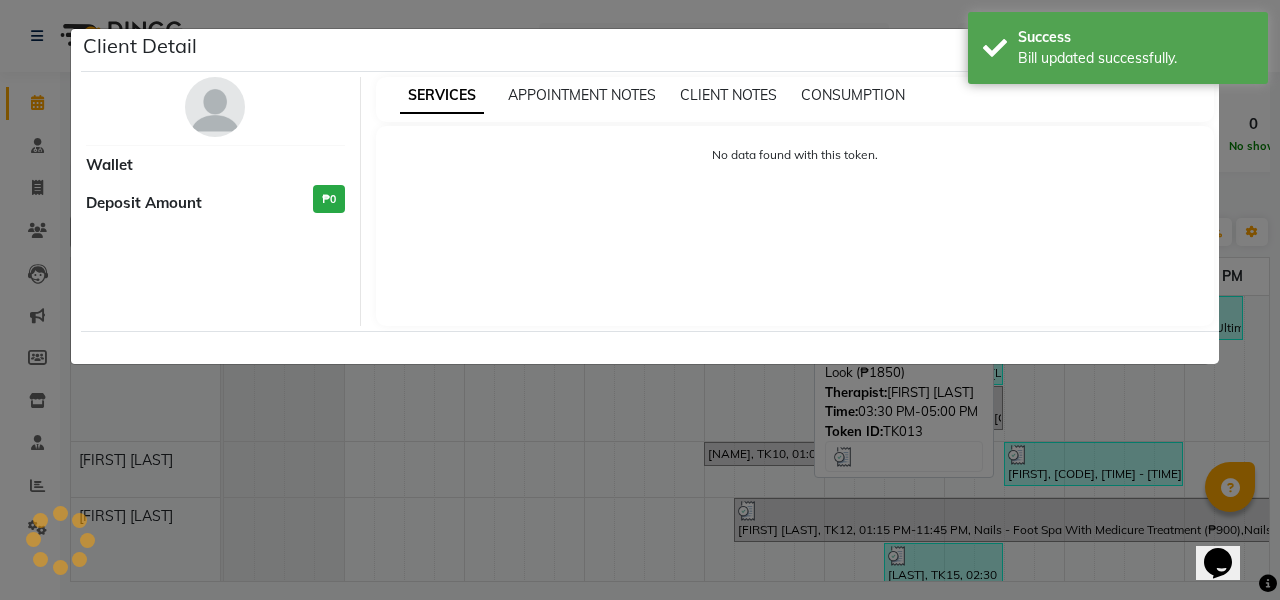 select on "3" 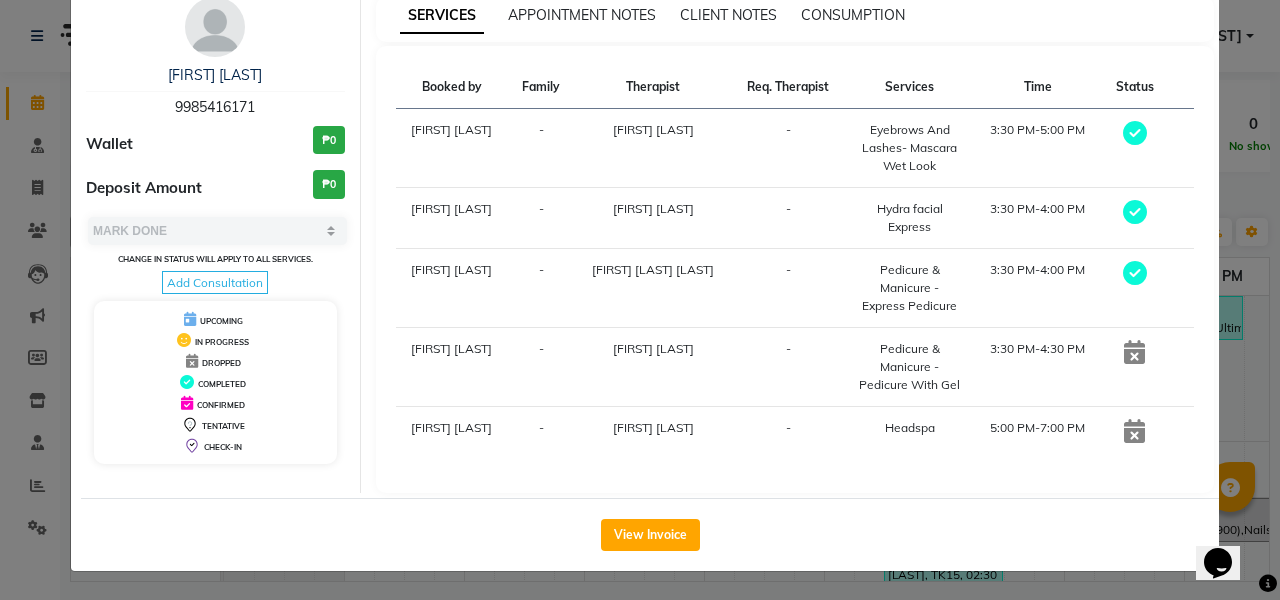 scroll, scrollTop: 162, scrollLeft: 0, axis: vertical 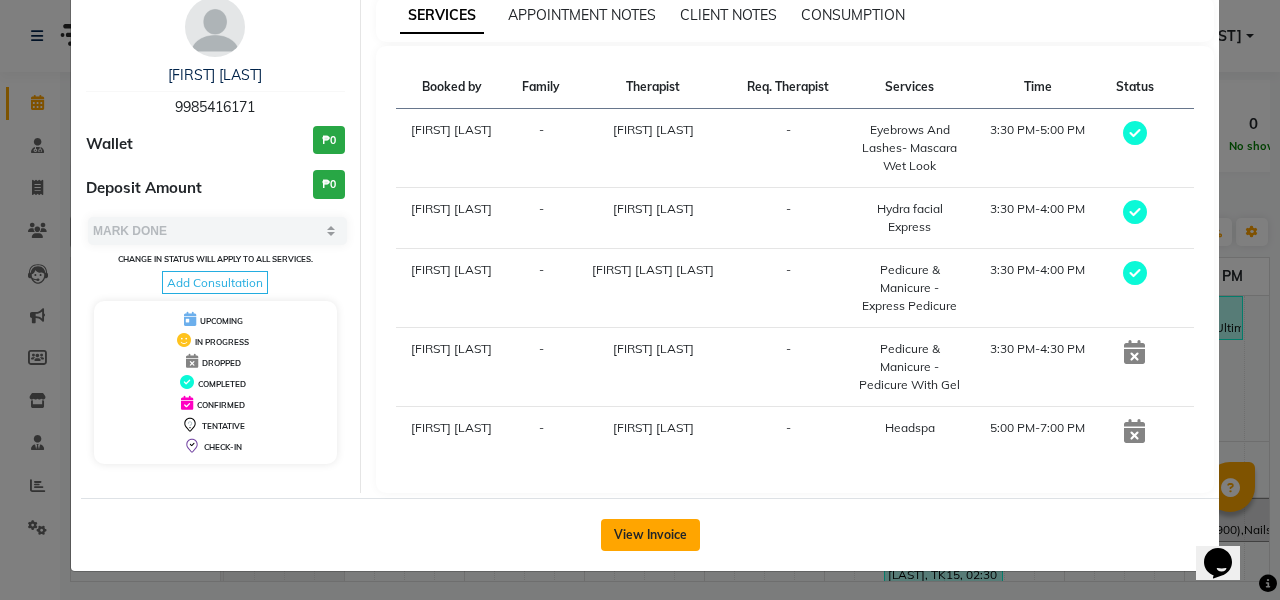 click on "View Invoice" 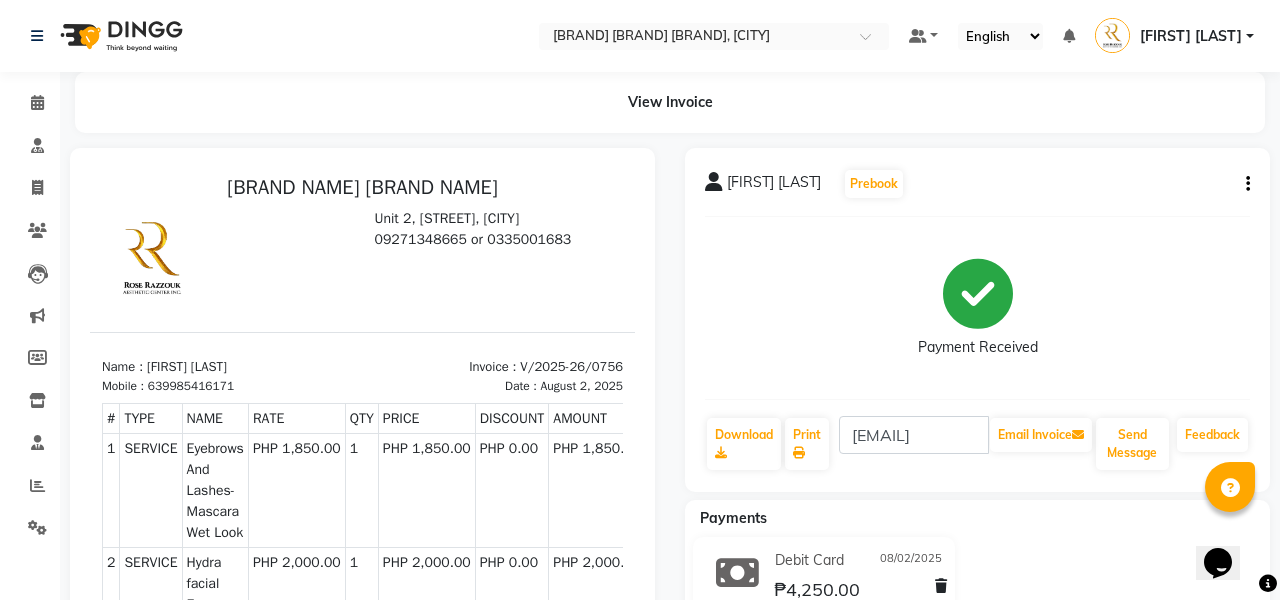 scroll, scrollTop: 0, scrollLeft: 0, axis: both 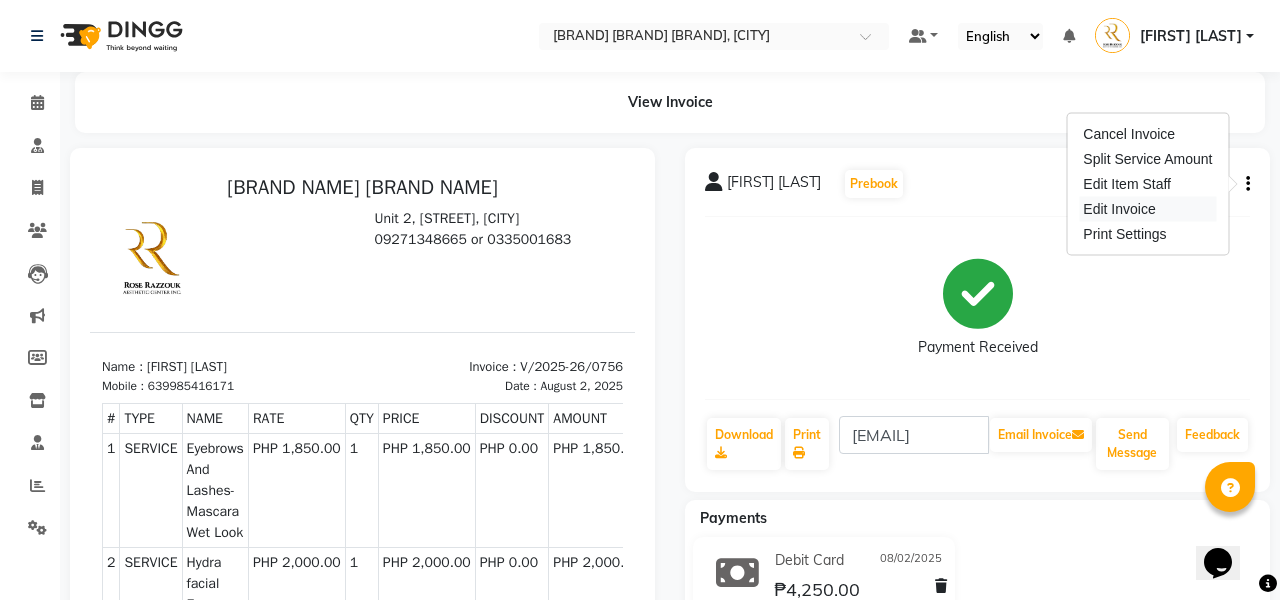 click on "Edit Invoice" at bounding box center (1147, 209) 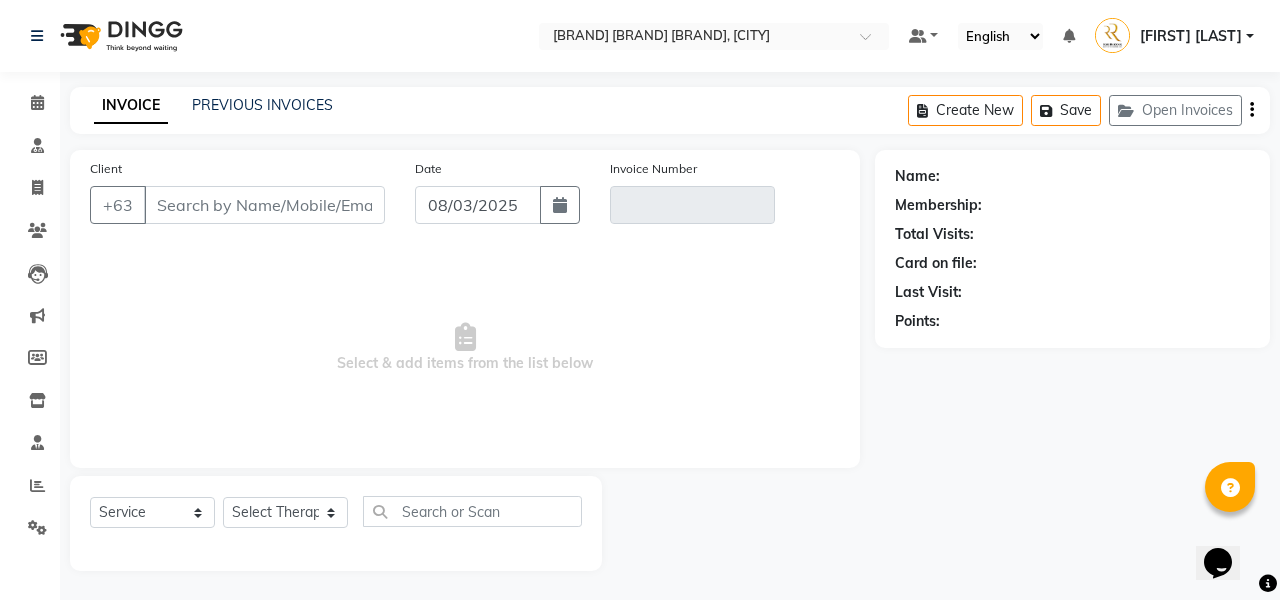 type on "9985416171" 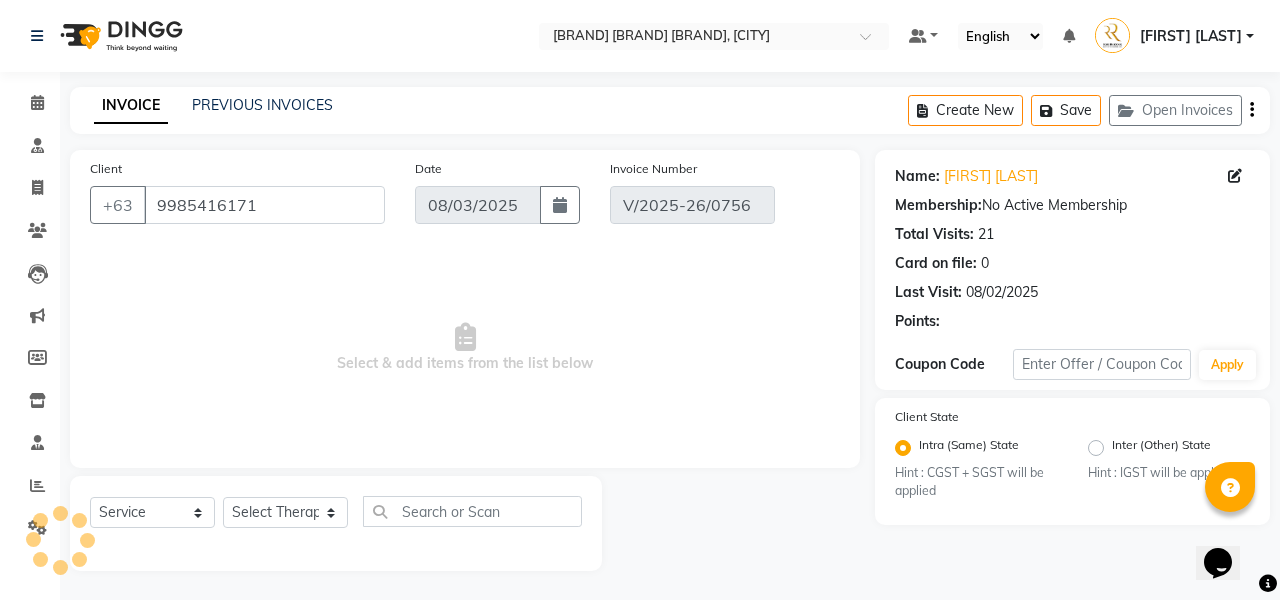 type on "08/02/2025" 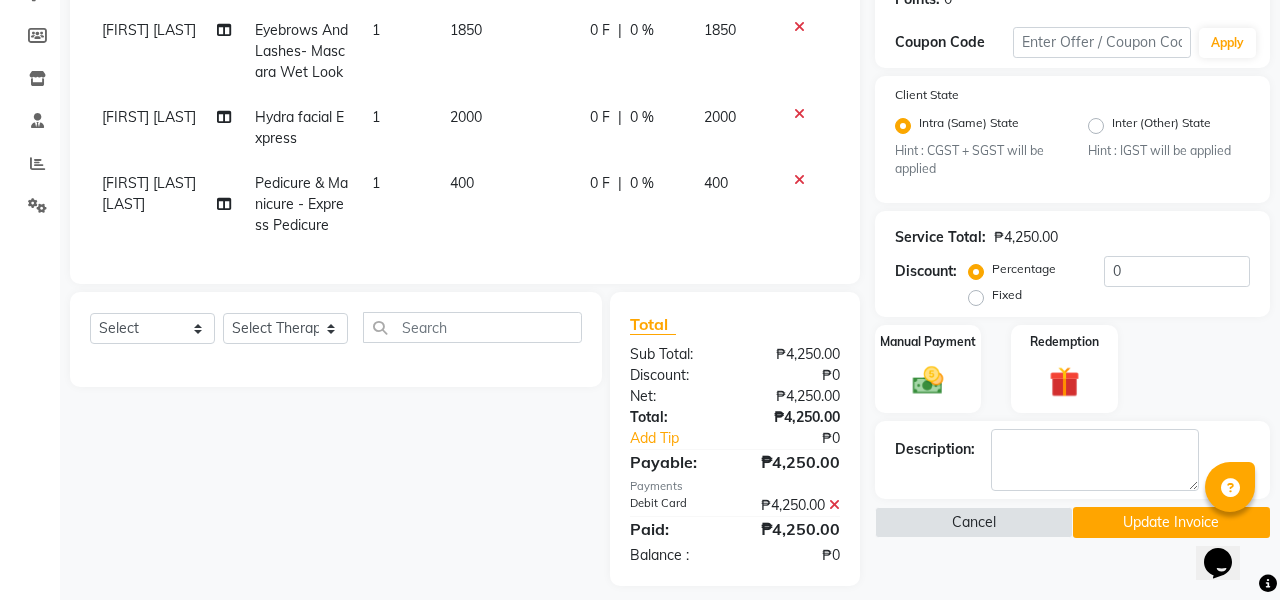 scroll, scrollTop: 266, scrollLeft: 0, axis: vertical 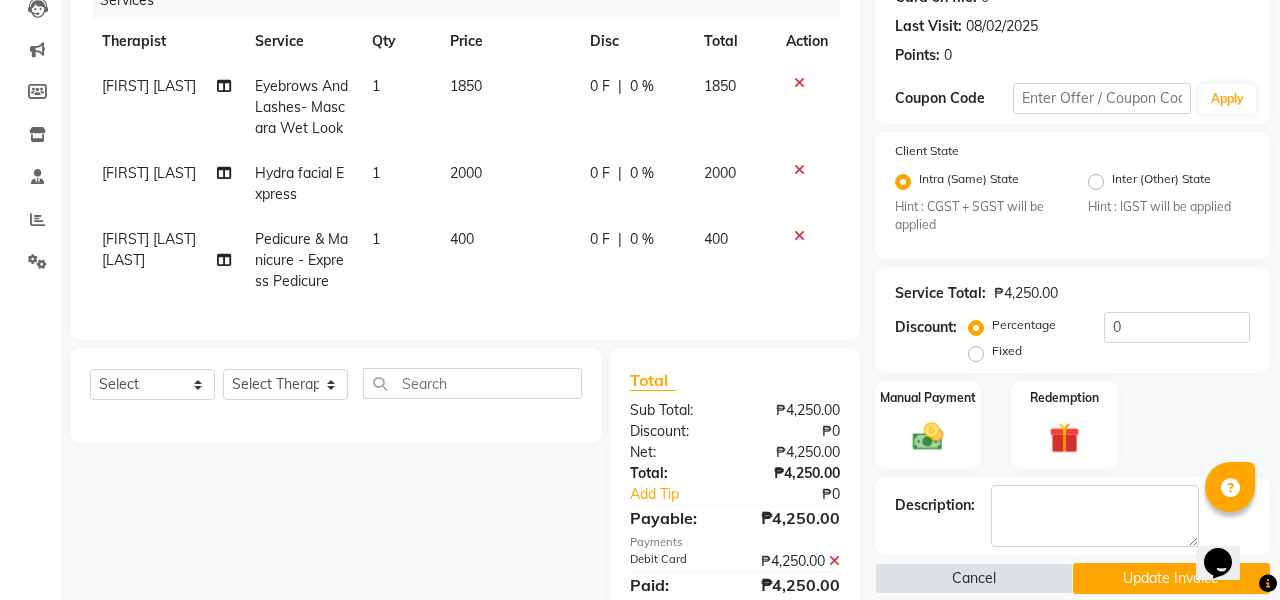 click 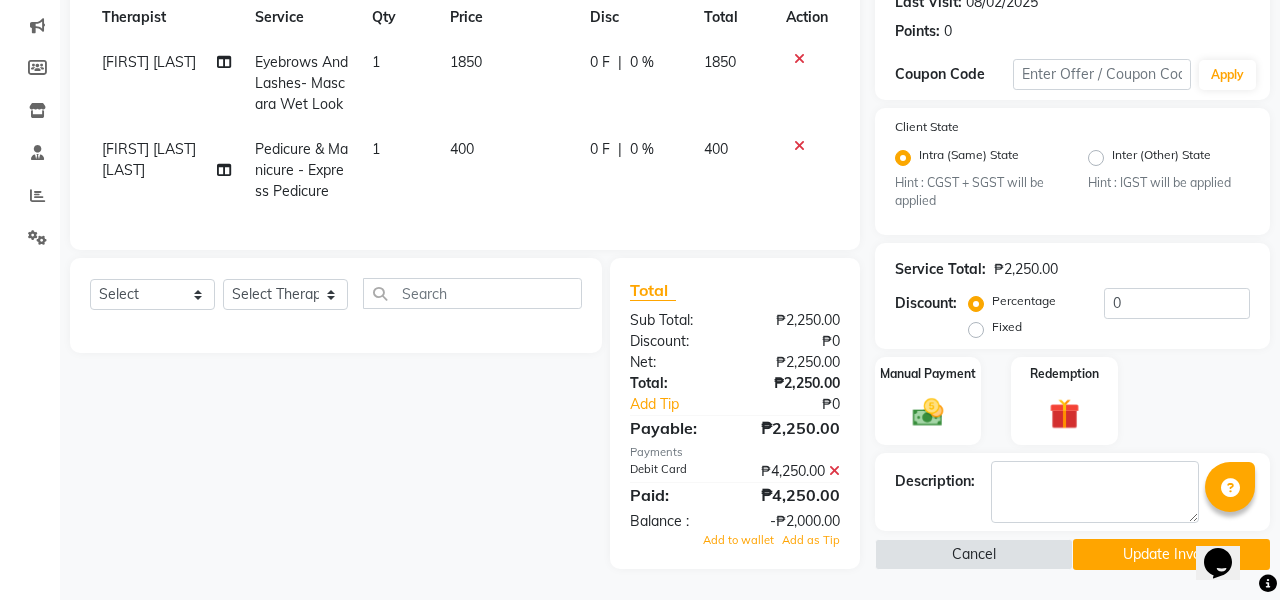 click 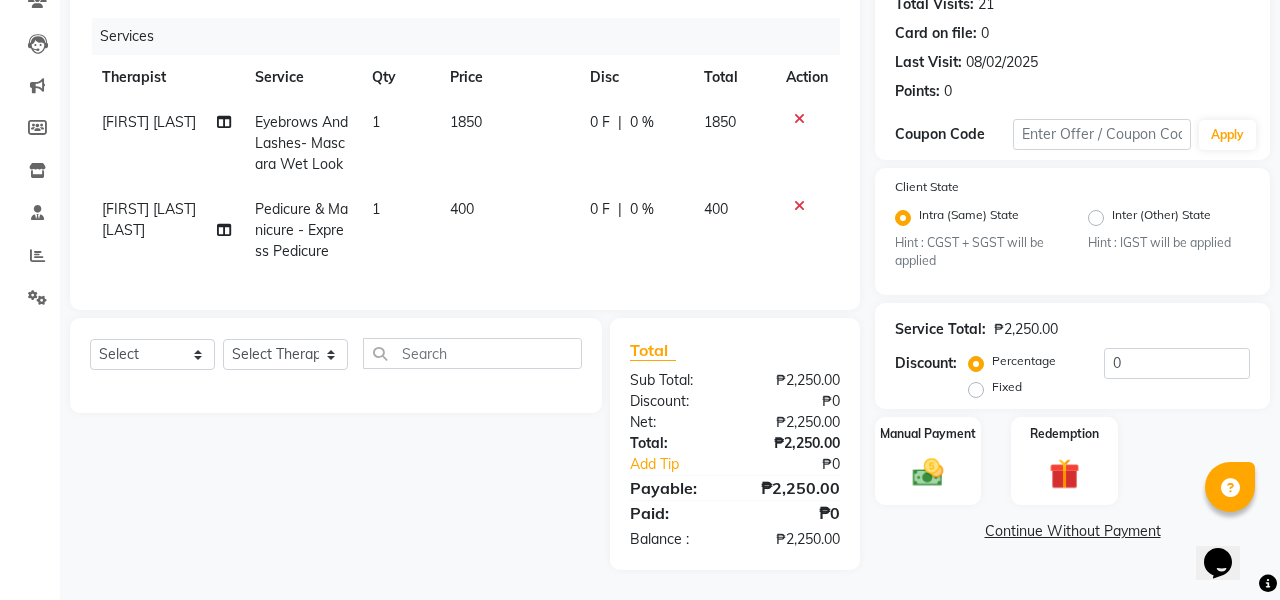 scroll, scrollTop: 251, scrollLeft: 0, axis: vertical 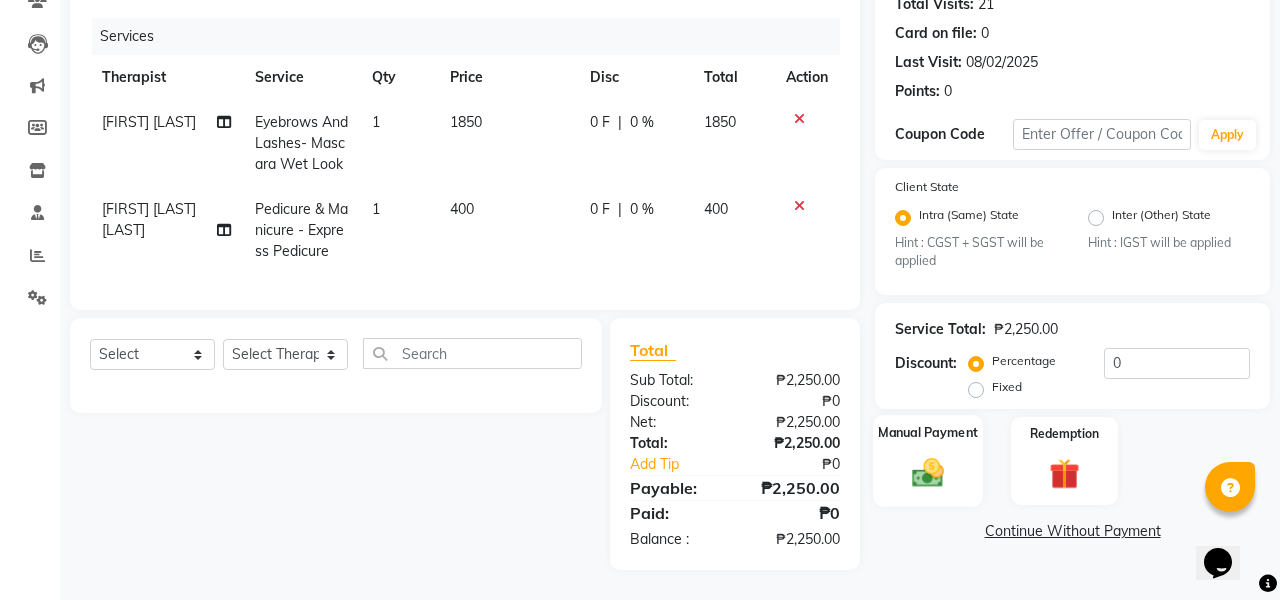 click on "Manual Payment" 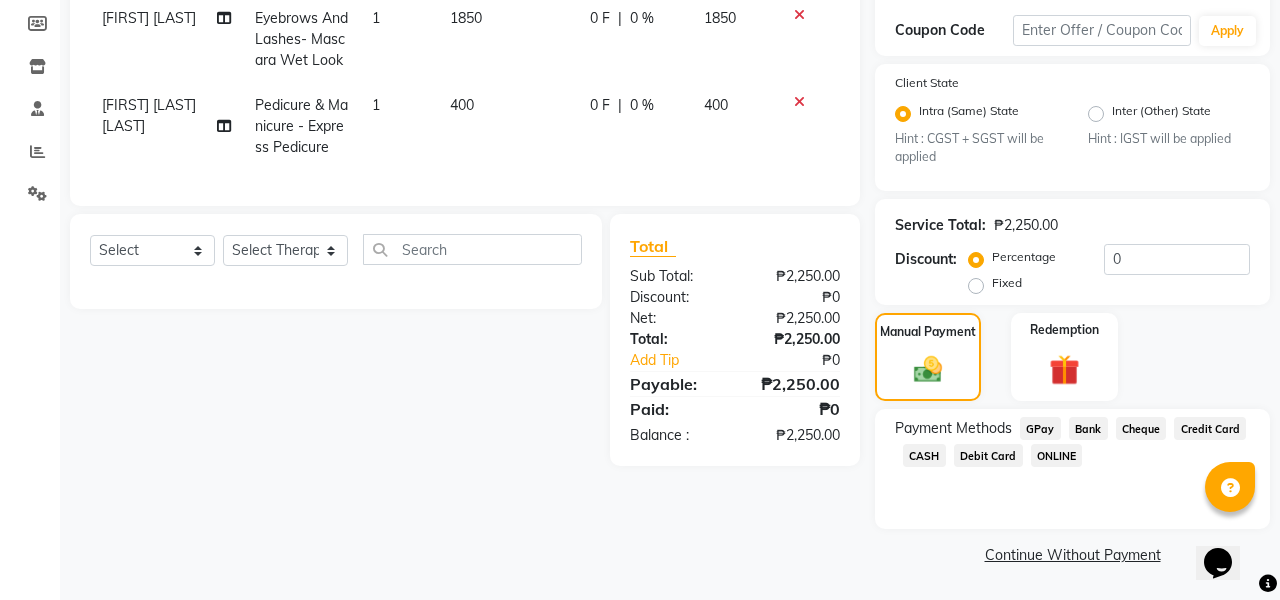 scroll, scrollTop: 333, scrollLeft: 0, axis: vertical 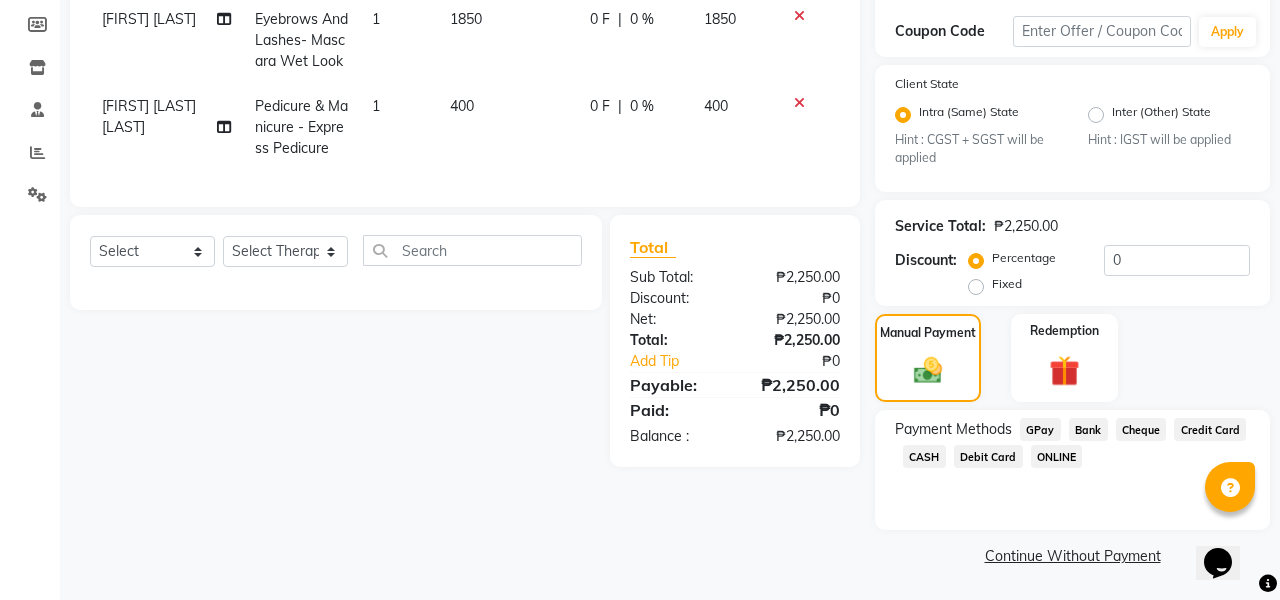 click on "Debit Card" 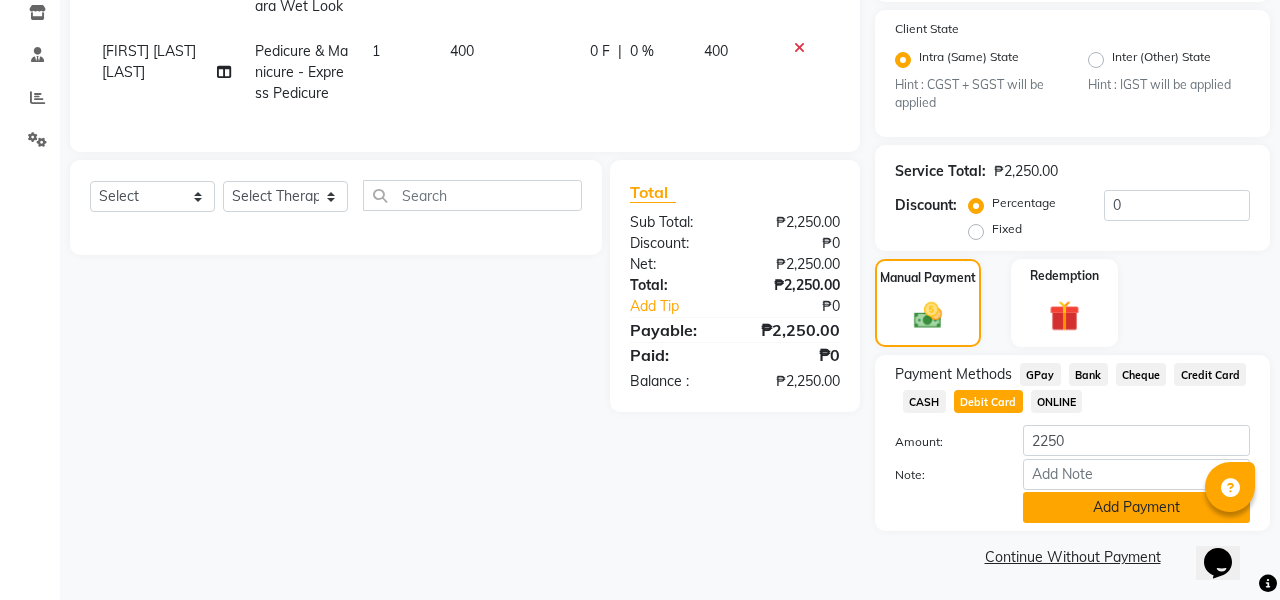 click on "Add Payment" 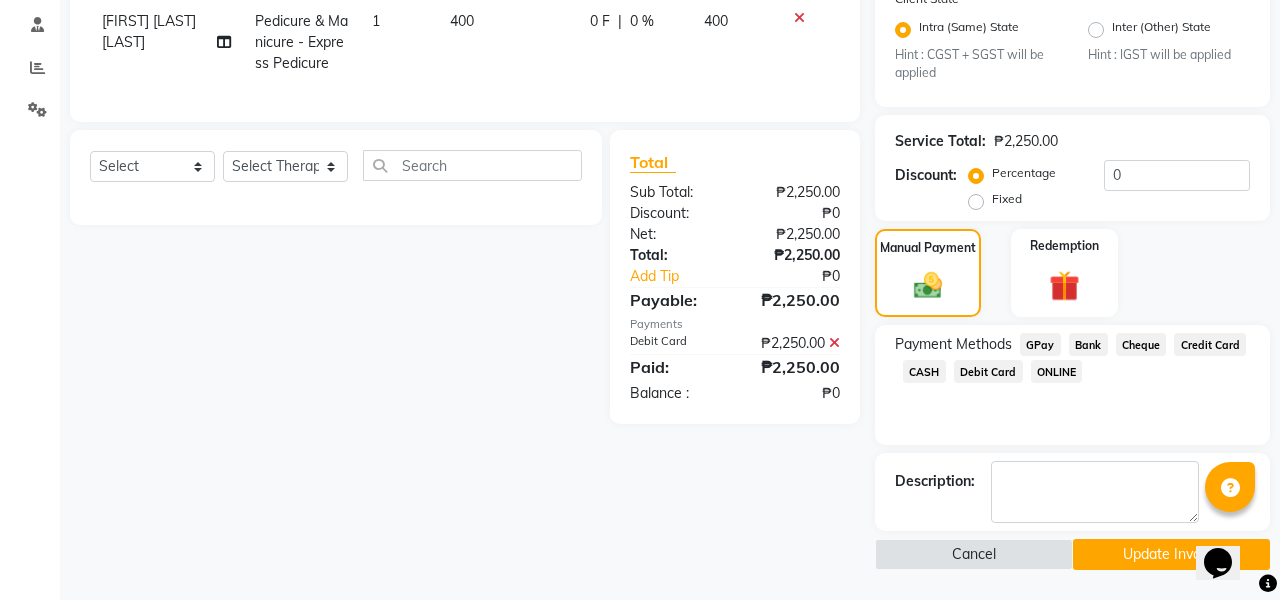 scroll, scrollTop: 417, scrollLeft: 0, axis: vertical 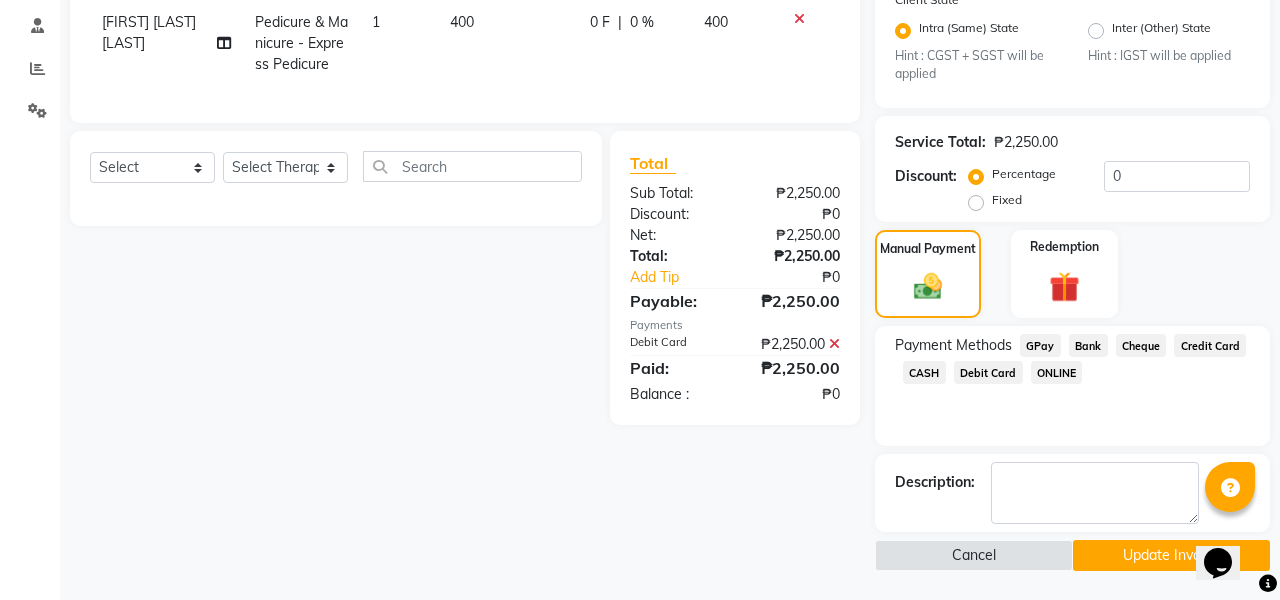click on "Update Invoice" 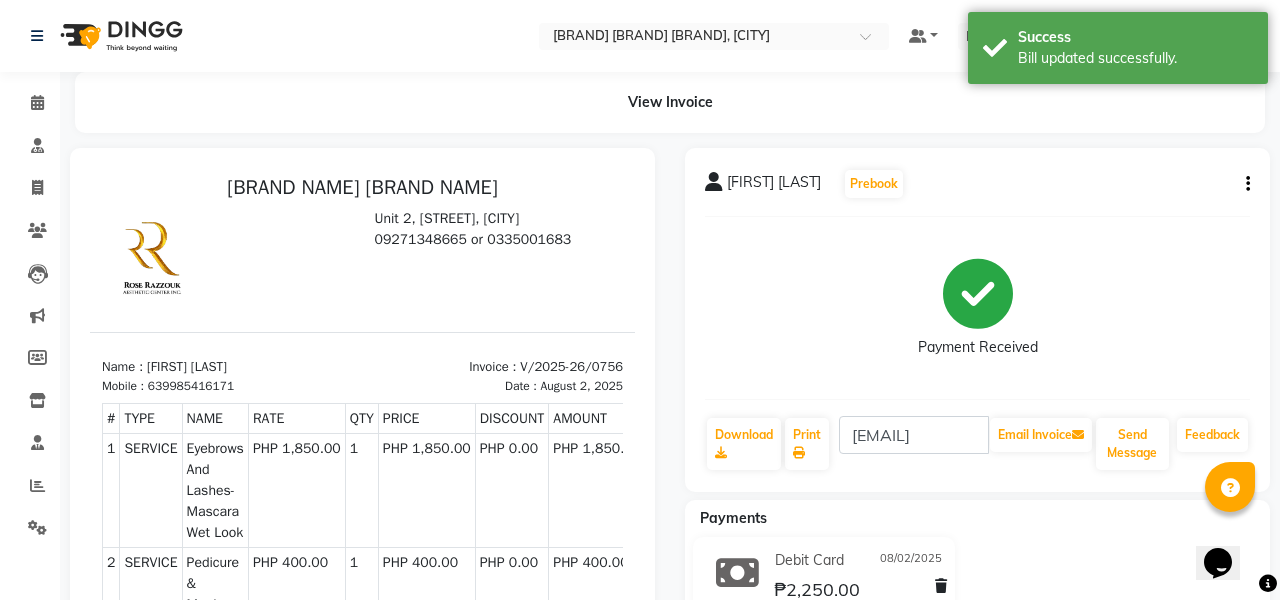 scroll, scrollTop: 104, scrollLeft: 0, axis: vertical 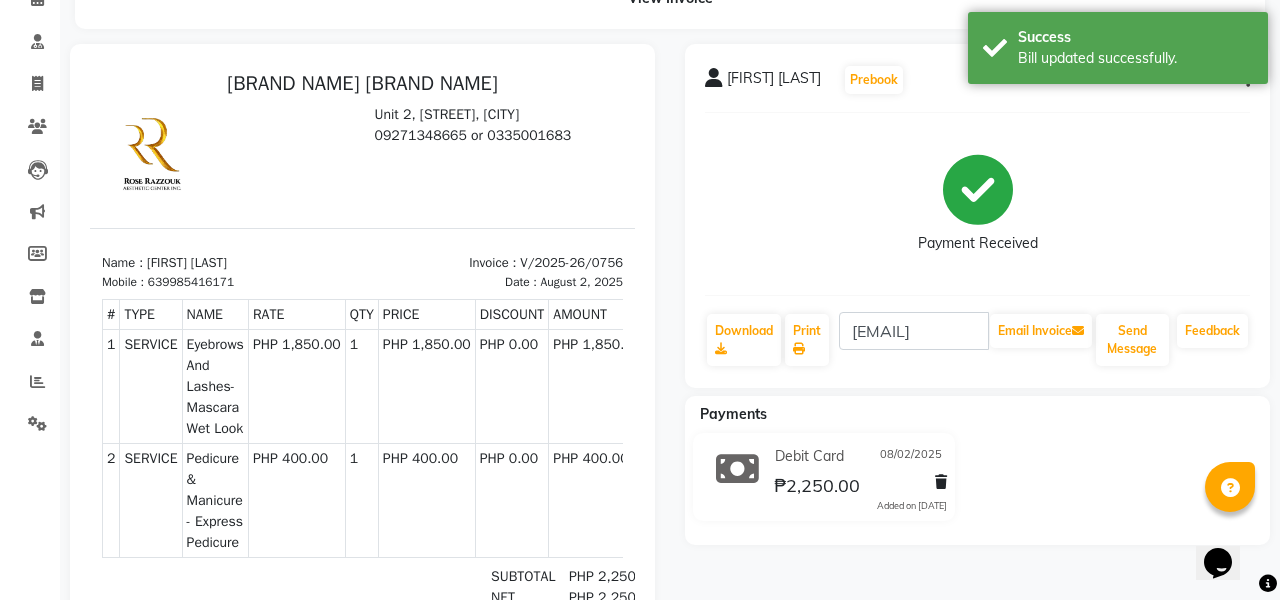 select on "service" 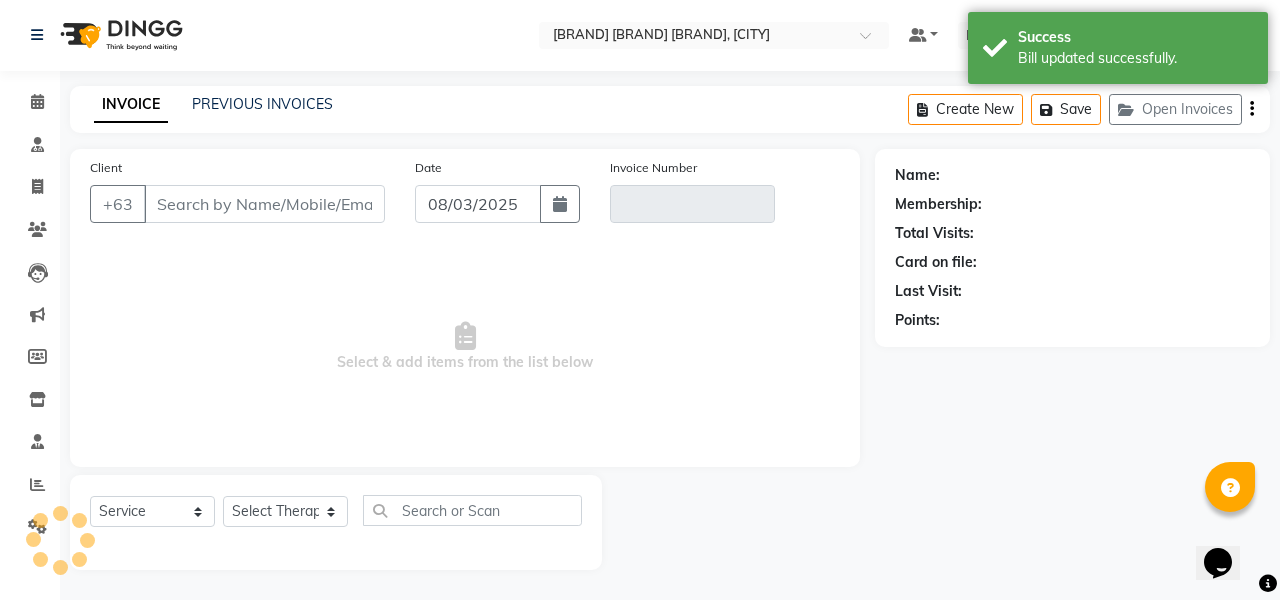 scroll, scrollTop: 0, scrollLeft: 0, axis: both 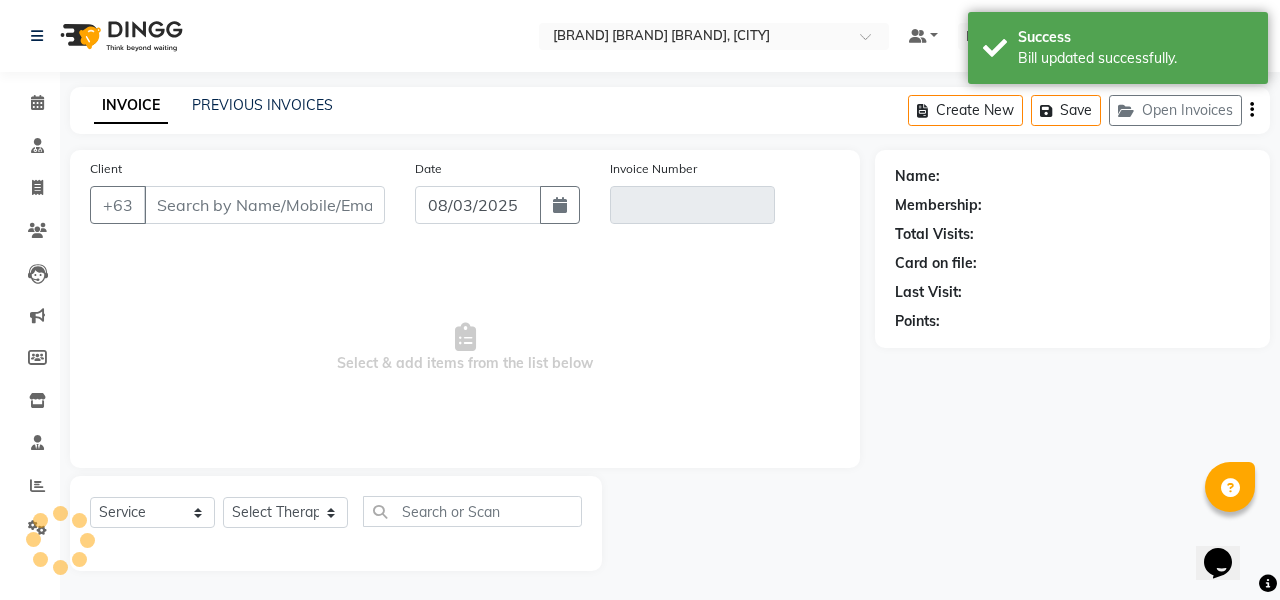 type on "9985416171" 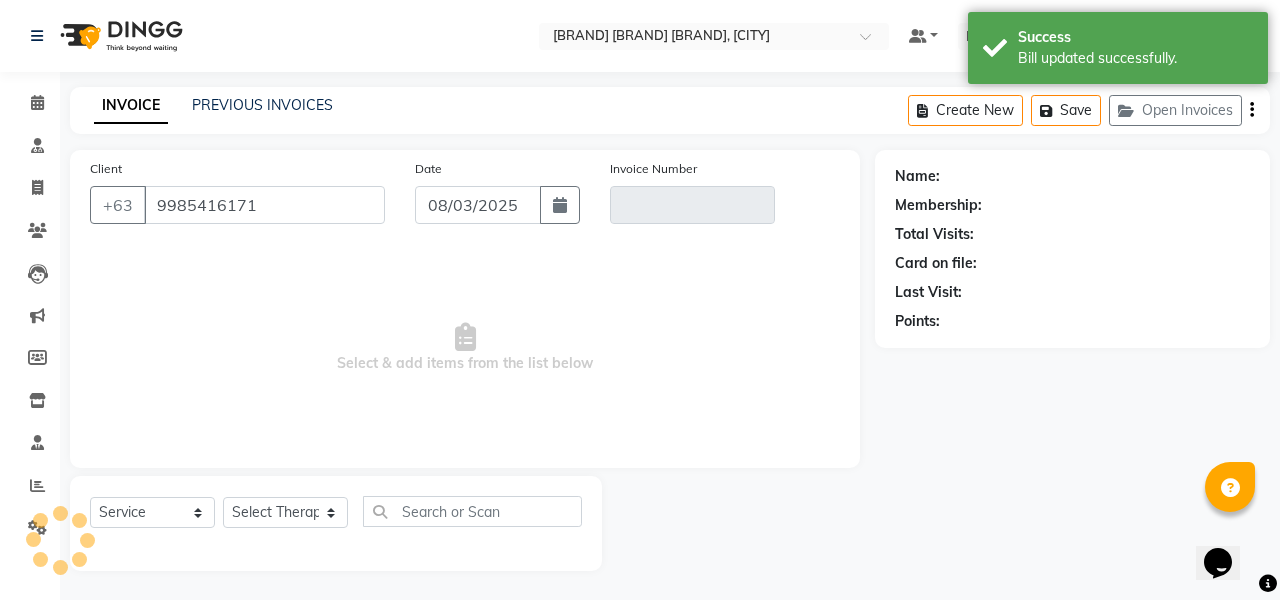 type on "V/2025-26/0756" 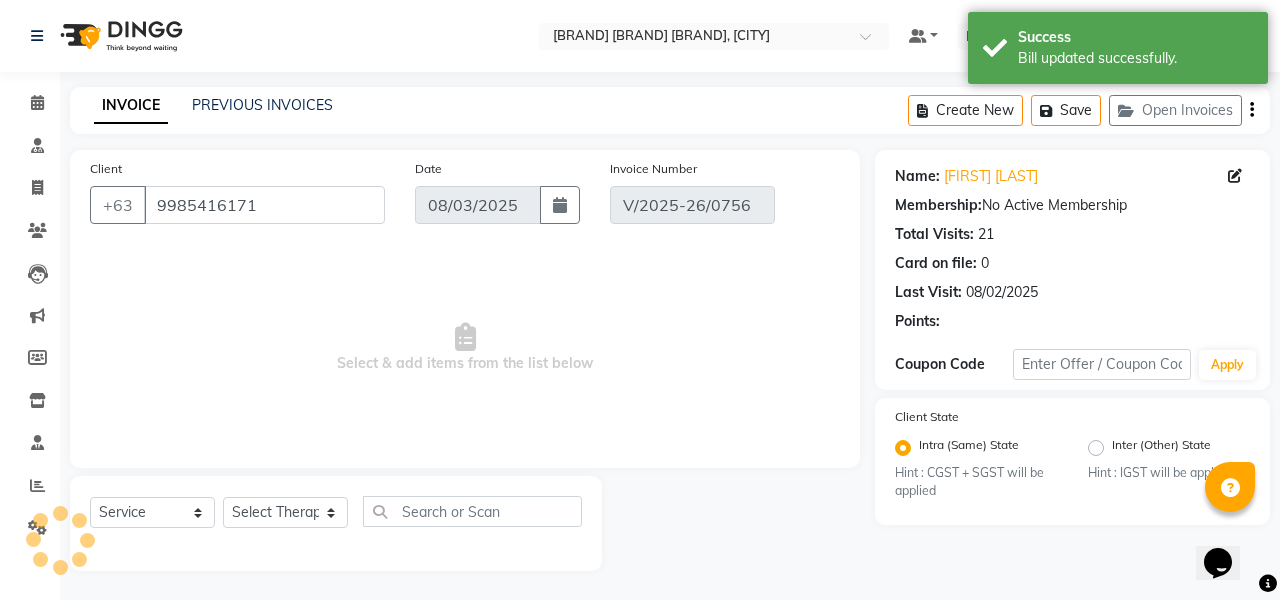 type on "08/02/2025" 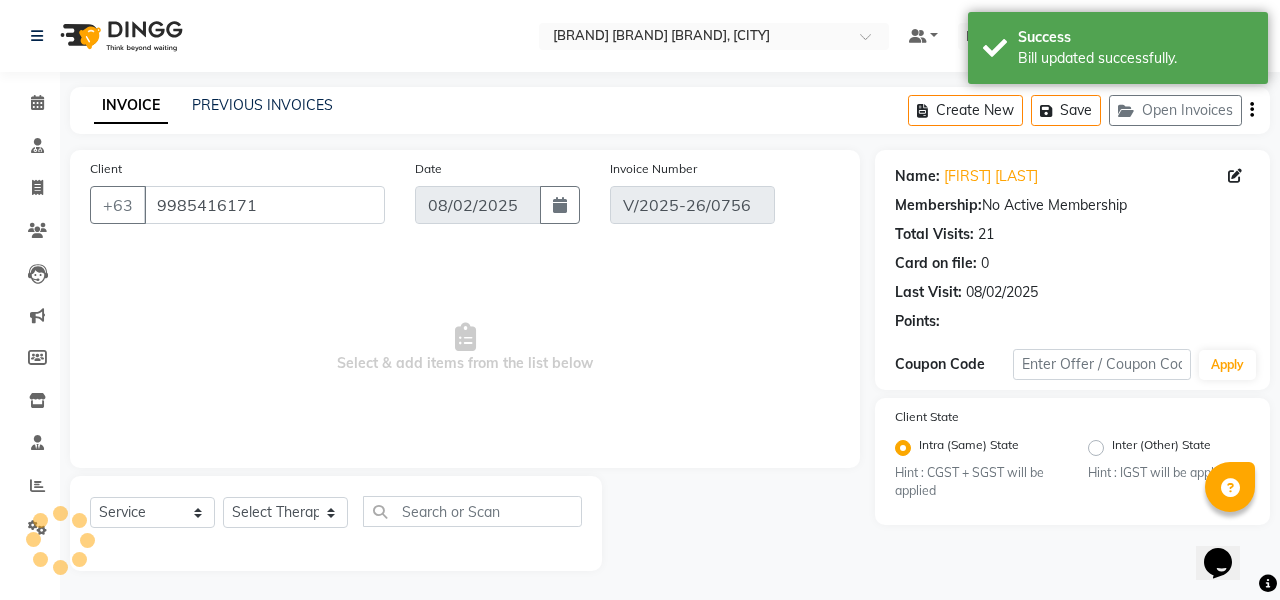 select on "select" 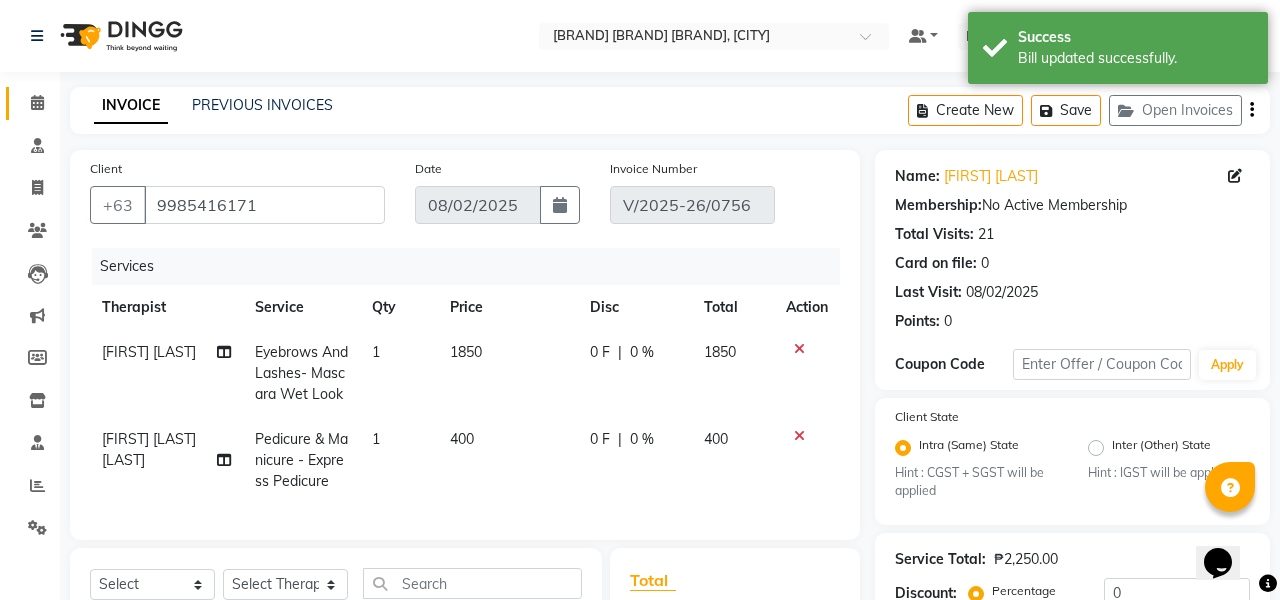 scroll, scrollTop: 0, scrollLeft: 0, axis: both 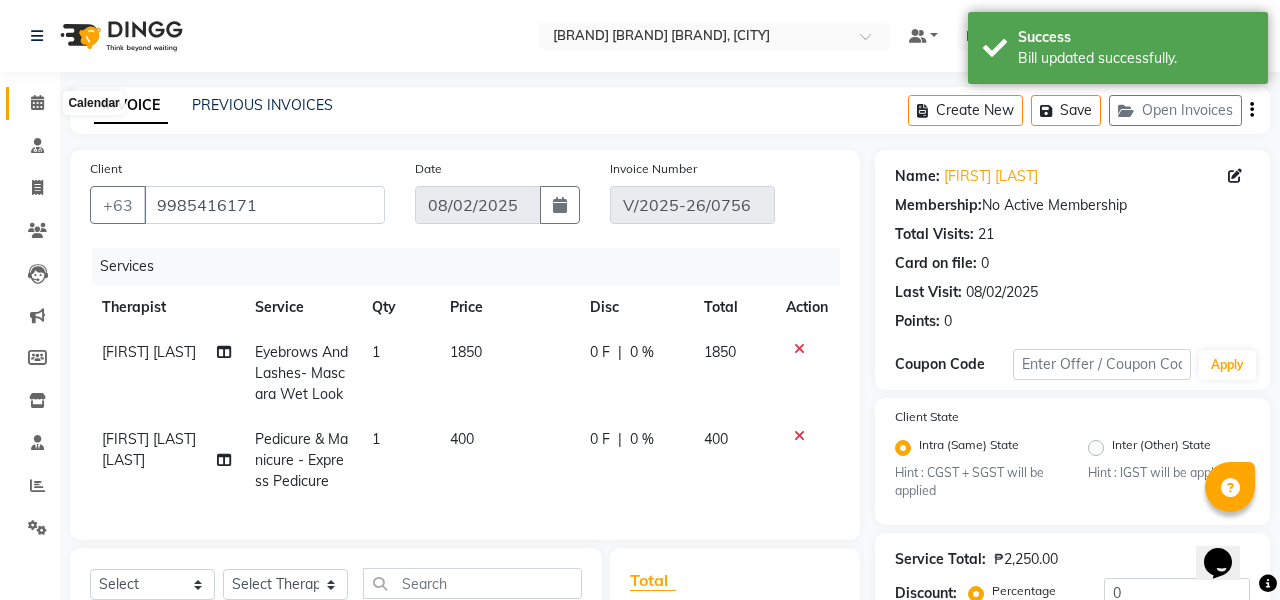 click 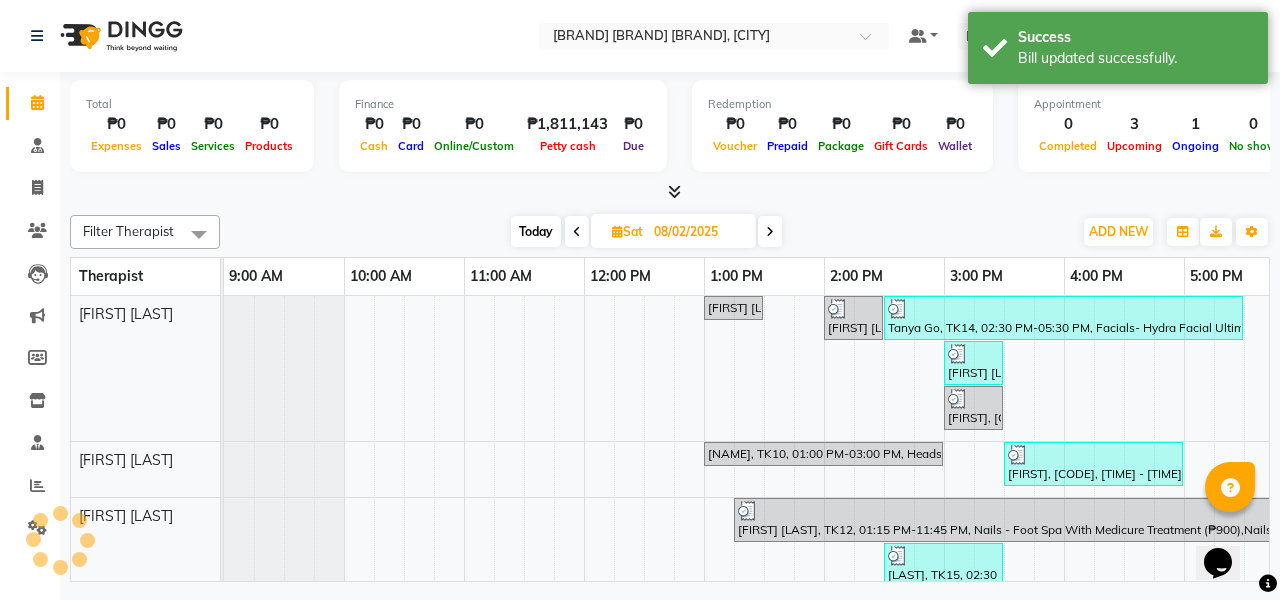 scroll, scrollTop: 0, scrollLeft: 0, axis: both 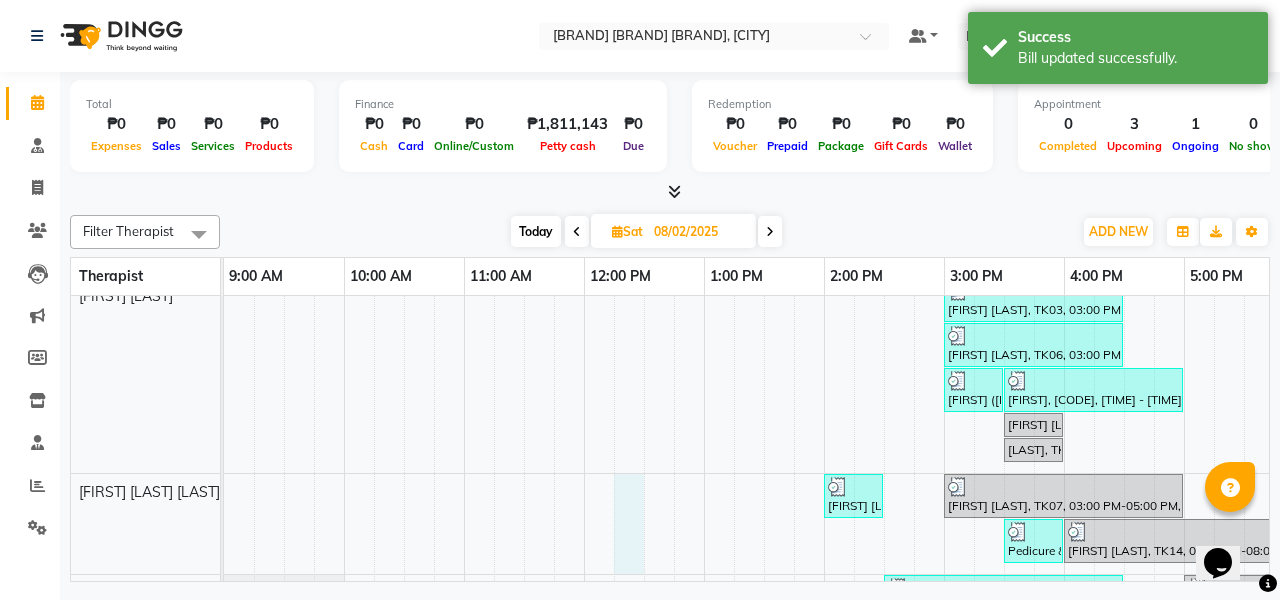 click on "Picosure/Picosecond - Face (Hyperpigmentation & Rejuvenation) Rose Razzouk Signature Treatments - Deep Peel For Face Facials- Hydra Facial Ultimate,Diode Laser Hair Removal/Skin Rejuvenation - Underarms (₱2500),Diode Laser Hair Removal/Skin Rejuvenation - Underarms (₱2500),Picosure/Picosecond - Underarms (Whitening) (₱4000) Diode Laser Hair Removal/Skin Rejuvenation - Full Brazillian (₱4500) Diode Laser SR/HR_Face(6) (₱1542.8) Headspa Eyebrows And Lashes- Mascara Wet Look (₱1850) Pedicure & Manicure - Pedicure With Gel (₱1000) Nails - Gel Removal (₱350),Nails- Hardgel Overlay (₱1450),Nails - Design (₱69)" at bounding box center (884, 132) 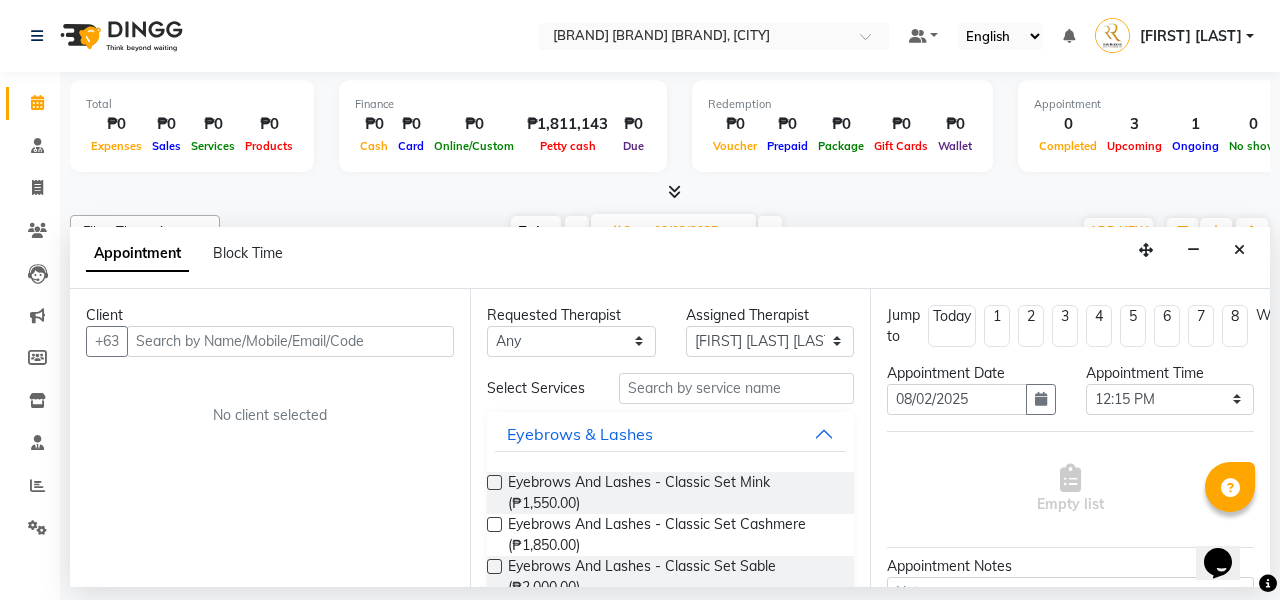 click at bounding box center [1239, 250] 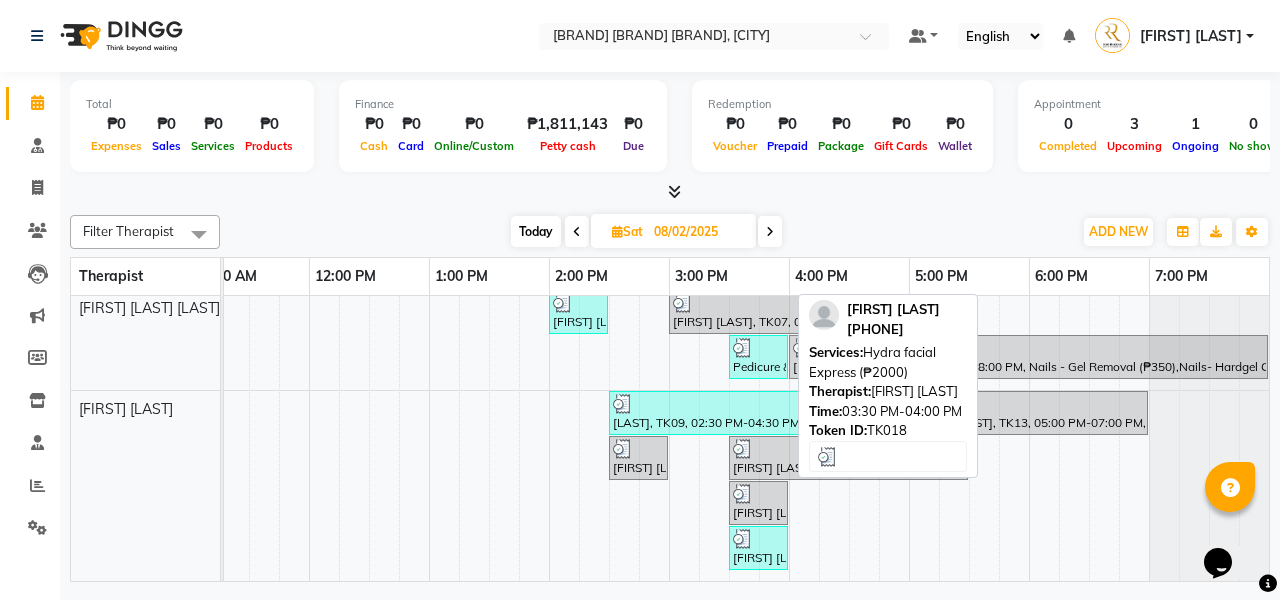 click on "[FIRST] [LAST], TK18, 03:30 PM-04:00 PM, Hydra facial Express (₱2000)" at bounding box center [758, 548] 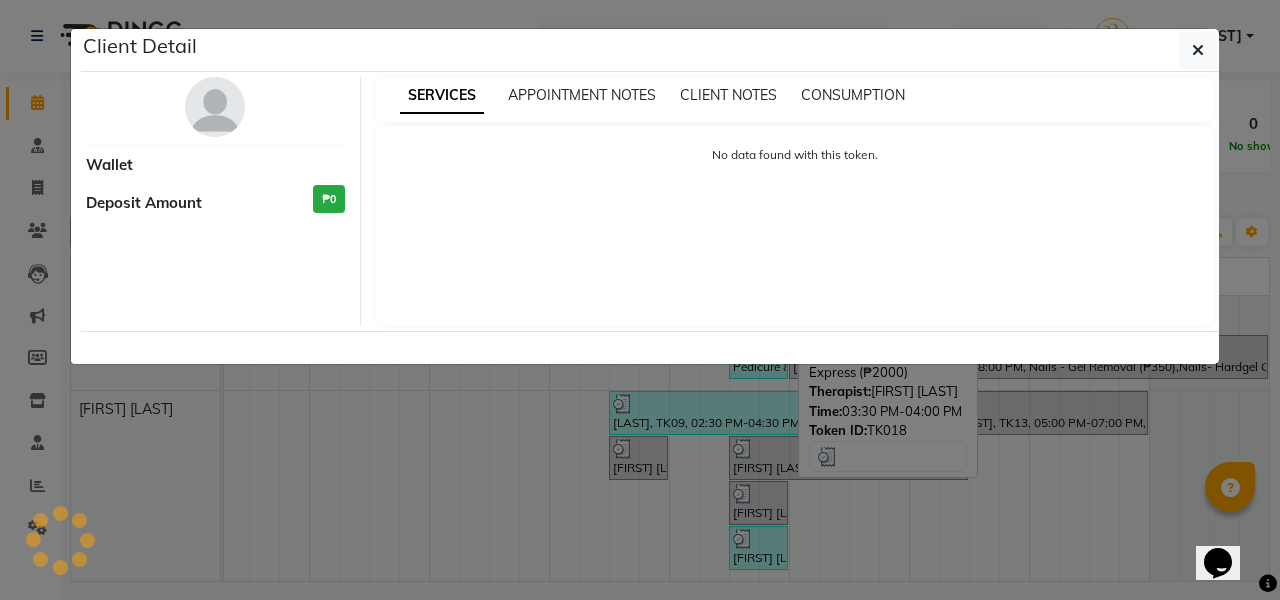 select on "3" 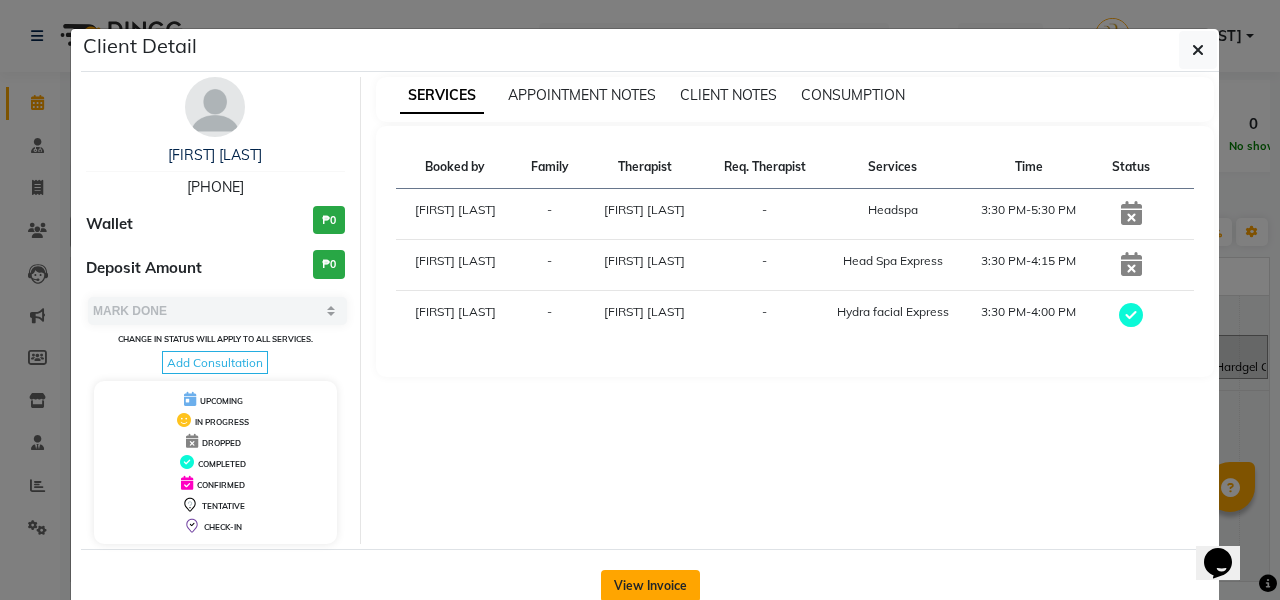 click on "View Invoice" 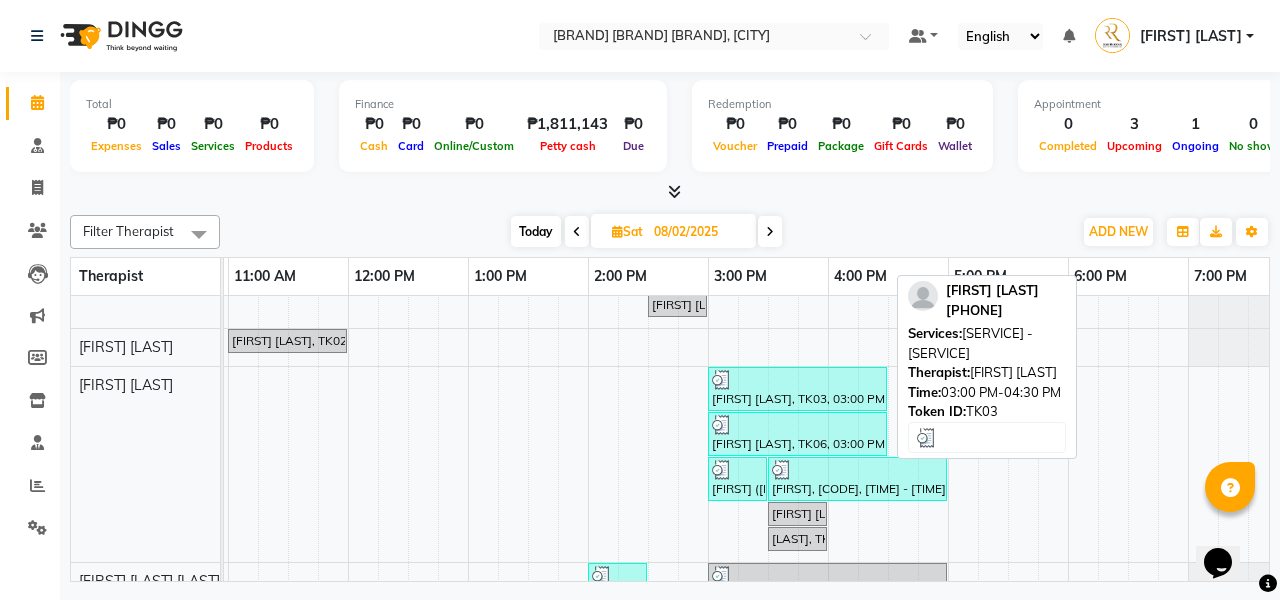 click on "[FIRST] [LAST], TK03, 03:00 PM-04:30 PM, Platelet Rich Fibrin Matrix - Whole Face Rejuvenation" at bounding box center [797, 389] 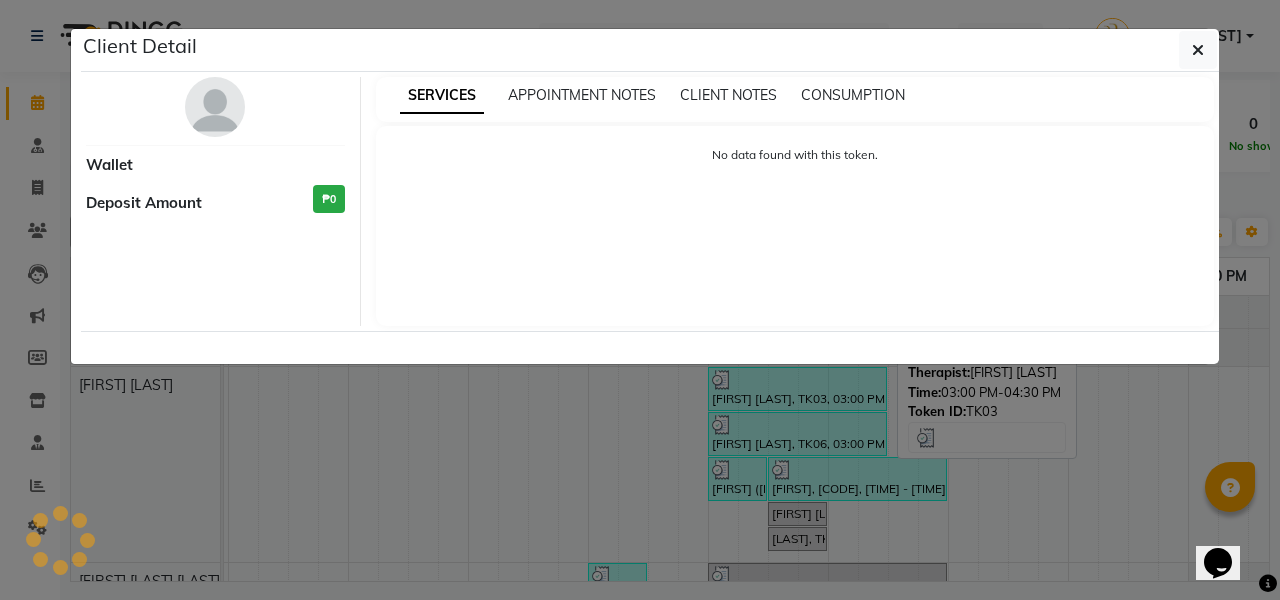 select on "3" 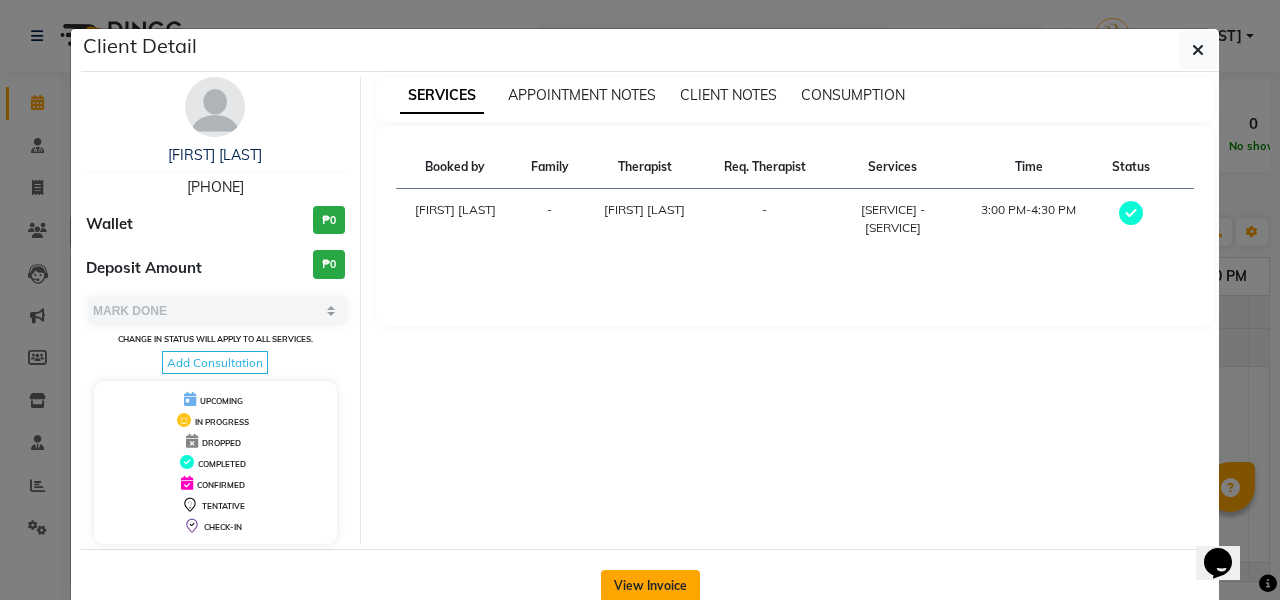 click on "View Invoice" 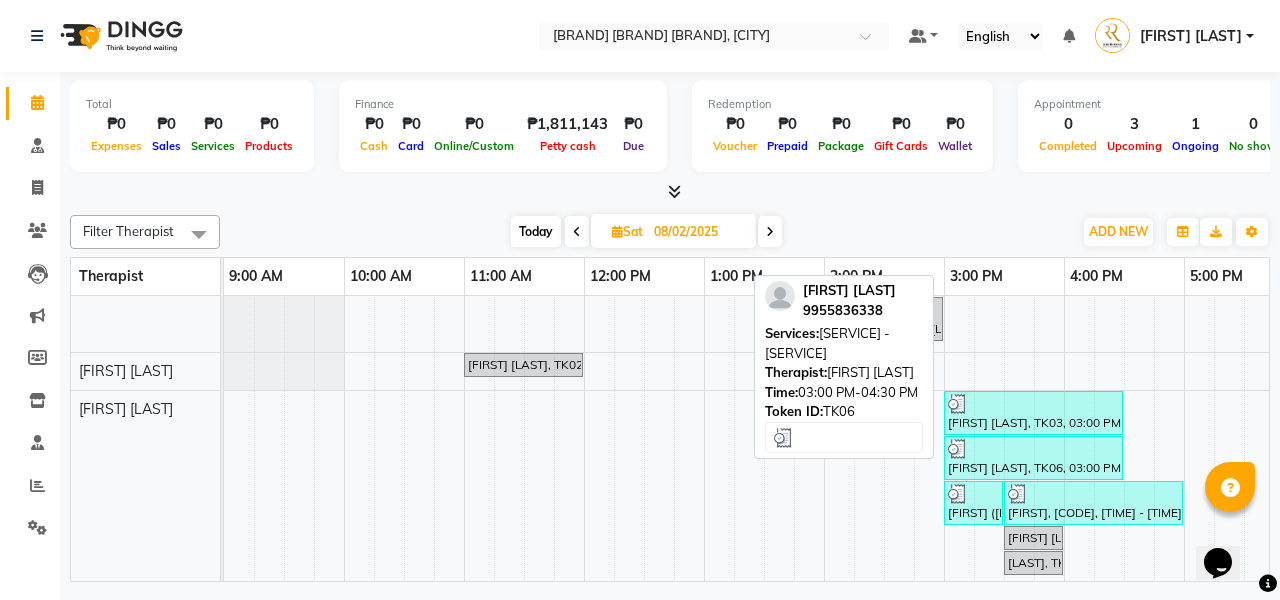 click on "[FIRST] [LAST], TK06, 03:00 PM-04:30 PM, Platelet Rich Fibrin Matrix - Whole Face Rejuvenation" at bounding box center [1033, 458] 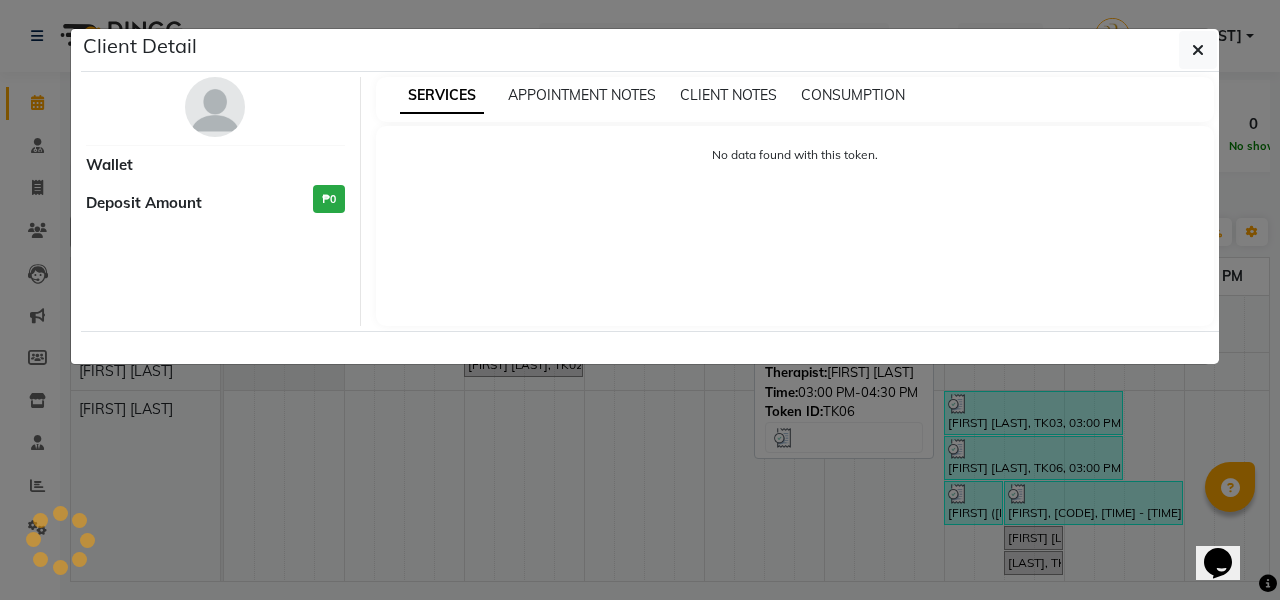 select on "3" 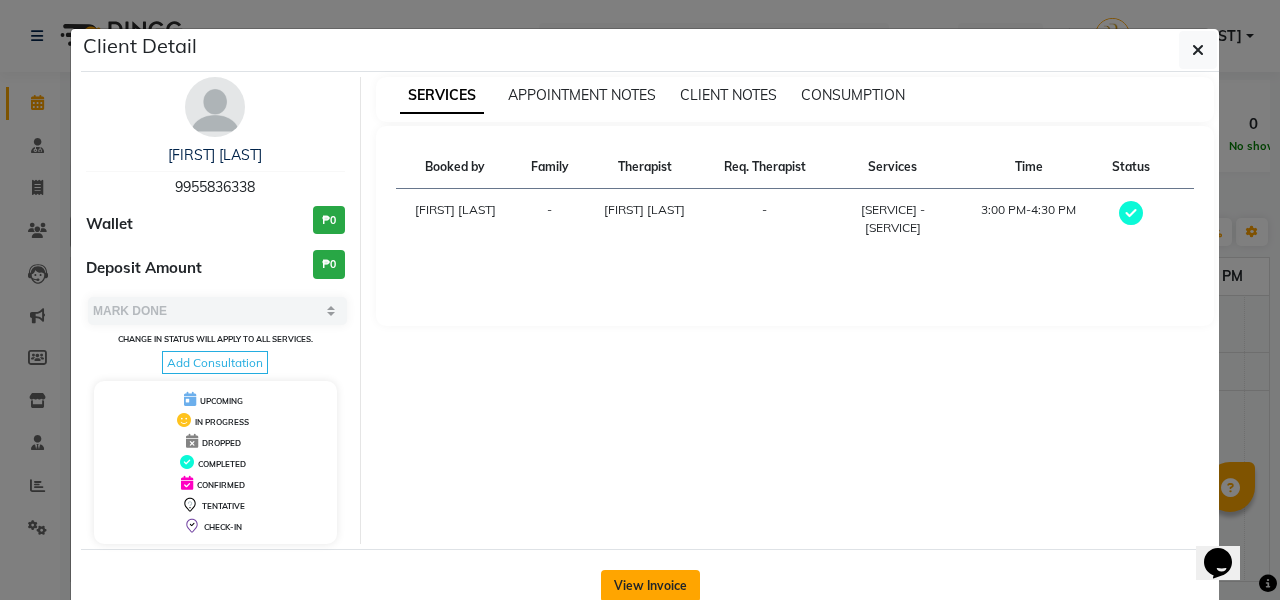 click on "View Invoice" 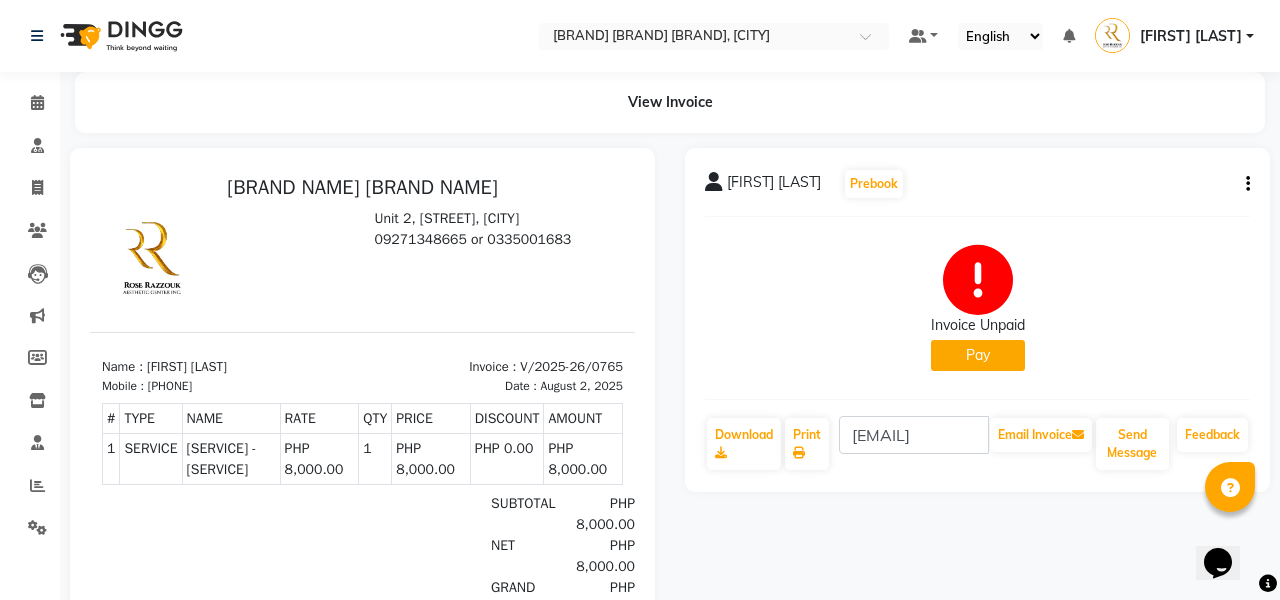 click 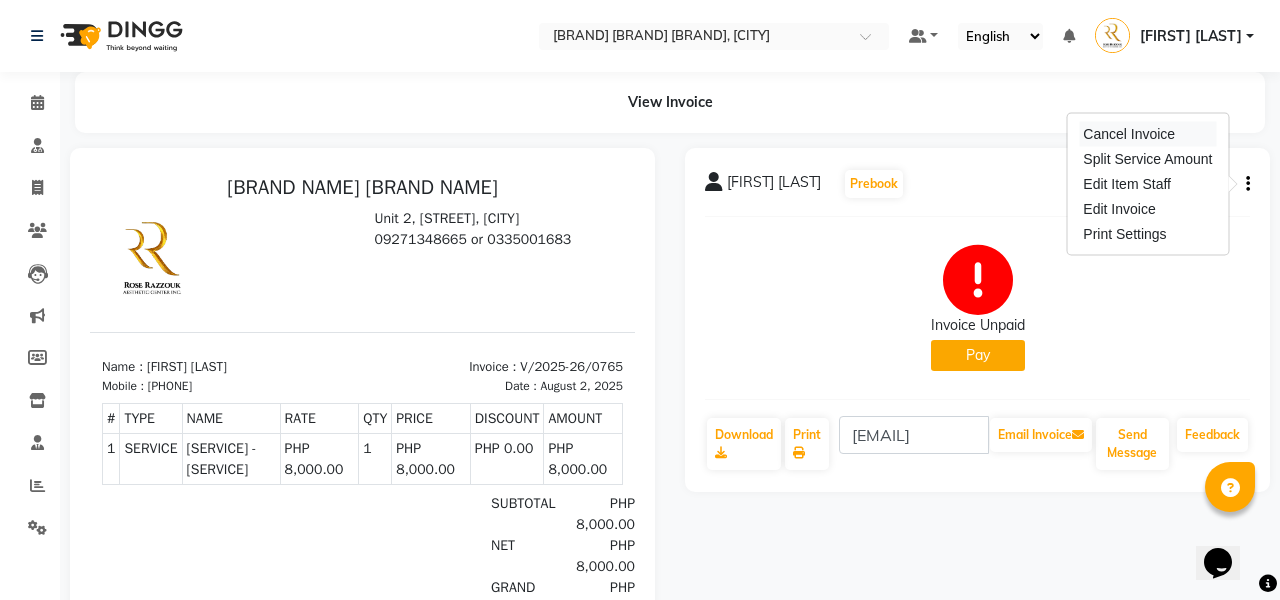 click on "Cancel Invoice" at bounding box center [1147, 134] 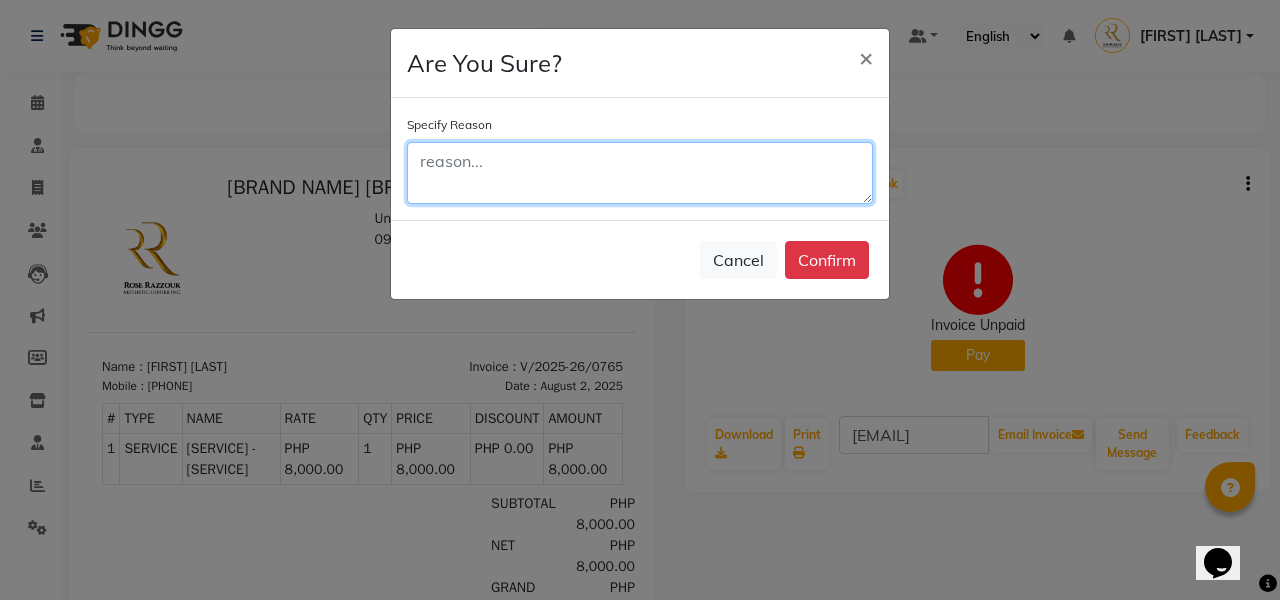 click 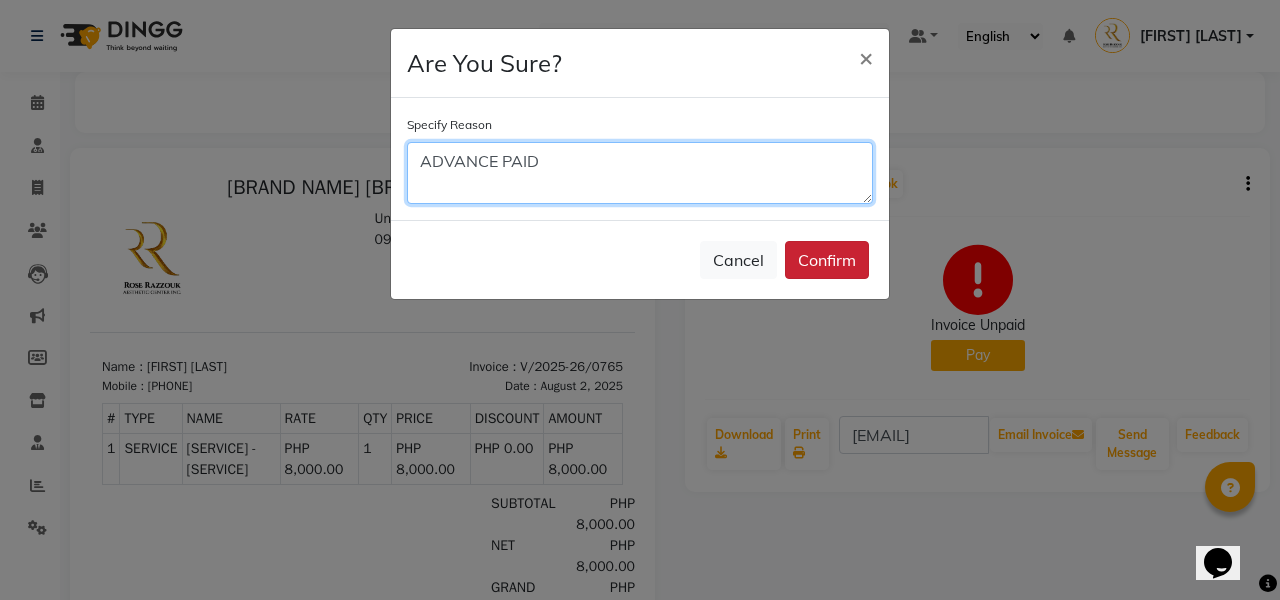 type on "ADVANCE PAID" 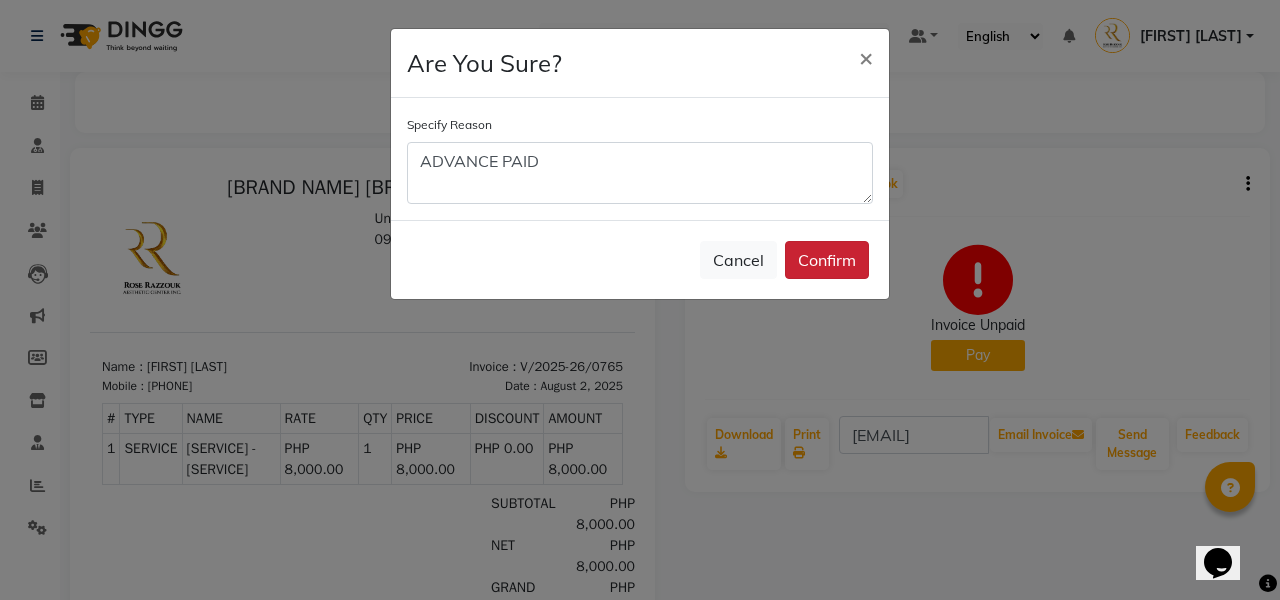 click on "Confirm" 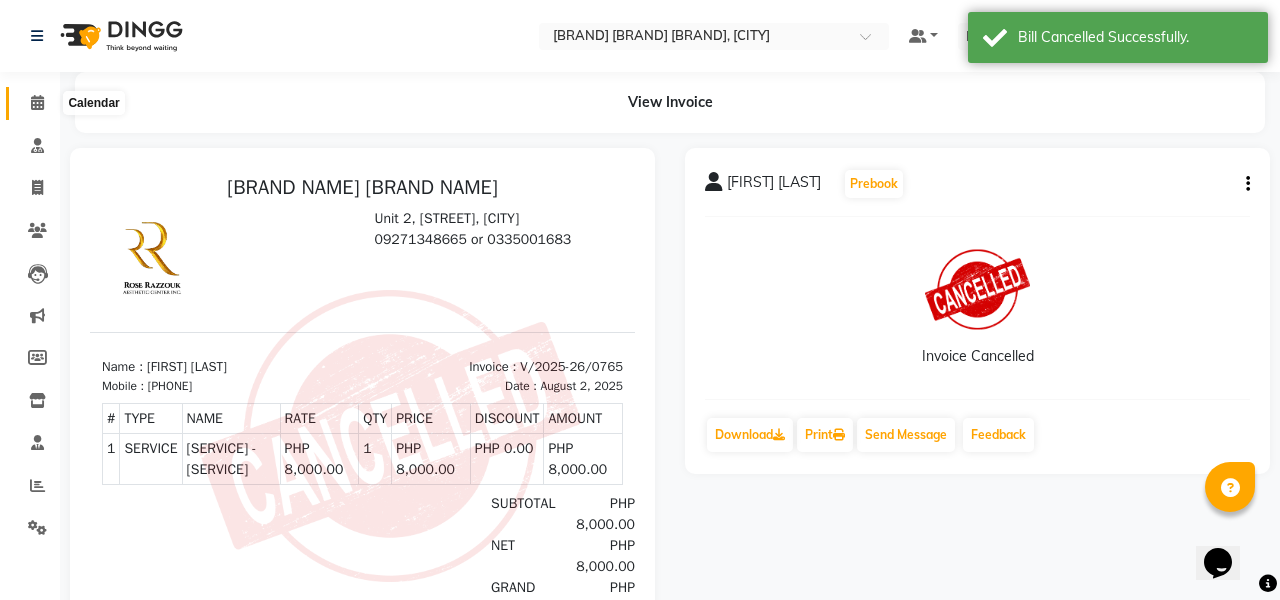 click 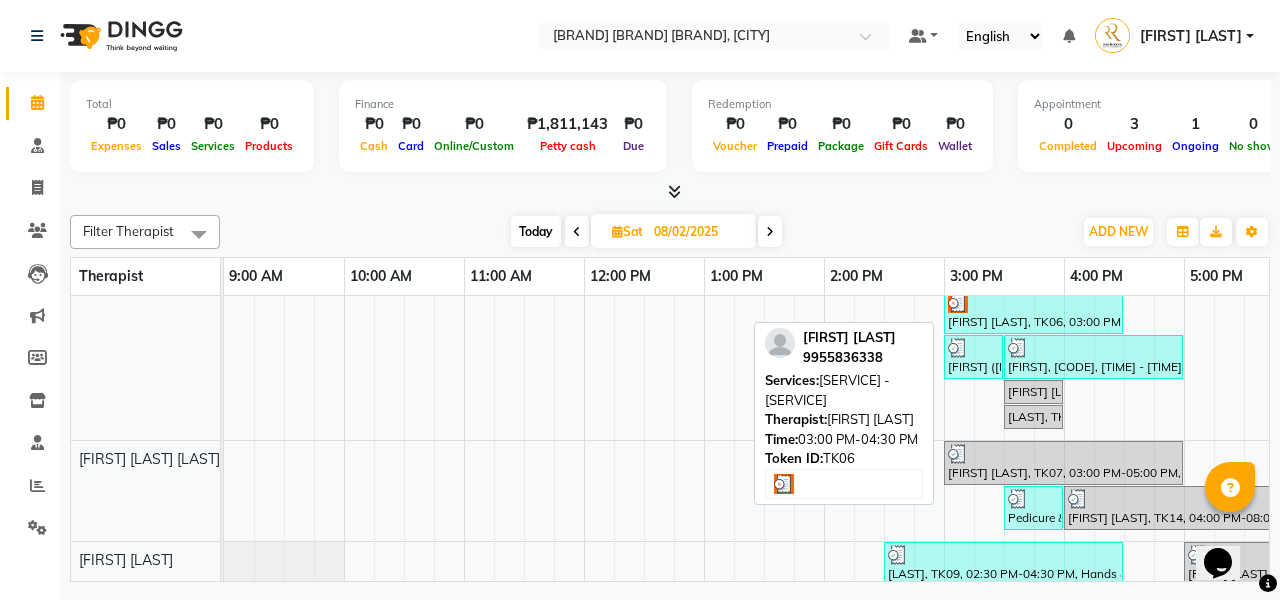 click at bounding box center (1033, 303) 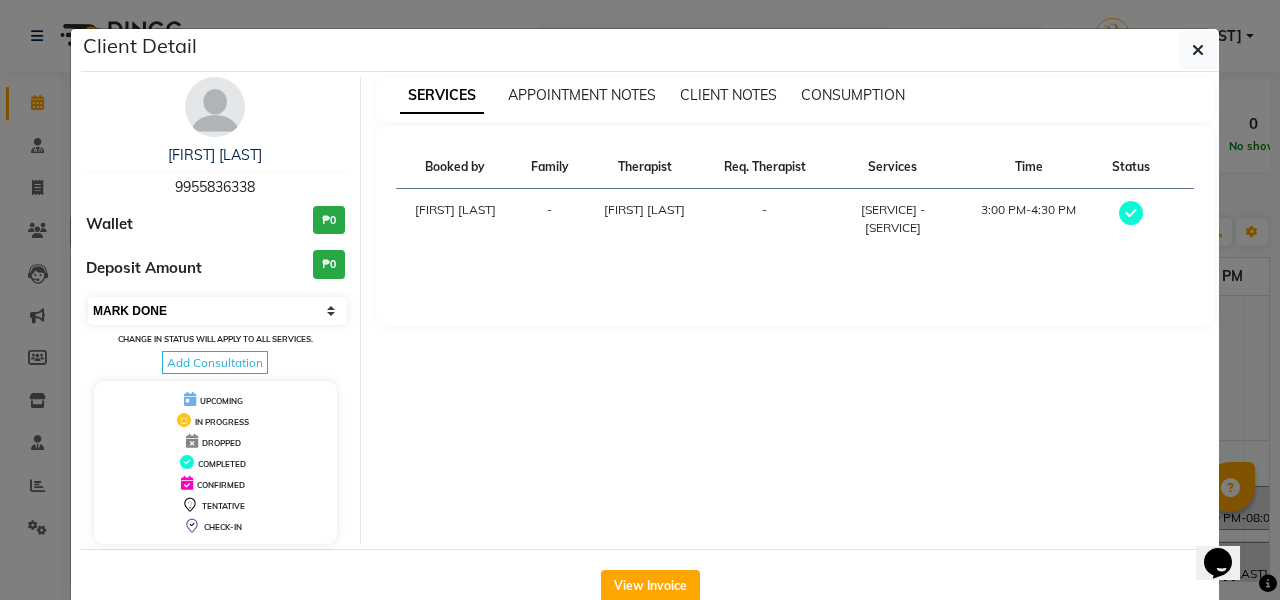 select on "5" 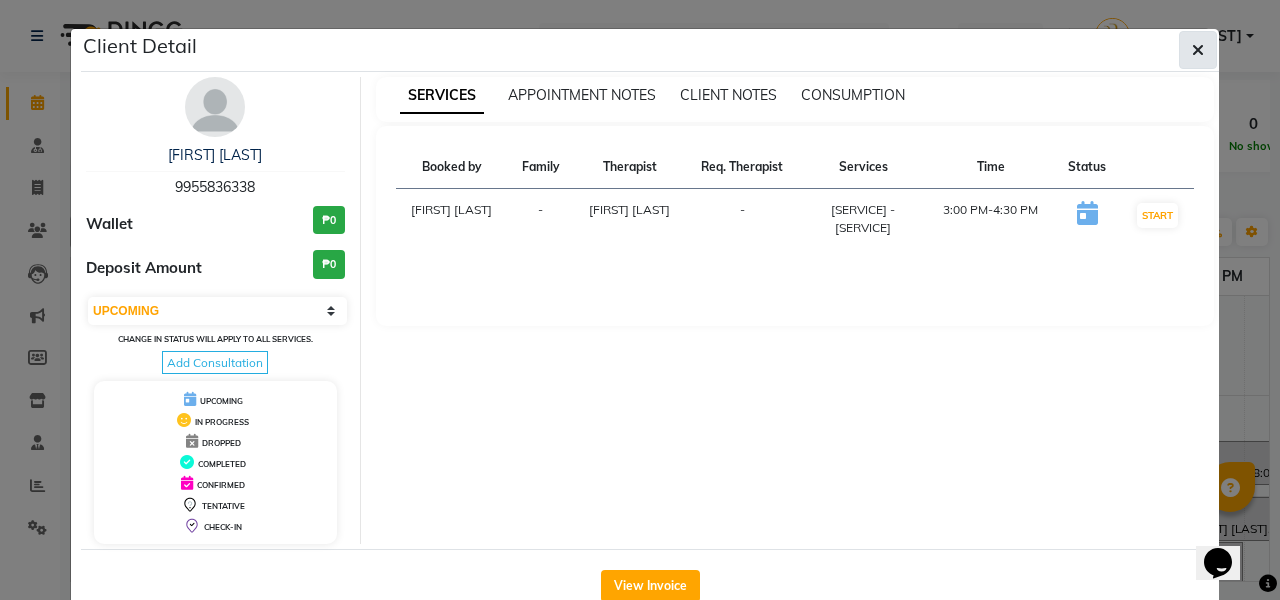 click 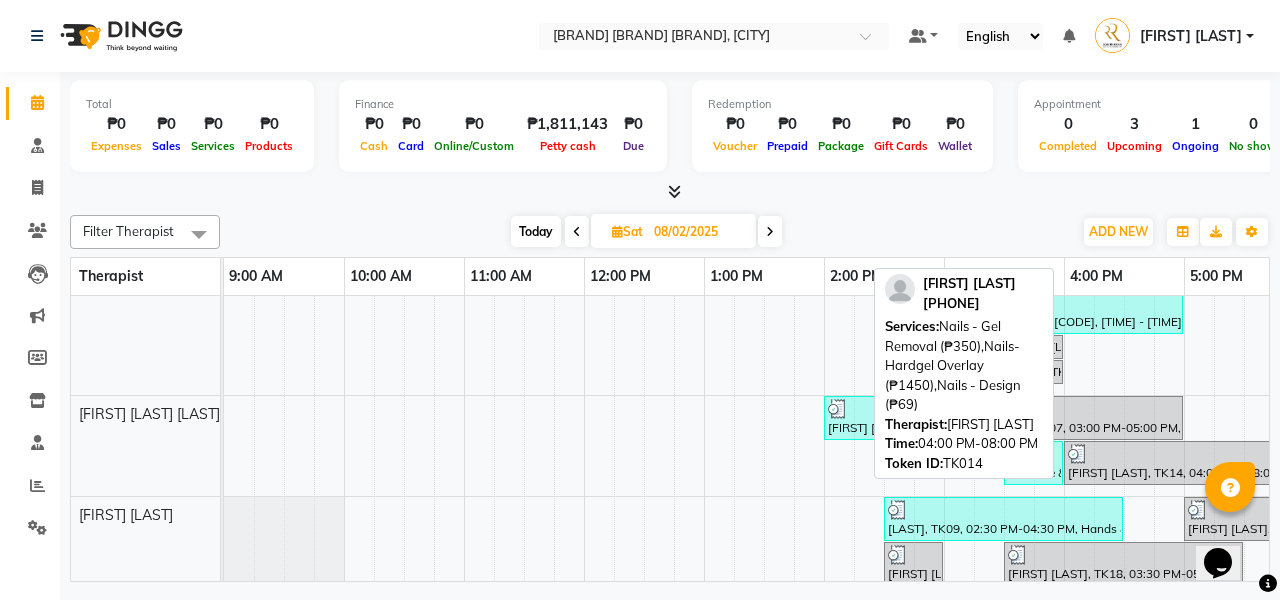 scroll, scrollTop: 939, scrollLeft: 0, axis: vertical 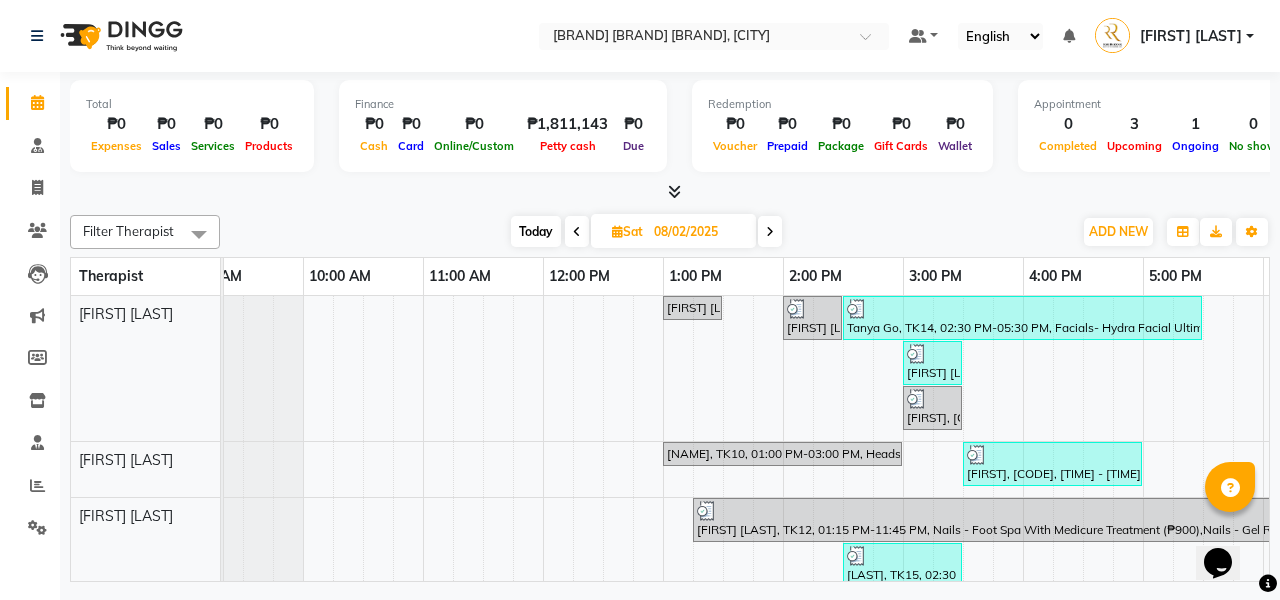 click on "Today" at bounding box center [536, 231] 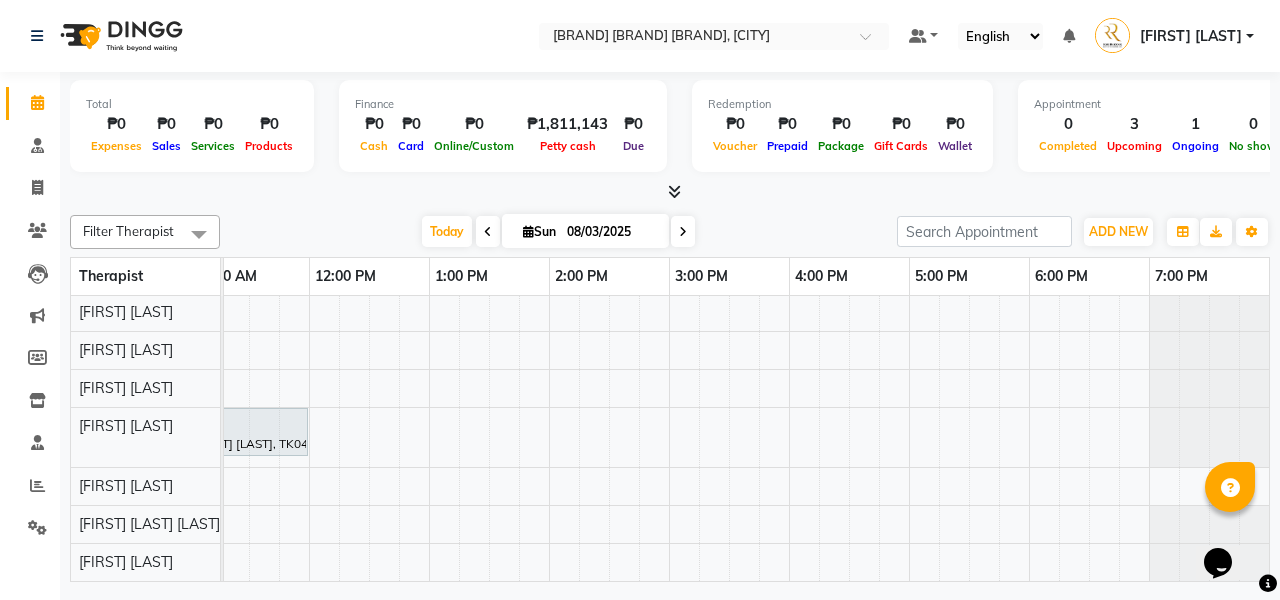 click at bounding box center (488, 231) 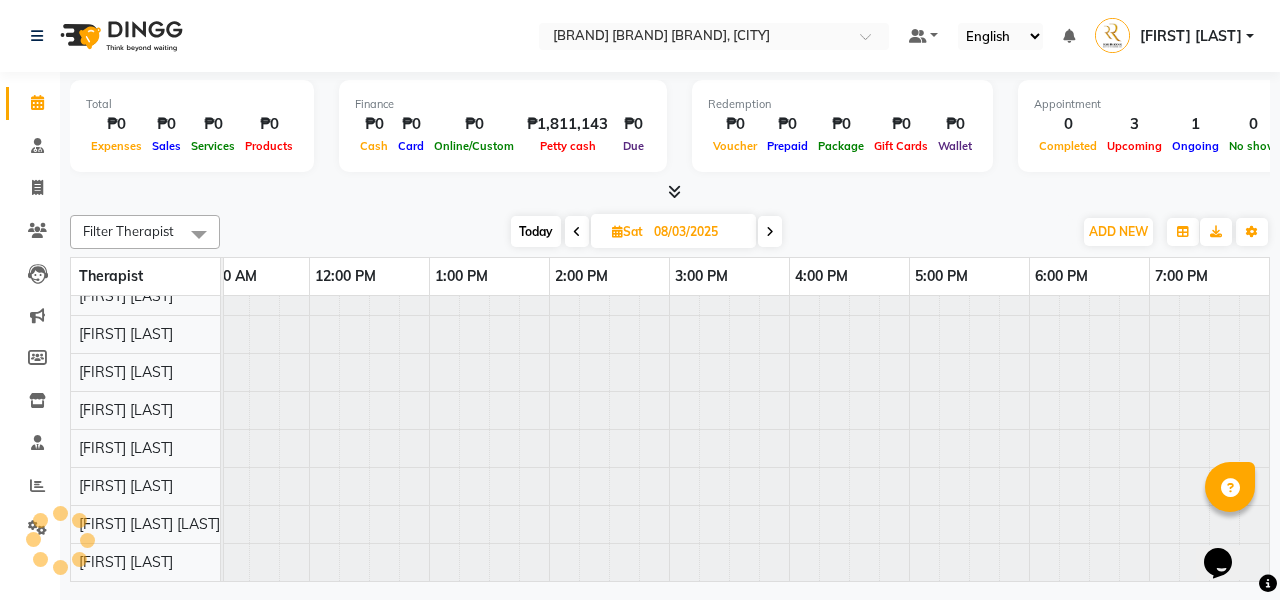 type on "08/02/2025" 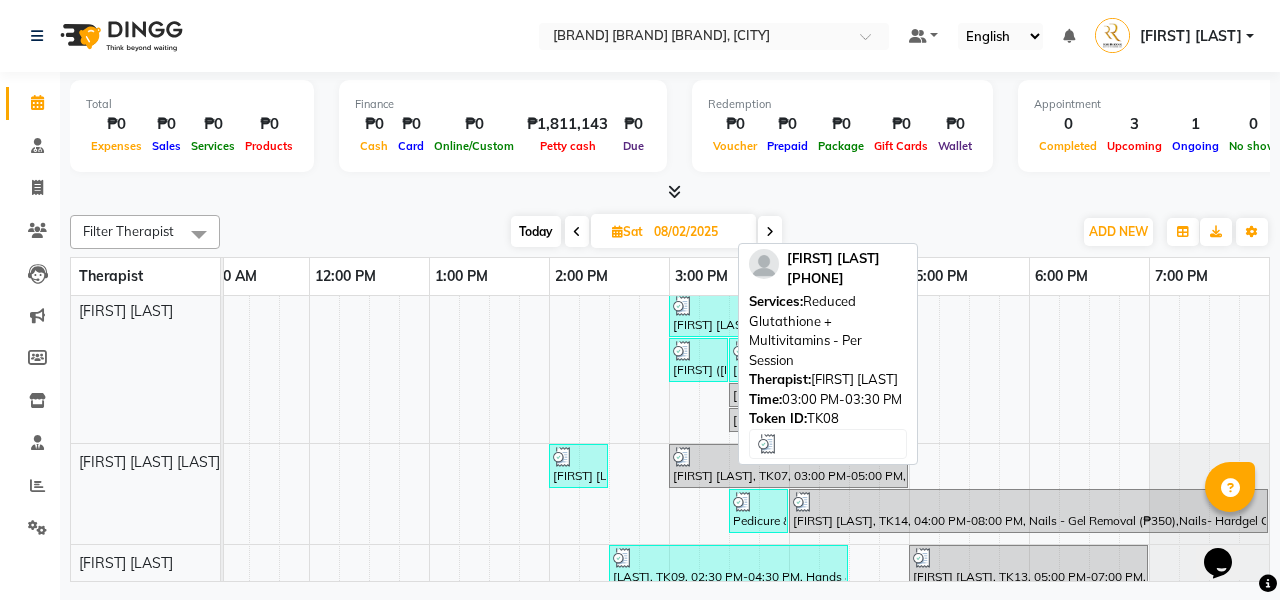 click on "[FIRST] ([NICKNAME]), TK08, 03:00 PM-03:30 PM, Reduced Glutathione + Multivitamins  - Per Session" at bounding box center [698, 360] 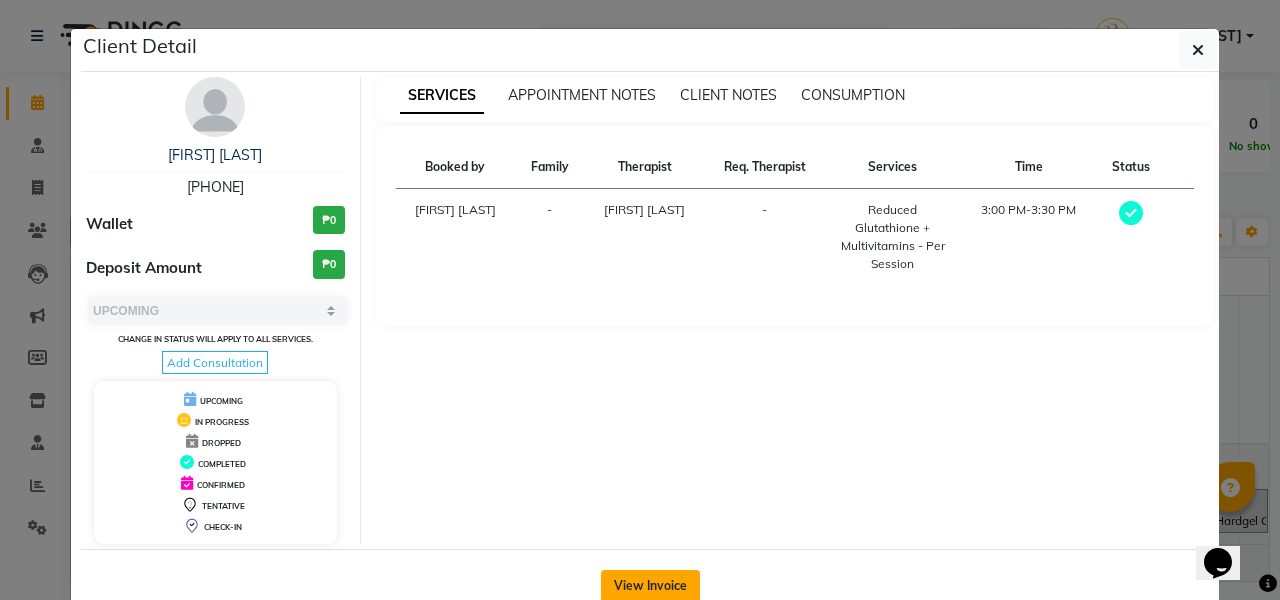 select on "3" 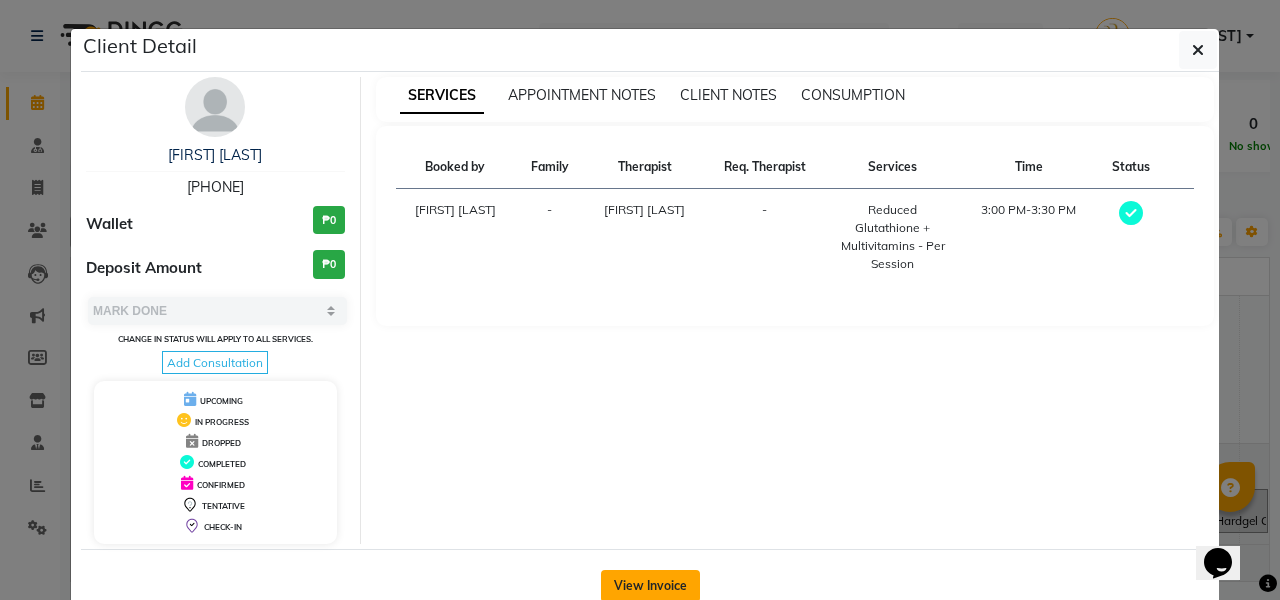 click on "View Invoice" 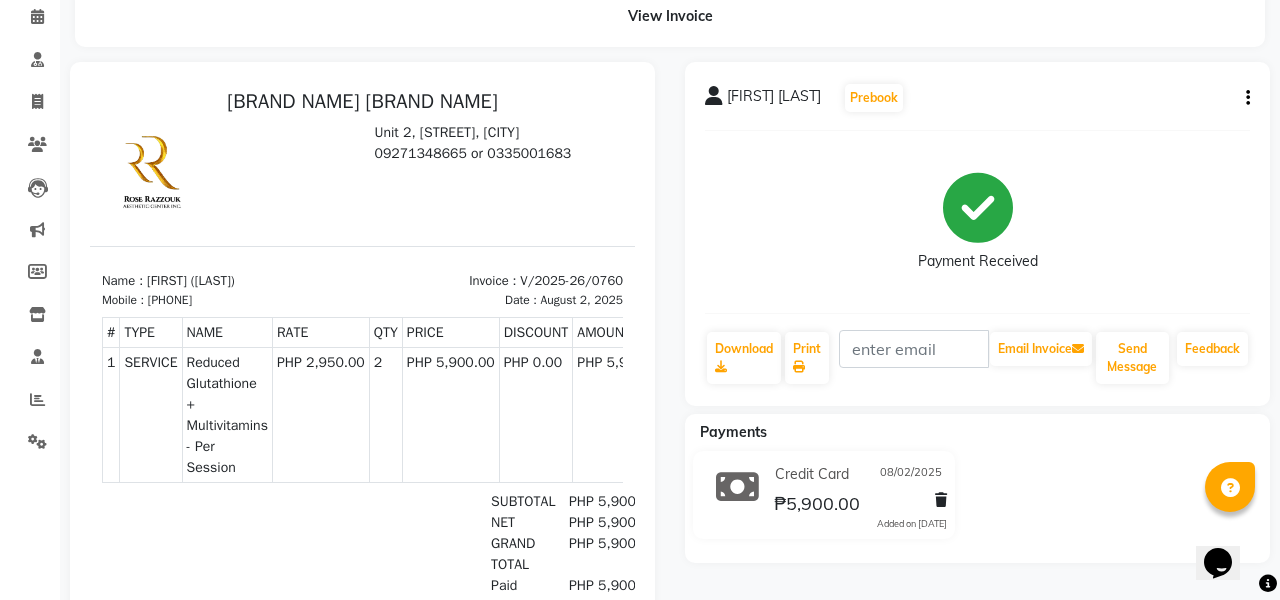 click 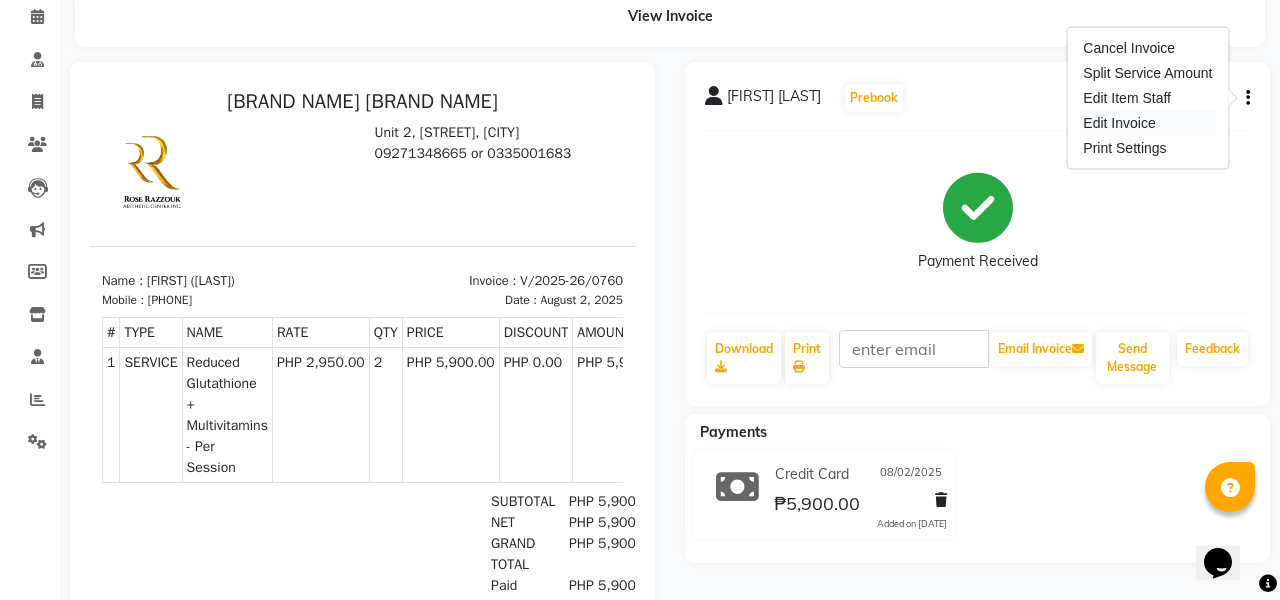 click on "Edit Invoice" at bounding box center (1147, 123) 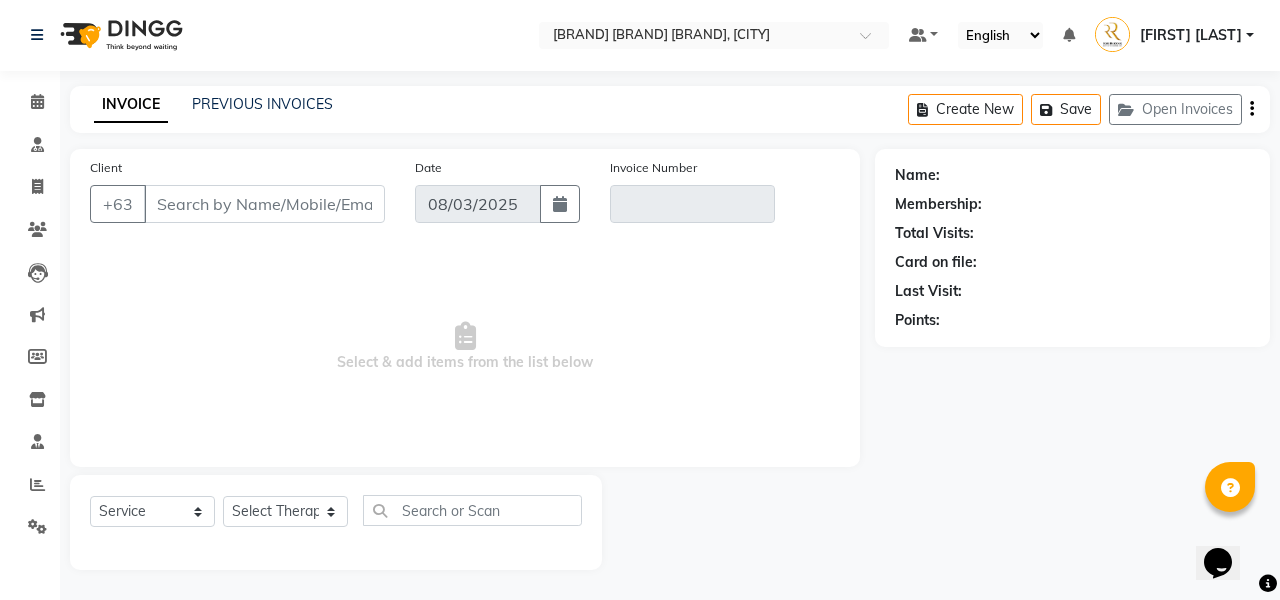 type on "[PHONE]" 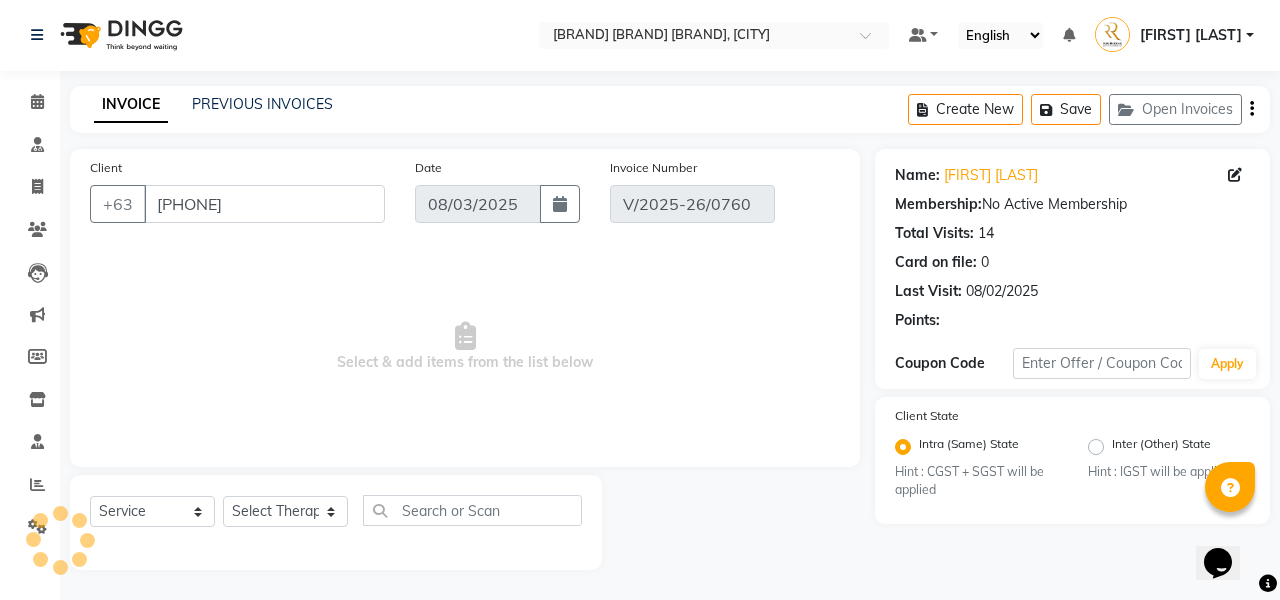 type on "08/02/2025" 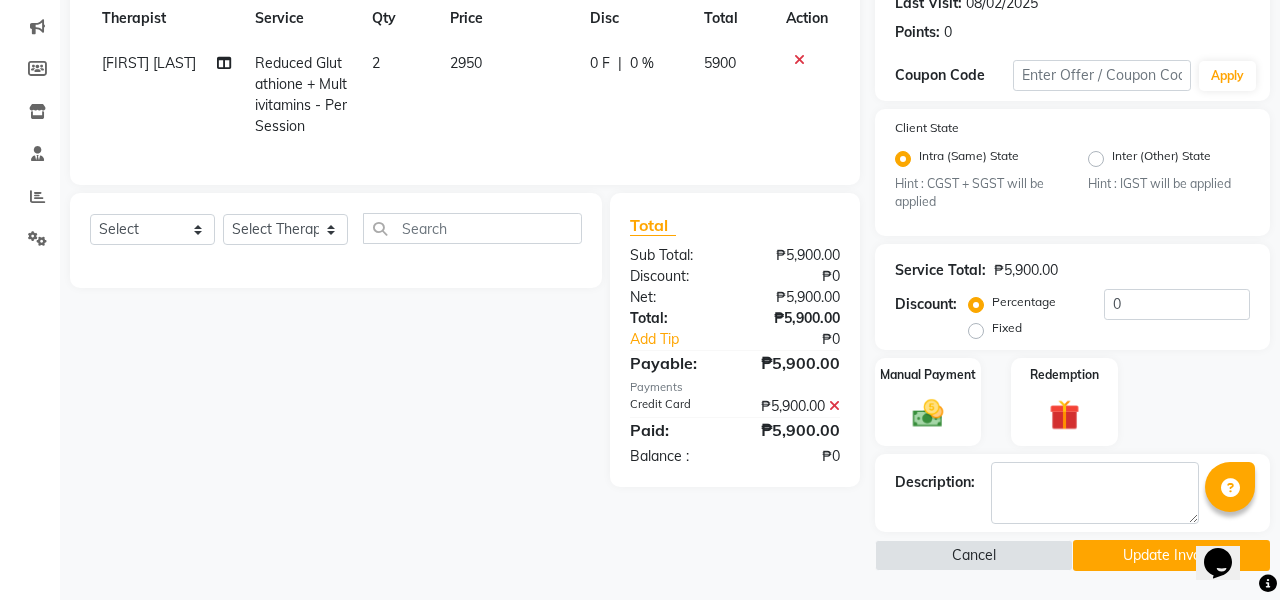 click on "Update Invoice" 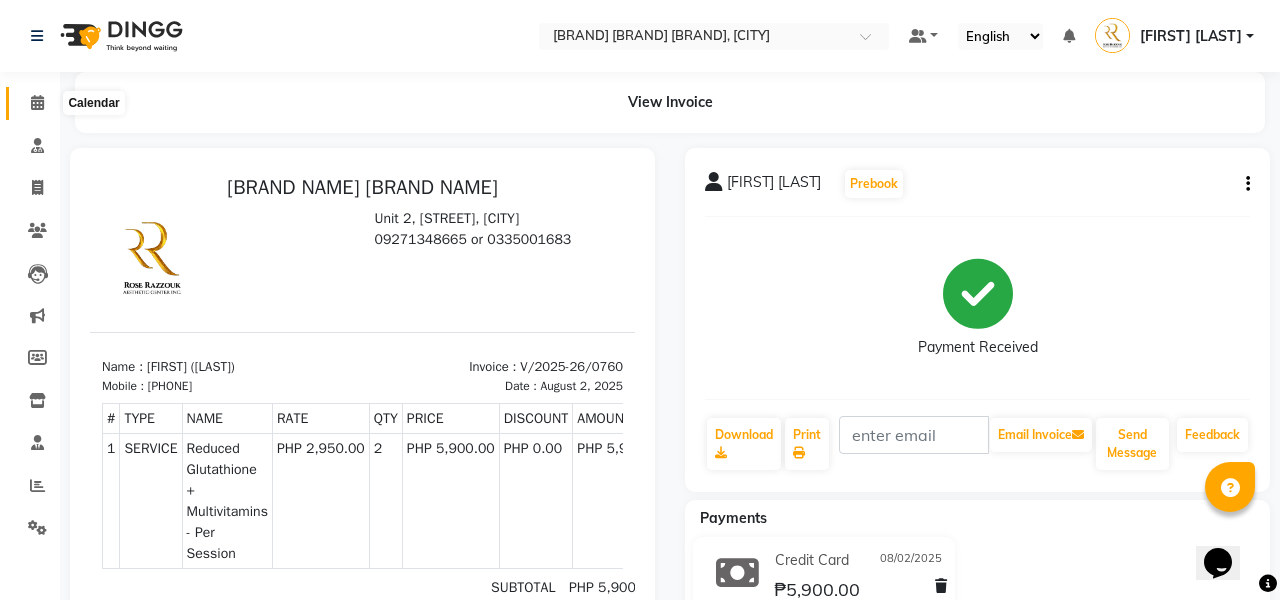 click 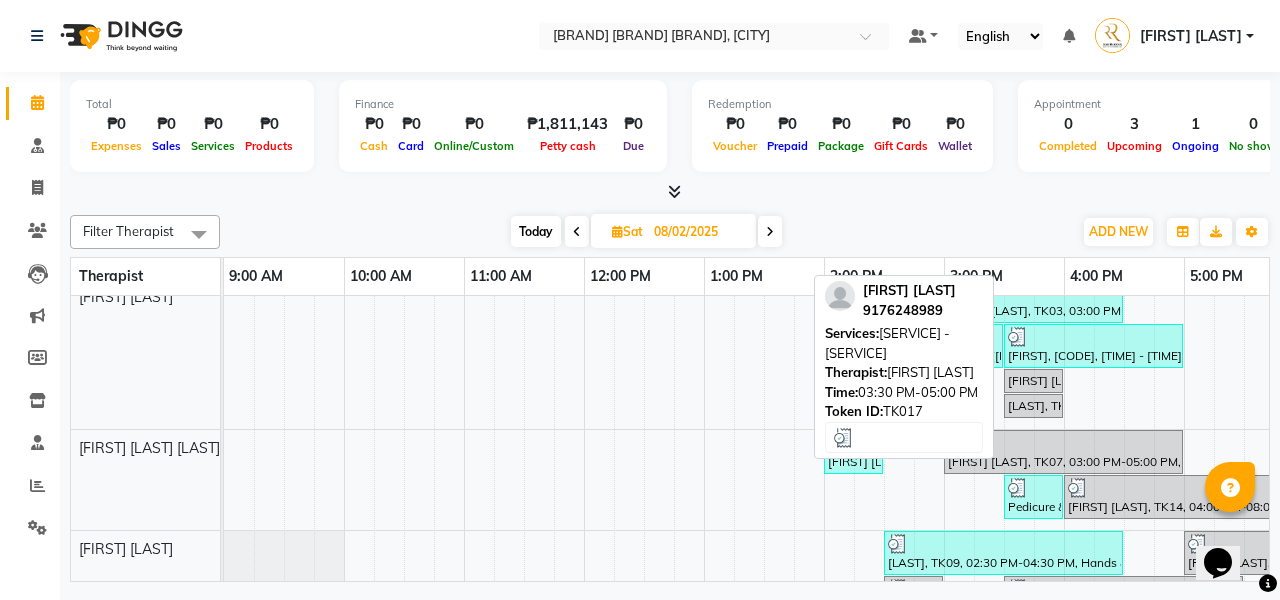 click on "[FIRST], [CODE], [TIME] - [TIME], Platelet Rich Fibrin Matrix - Whole Face Rejuvenation" at bounding box center (1093, 346) 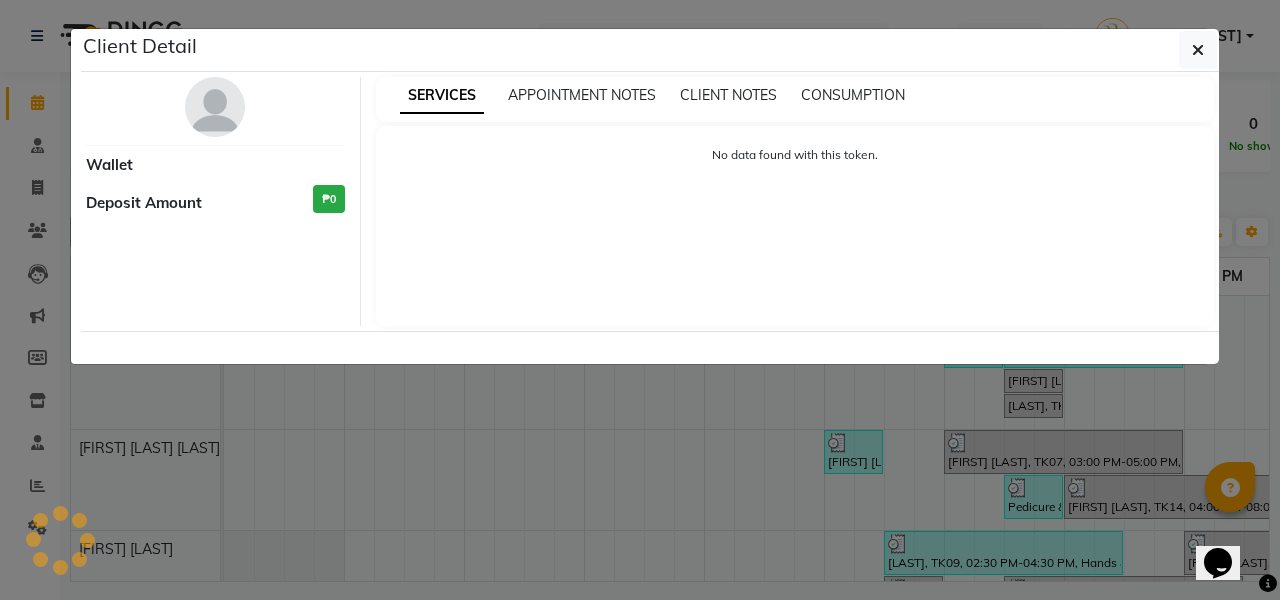 select on "3" 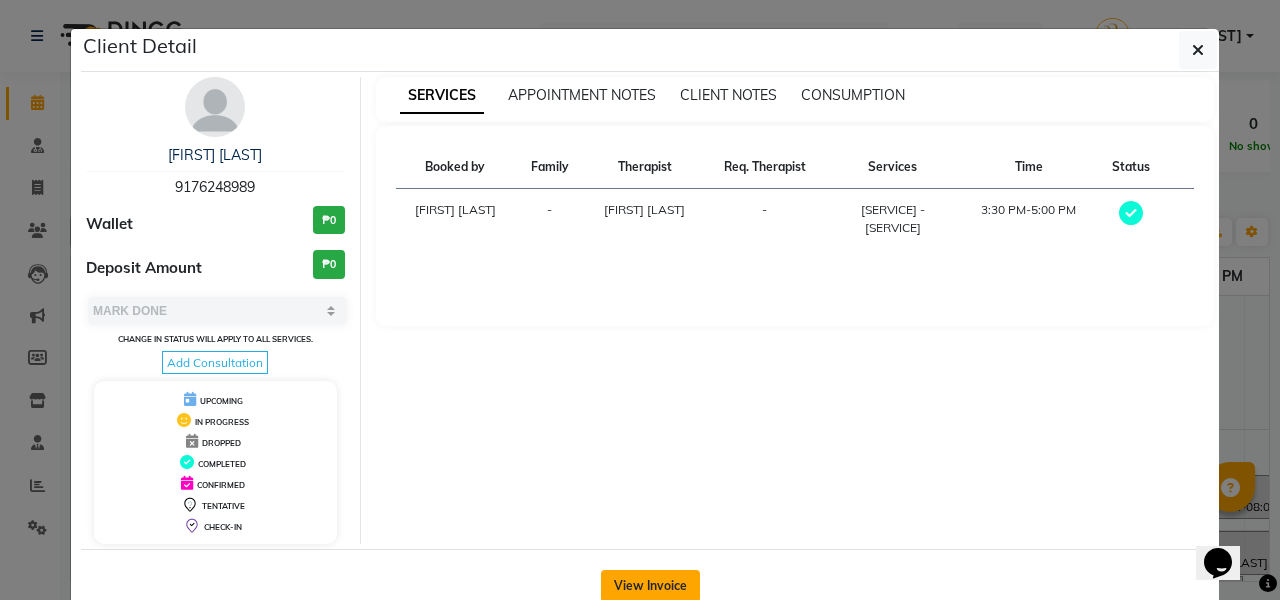 click on "View Invoice" 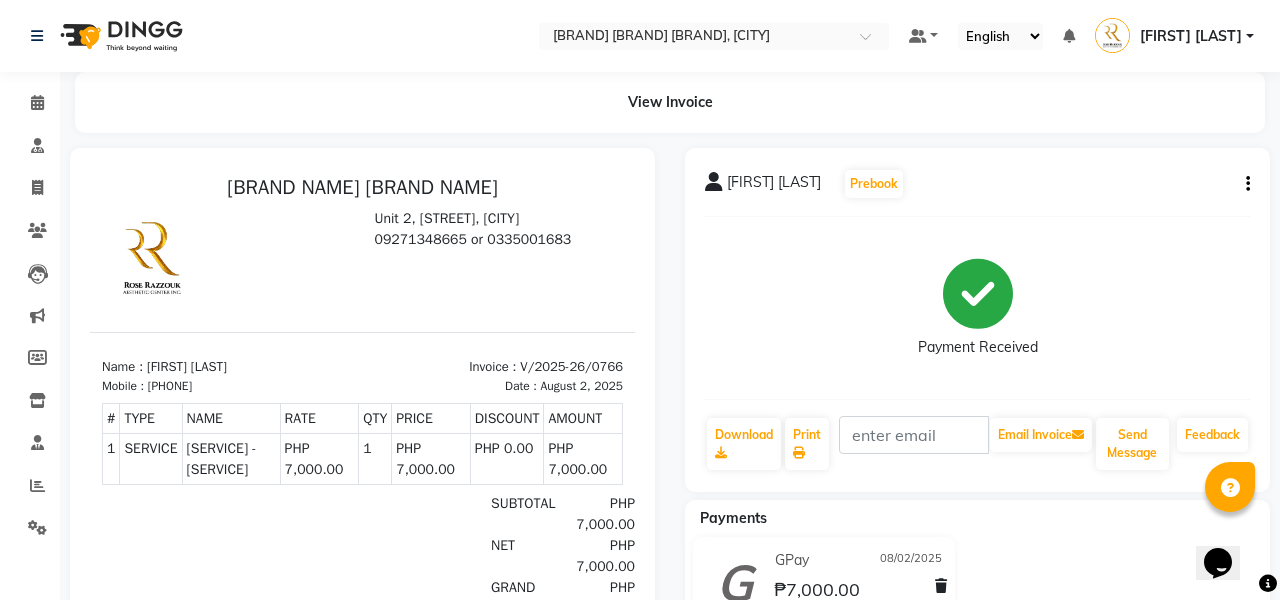 click 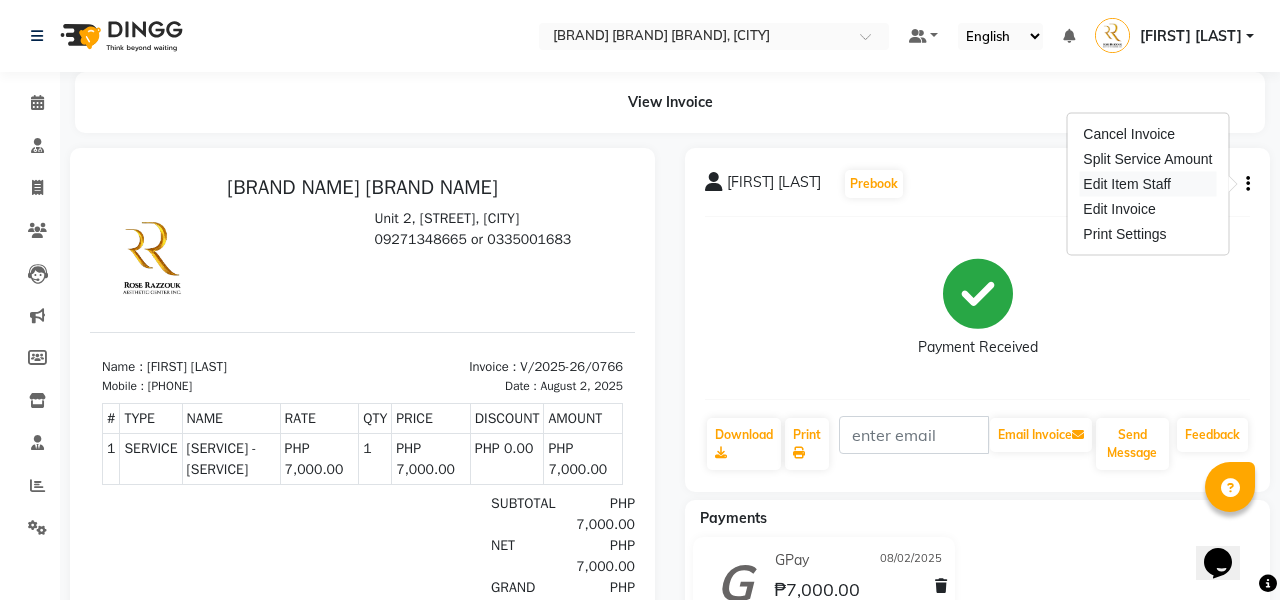 click on "Edit Item Staff" at bounding box center (1147, 184) 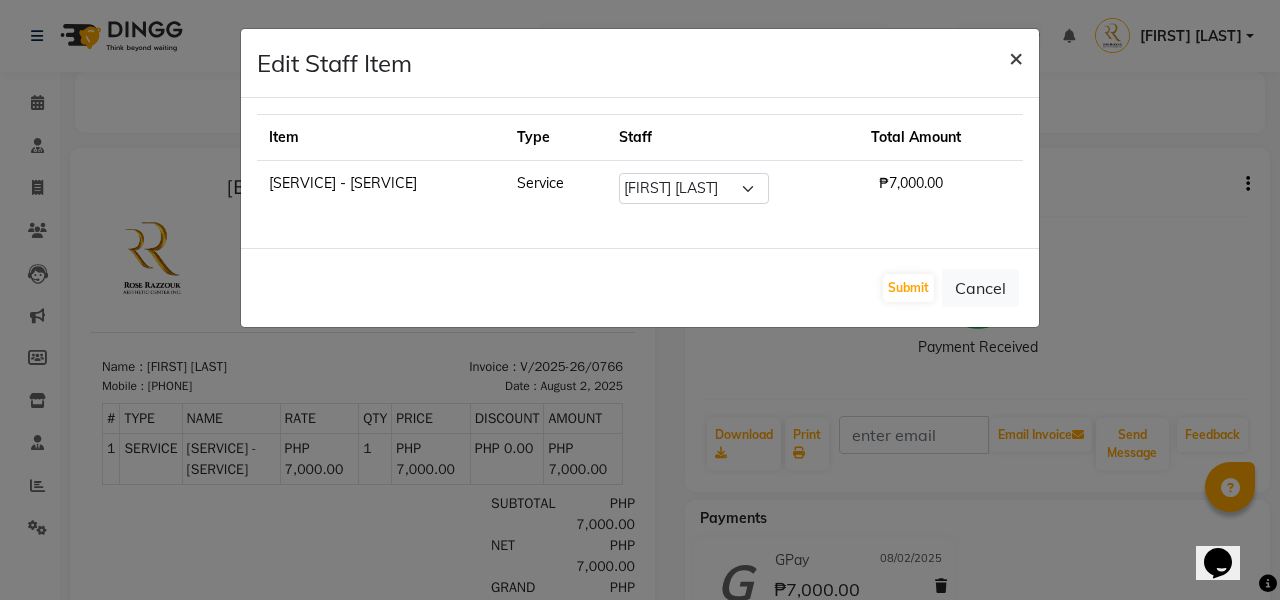 click on "×" 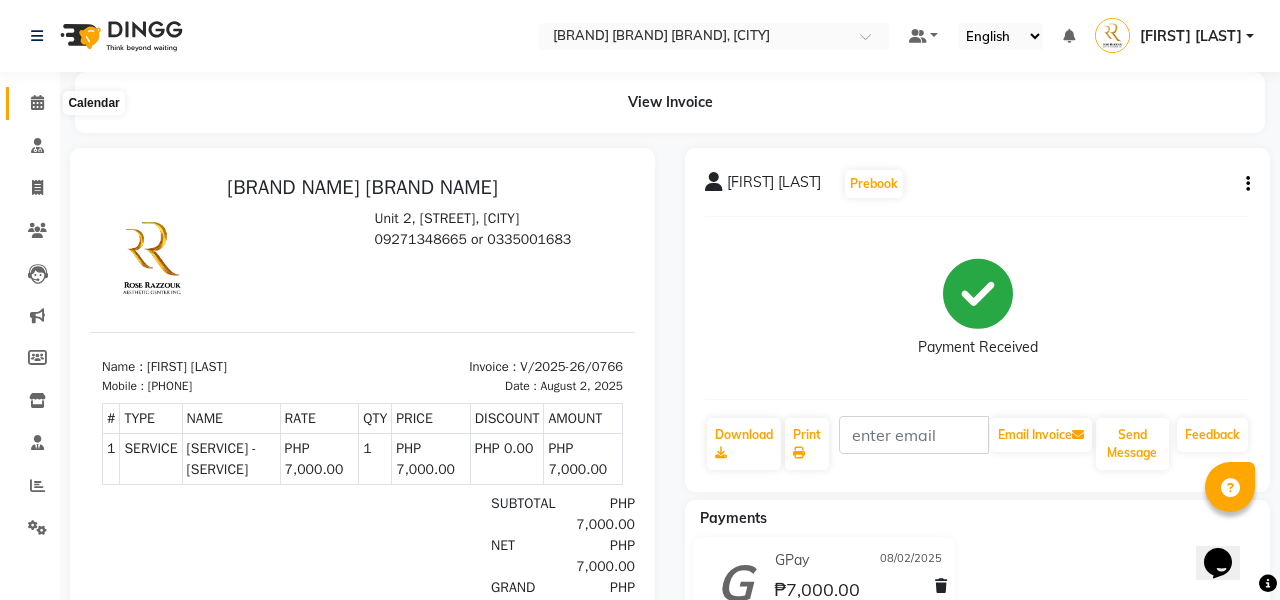 click 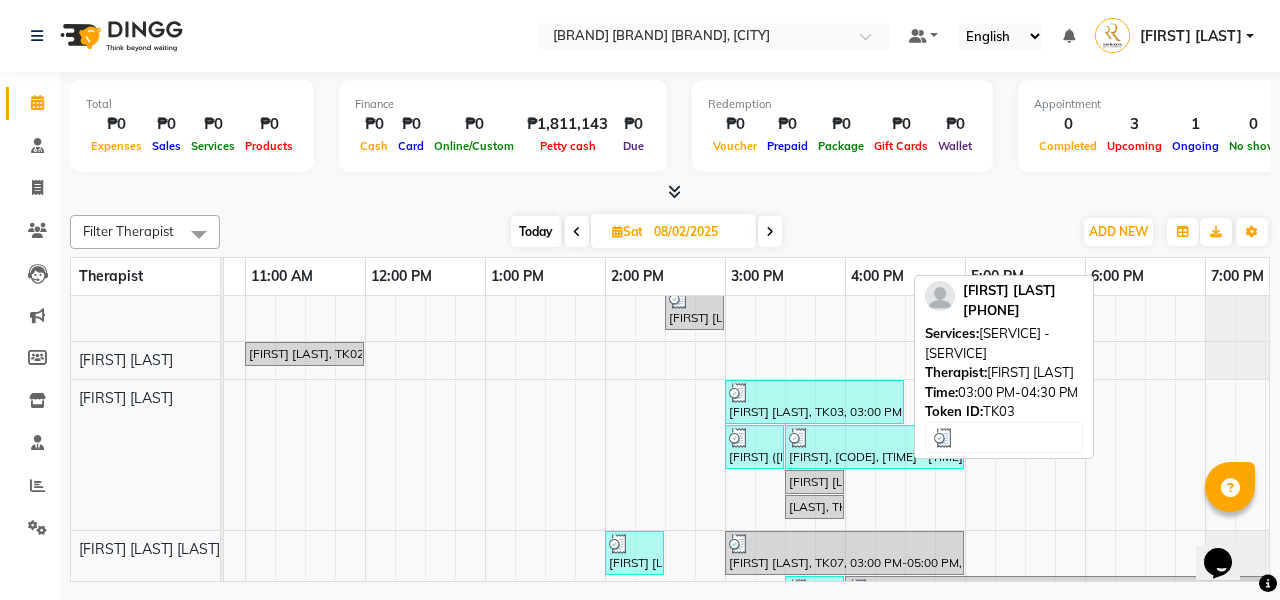 click at bounding box center (814, 393) 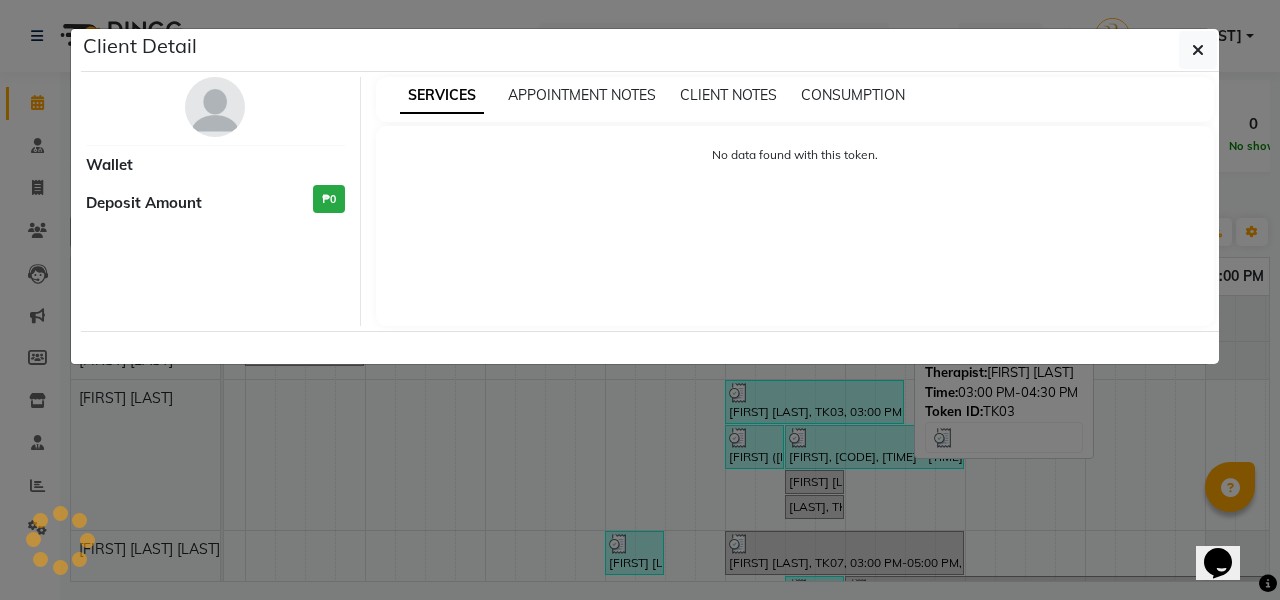 select on "3" 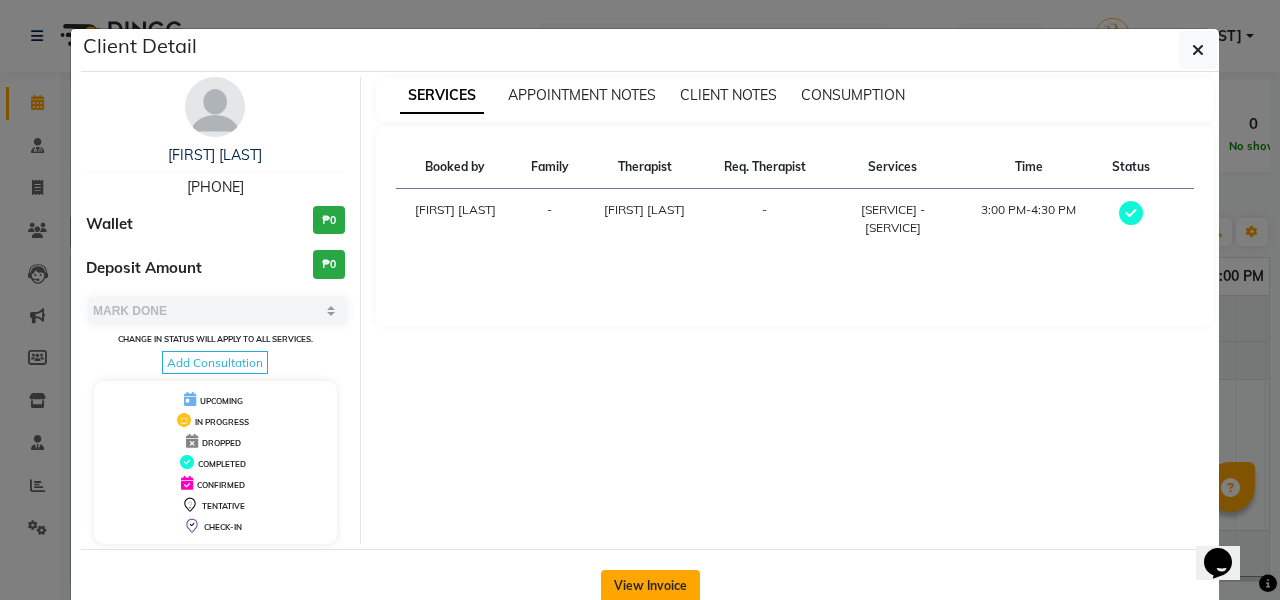 click on "View Invoice" 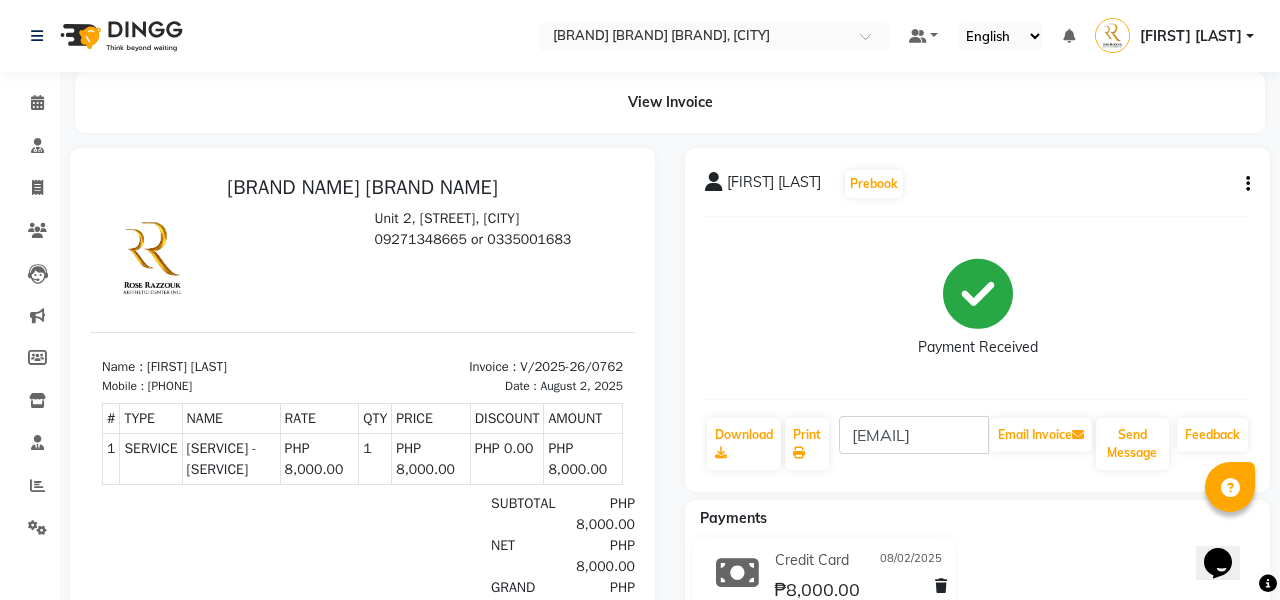 click 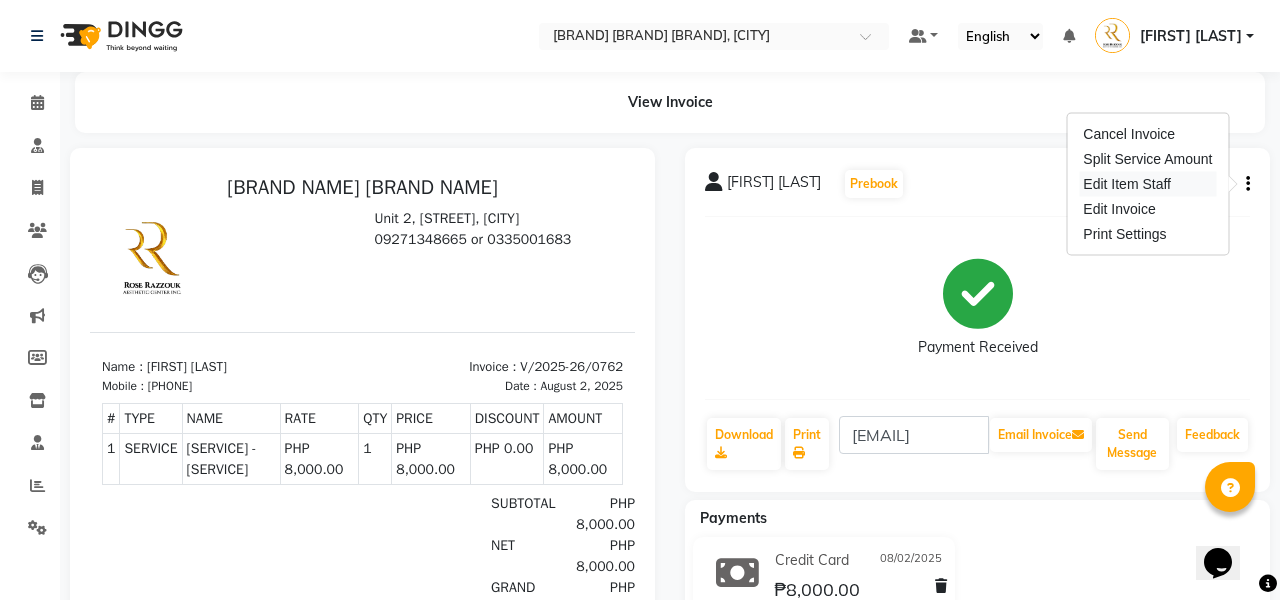 click on "Edit Item Staff" at bounding box center [1147, 184] 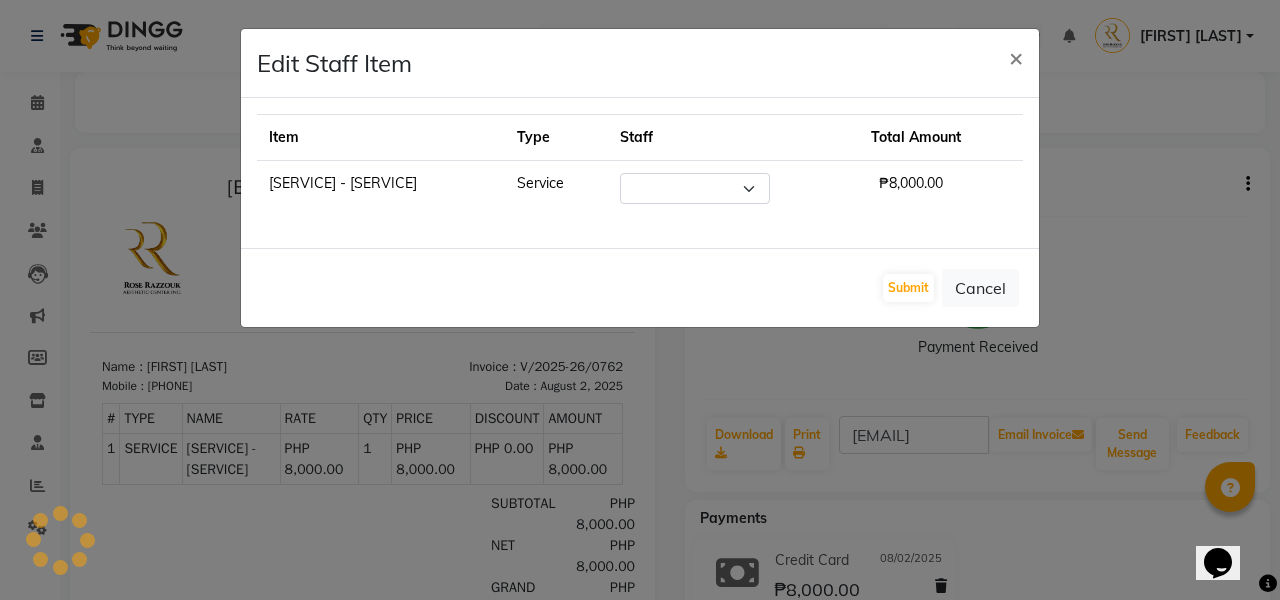 select on "46433" 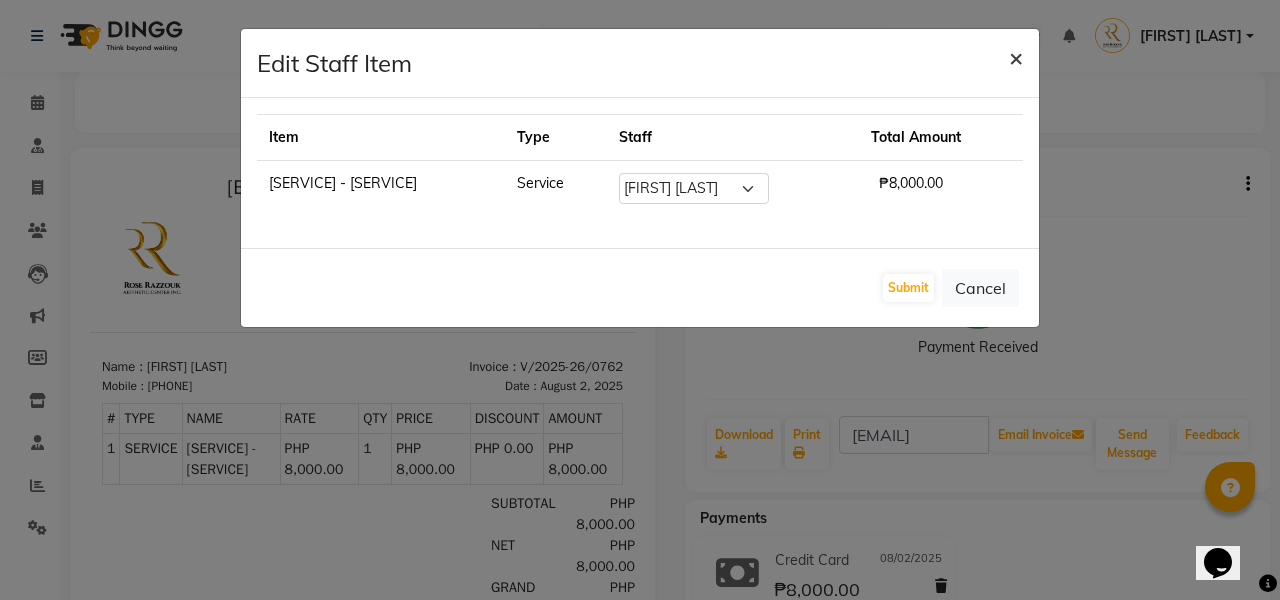 click on "×" 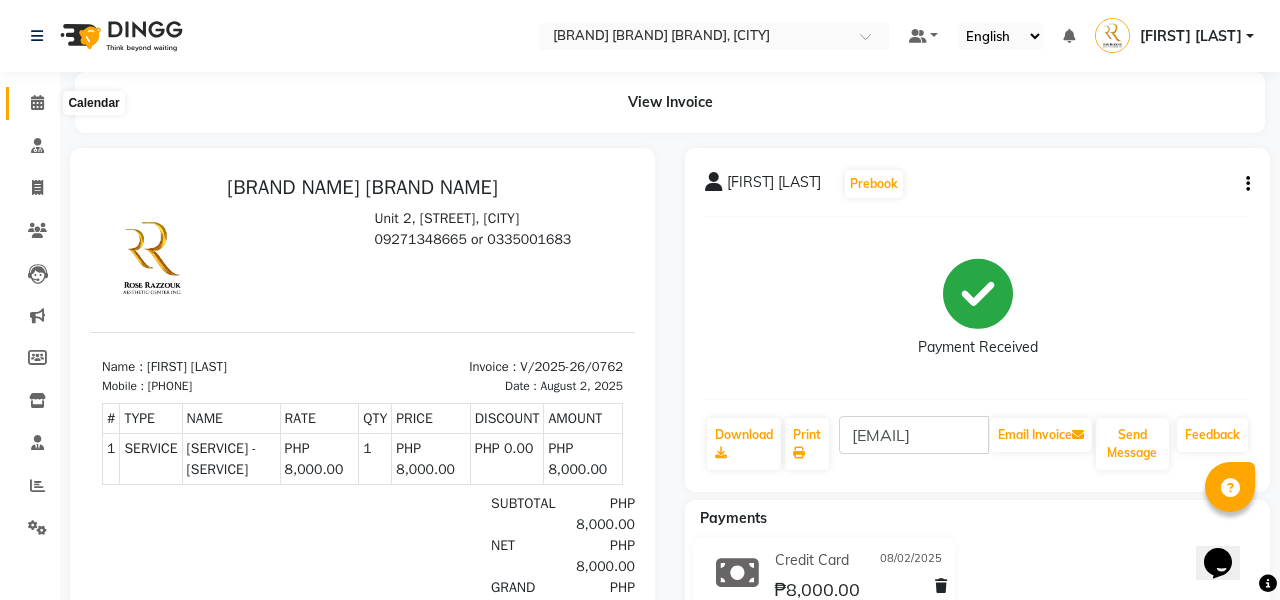 click 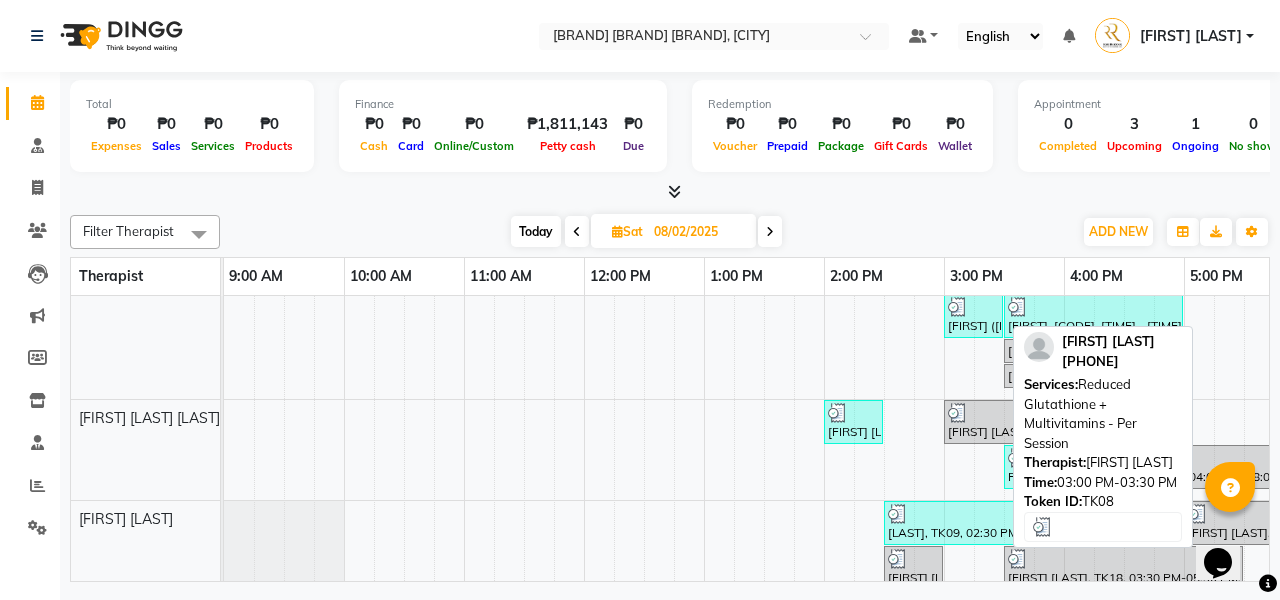 click at bounding box center (973, 307) 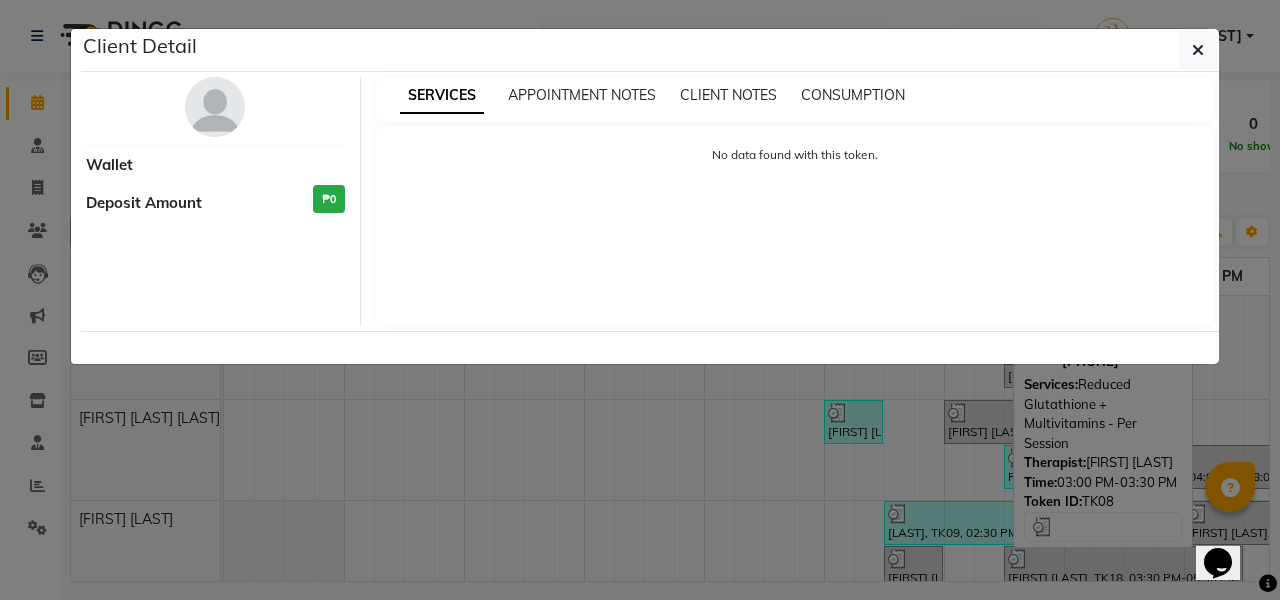 select on "3" 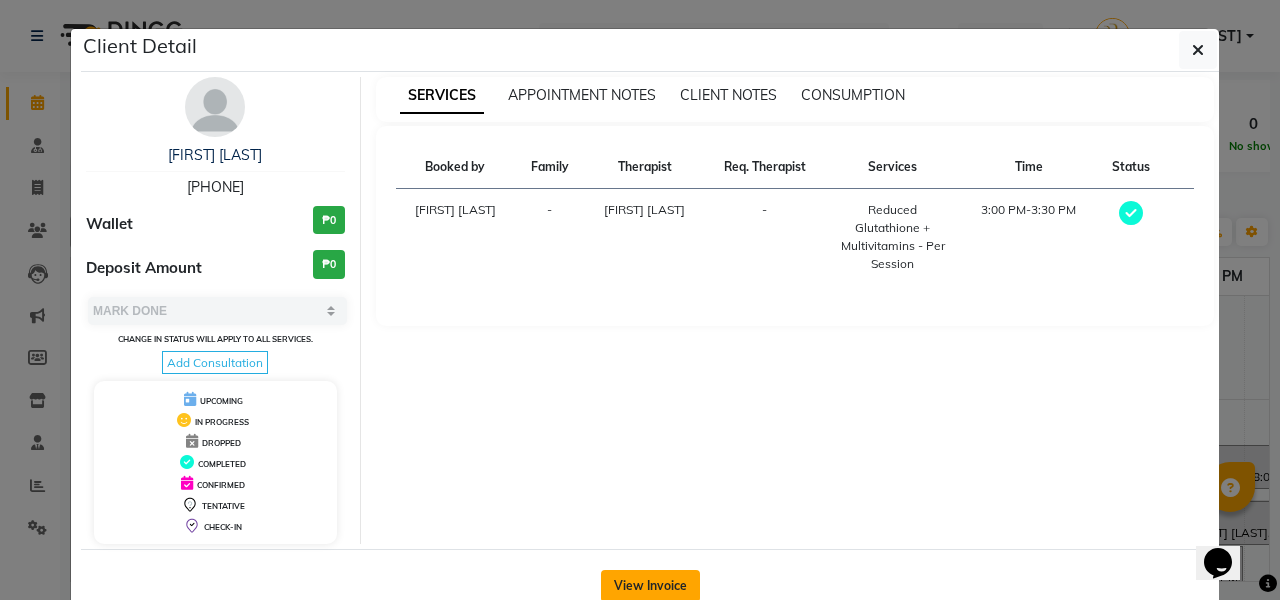 click on "View Invoice" 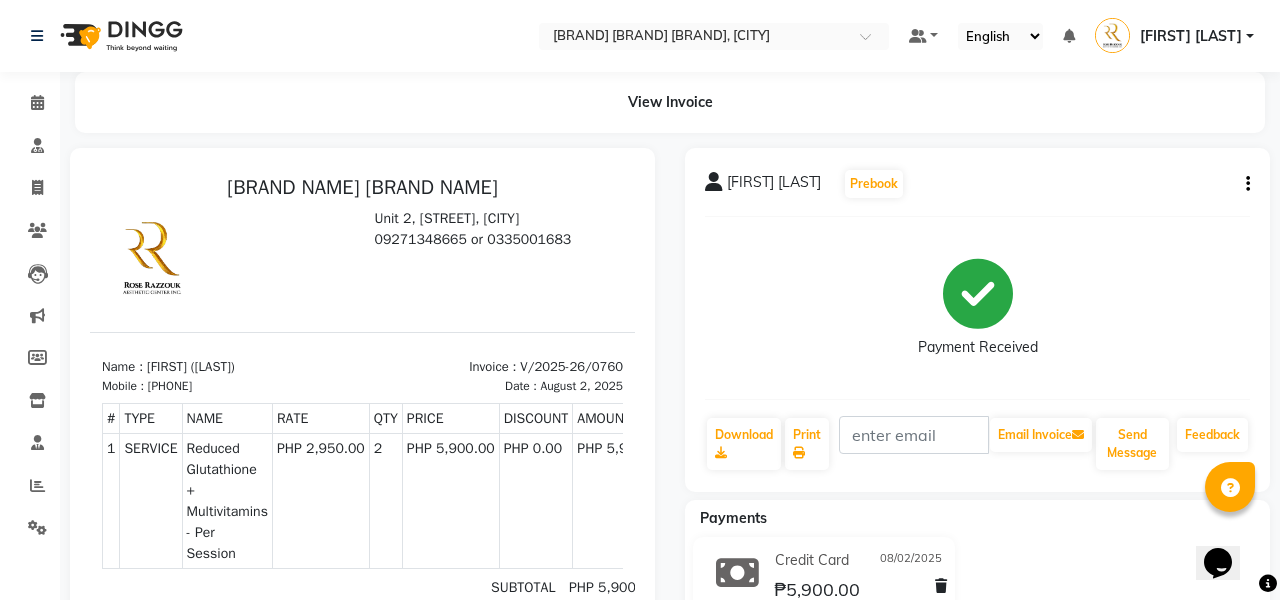 click 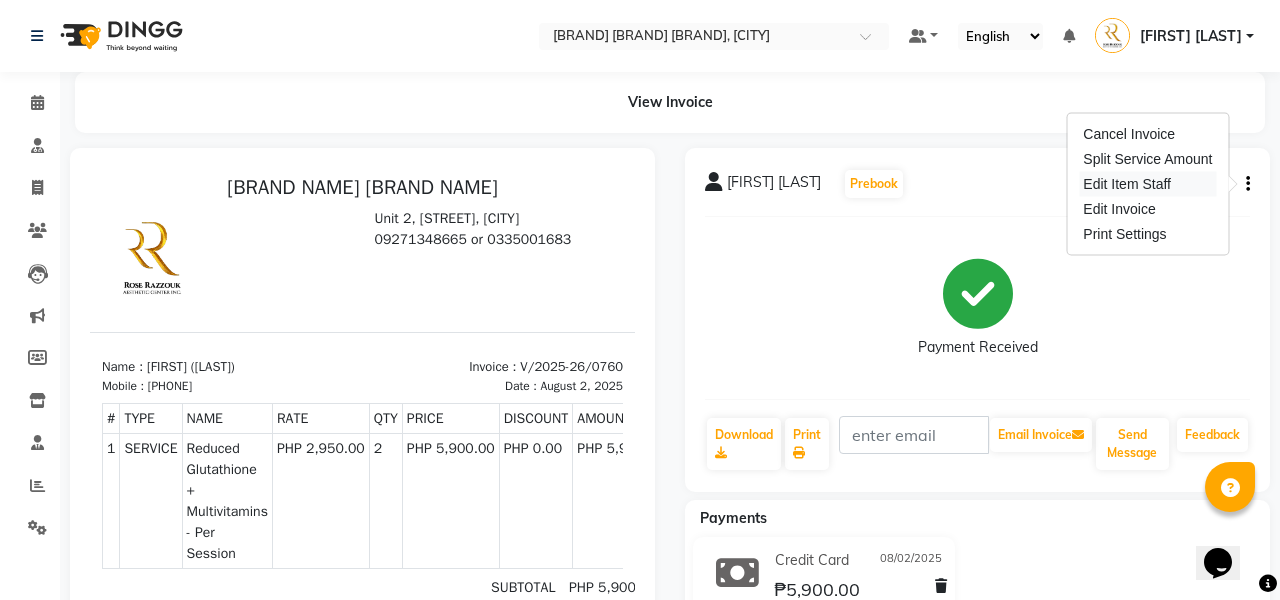 click on "Edit Item Staff" at bounding box center [1147, 184] 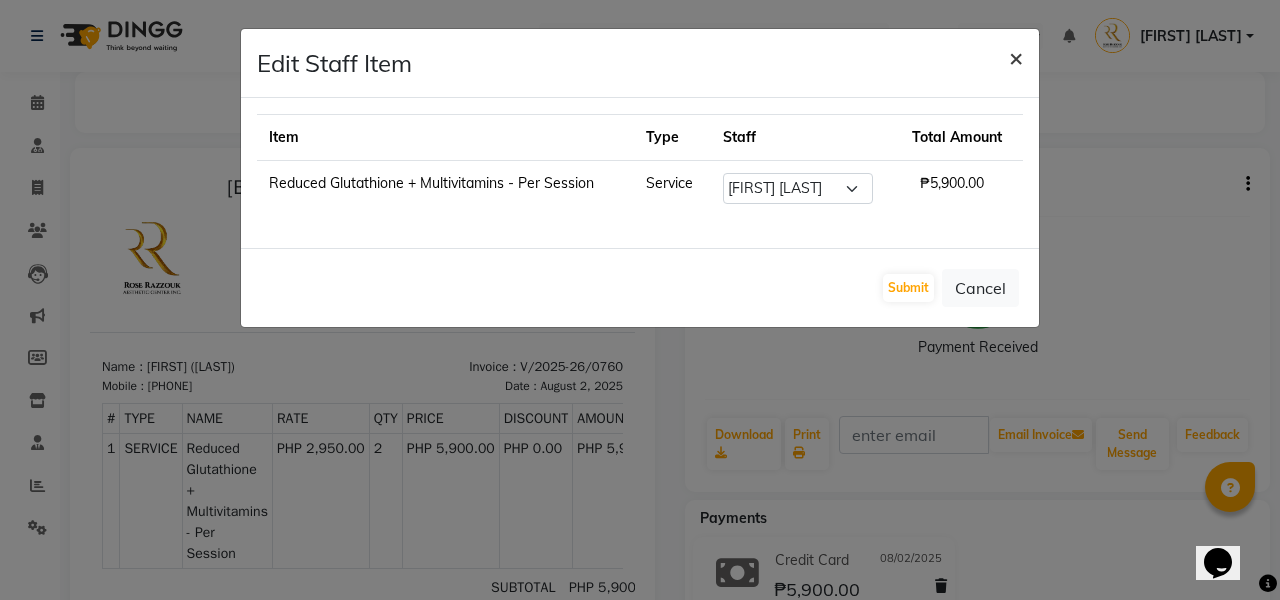 click on "×" 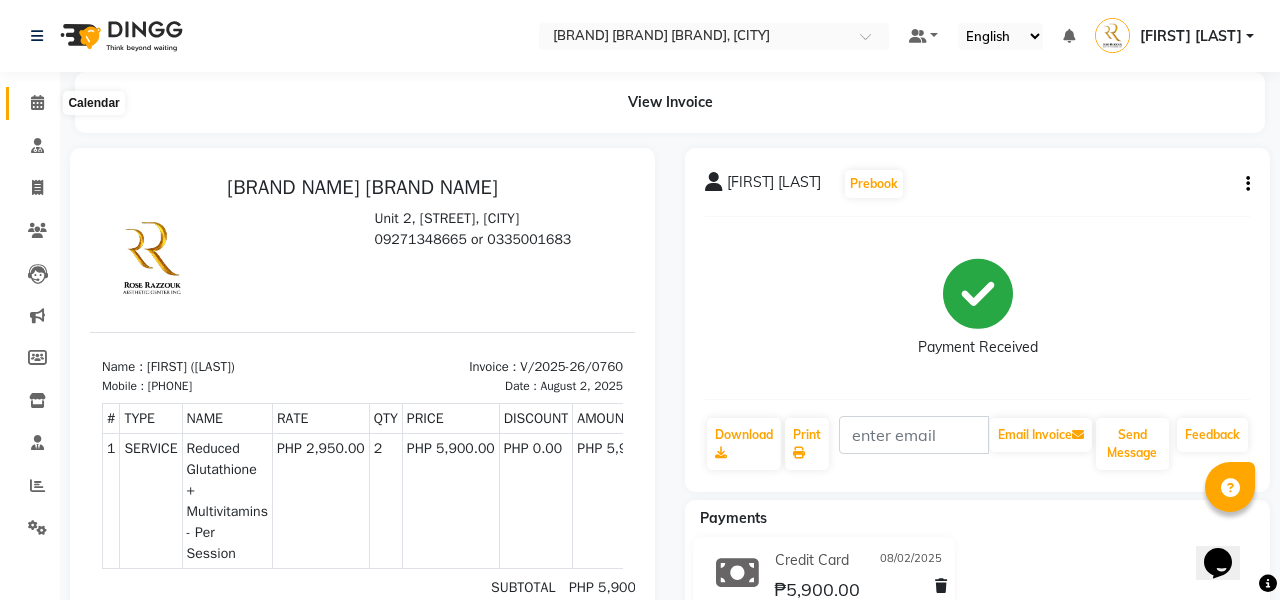 click 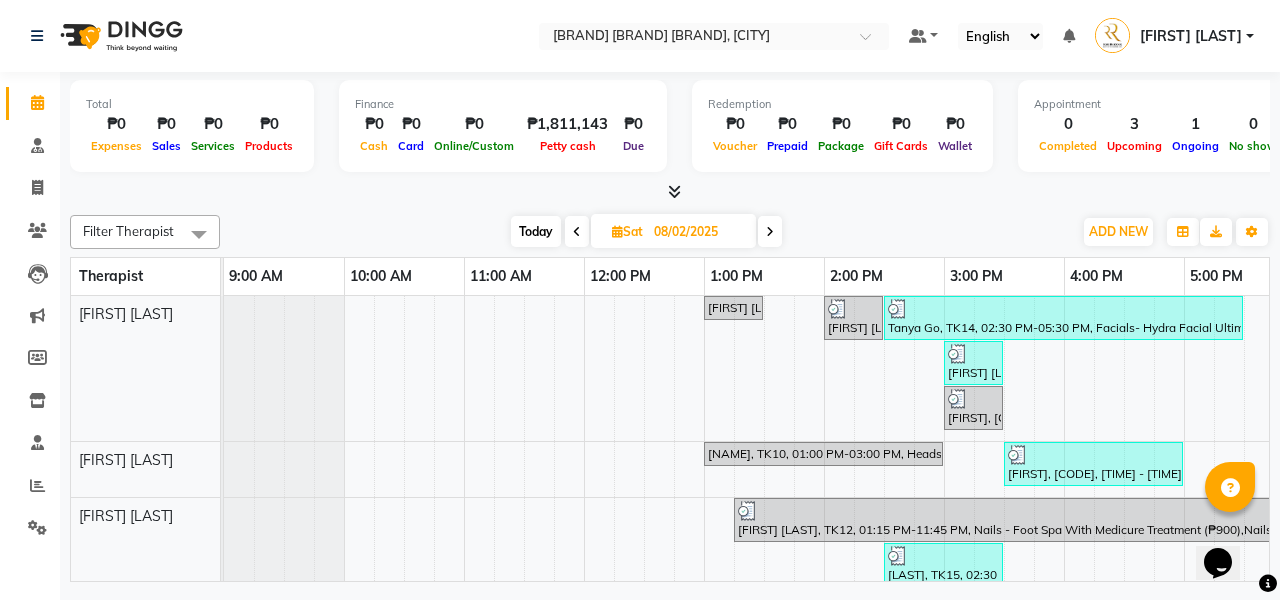 scroll, scrollTop: 557, scrollLeft: 0, axis: vertical 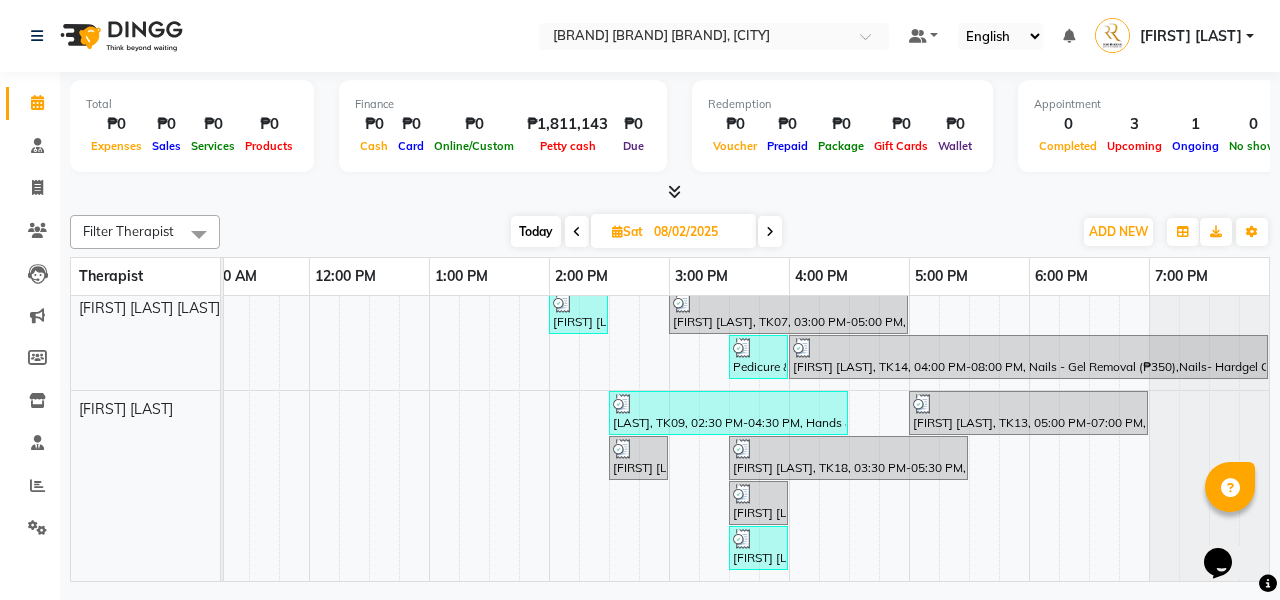 click on "Today" at bounding box center [536, 231] 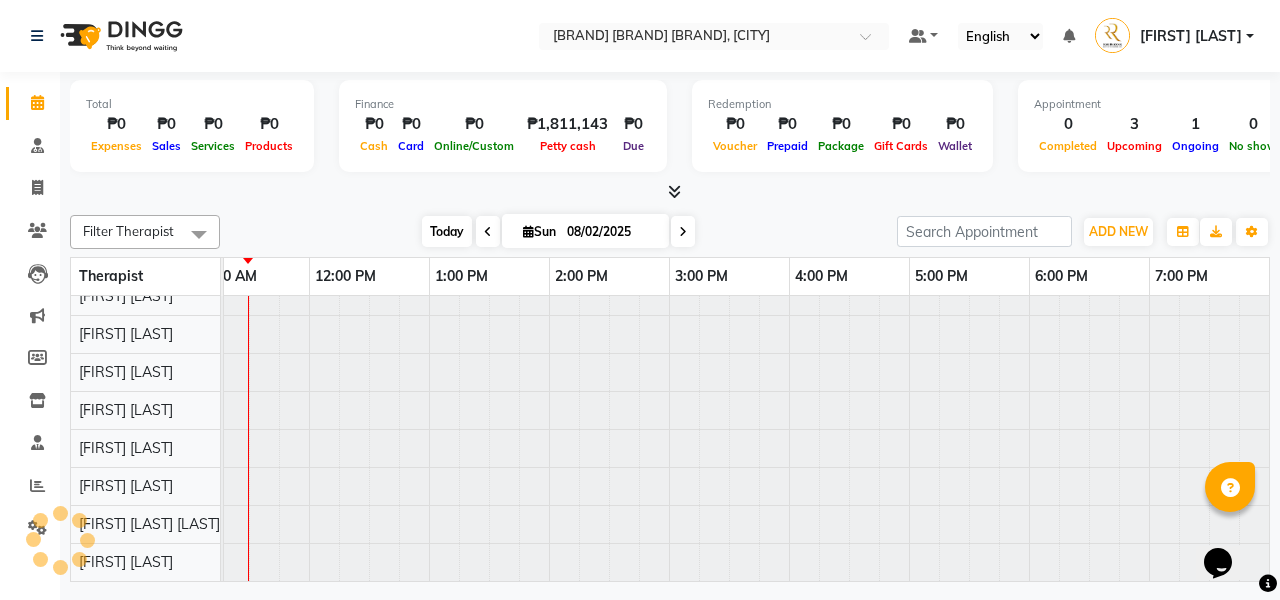 type on "08/03/2025" 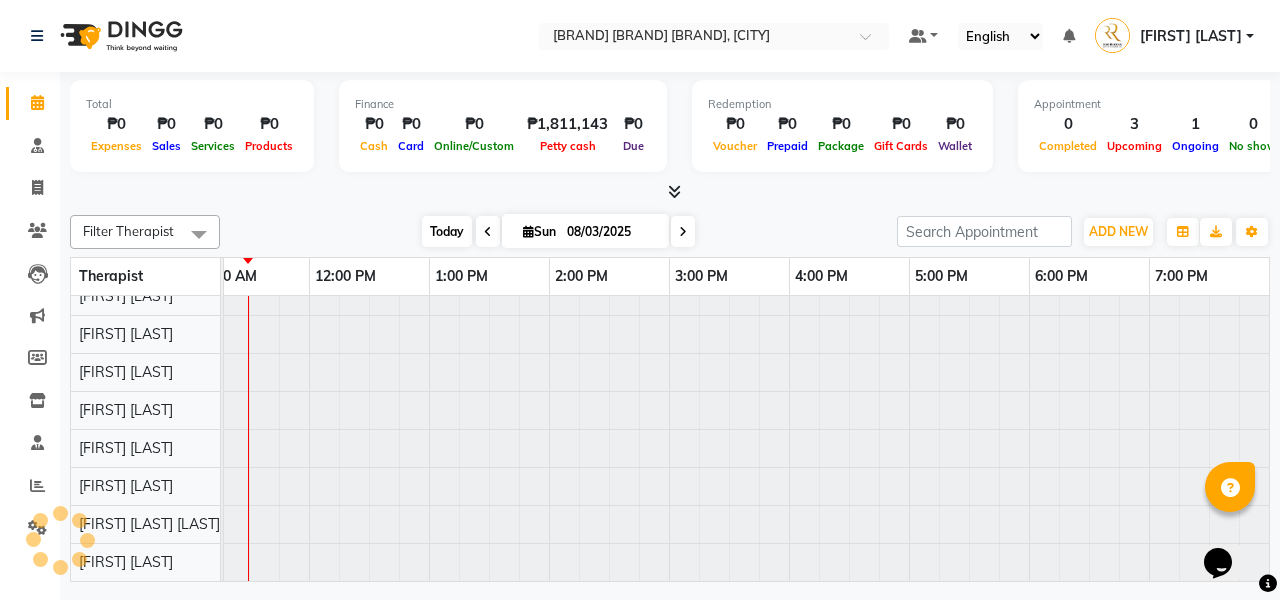 scroll, scrollTop: 0, scrollLeft: 0, axis: both 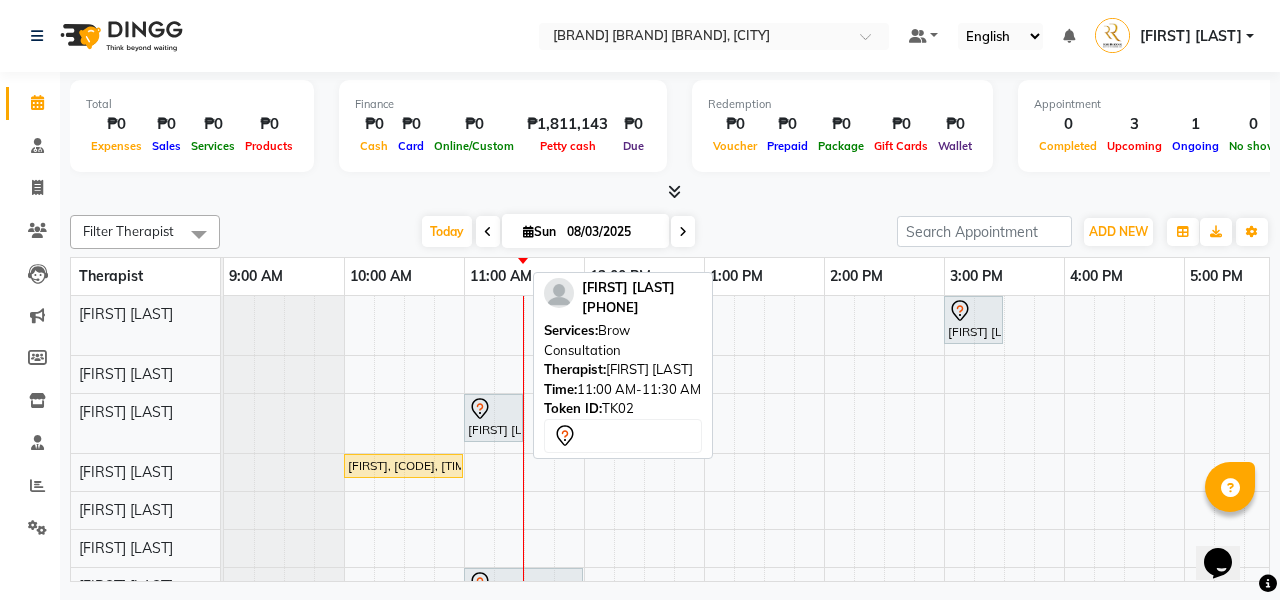 click at bounding box center (493, 409) 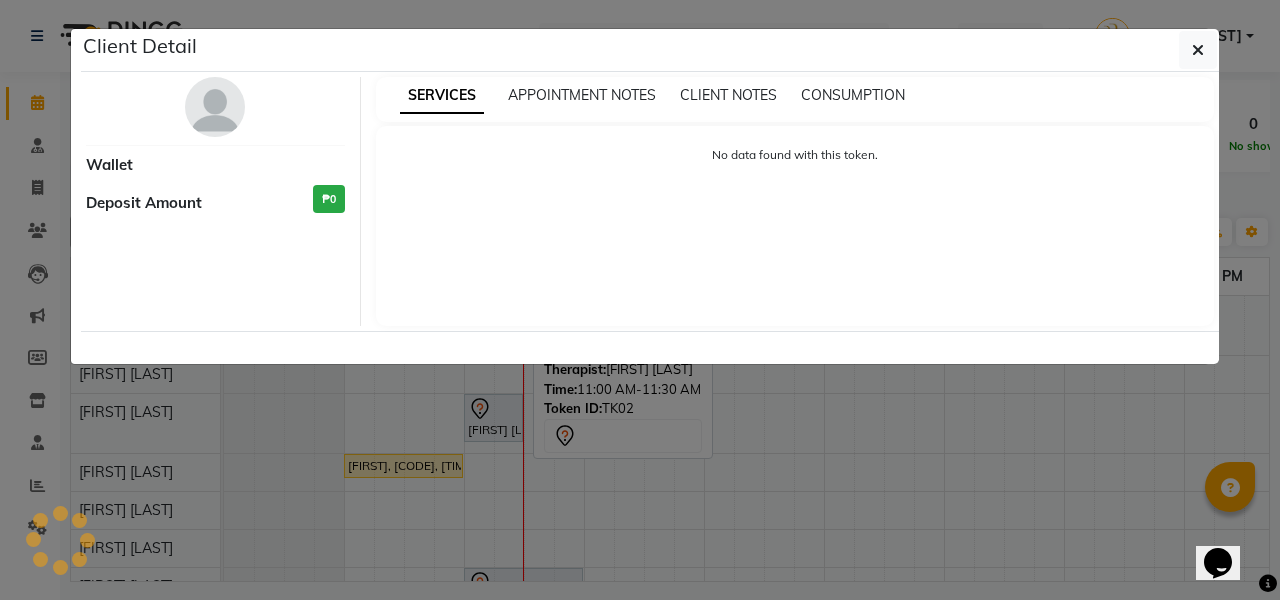 select on "7" 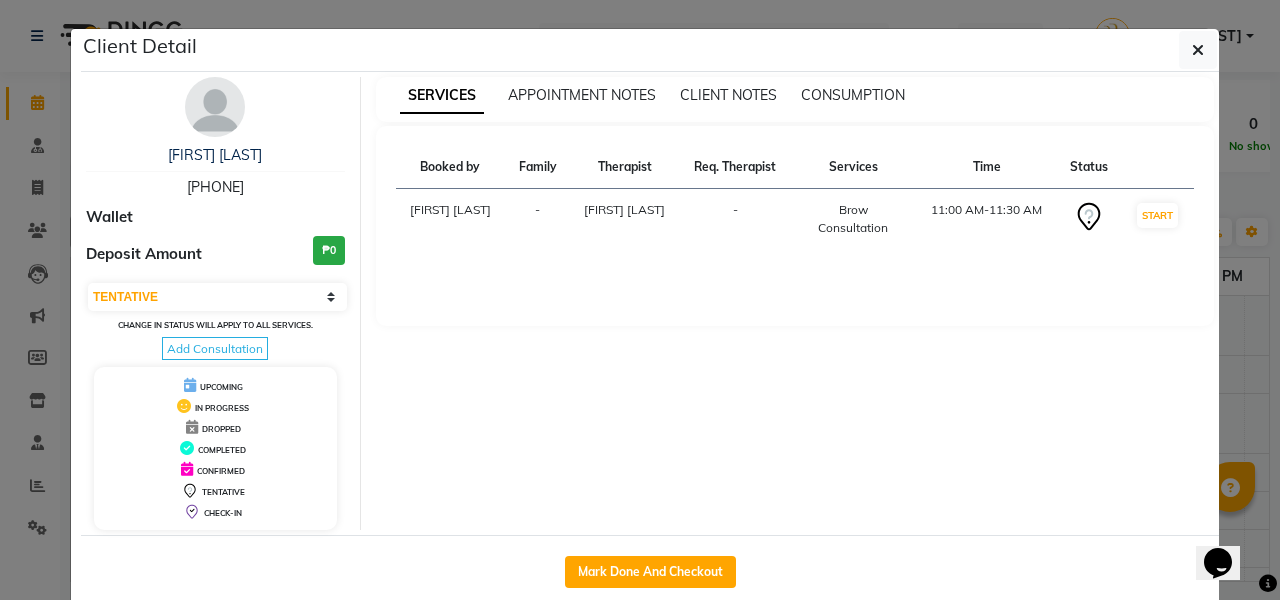 click on "Client Detail  [FIRST] [LAST]   [PHONE] Wallet Deposit Amount  ₱0  Select MARK DONE UPCOMING Change in status will apply to all services. Add Consultation UPCOMING IN PROGRESS DROPPED COMPLETED CONFIRMED TENTATIVE CHECK-IN SERVICES APPOINTMENT NOTES CLIENT NOTES CONSUMPTION Booked by Family Therapist Req. Therapist Services Time Status  [FIRST] [LAST]  - [FIRST] [LAST] -  Brow Consultation   11:00 AM-11:30 AM   START   Mark Done And Checkout" 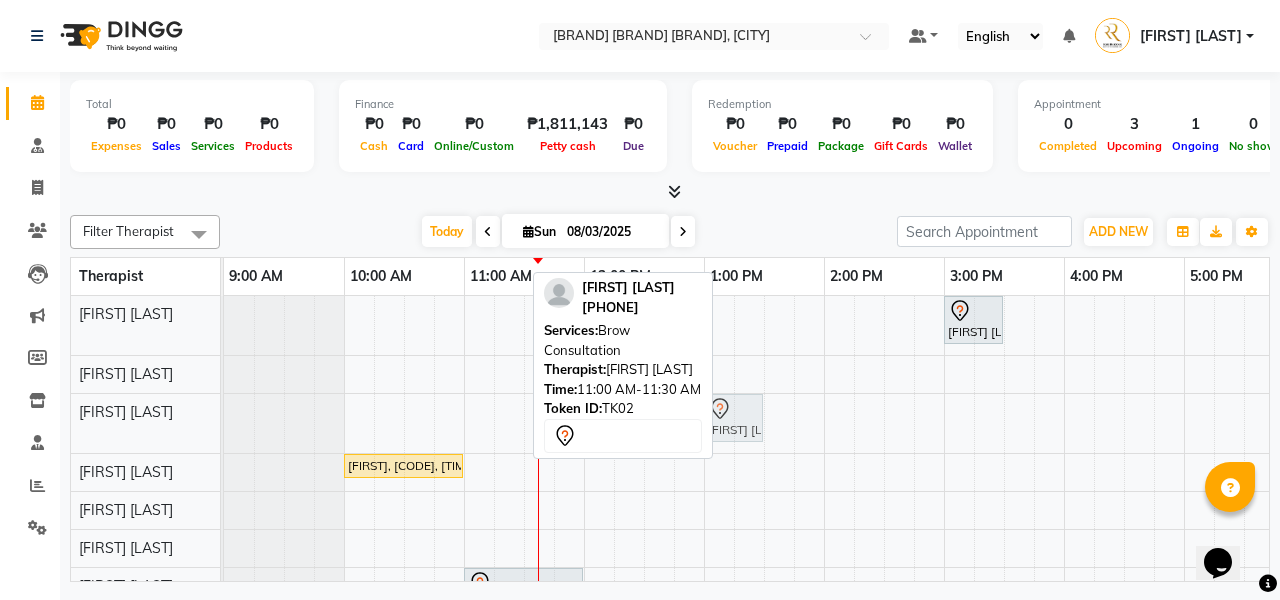 drag, startPoint x: 499, startPoint y: 415, endPoint x: 732, endPoint y: 410, distance: 233.05363 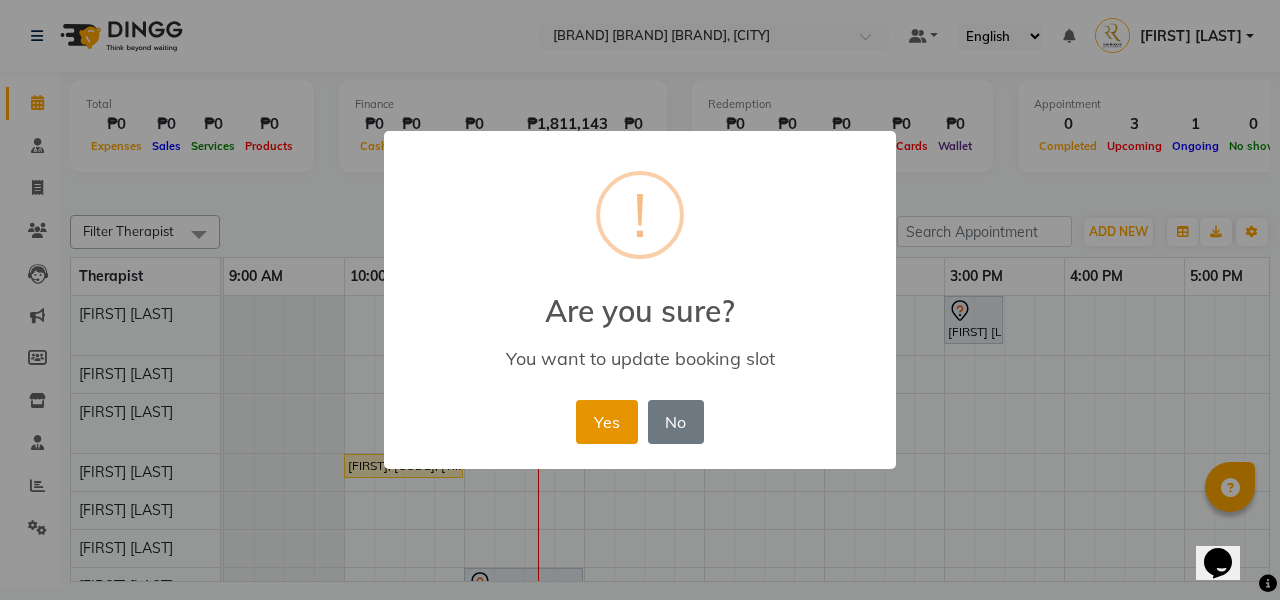 click on "Yes" at bounding box center (606, 422) 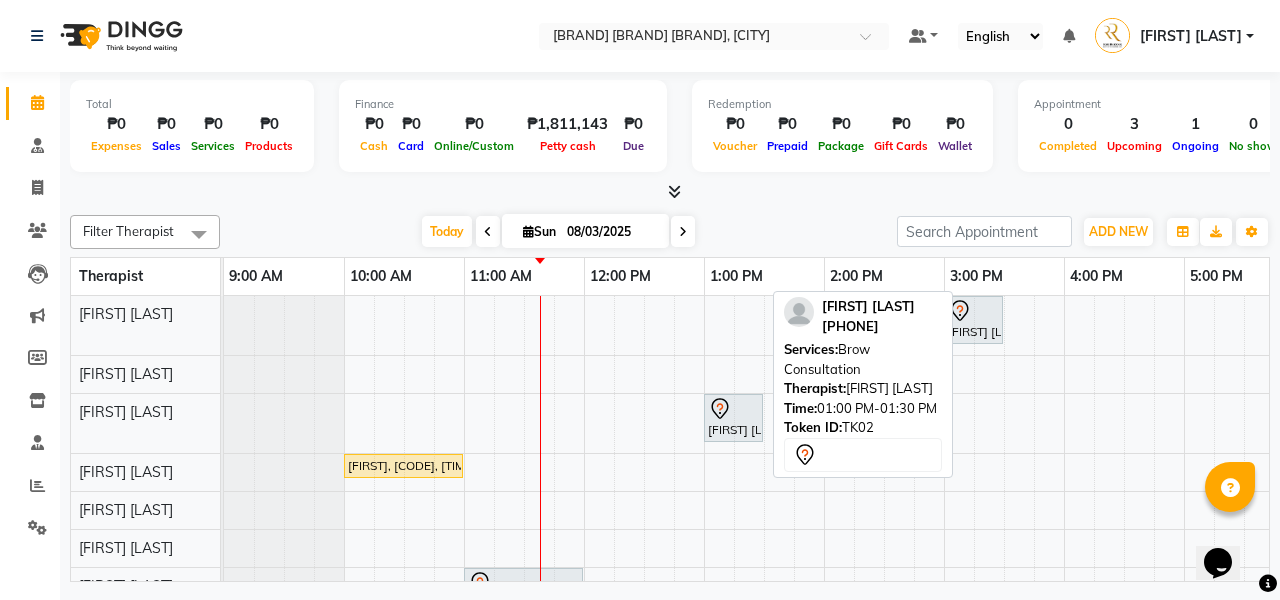 click on "[FIRST] [LAST], TK02, 01:00 PM-01:30 PM, Brow Consultation" at bounding box center [733, 418] 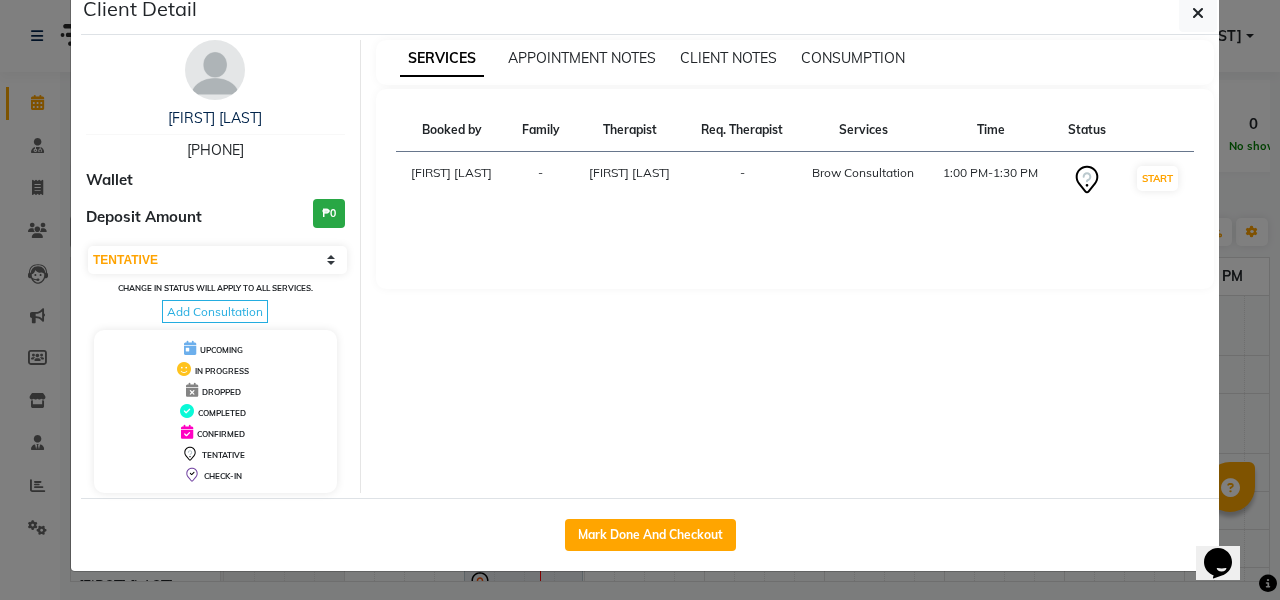 scroll, scrollTop: 37, scrollLeft: 0, axis: vertical 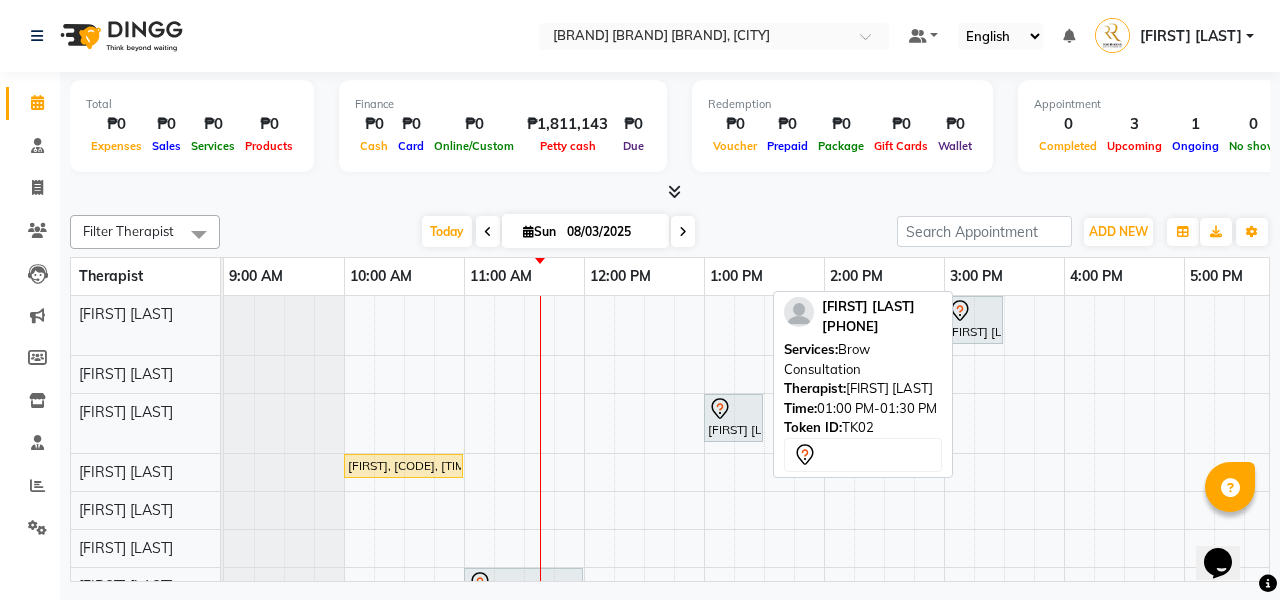 click on "[FIRST] [LAST], TK02, 01:00 PM-01:30 PM, Brow Consultation" at bounding box center [733, 418] 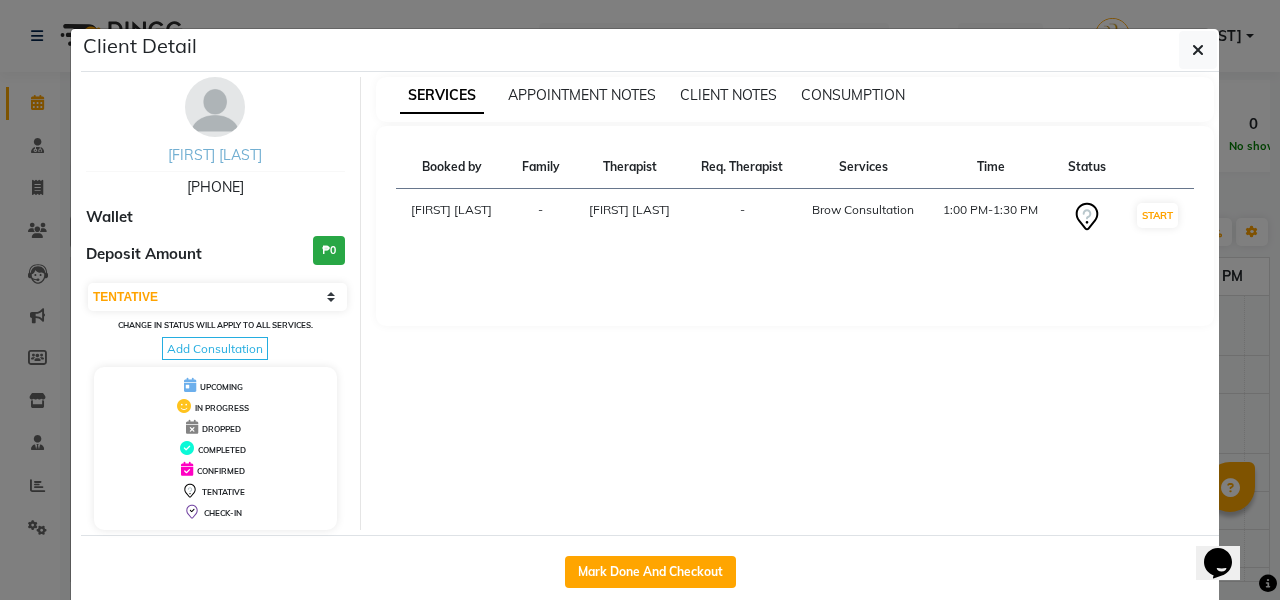 click on "[FIRST] [LAST]" at bounding box center (215, 155) 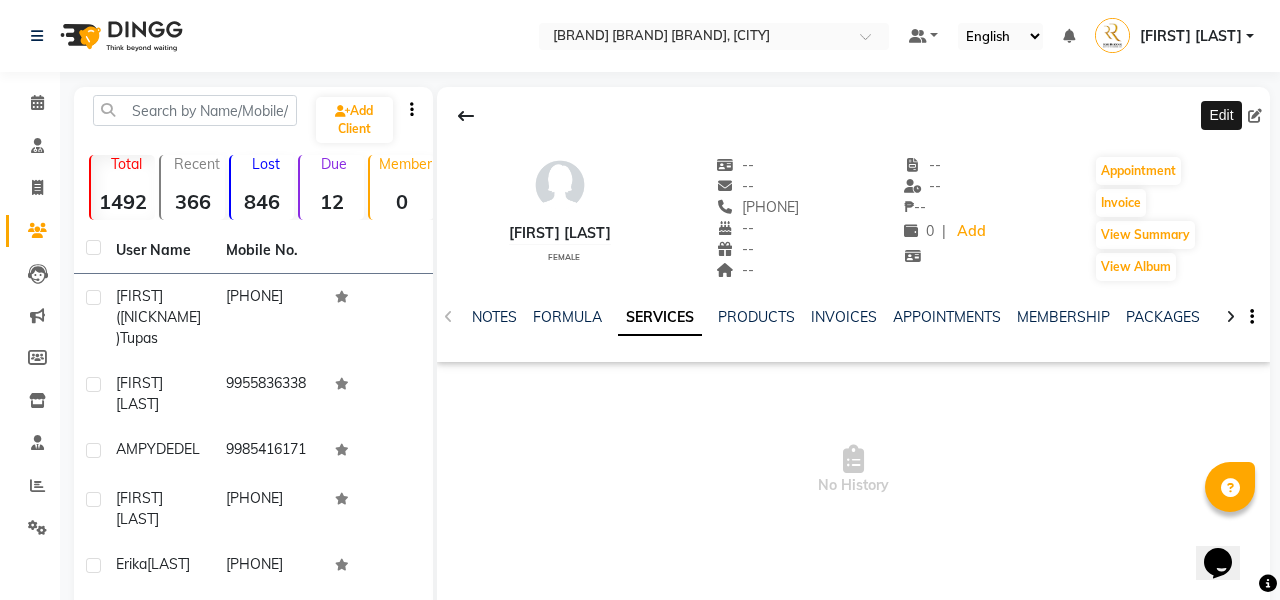 click 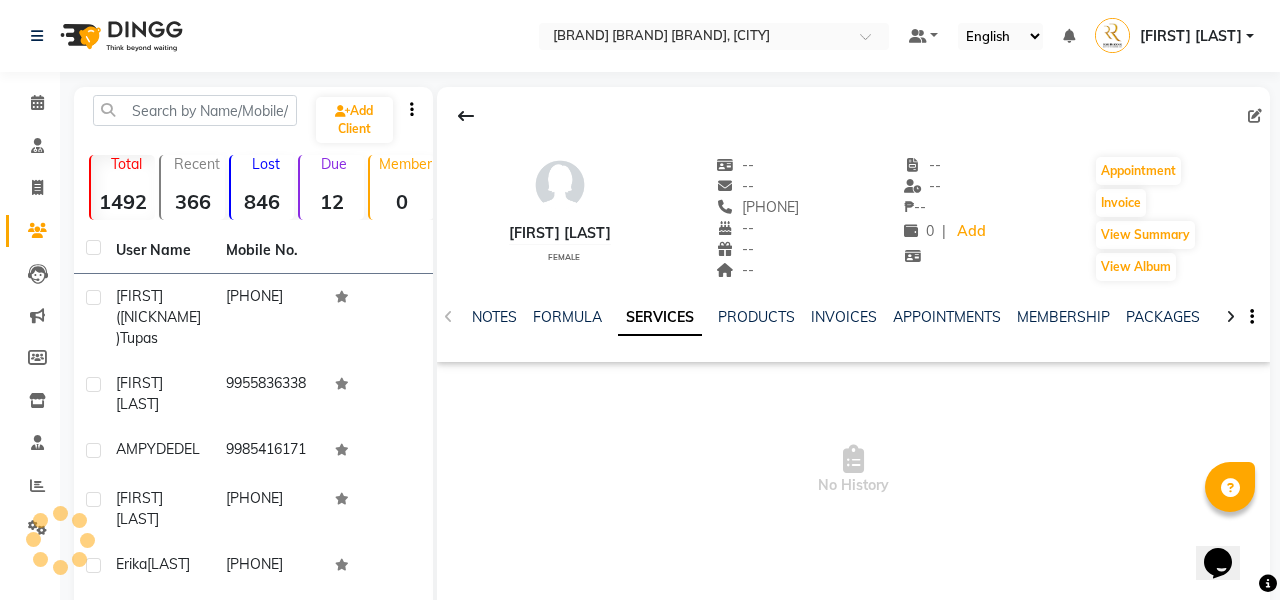 select on "female" 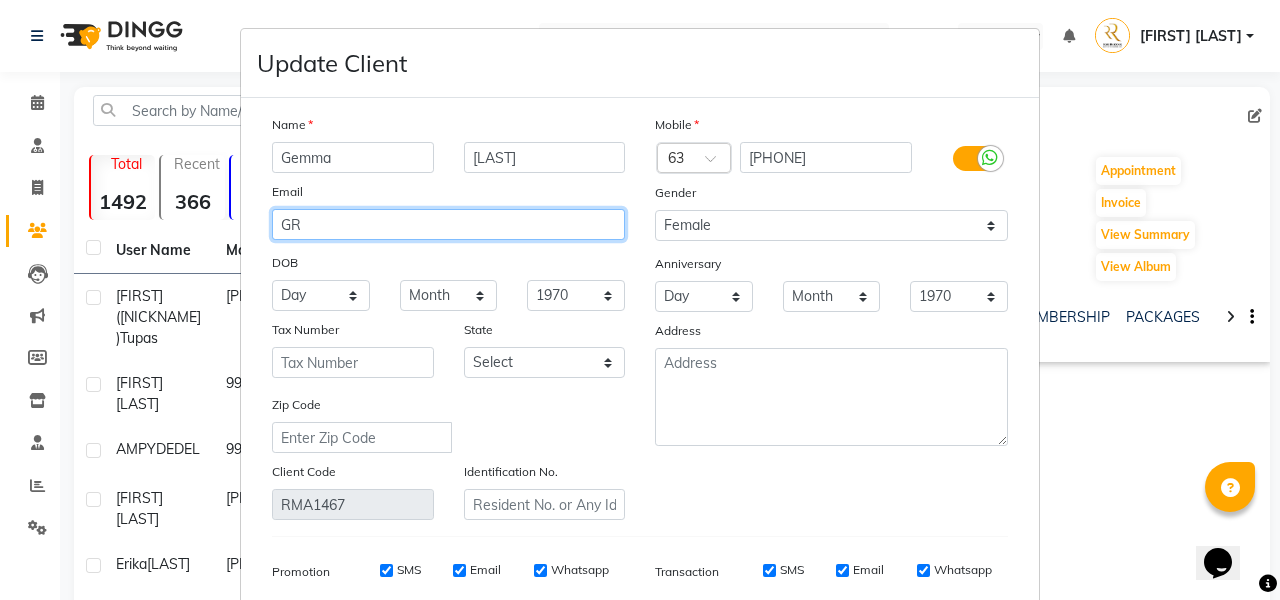 type on "G" 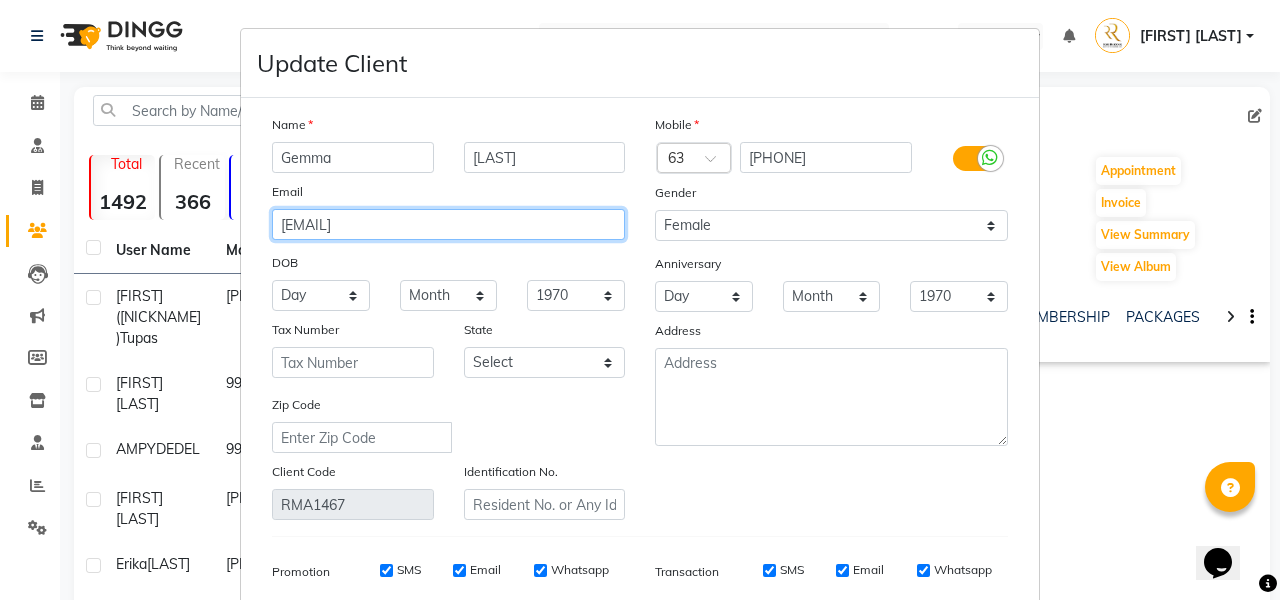 type on "[EMAIL]" 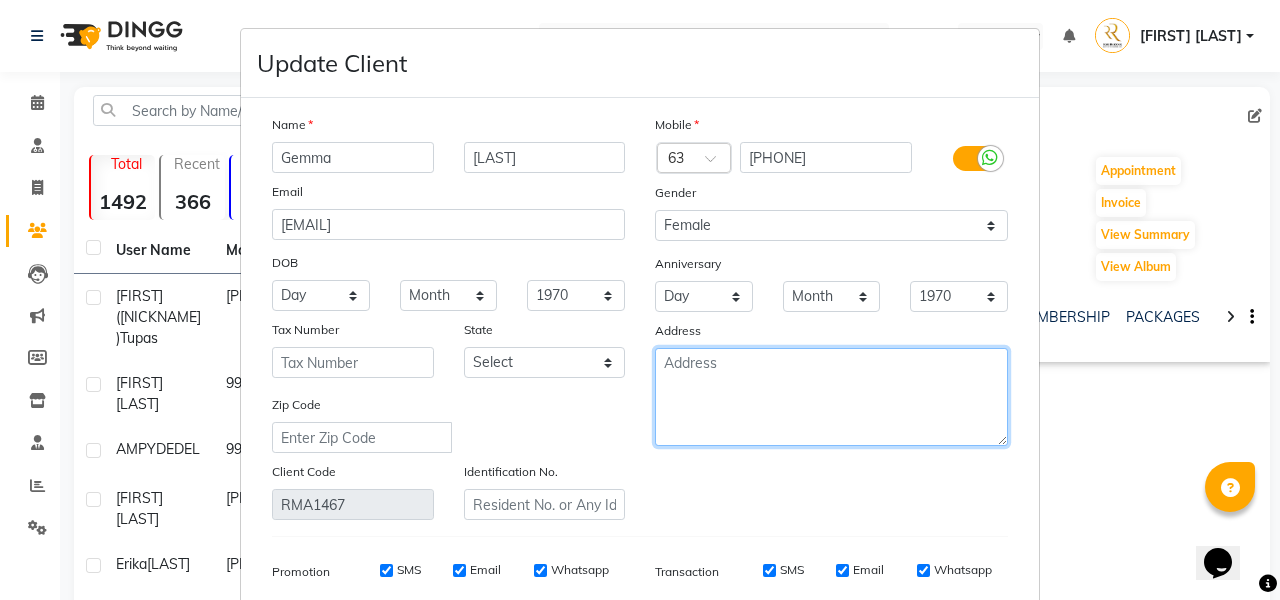 click at bounding box center (831, 397) 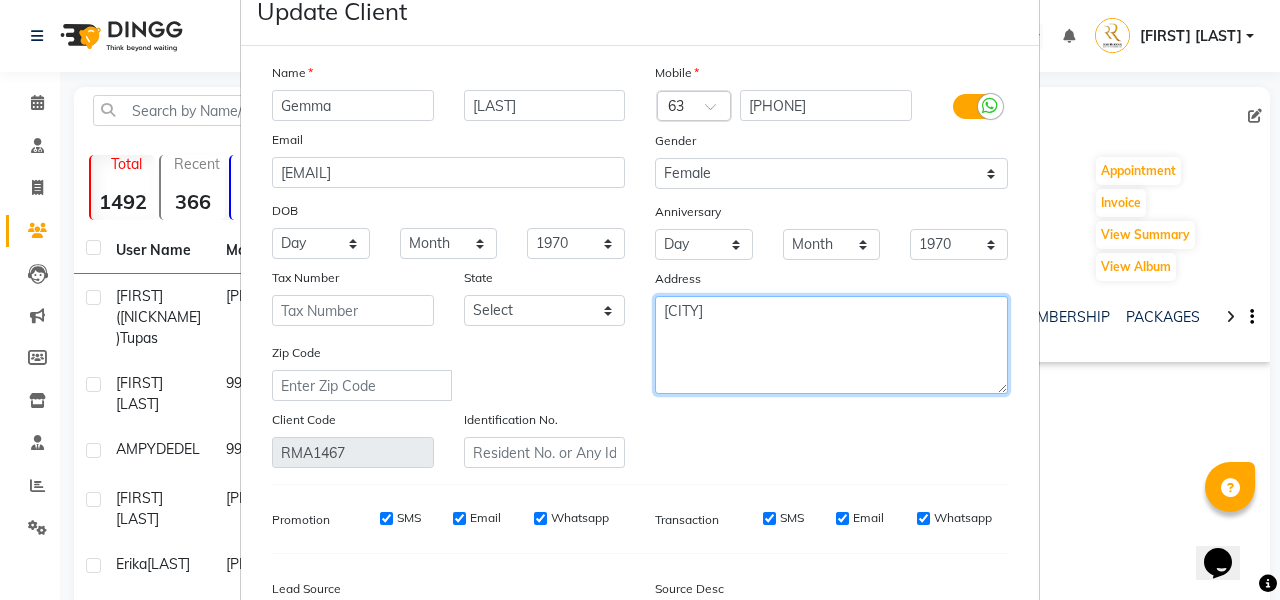 scroll, scrollTop: 4, scrollLeft: 0, axis: vertical 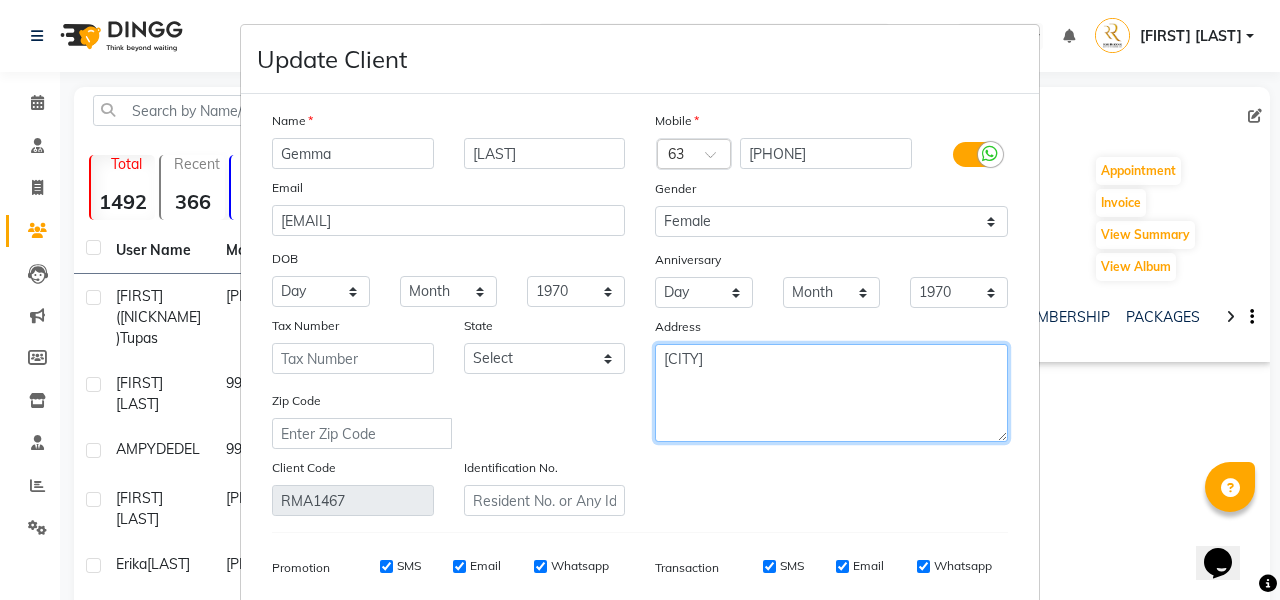 type on "[CITY]" 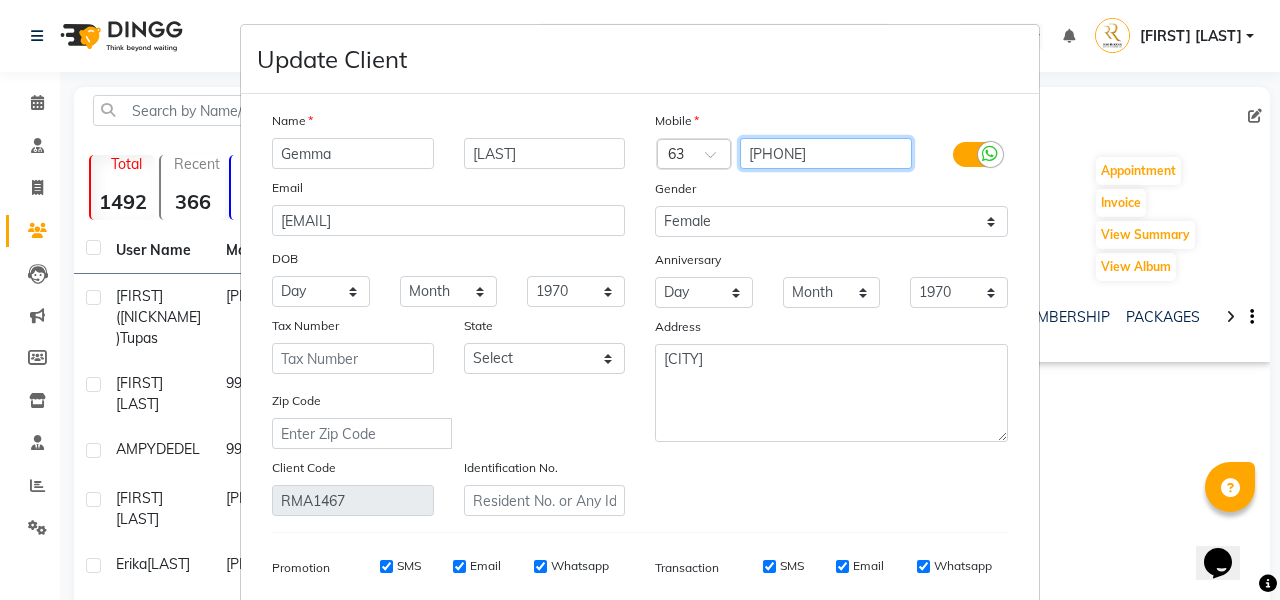 click on "[PHONE]" at bounding box center (826, 153) 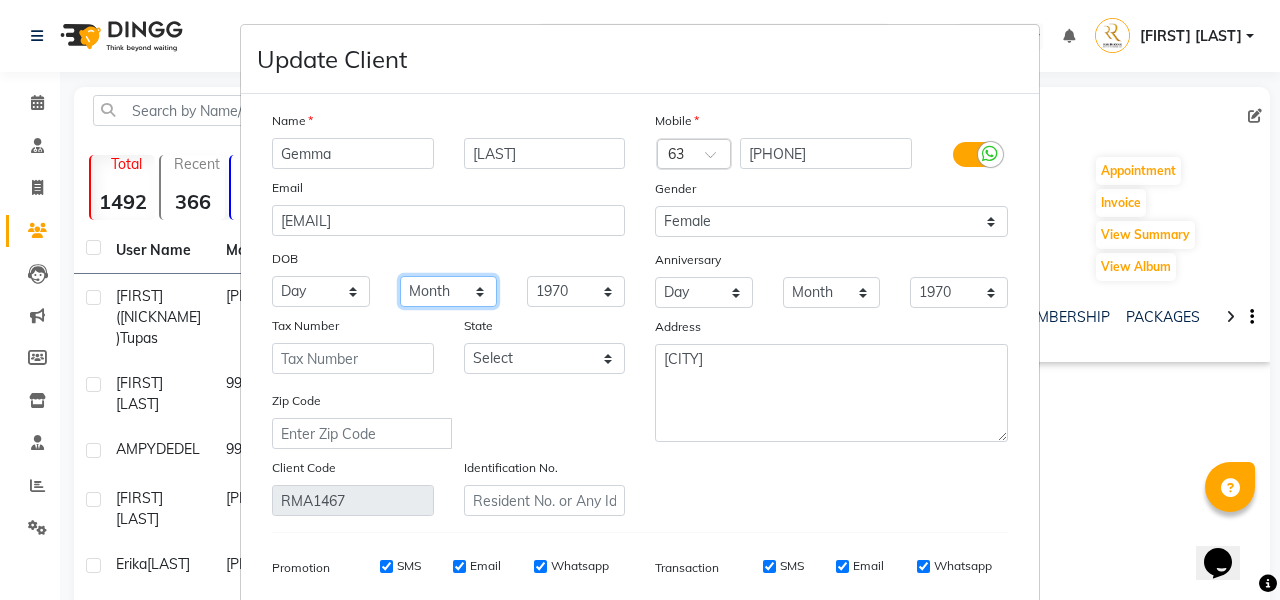 select on "10" 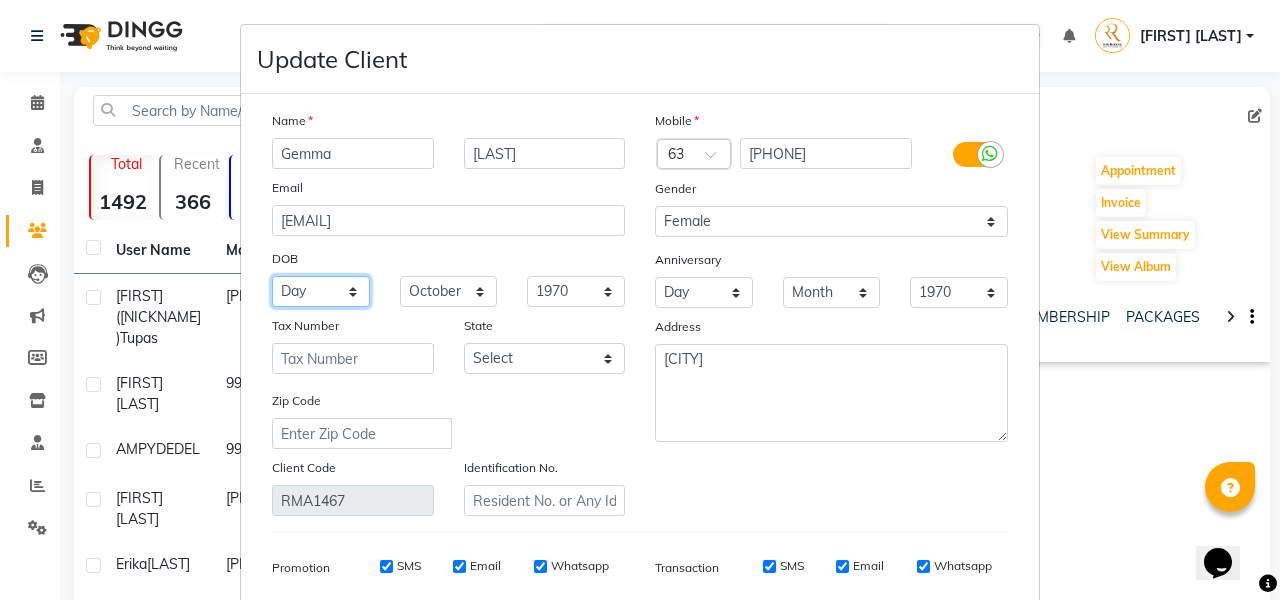 select on "22" 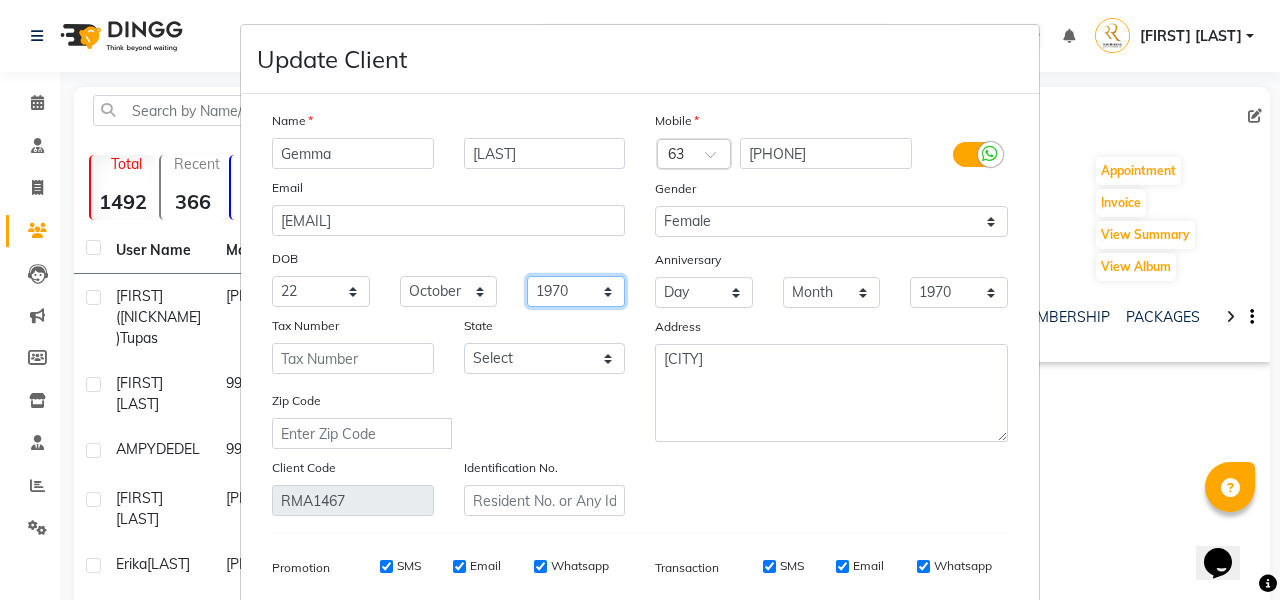 select on "1965" 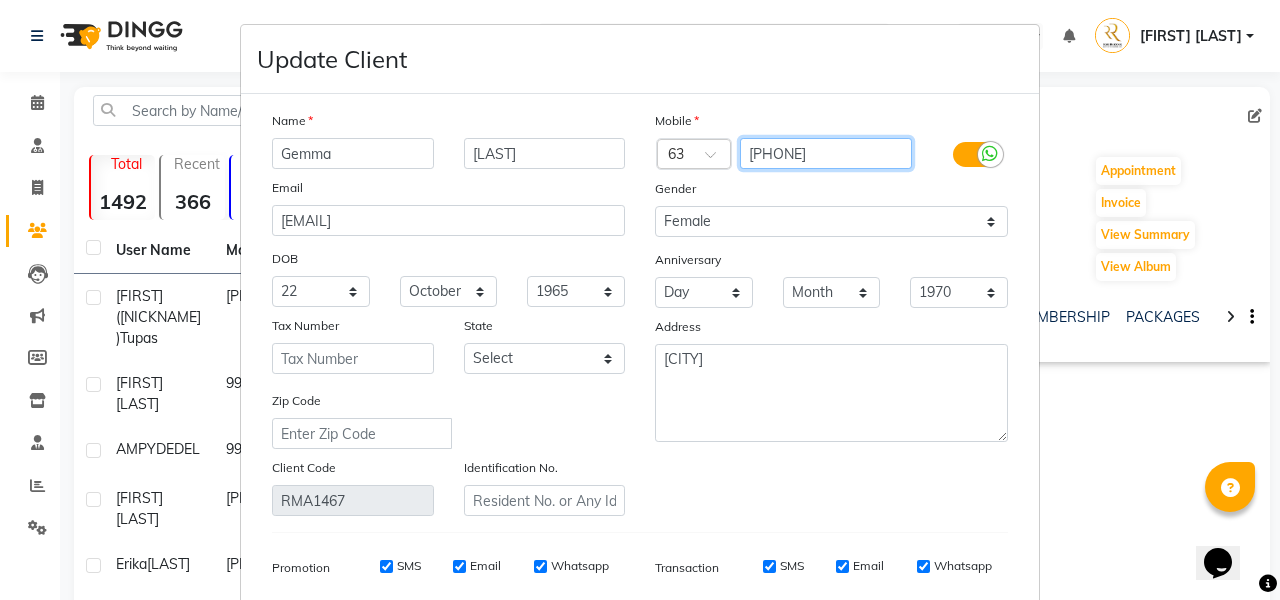 click on "[PHONE]" at bounding box center (826, 153) 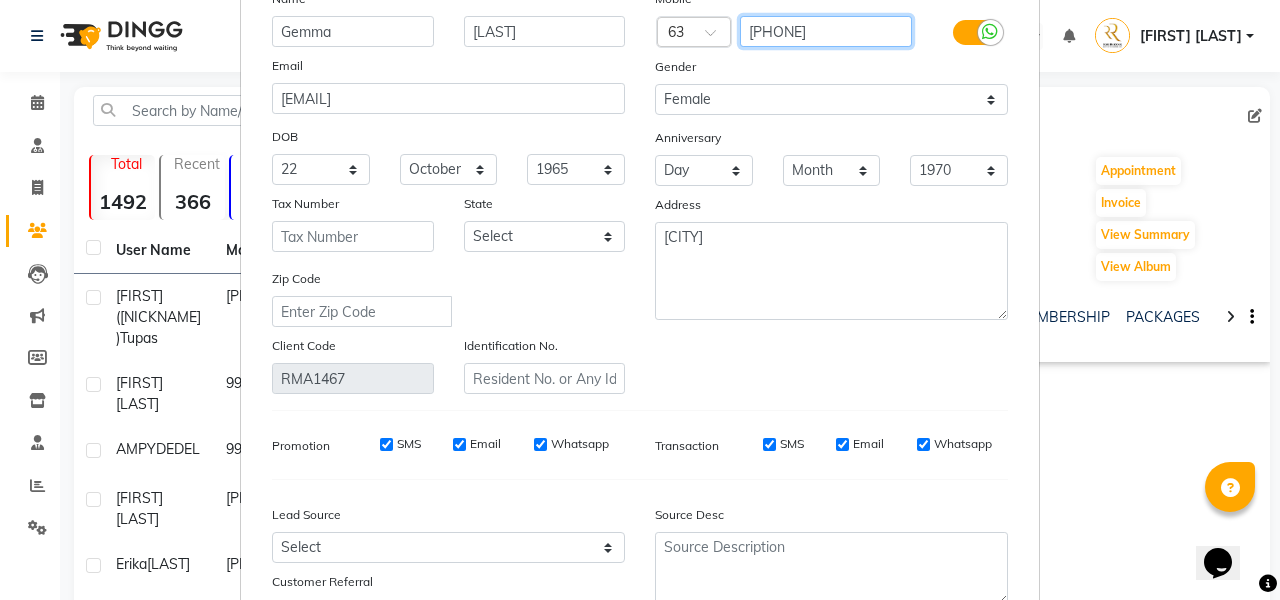scroll, scrollTop: 287, scrollLeft: 0, axis: vertical 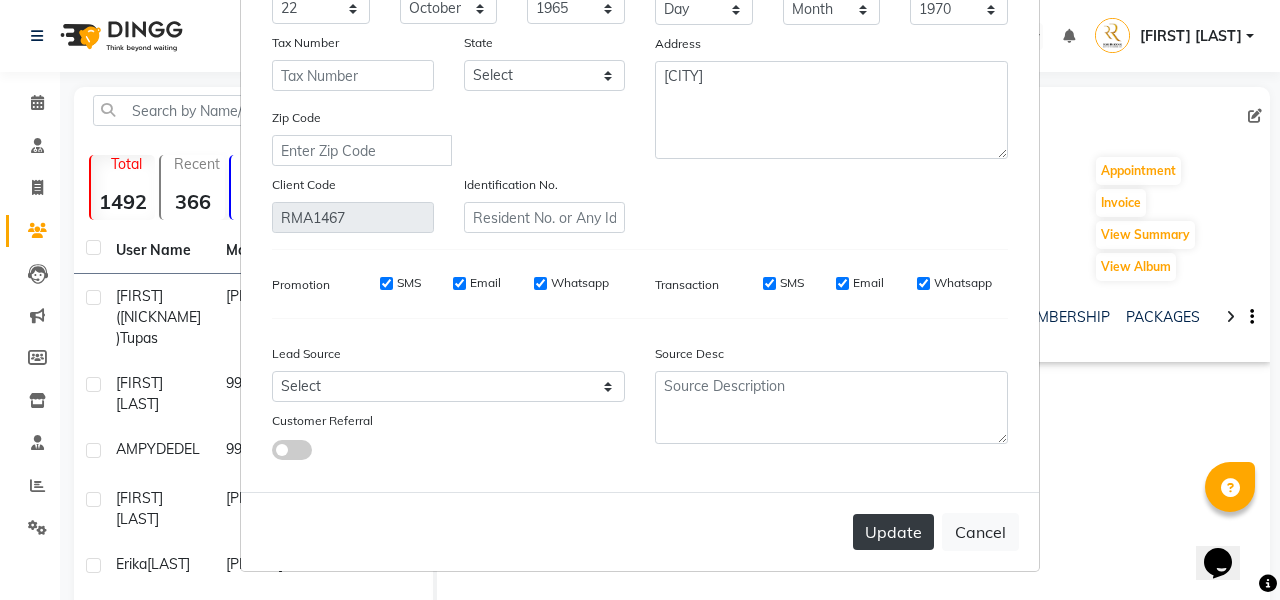 click on "Update" at bounding box center [893, 532] 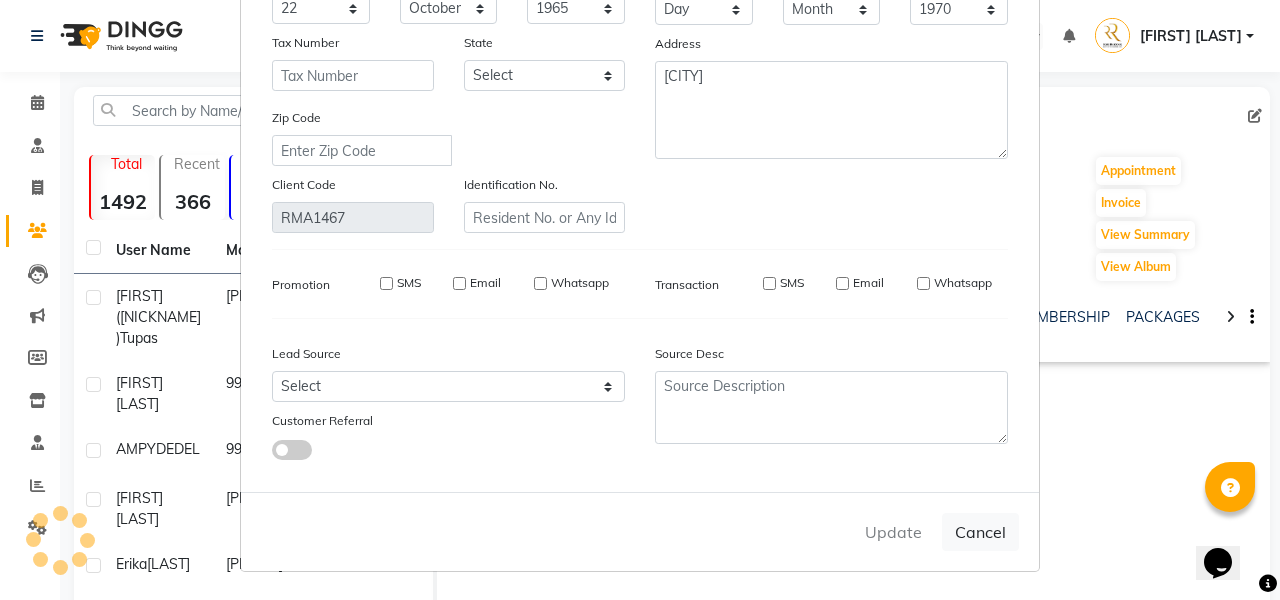 type 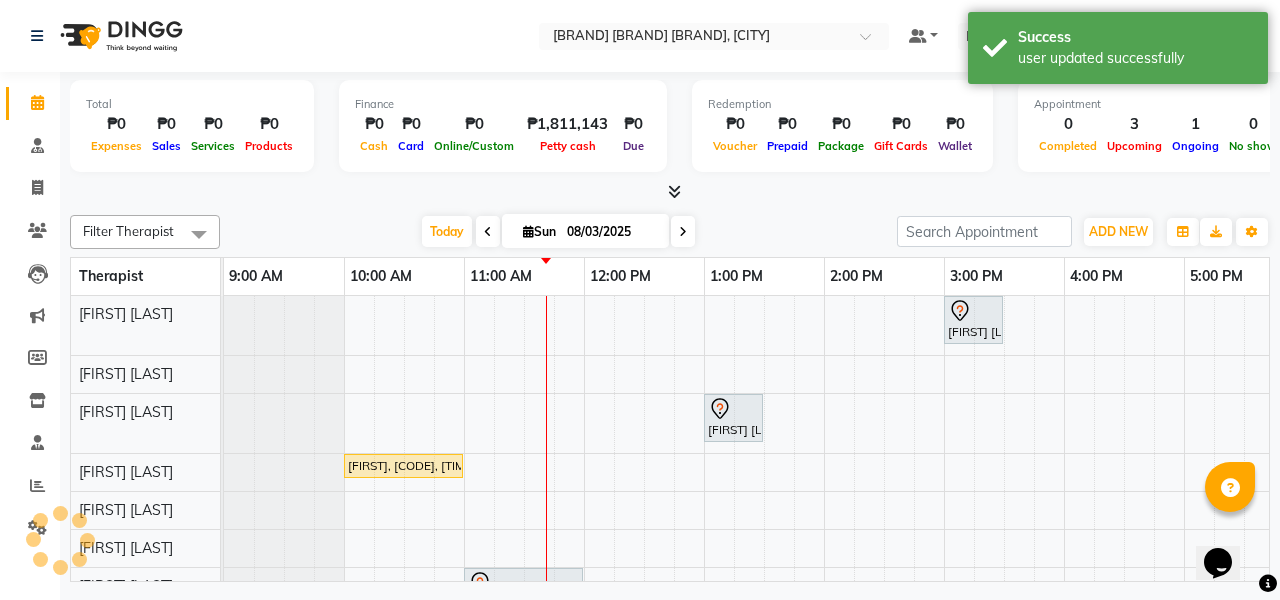 scroll, scrollTop: 0, scrollLeft: 241, axis: horizontal 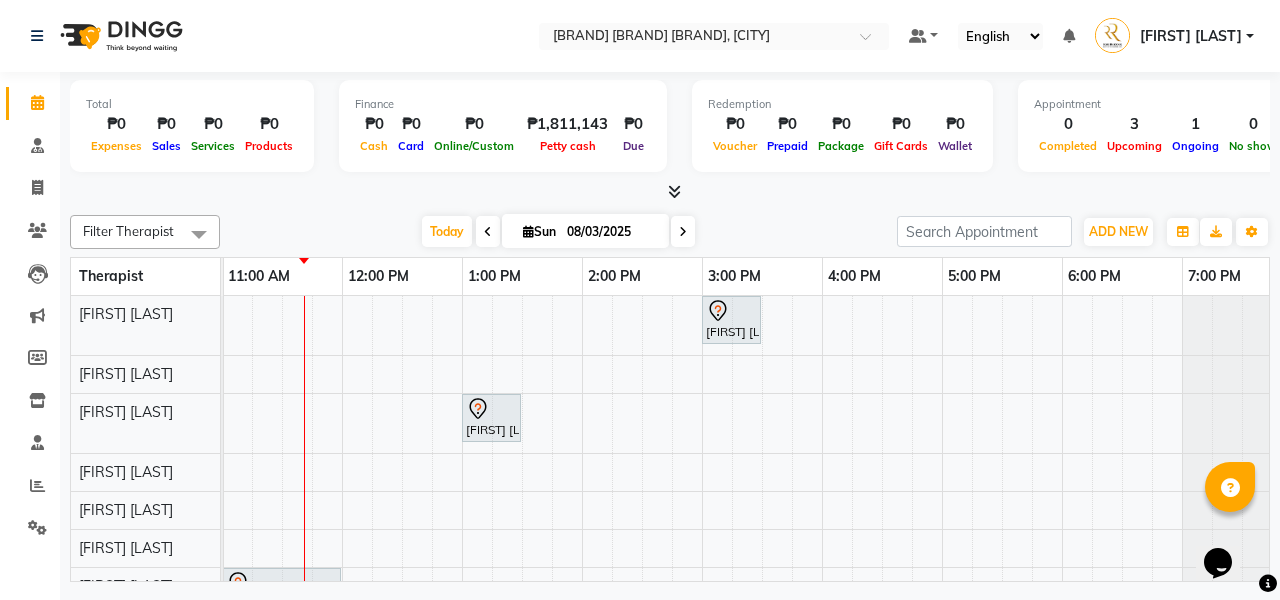 click on "Filter Therapist" at bounding box center [145, 232] 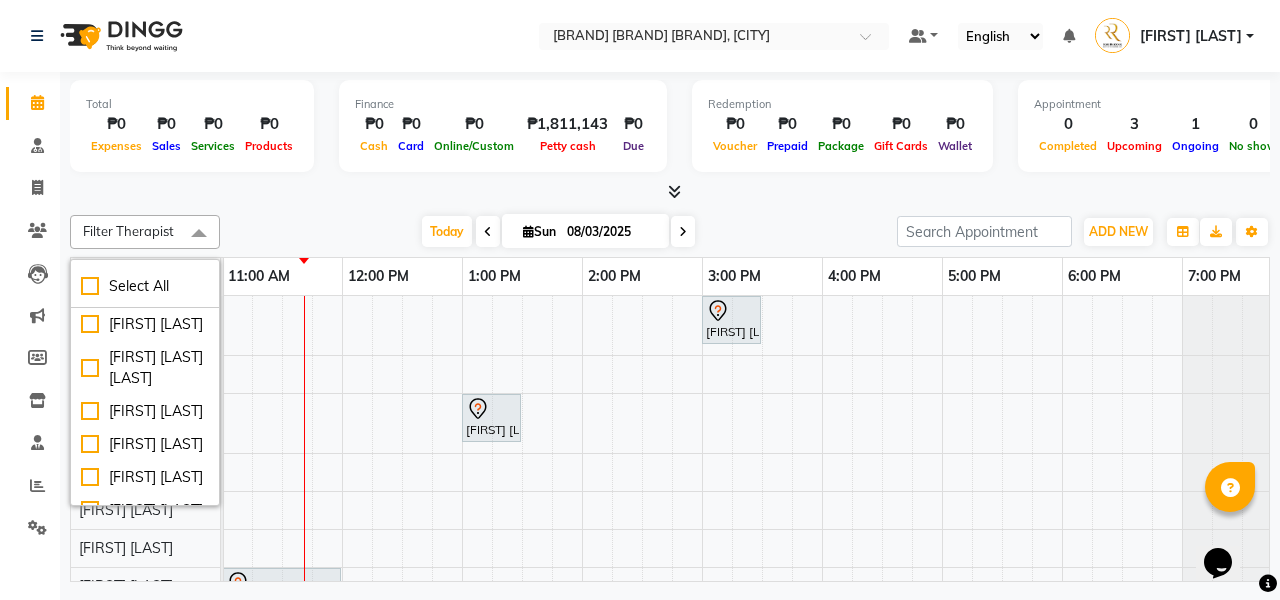click on "[FIRST] [LAST], TK01, 03:00 PM-03:30 PM, Skin Consultation             [FIRST] [LAST], TK02, 01:00 PM-01:30 PM, Brow Consultation    [FIRST] [LAST], TK03, 10:00 AM-11:00 AM, Permanent Make Up - Brow Tattoo Touch Up              [FIRST] [LAST], TK04, 11:00 AM-12:00 PM, Permanent Make Up - Brow Tattoo Touch Up" at bounding box center [642, 518] 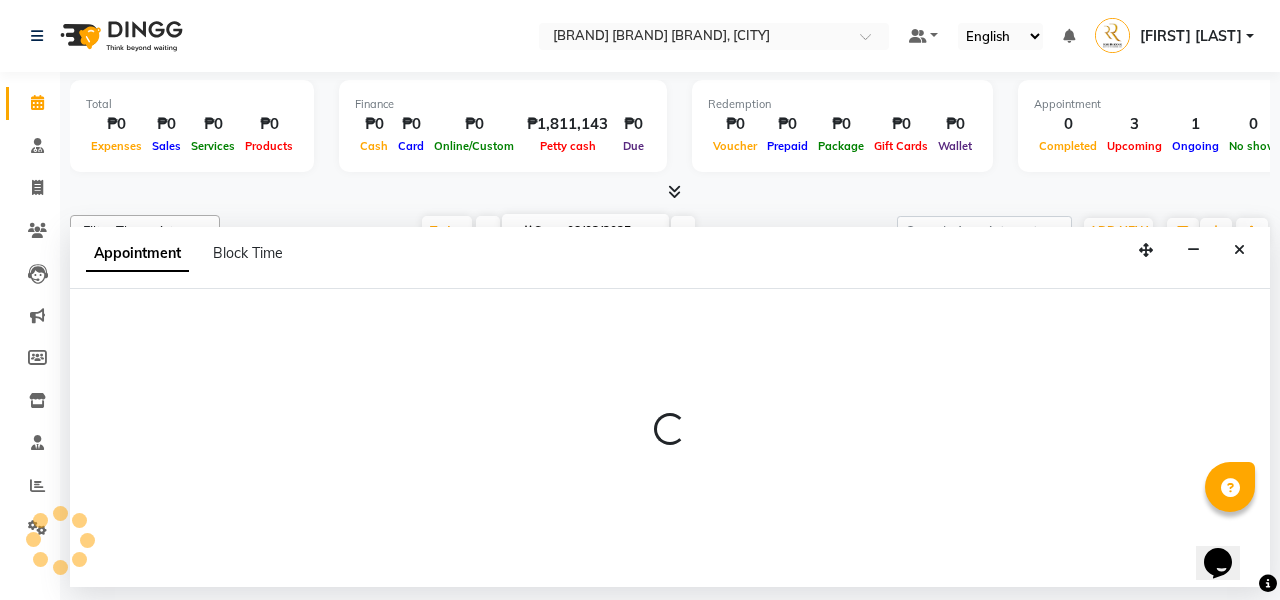 select on "46409" 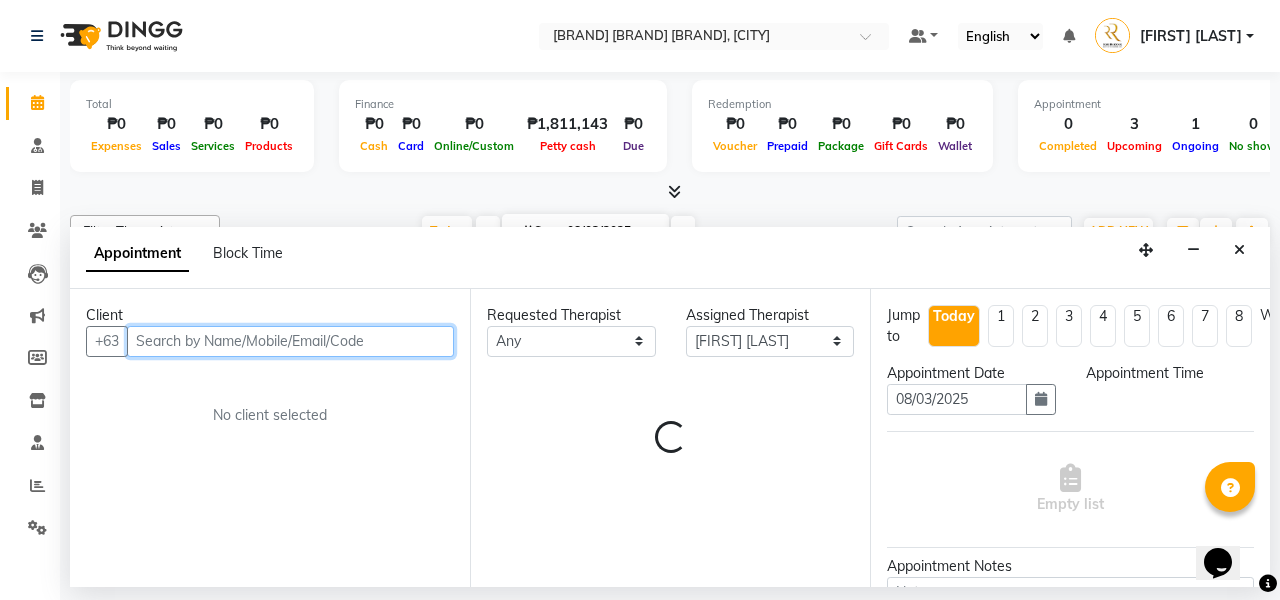 select on "870" 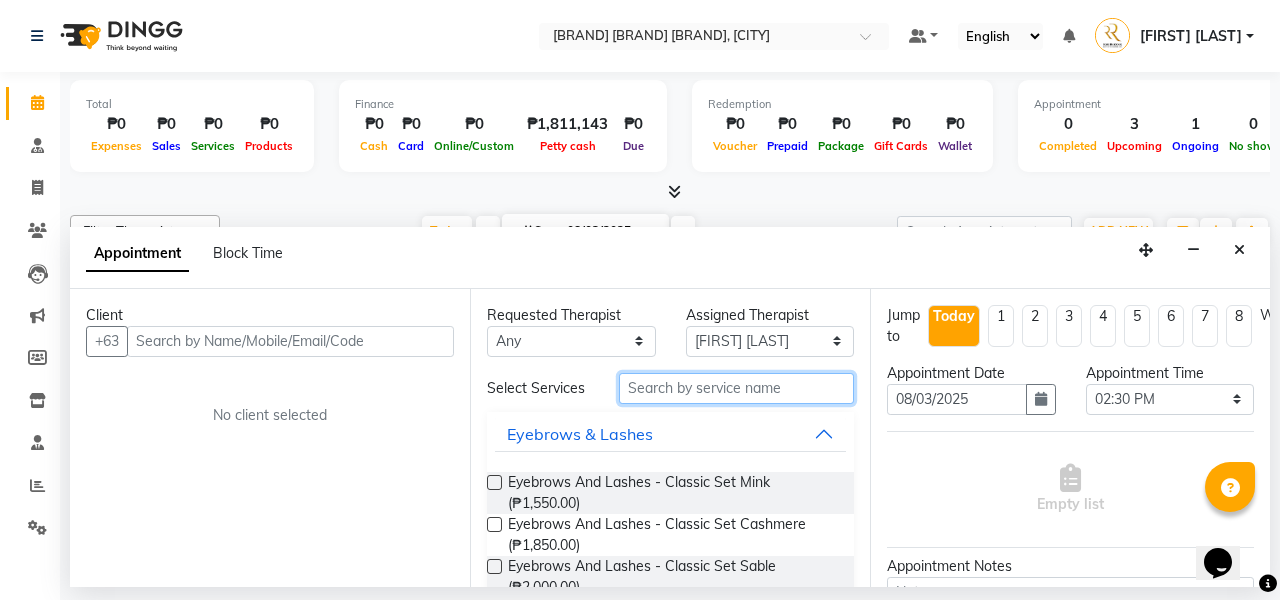 click at bounding box center (736, 388) 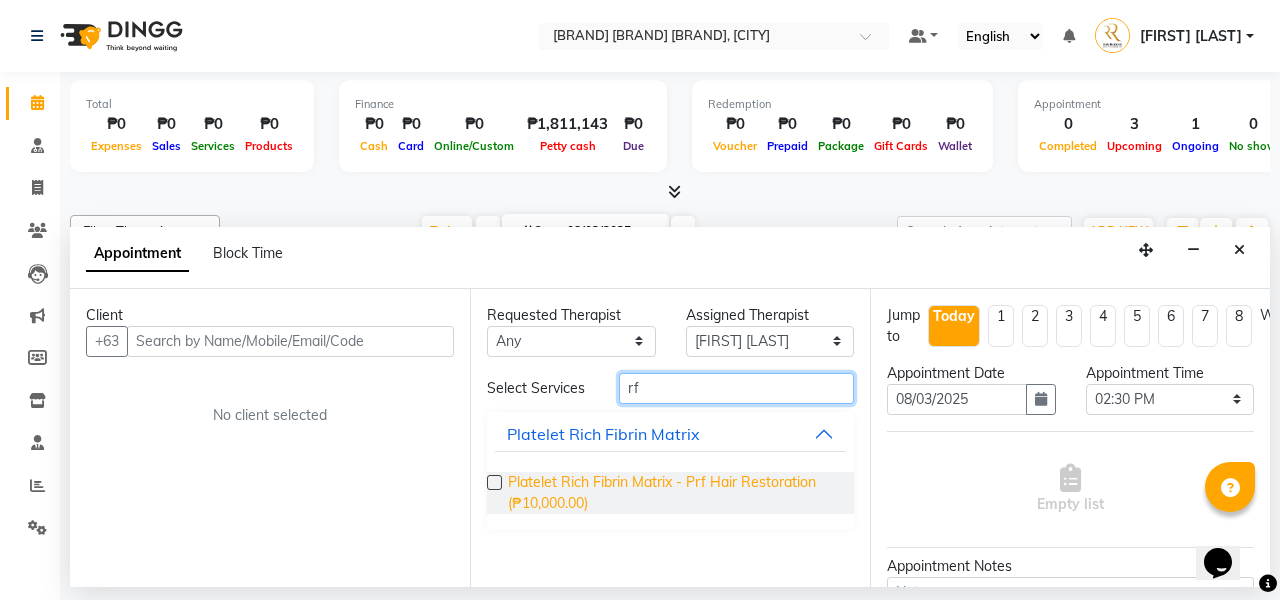 type on "r" 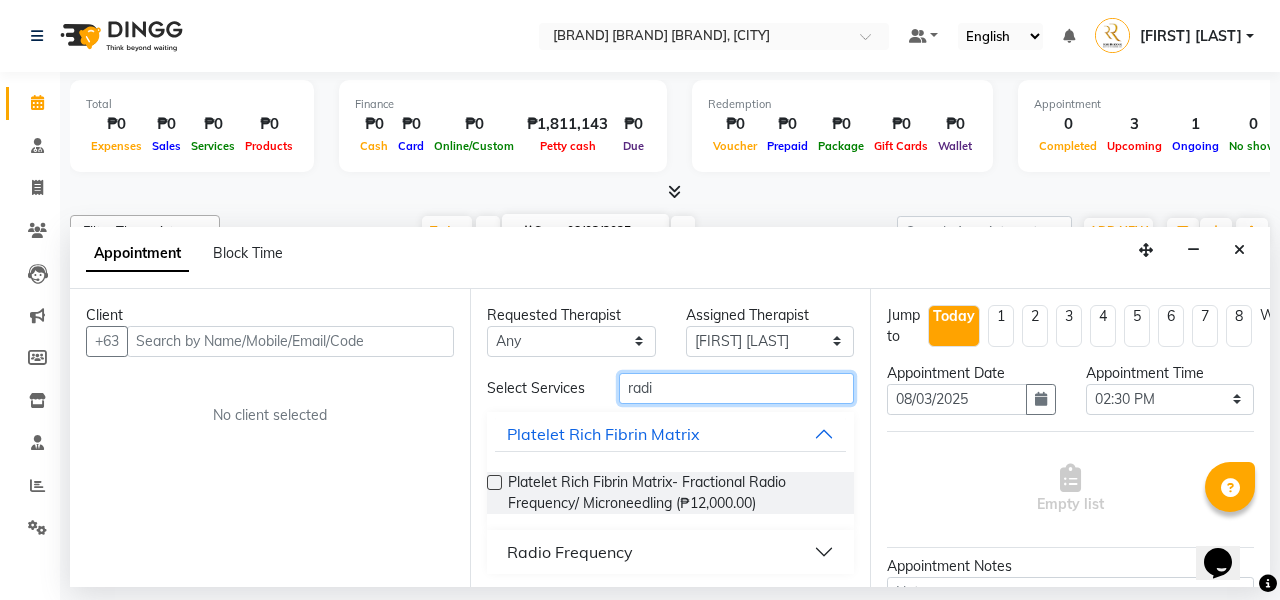 type on "radi" 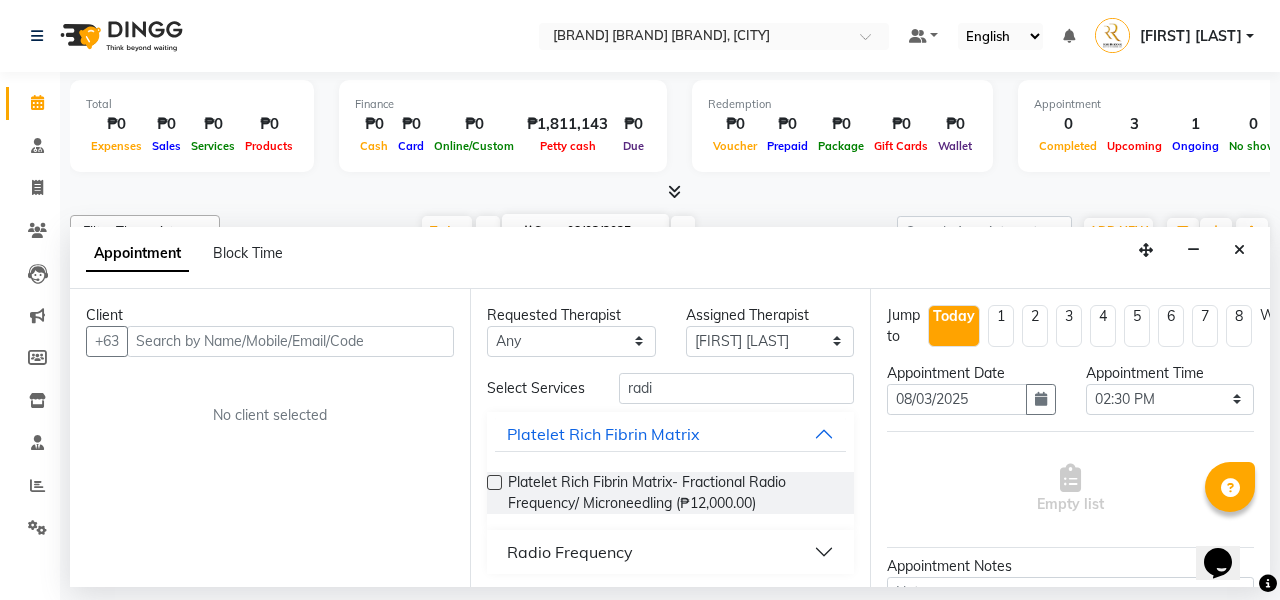 click on "Platelet Rich Fibrin Matrix- Fractional Radio Frequency/ Microneedling (₱12,000.00)" at bounding box center (673, 493) 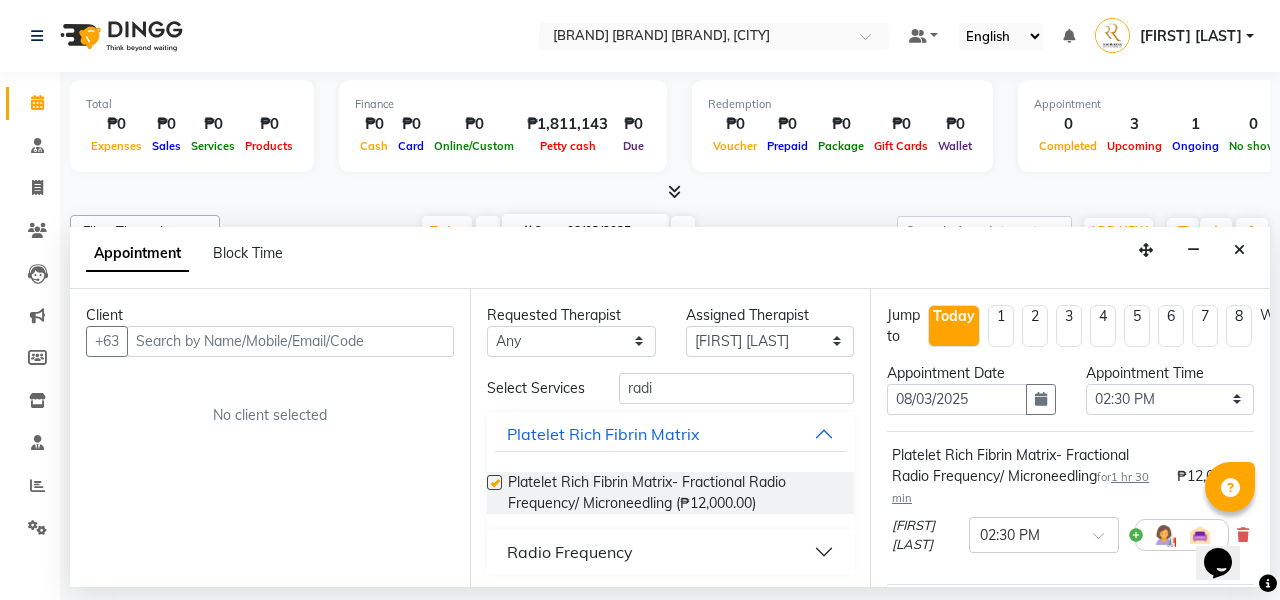 checkbox on "false" 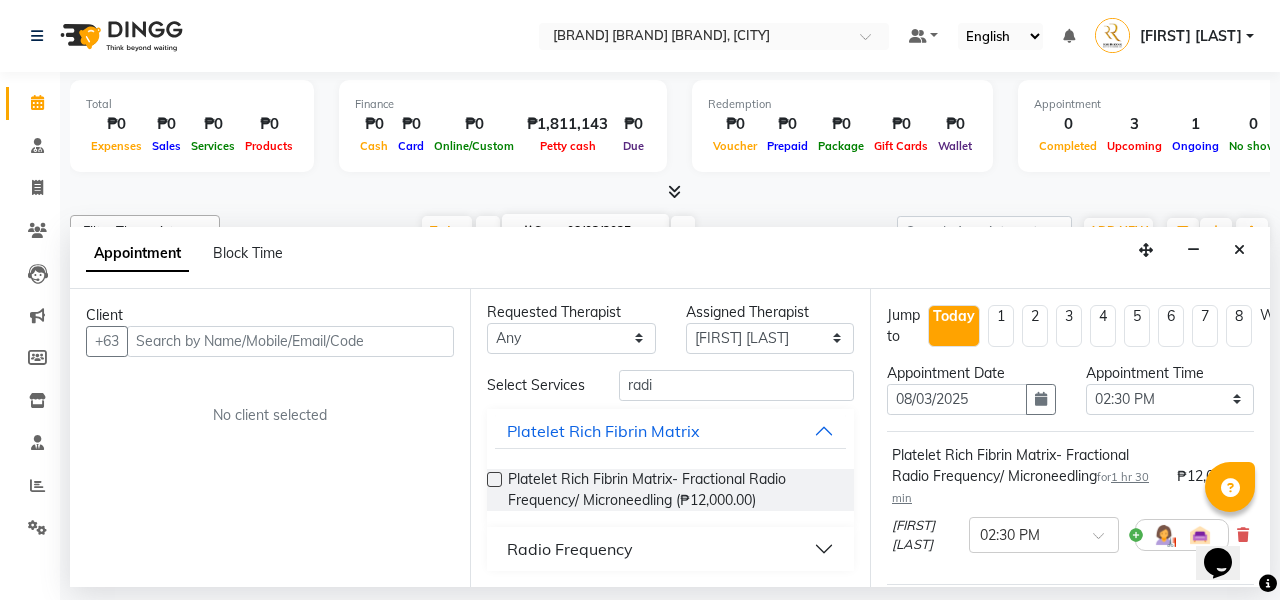 click on "Radio Frequency" at bounding box center (670, 549) 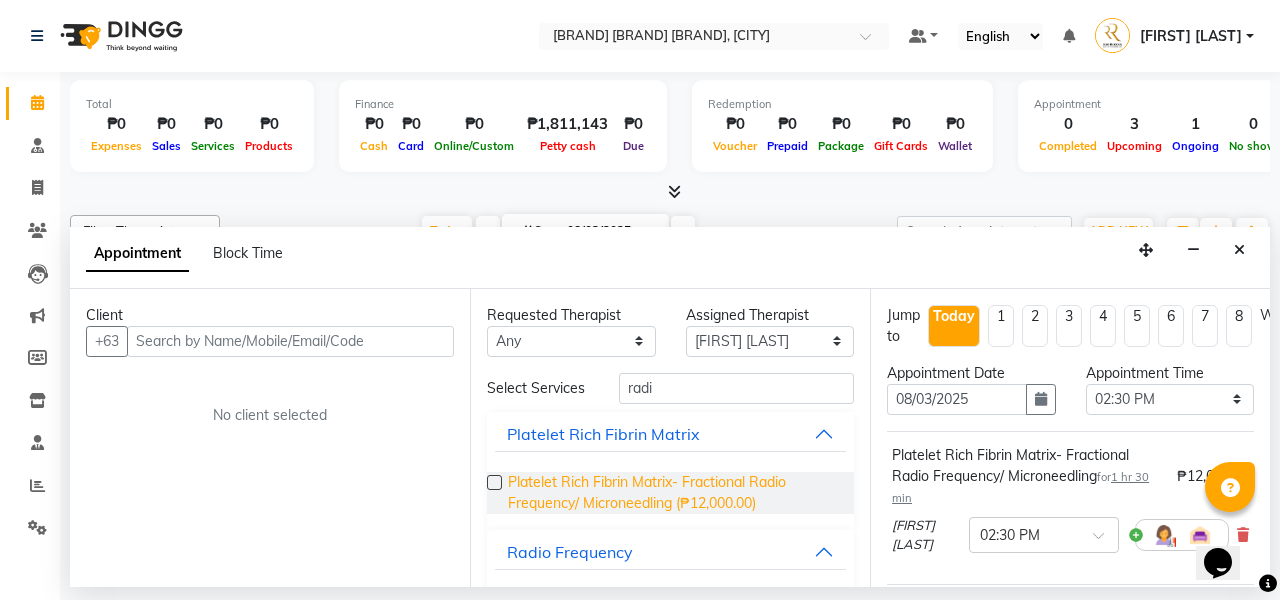 scroll, scrollTop: 0, scrollLeft: 0, axis: both 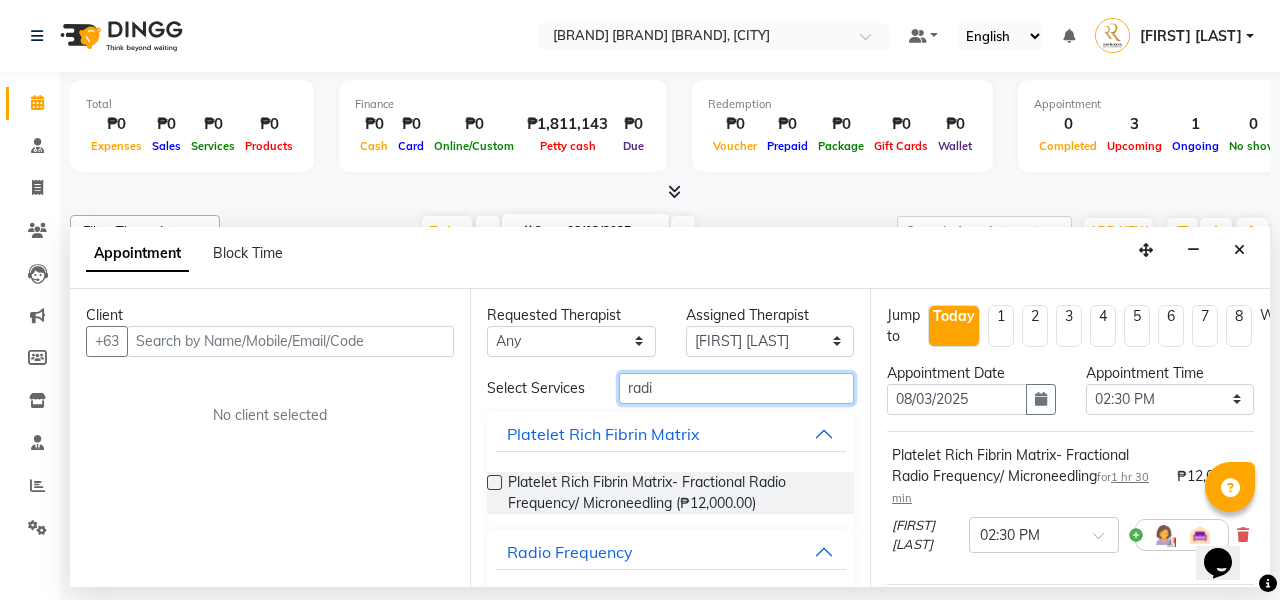 click on "radi" at bounding box center [736, 388] 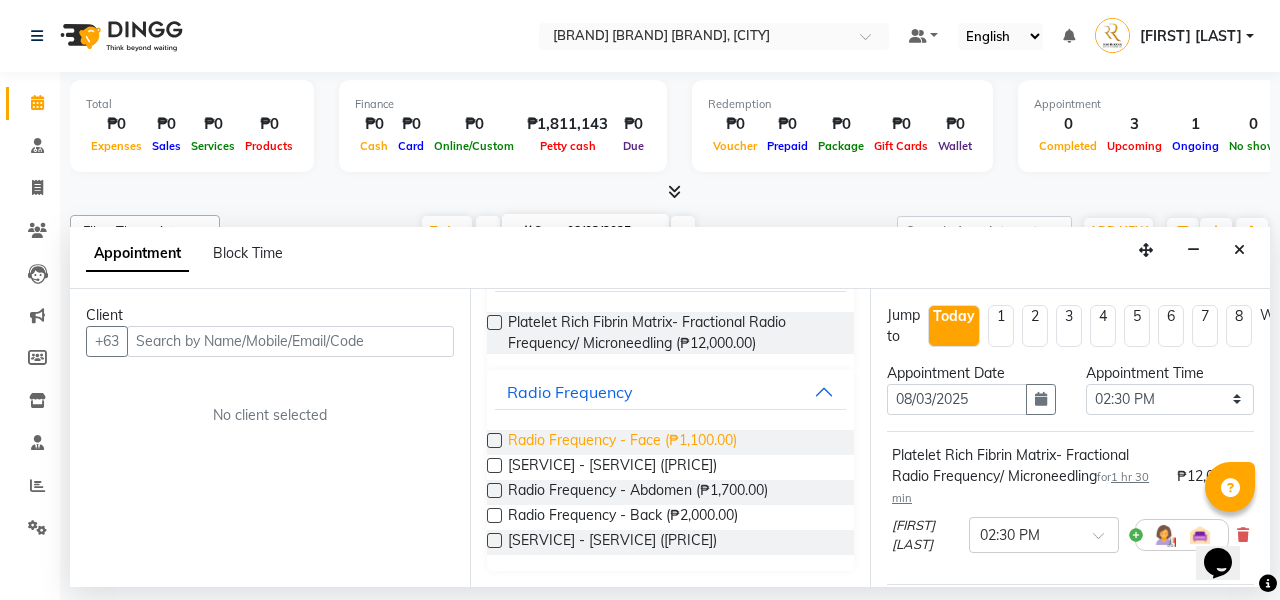 scroll, scrollTop: 160, scrollLeft: 0, axis: vertical 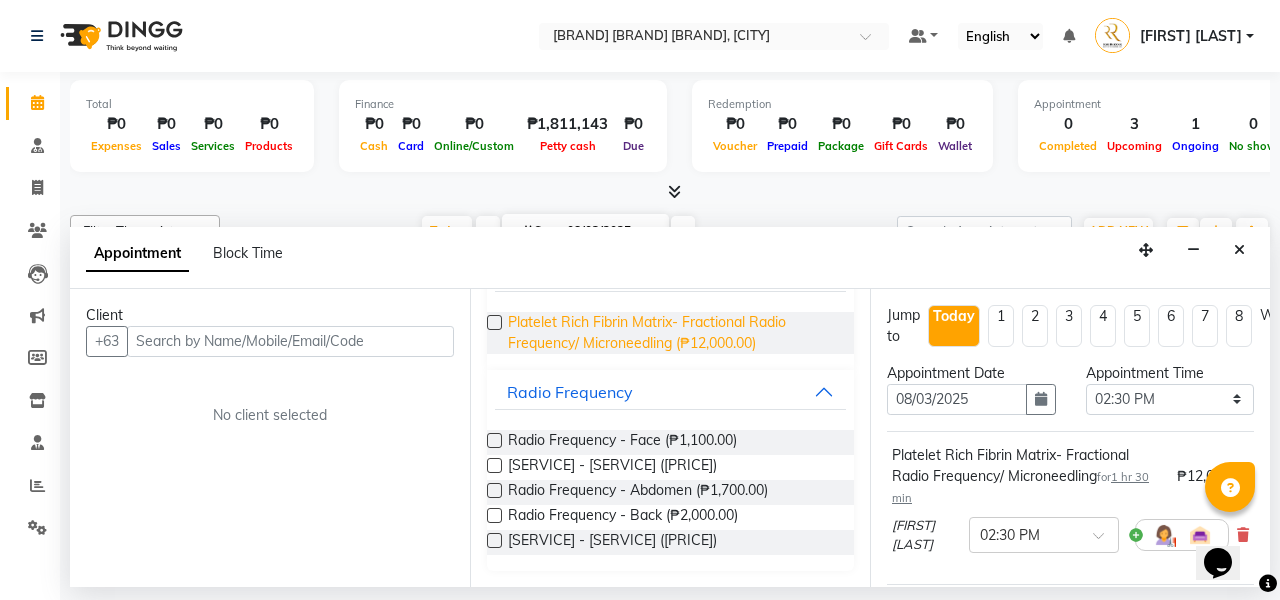 type on "rADIO" 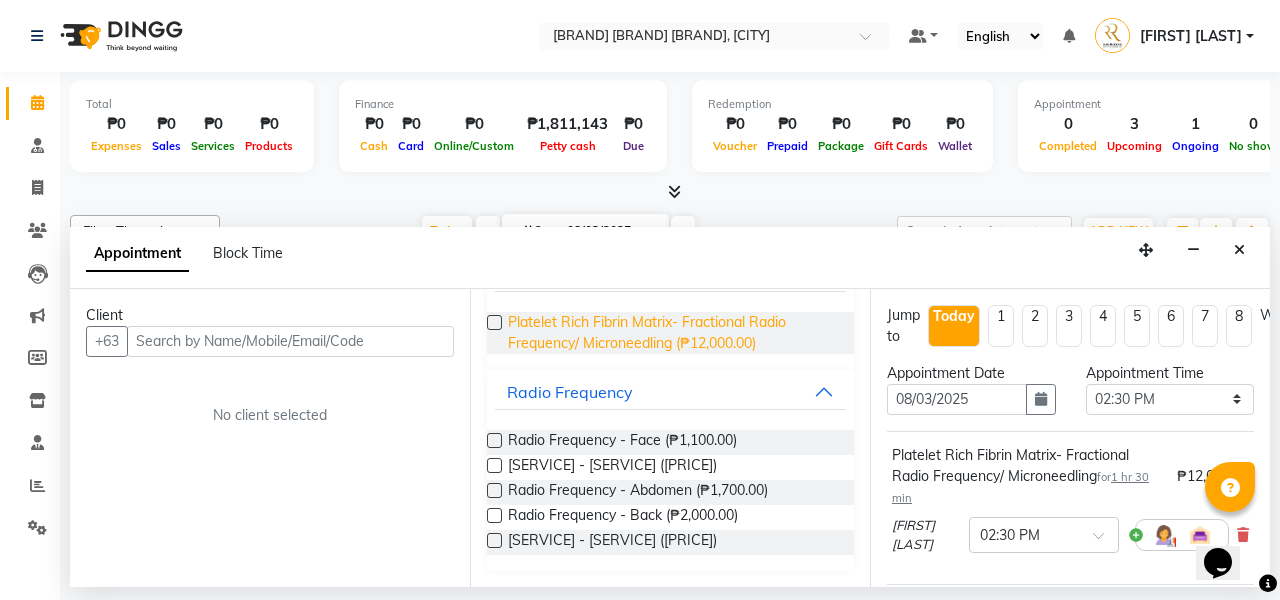 click on "Platelet Rich Fibrin Matrix- Fractional Radio Frequency/ Microneedling (₱12,000.00)" at bounding box center (673, 333) 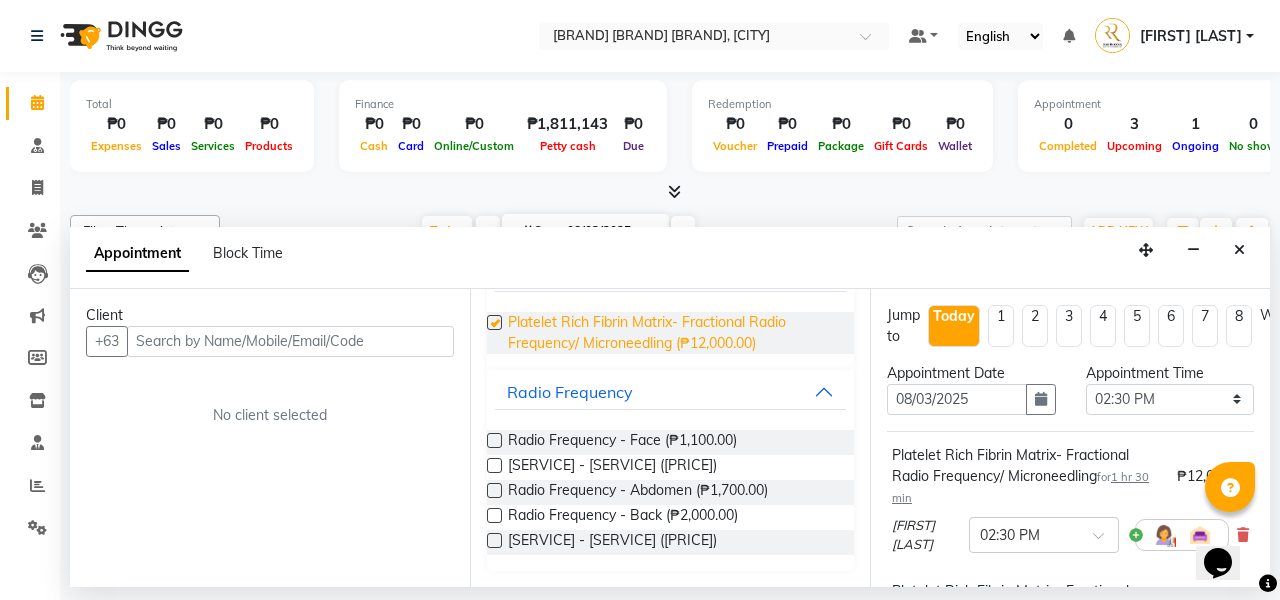 checkbox on "false" 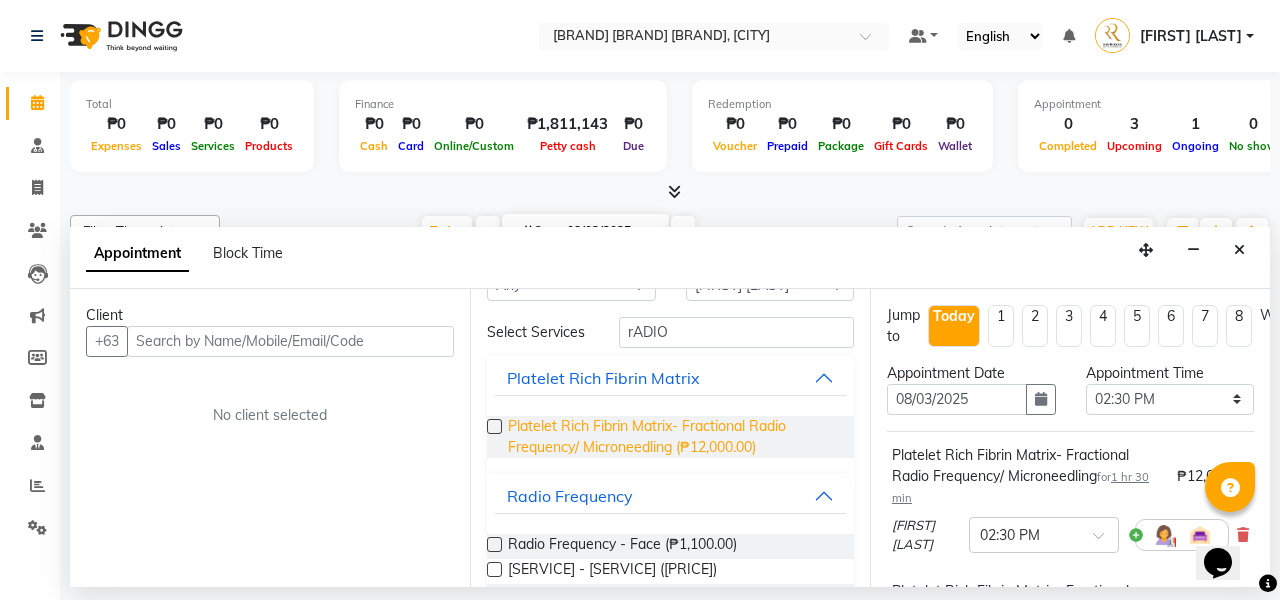 scroll, scrollTop: 35, scrollLeft: 0, axis: vertical 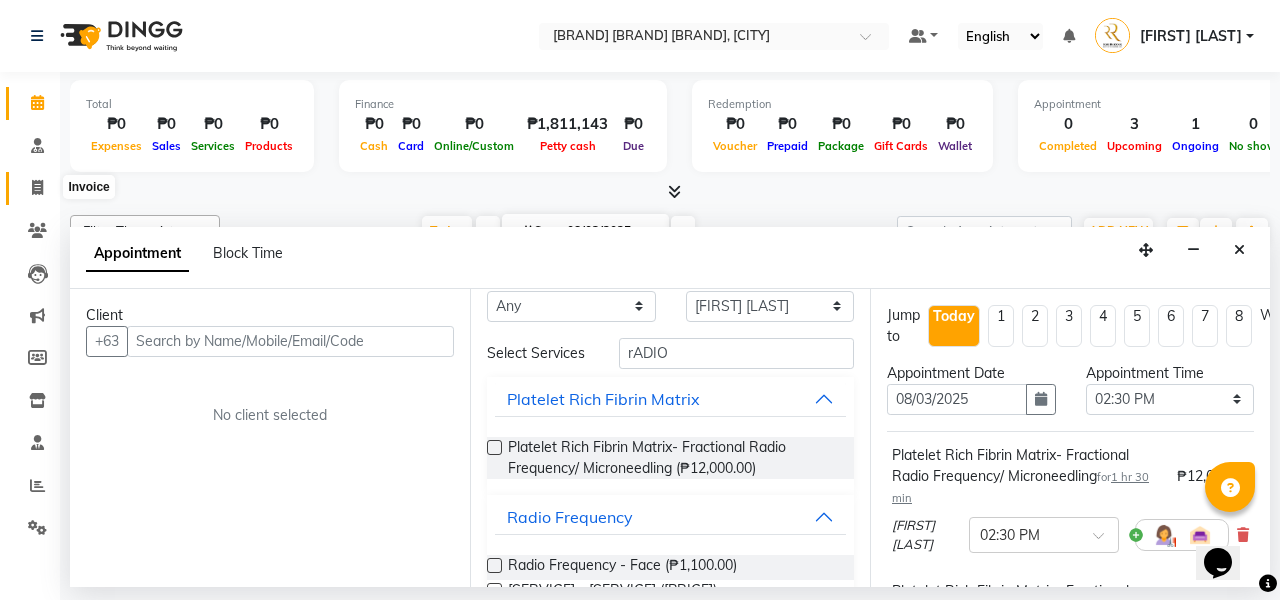 click 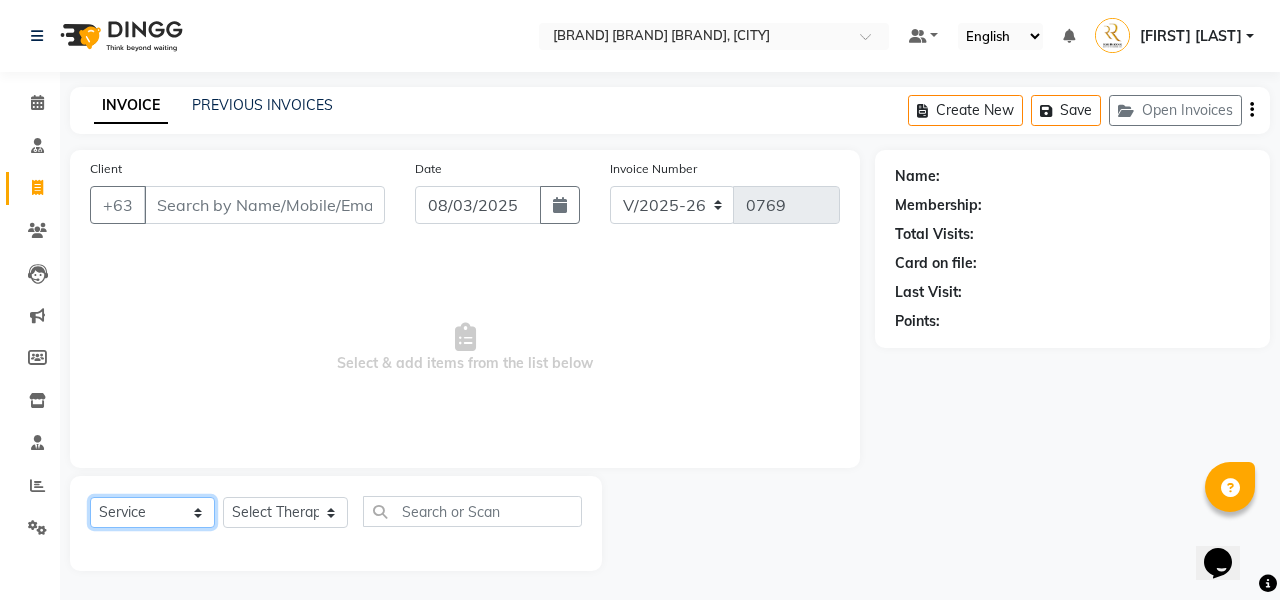 select on "product" 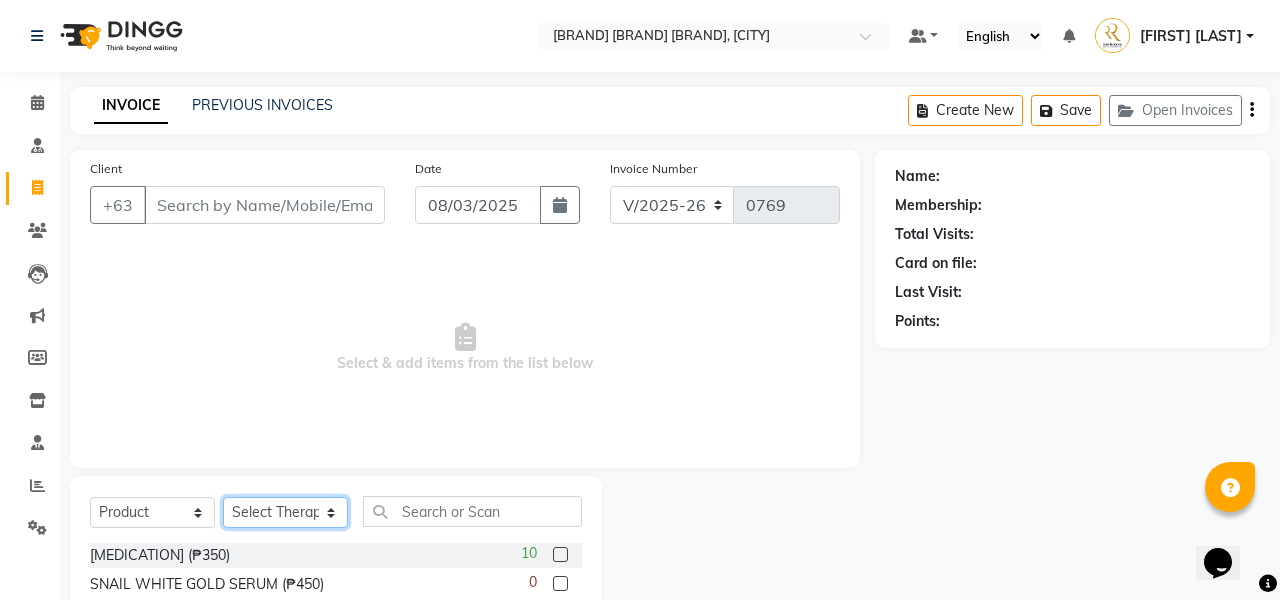 select on "46432" 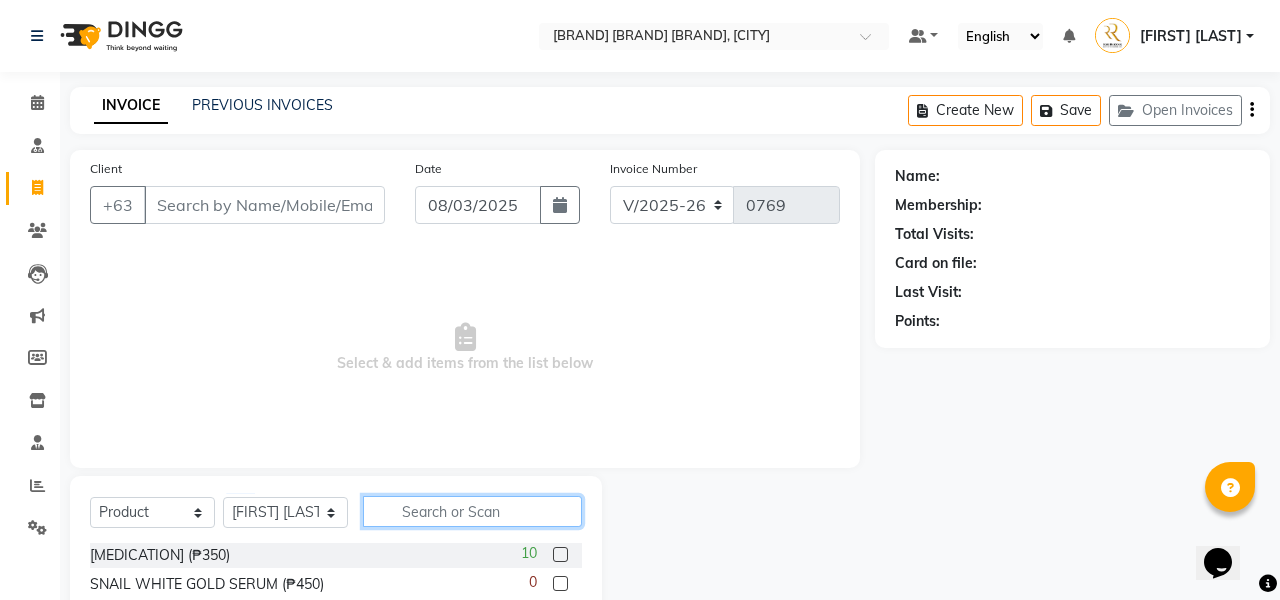 click 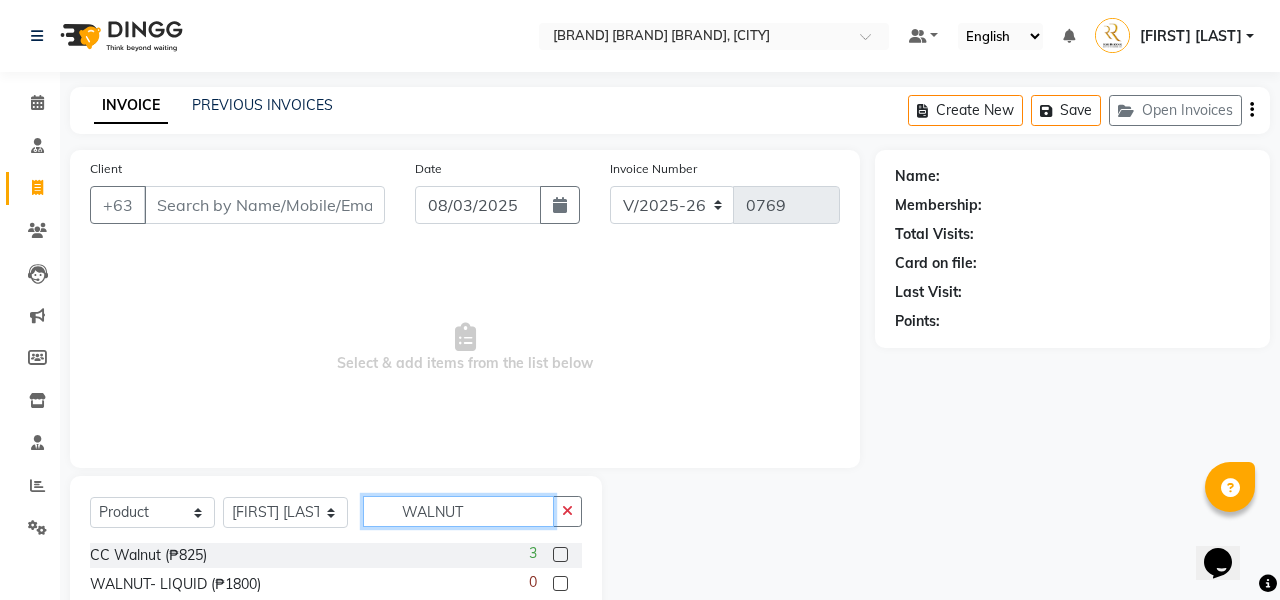 scroll, scrollTop: 0, scrollLeft: 0, axis: both 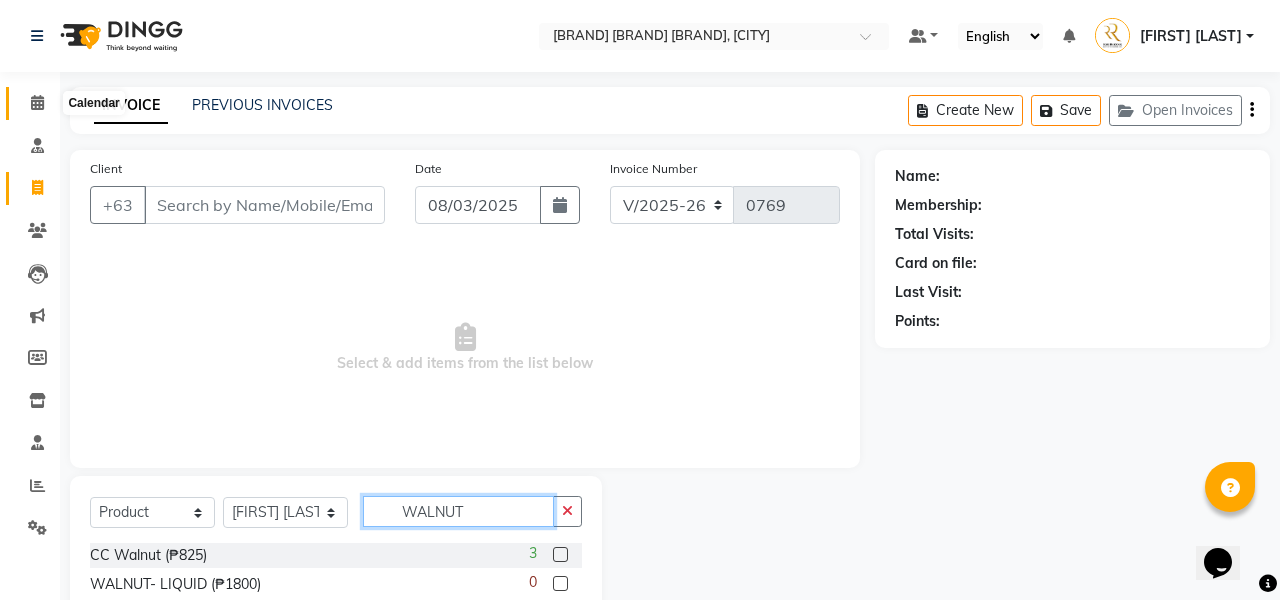 type on "WALNUT" 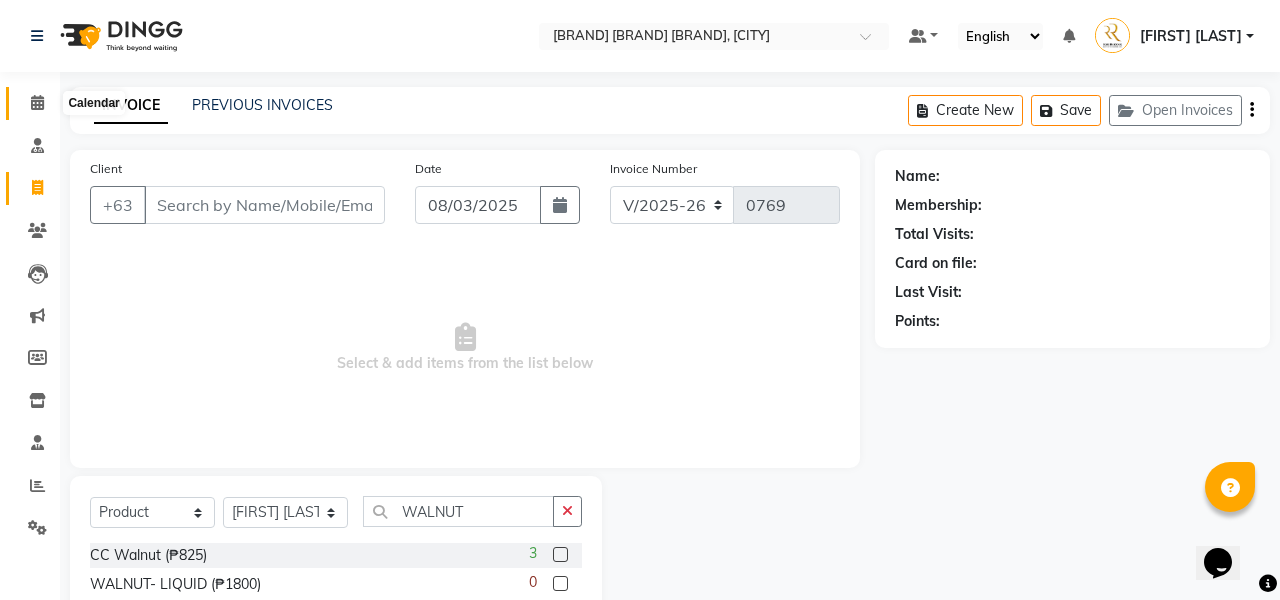 click 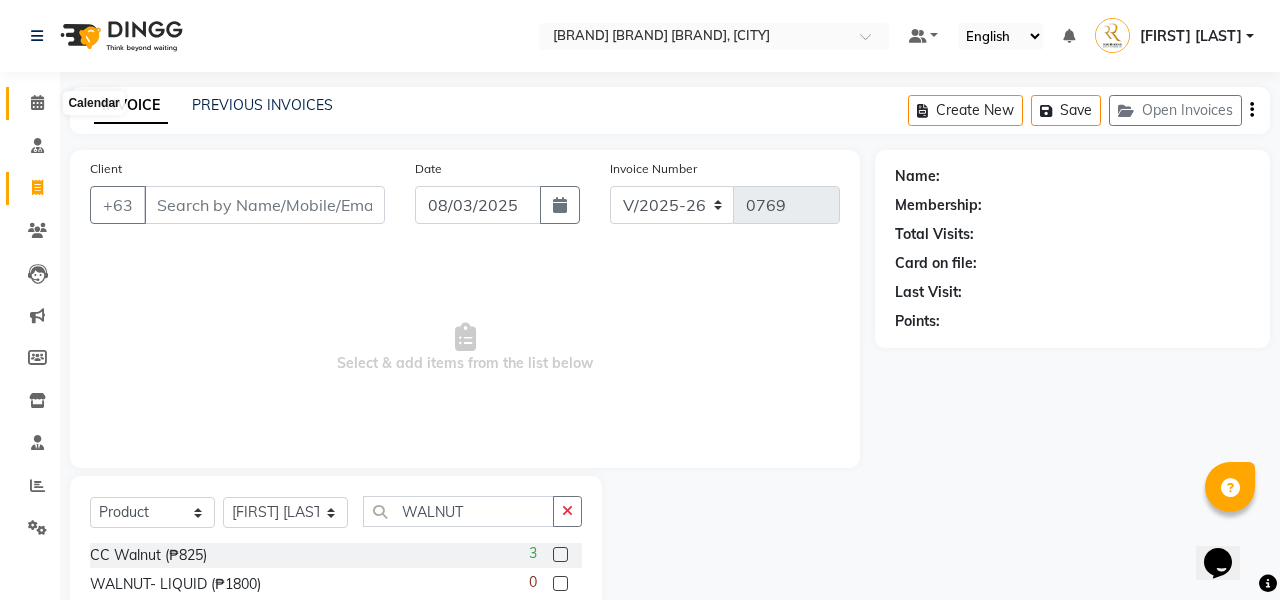 click 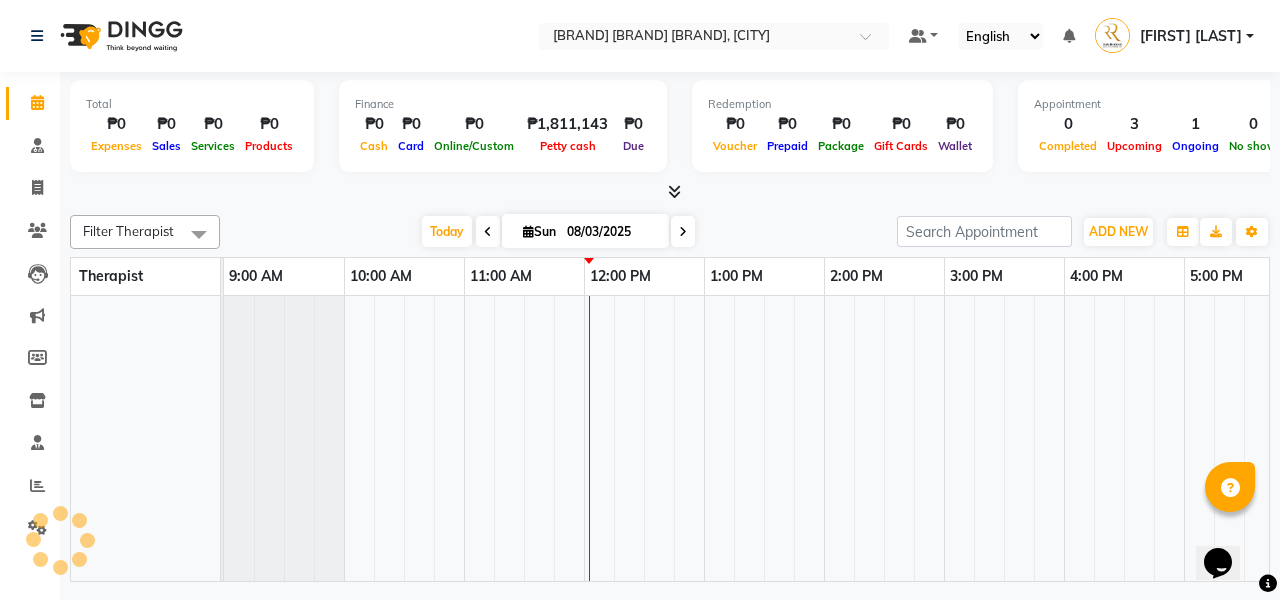 scroll, scrollTop: 0, scrollLeft: 0, axis: both 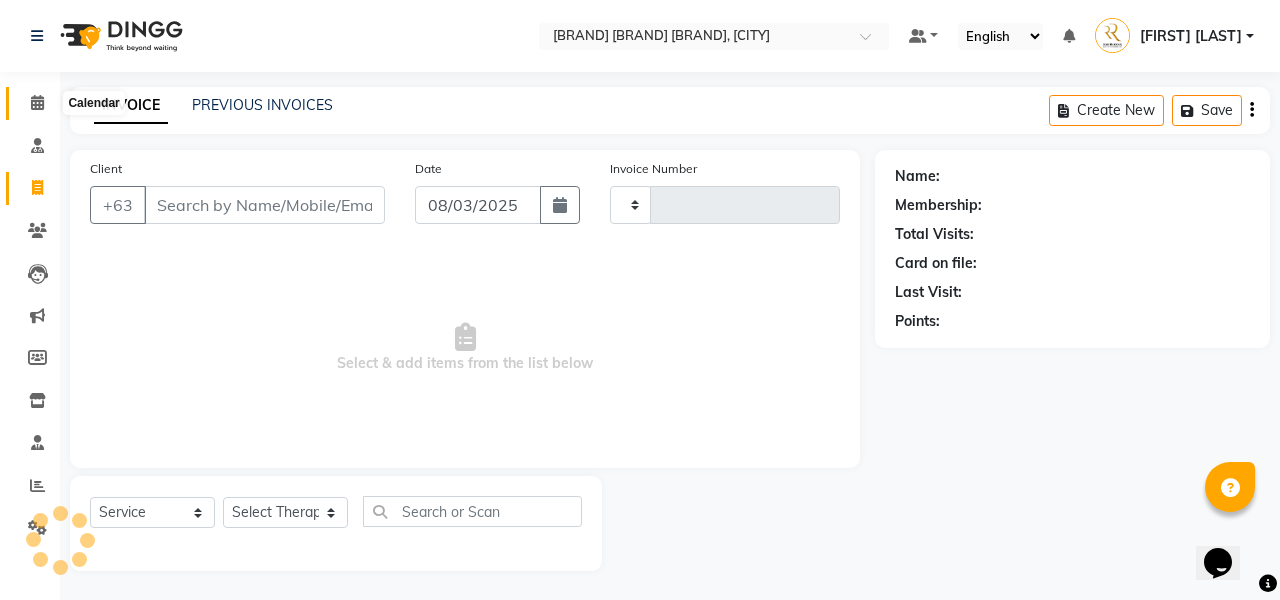 click 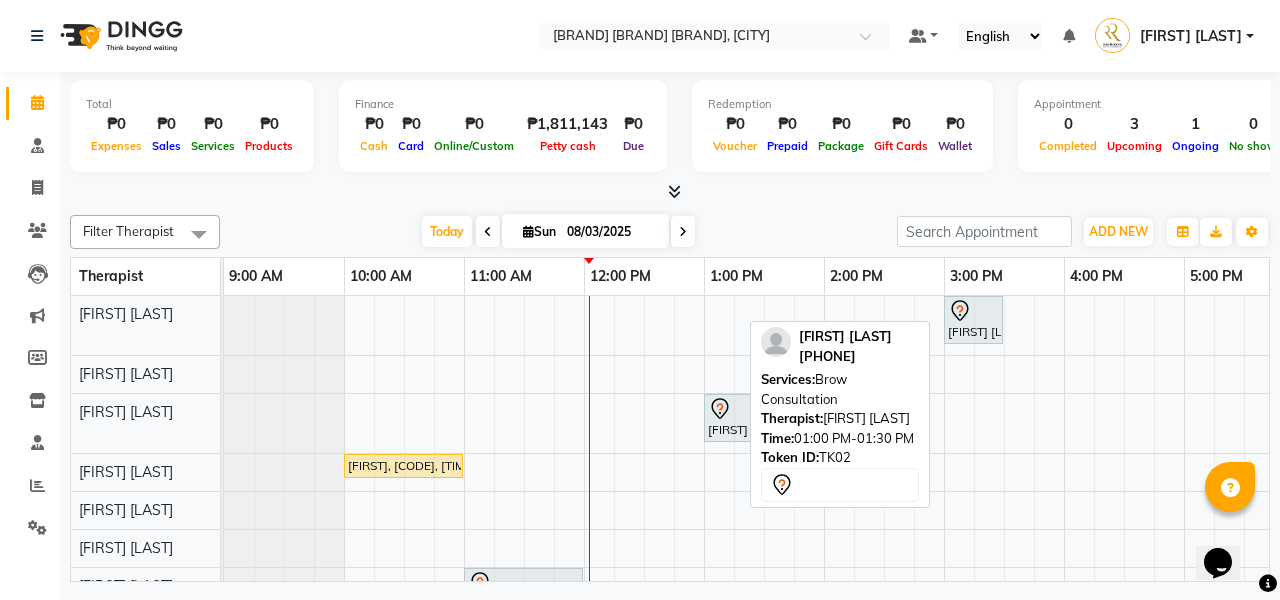 scroll, scrollTop: 0, scrollLeft: 23, axis: horizontal 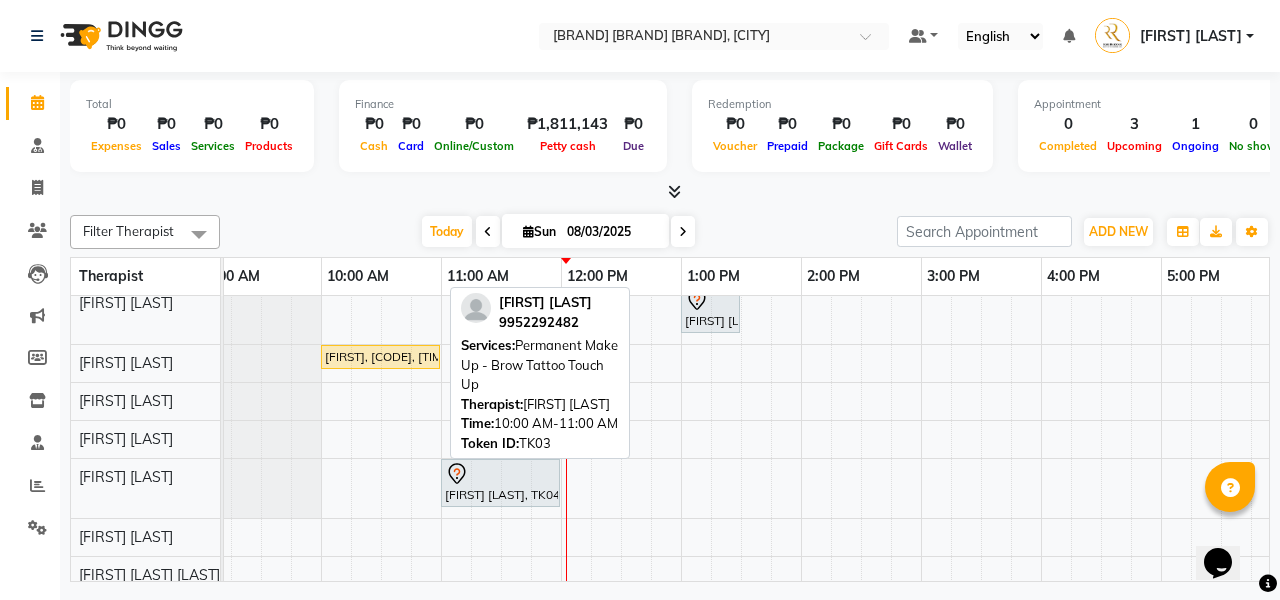click on "[FIRST], [CODE], [TIME] - [TIME], Permanent Make Up - Brow Tattoo Touch Up" at bounding box center [380, 357] 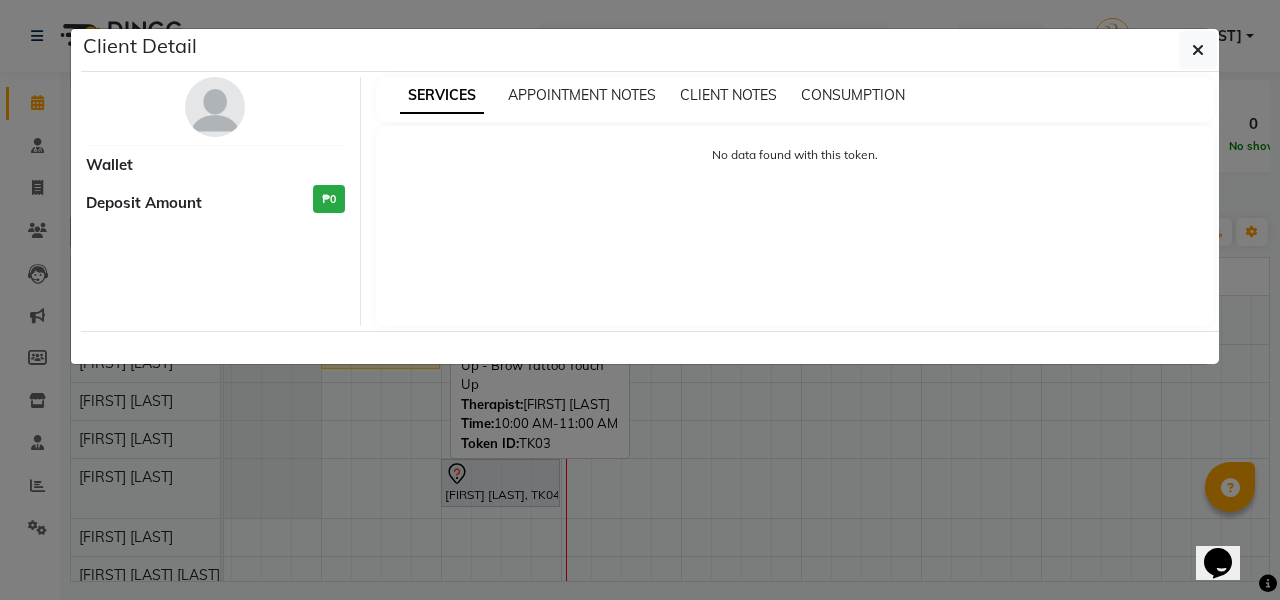 select on "1" 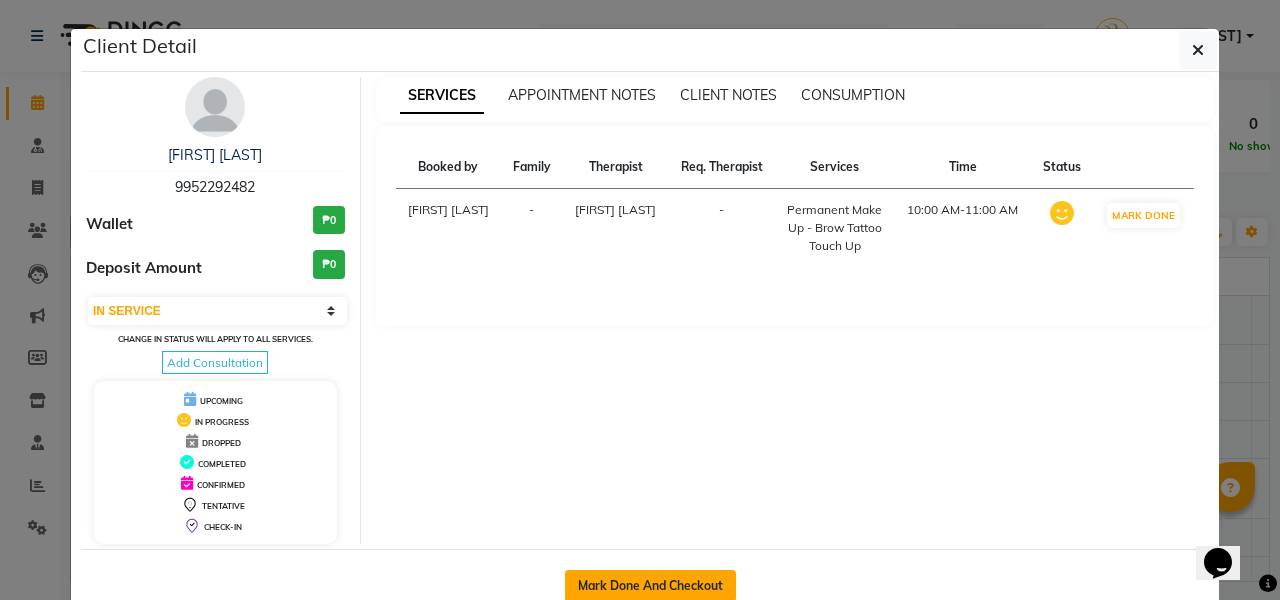 click on "Mark Done And Checkout" 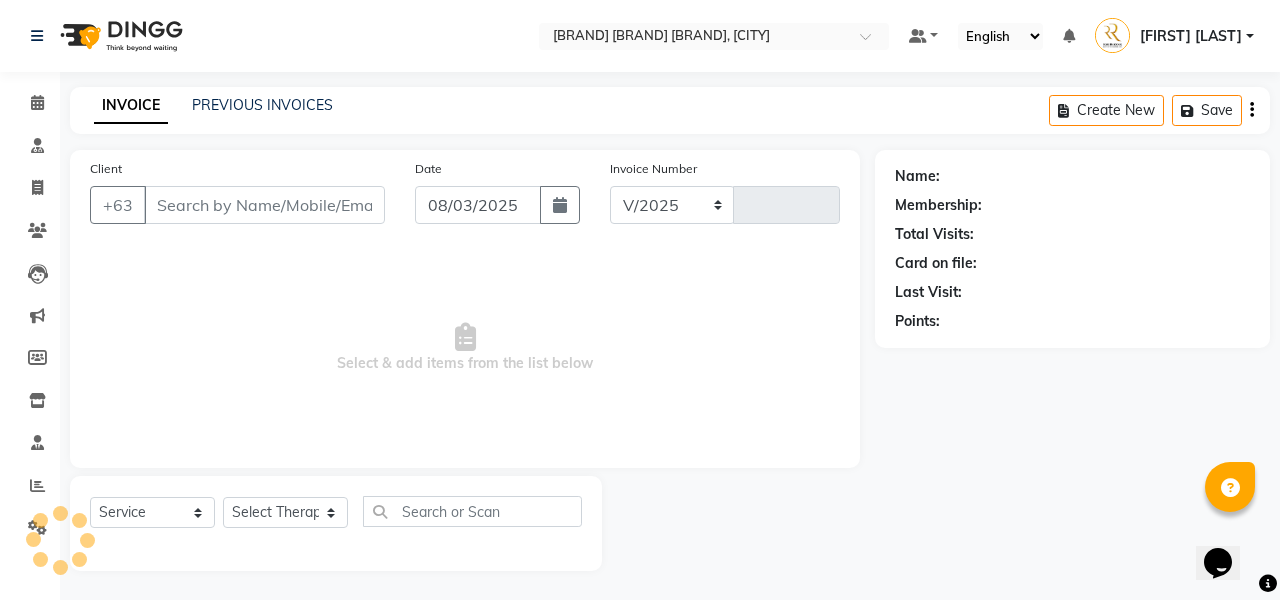 select on "6259" 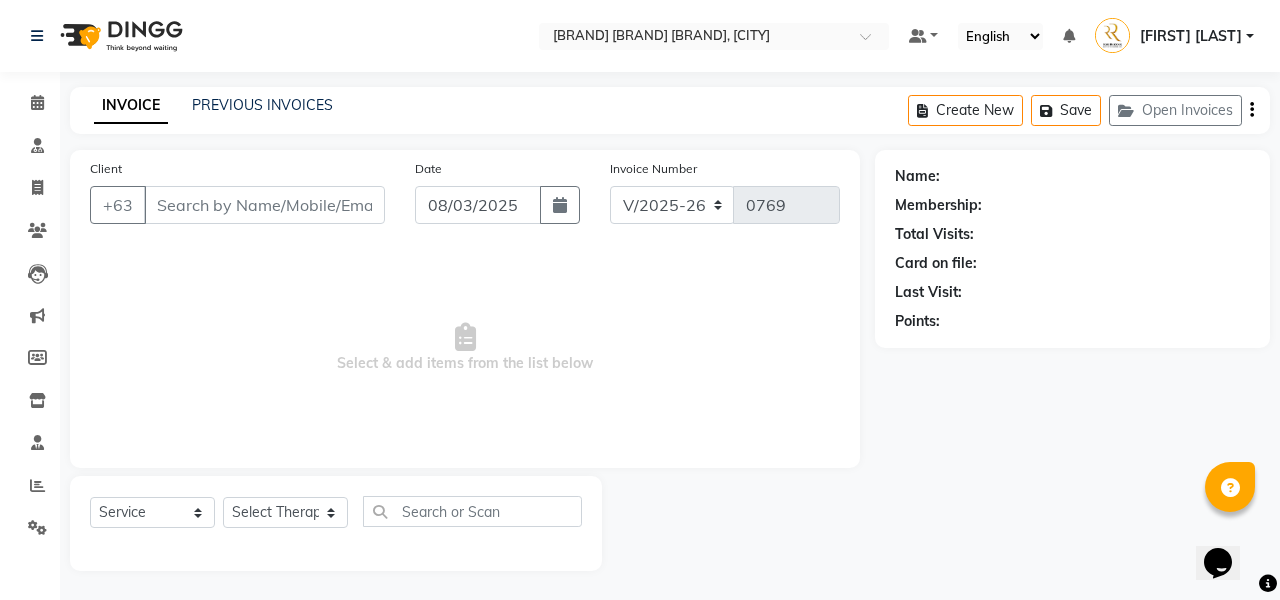 type on "9952292482" 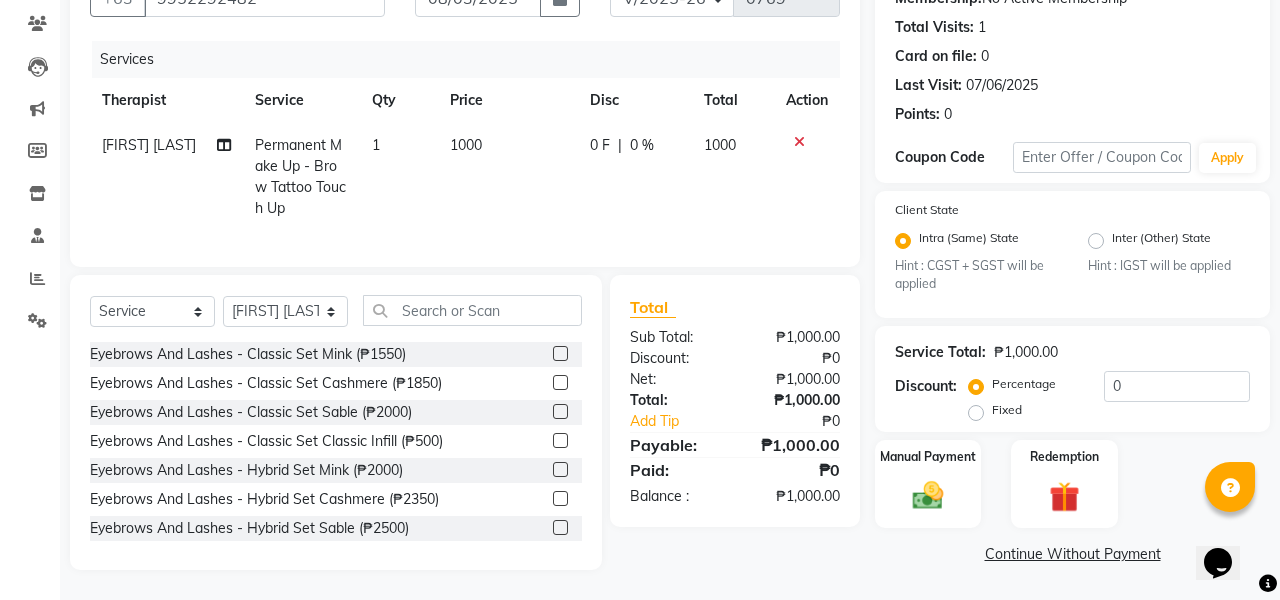 scroll, scrollTop: 207, scrollLeft: 0, axis: vertical 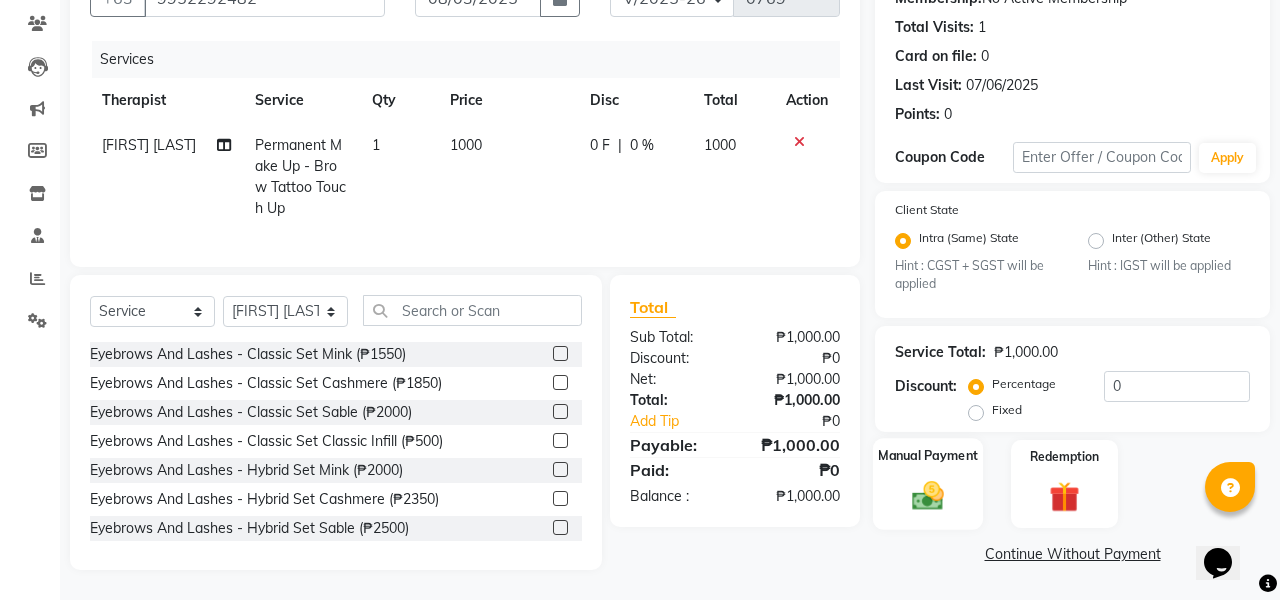 click on "Manual Payment" 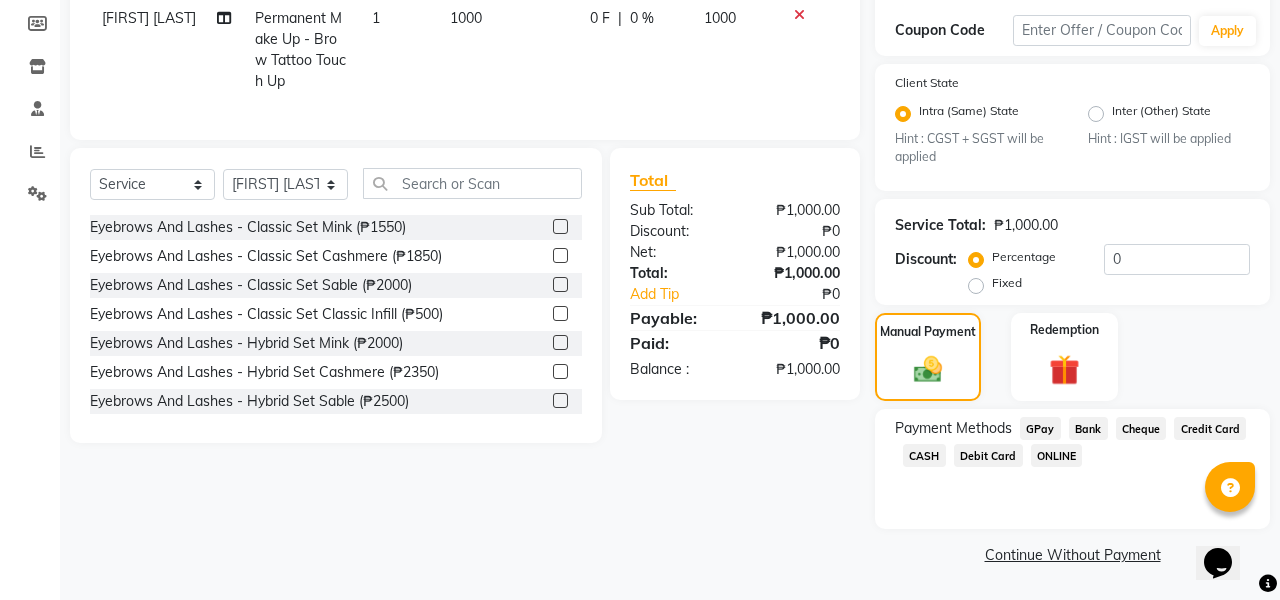 scroll, scrollTop: 333, scrollLeft: 0, axis: vertical 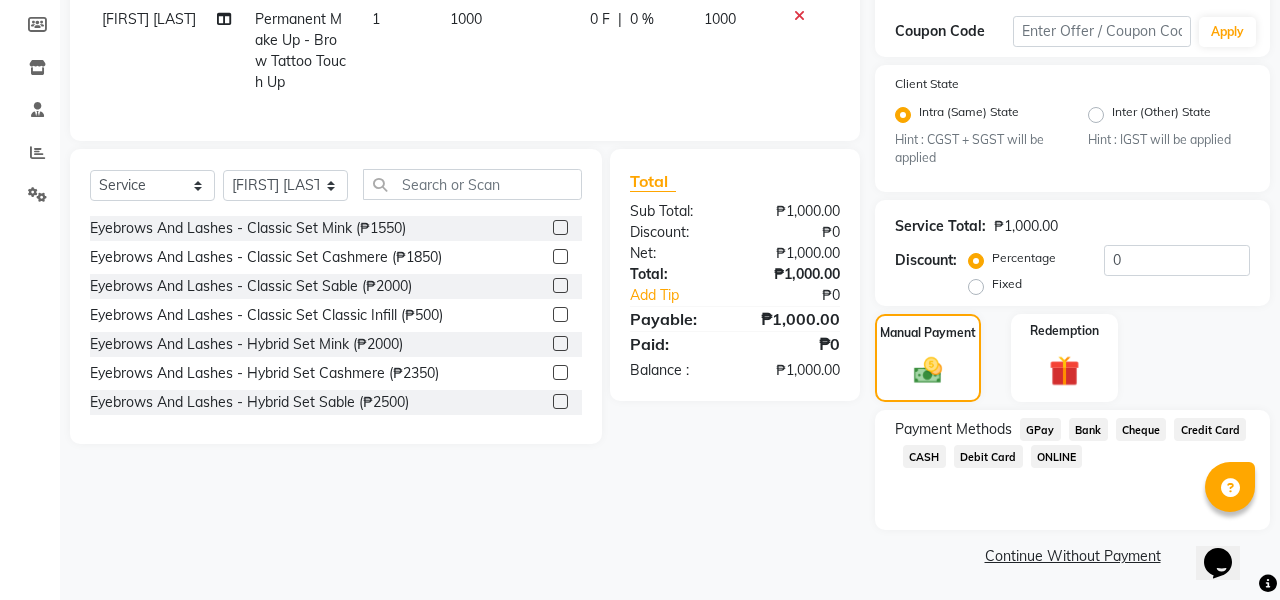 click on "Debit Card" 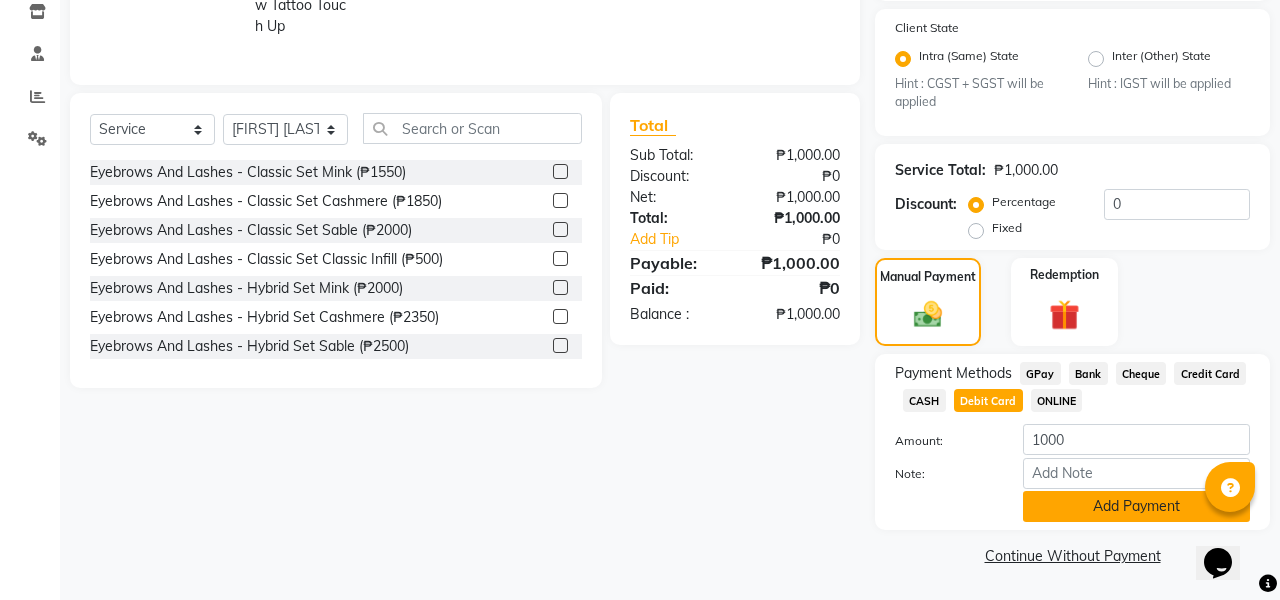 scroll, scrollTop: 388, scrollLeft: 0, axis: vertical 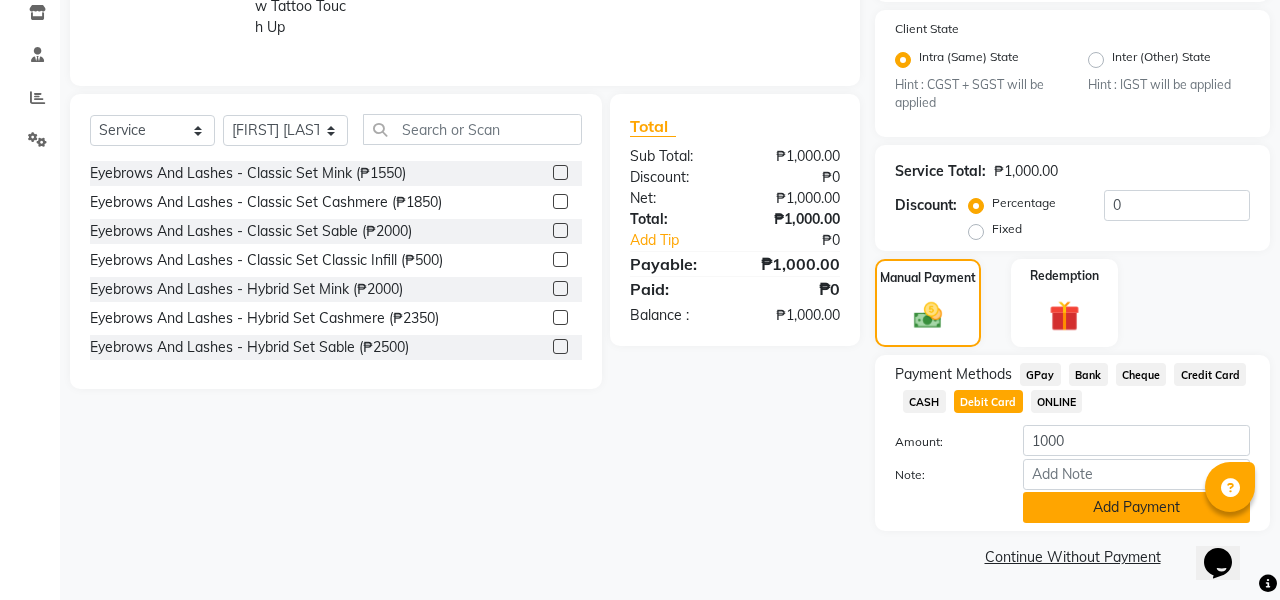click on "Add Payment" 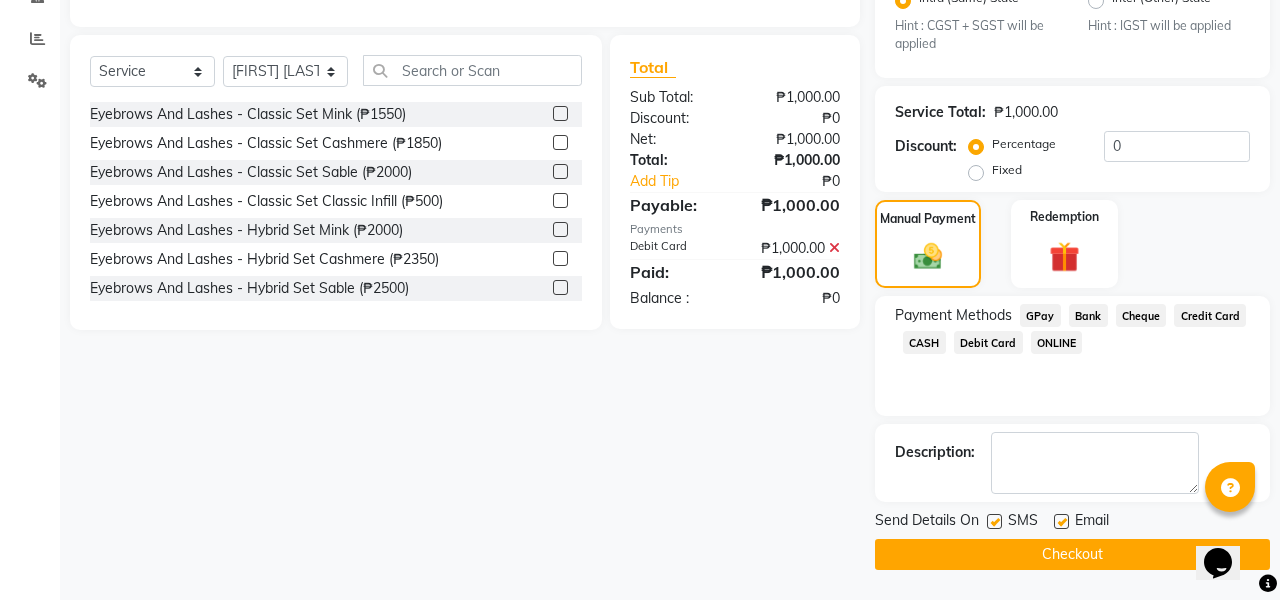 scroll, scrollTop: 446, scrollLeft: 0, axis: vertical 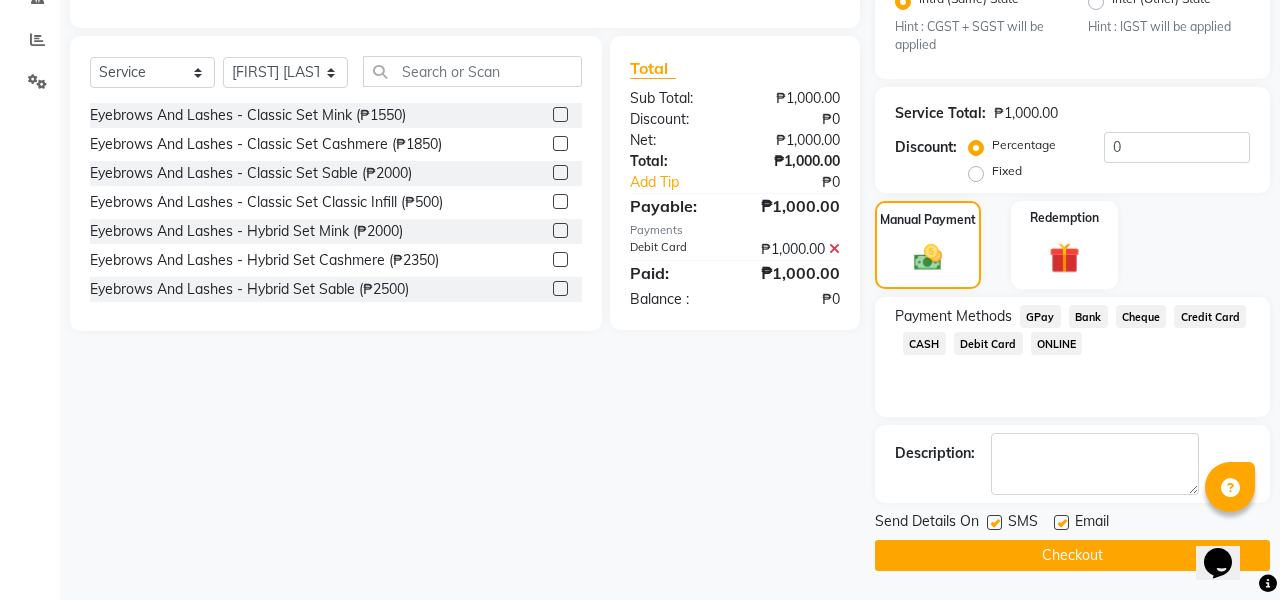 click on "Checkout" 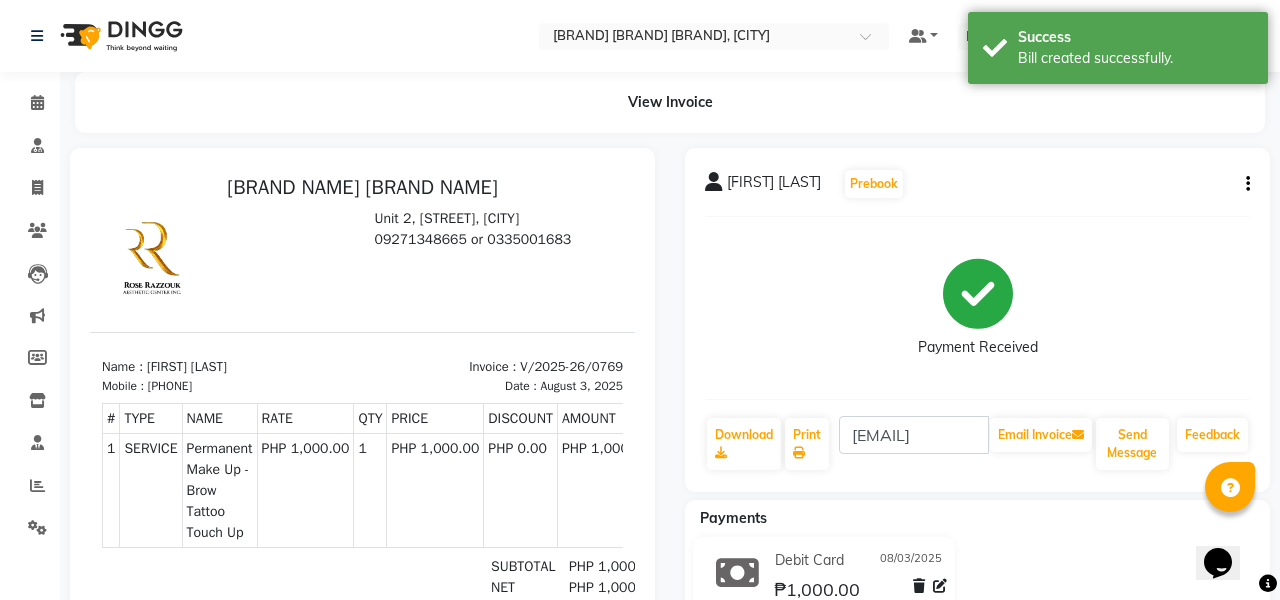 scroll, scrollTop: 0, scrollLeft: 0, axis: both 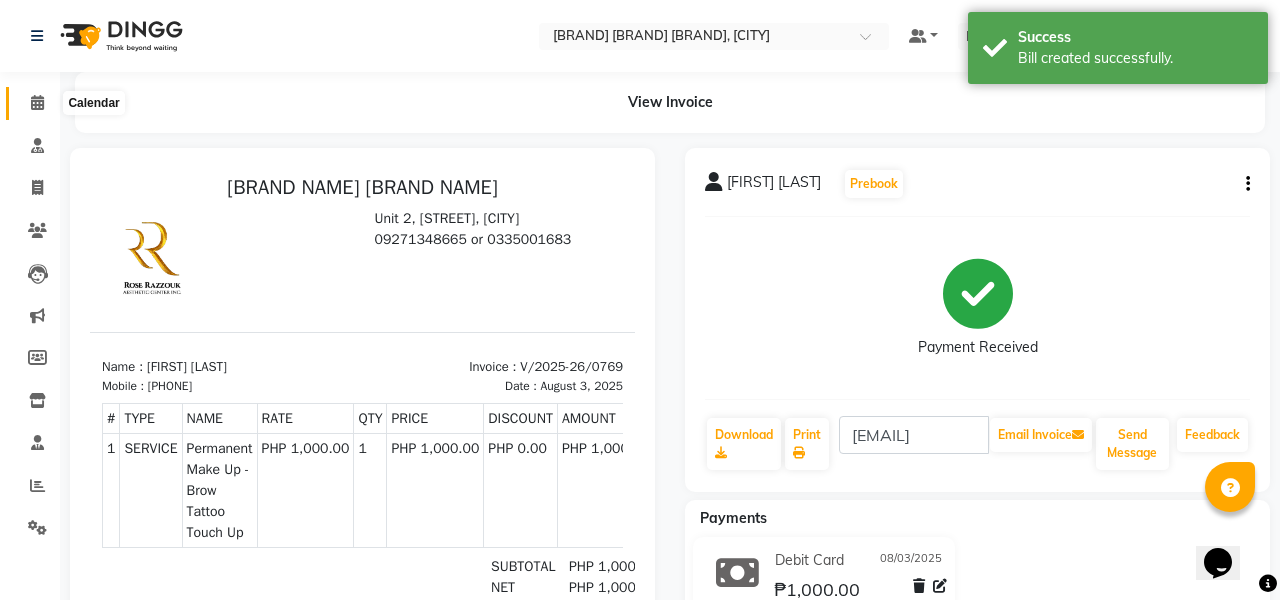 click 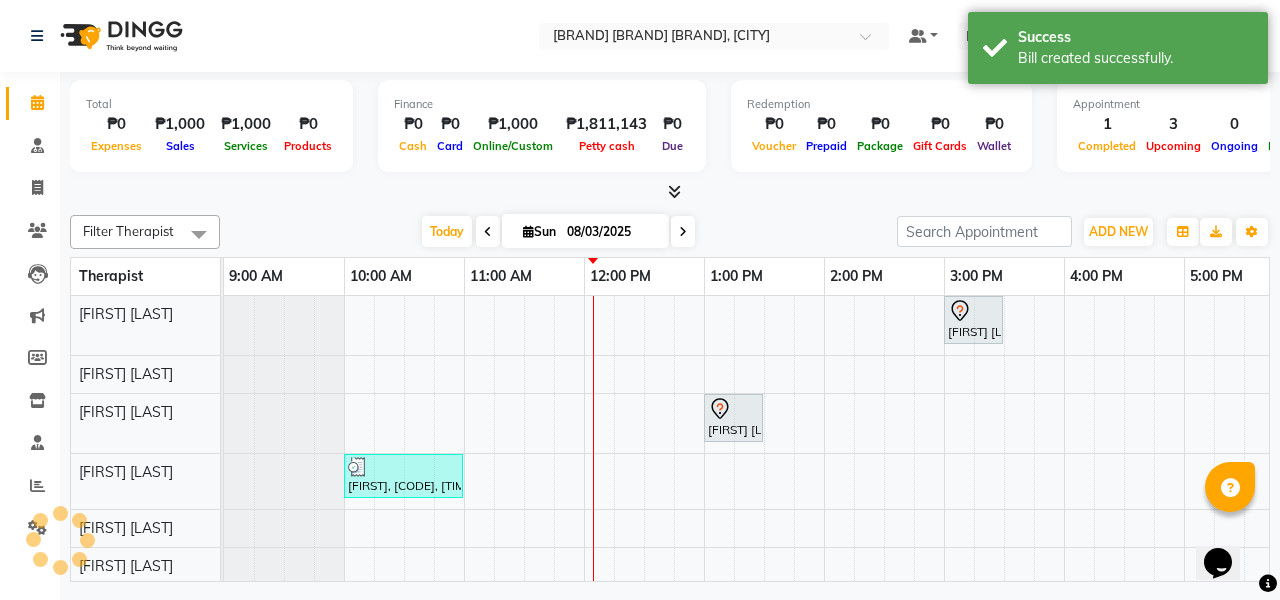 scroll, scrollTop: 0, scrollLeft: 0, axis: both 